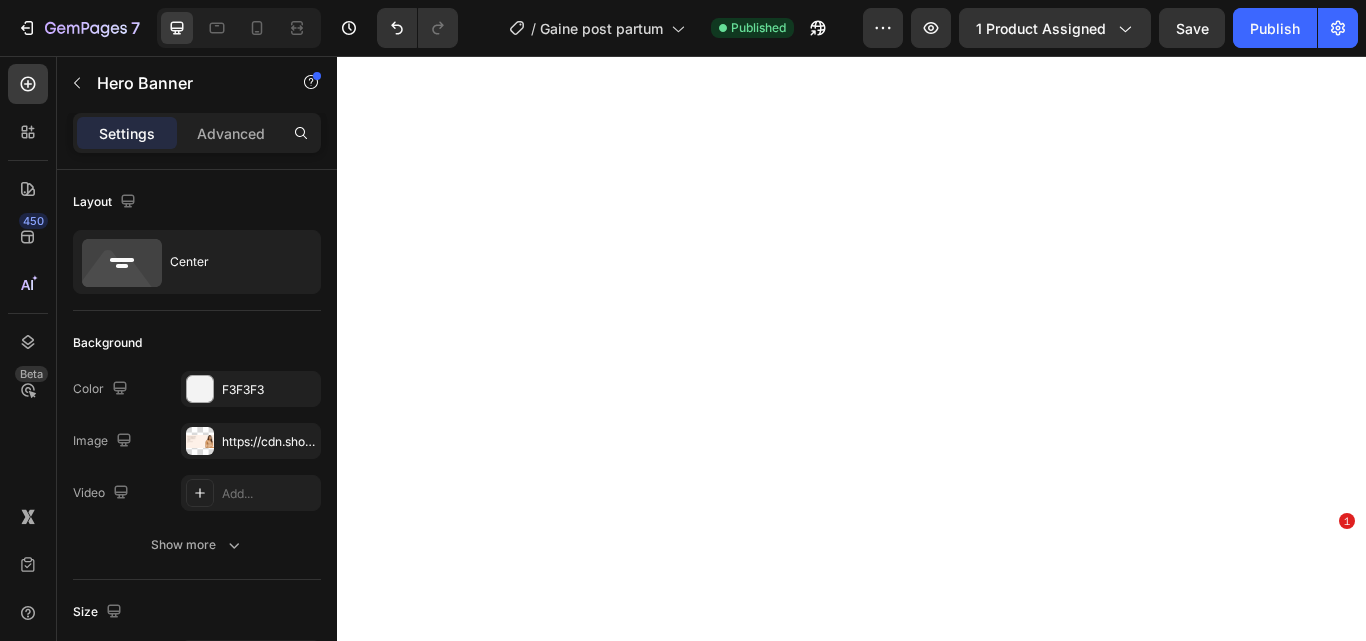 scroll, scrollTop: 0, scrollLeft: 0, axis: both 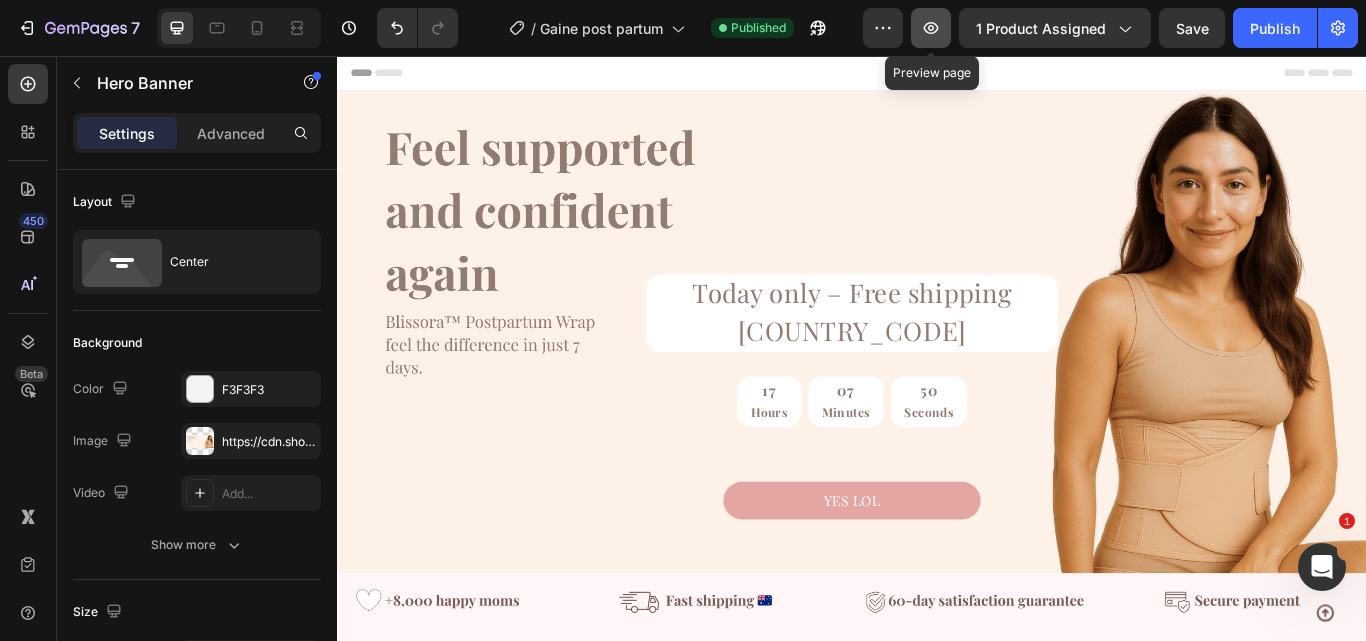click 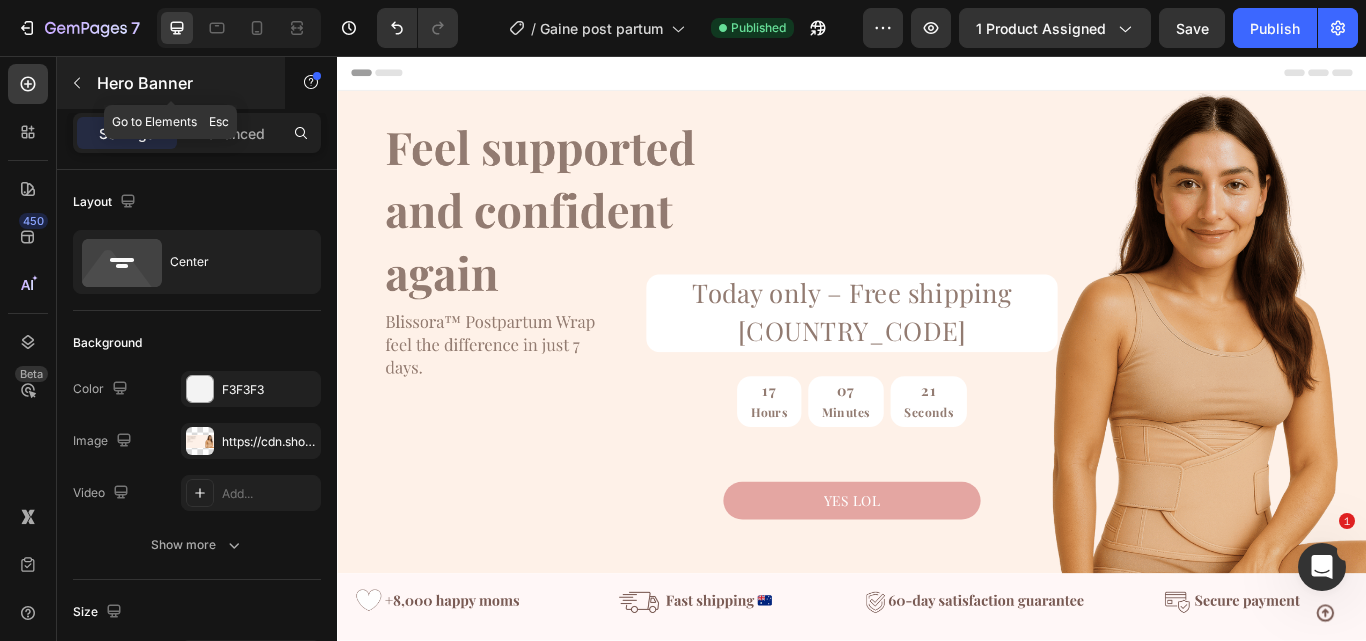 click 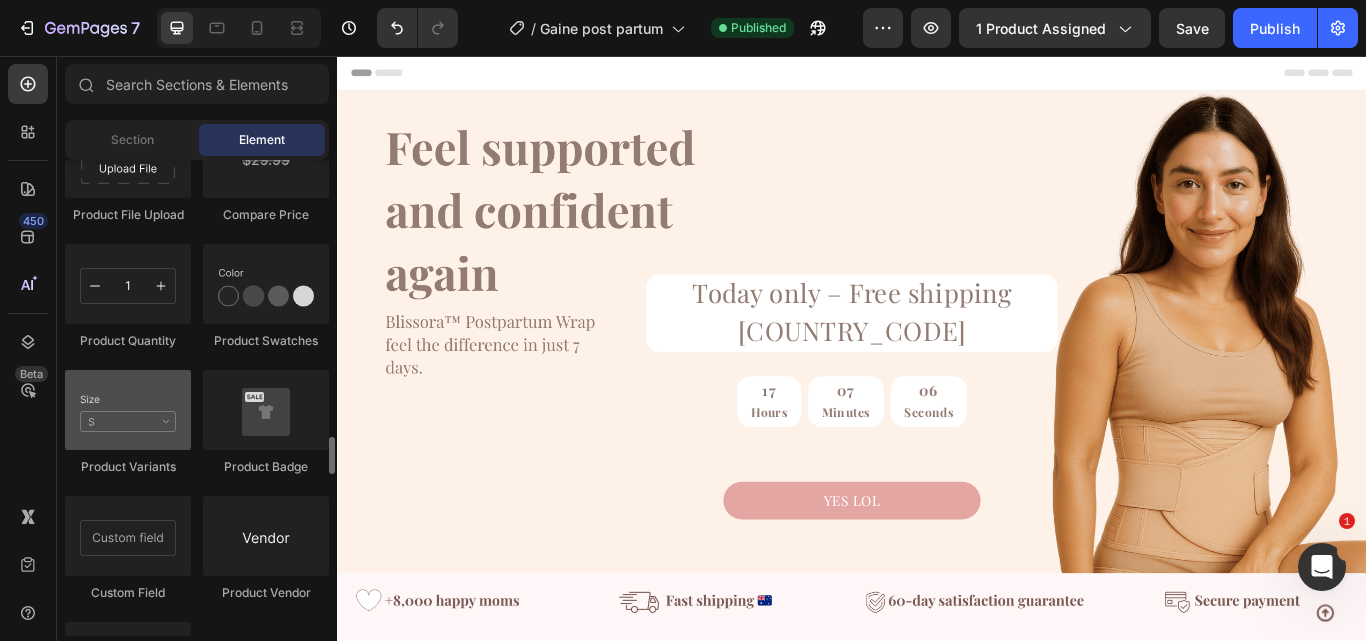 scroll, scrollTop: 3521, scrollLeft: 0, axis: vertical 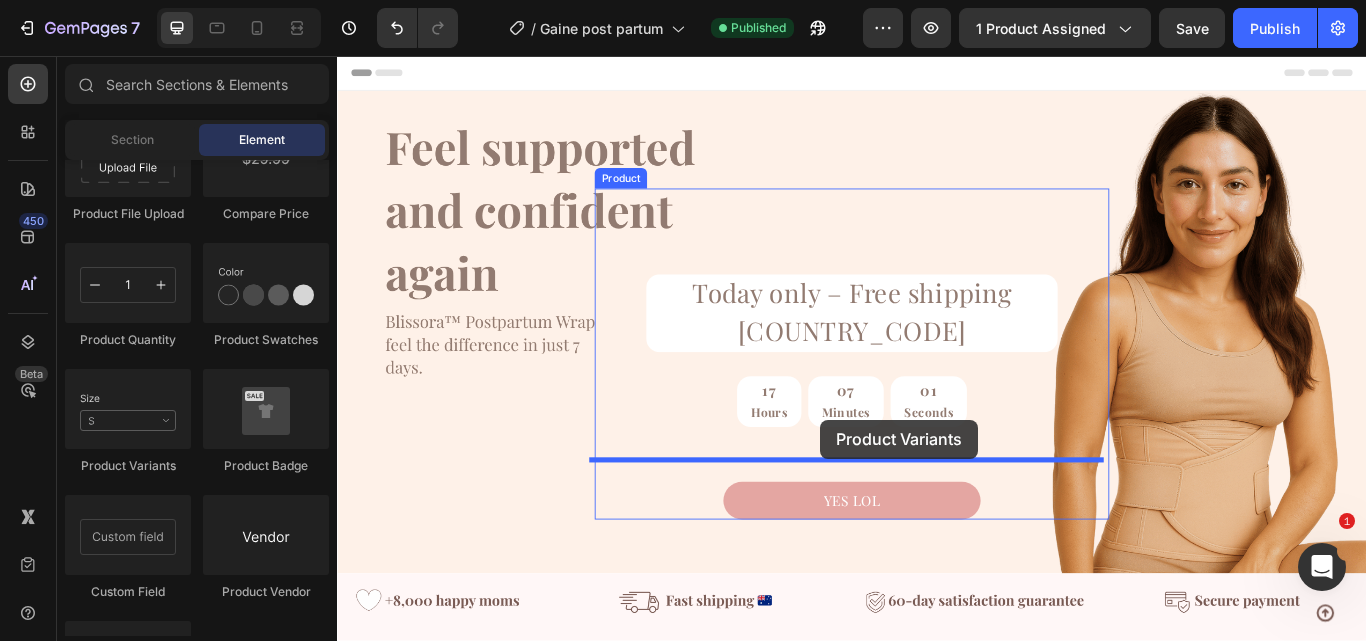drag, startPoint x: 442, startPoint y: 469, endPoint x: 900, endPoint y: 480, distance: 458.13208 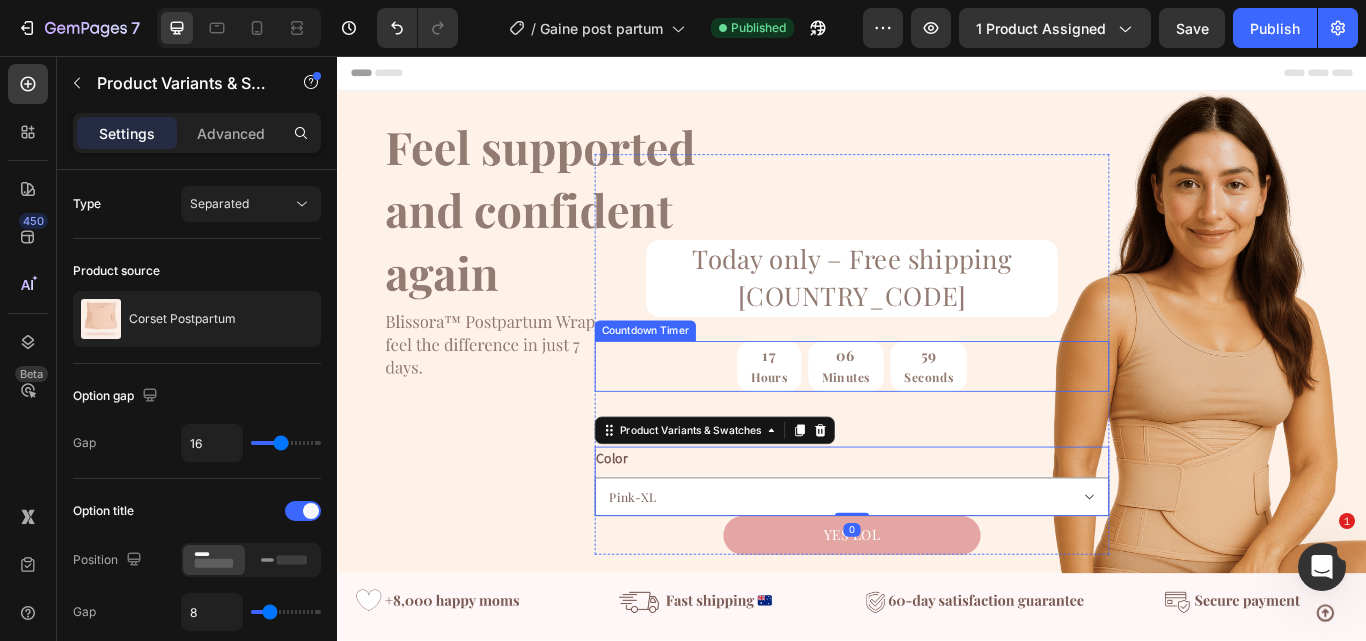 click on "17 Hours 06 Minutes 59 Seconds" at bounding box center (937, 418) 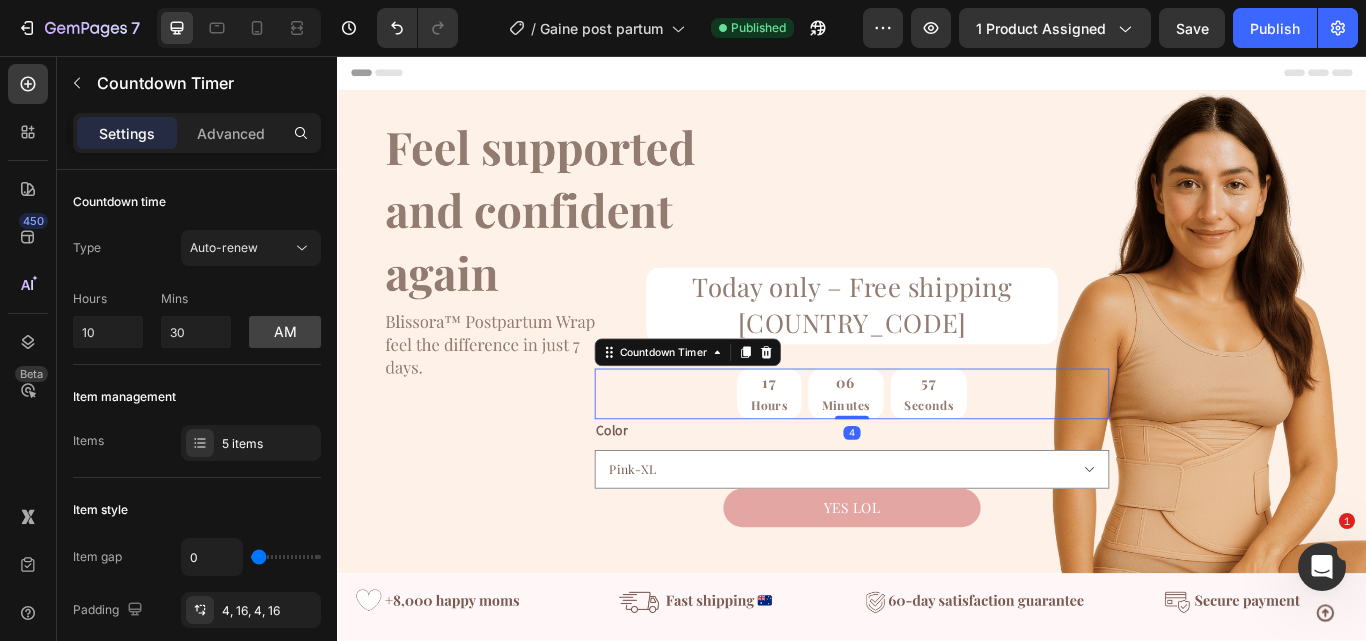 drag, startPoint x: 935, startPoint y: 485, endPoint x: 962, endPoint y: 405, distance: 84.4334 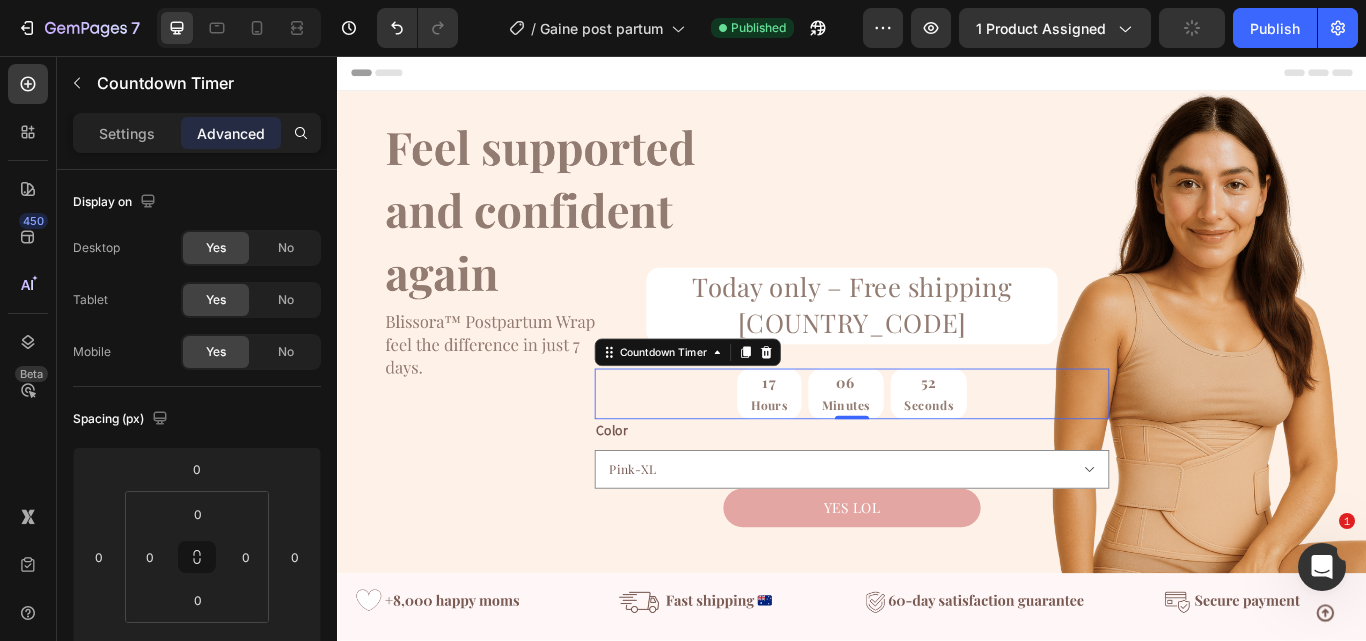 scroll, scrollTop: 806, scrollLeft: 0, axis: vertical 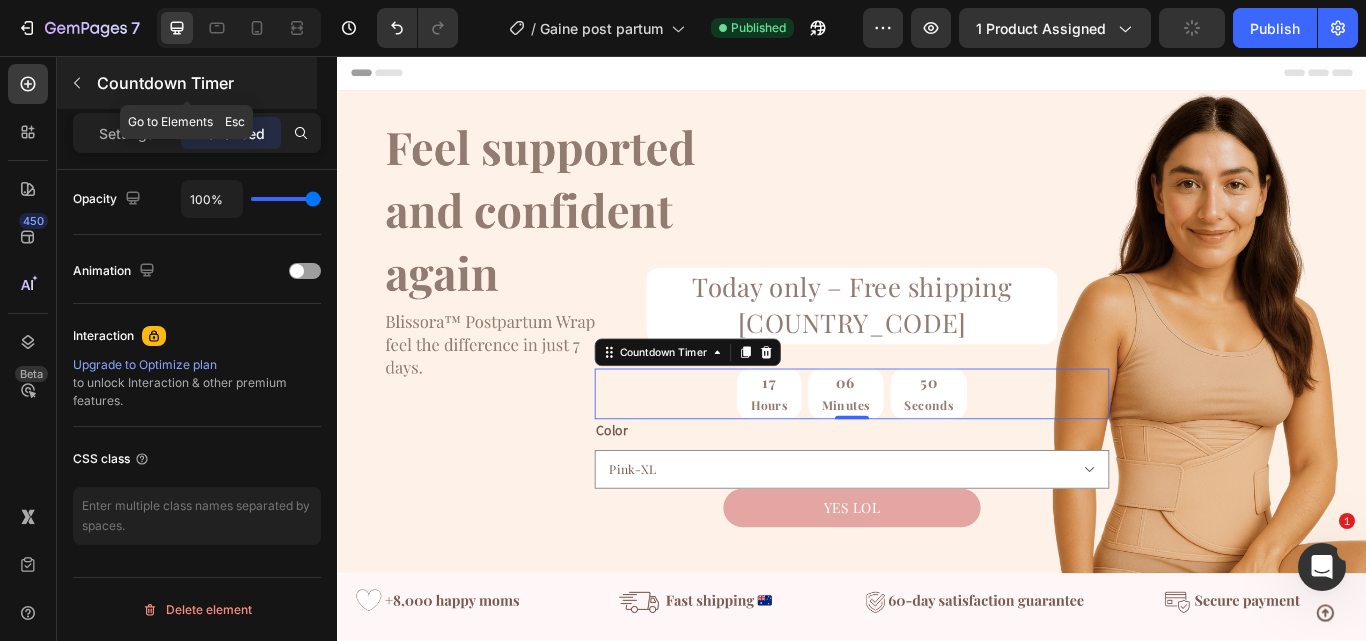 click at bounding box center (77, 83) 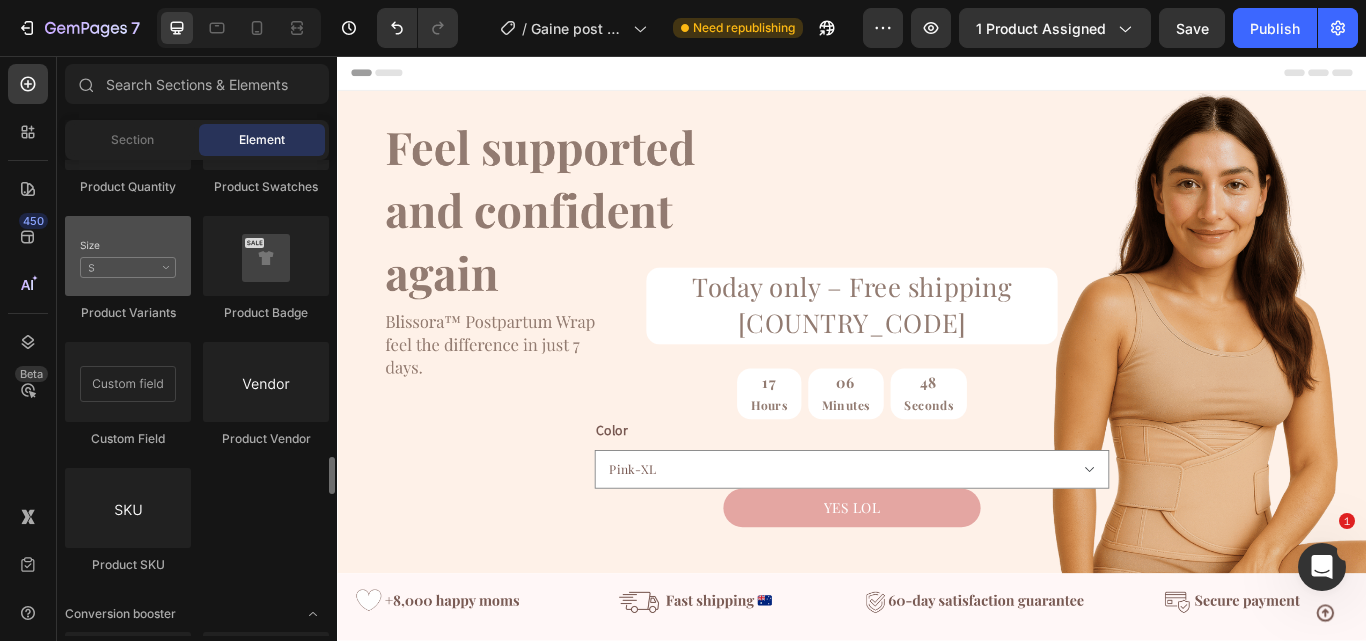scroll, scrollTop: 3719, scrollLeft: 0, axis: vertical 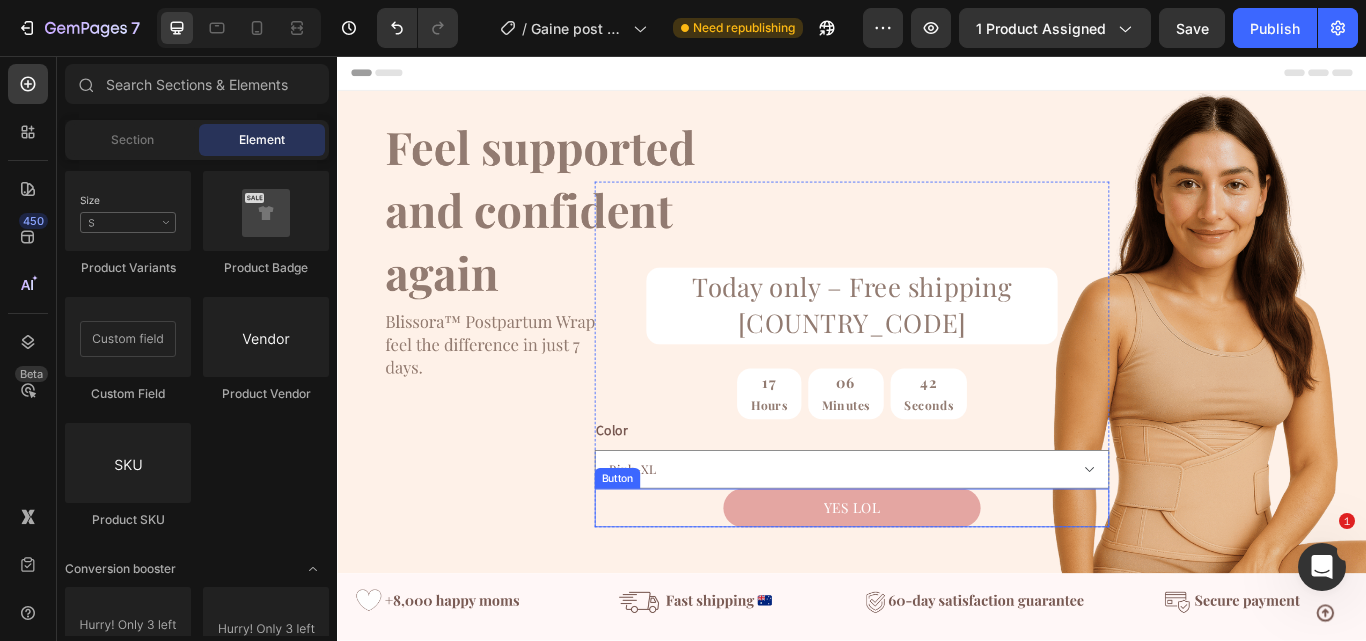 click on "YES LOL Button" at bounding box center (937, 583) 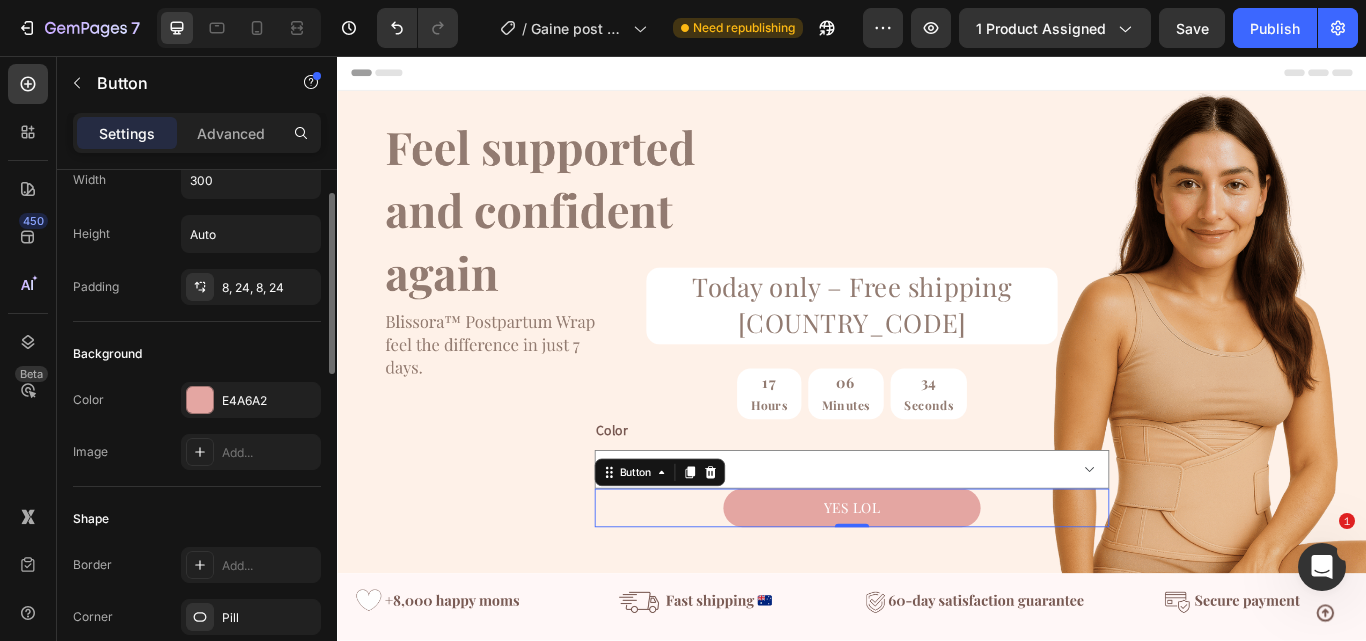 scroll, scrollTop: 68, scrollLeft: 0, axis: vertical 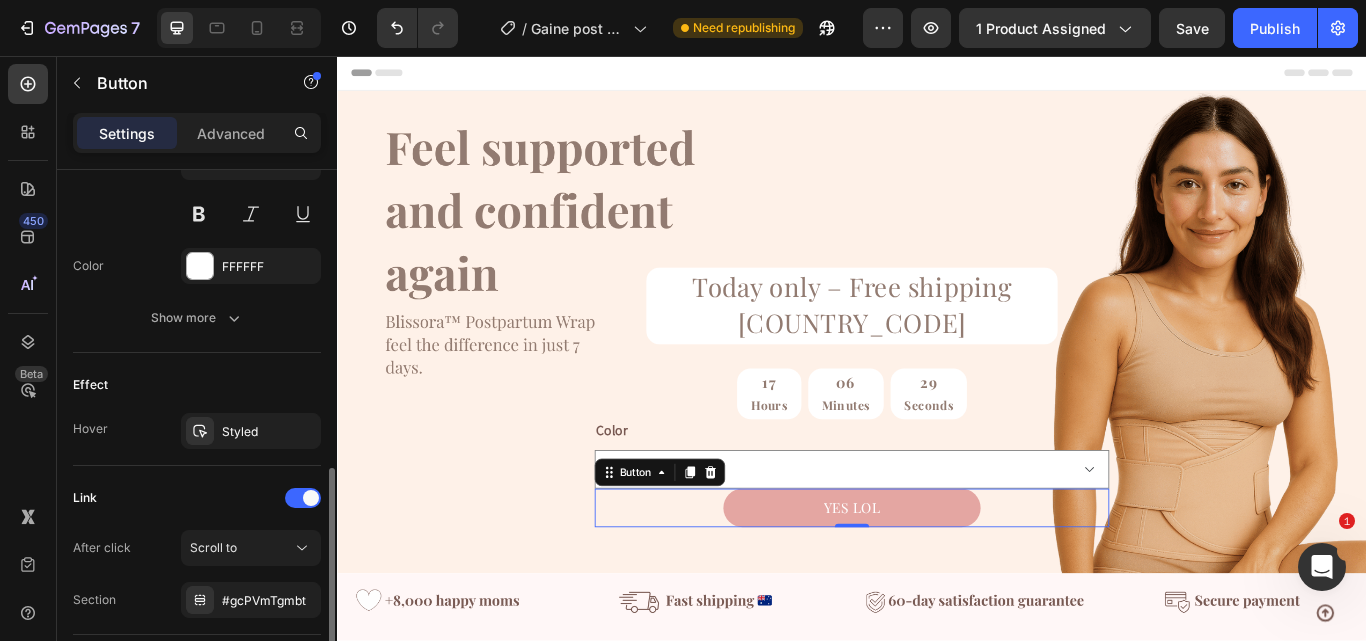 click at bounding box center [200, 431] 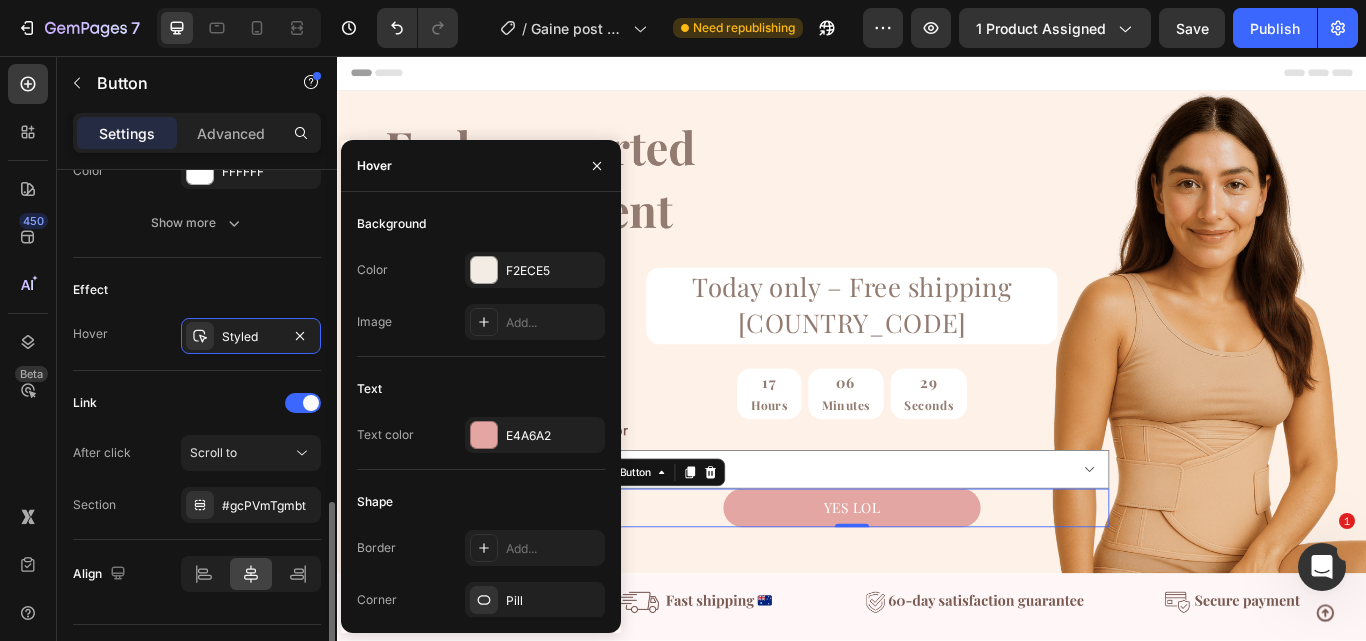 scroll, scrollTop: 965, scrollLeft: 0, axis: vertical 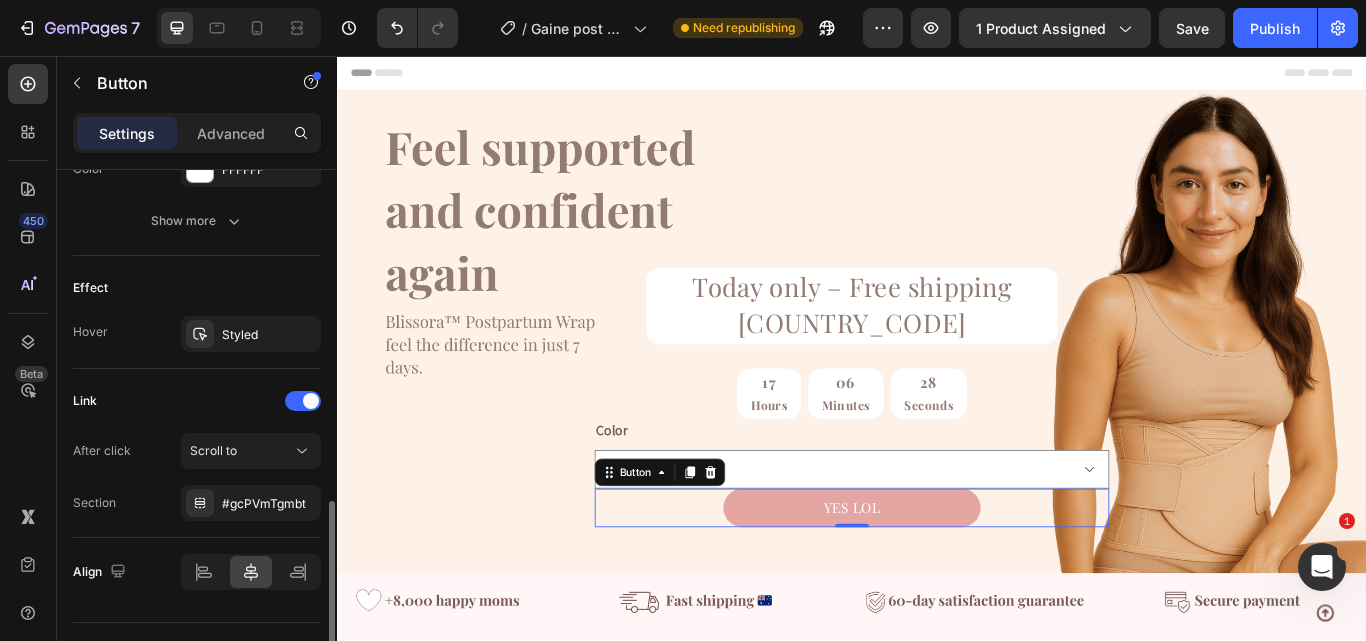 click on "Link" at bounding box center (197, 401) 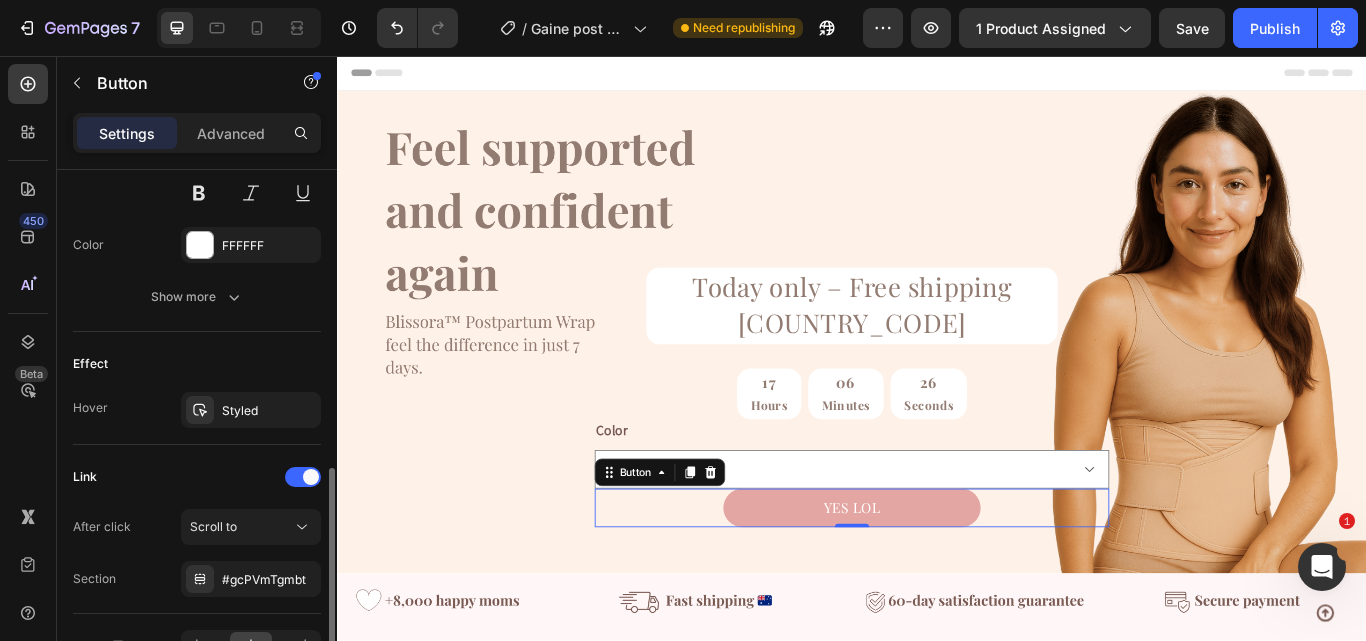 scroll, scrollTop: 882, scrollLeft: 0, axis: vertical 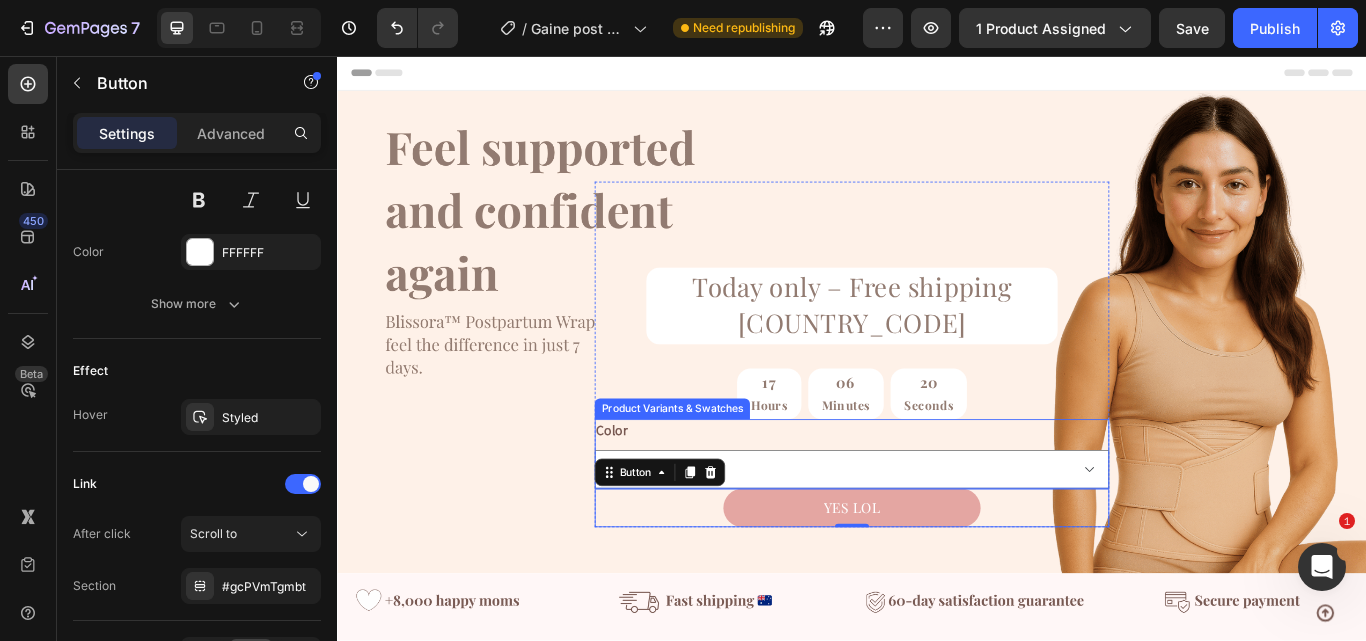 click on "Color   Black-M Pink-XL Black-XL Black-L Apricot-XL Apricot-L Pink-L Pink-M Apricot-M" at bounding box center [937, 520] 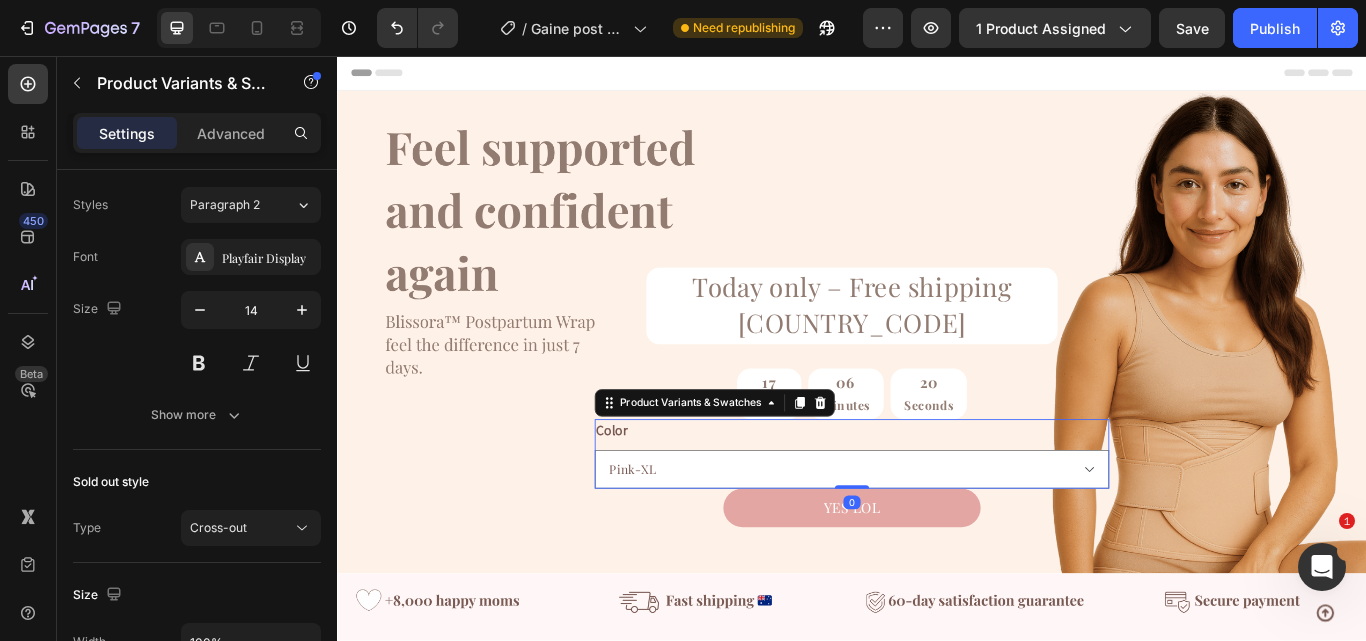 scroll, scrollTop: 0, scrollLeft: 0, axis: both 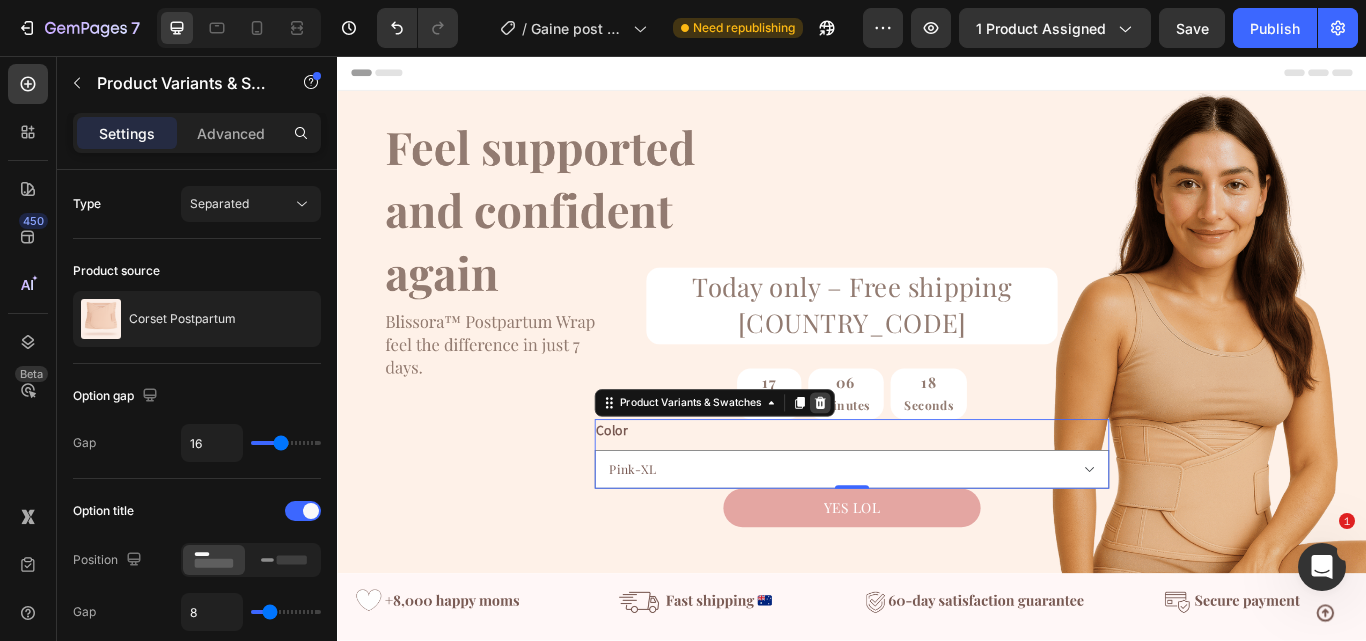 click 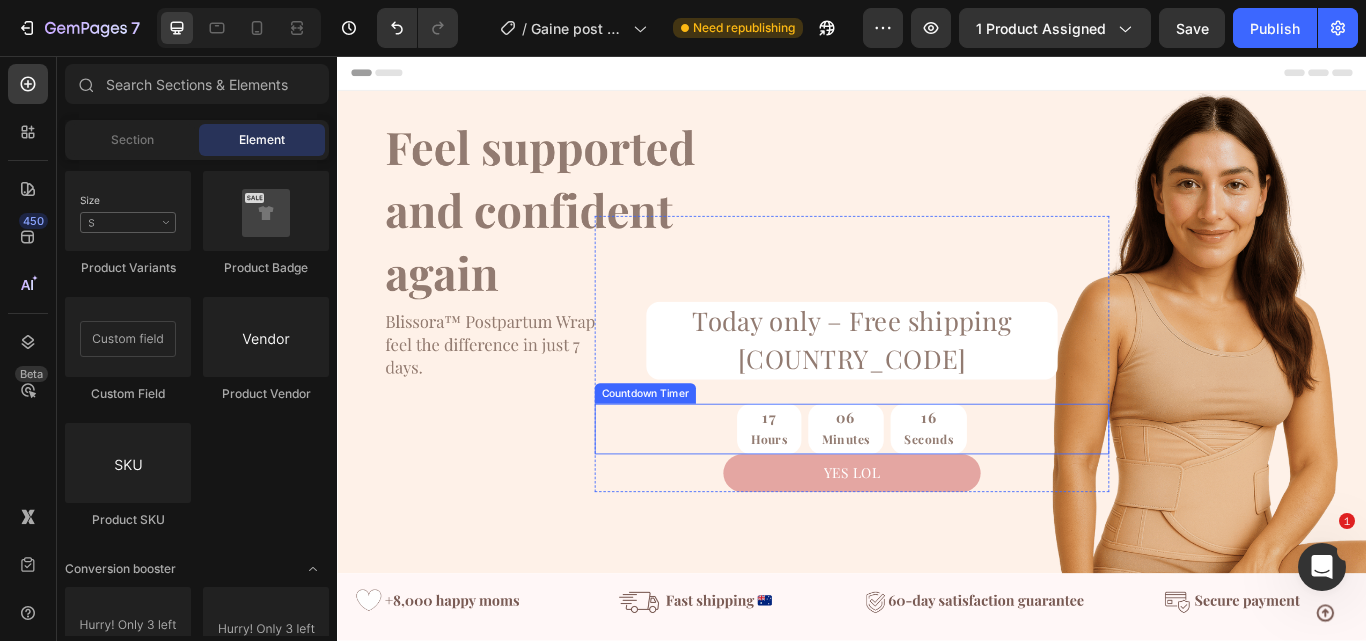 click on "17 Hours 06 Minutes 16 Seconds" at bounding box center (937, 491) 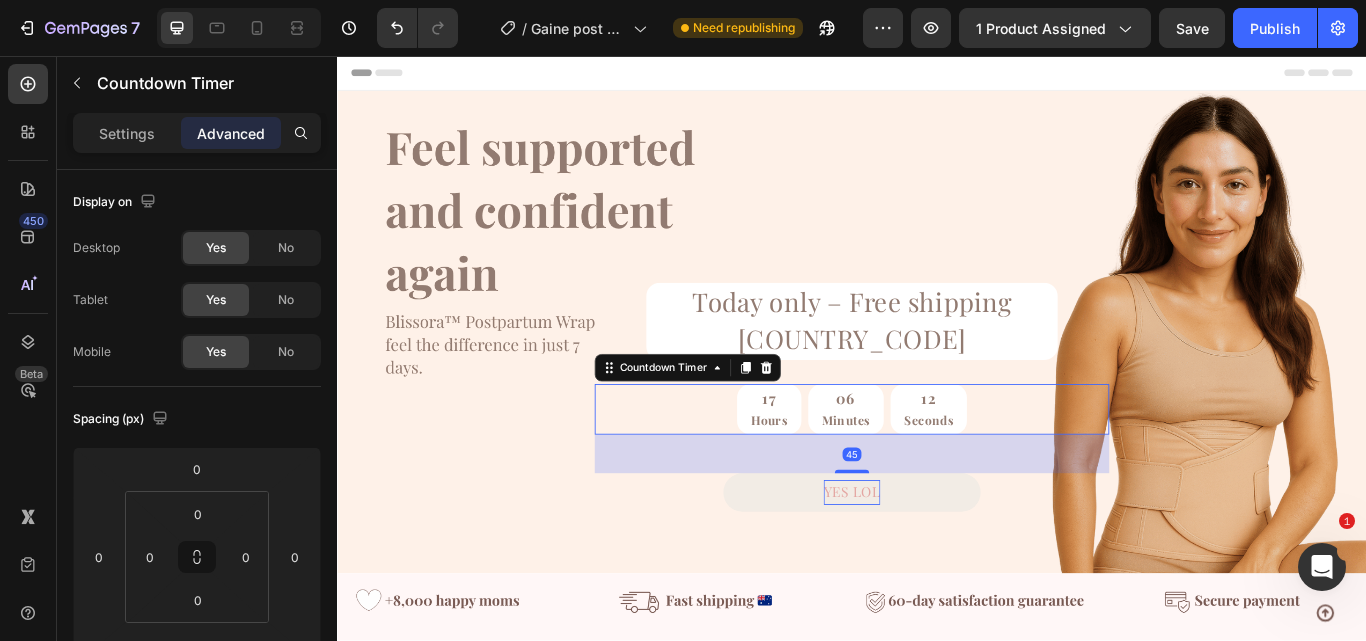 drag, startPoint x: 939, startPoint y: 492, endPoint x: 938, endPoint y: 539, distance: 47.010635 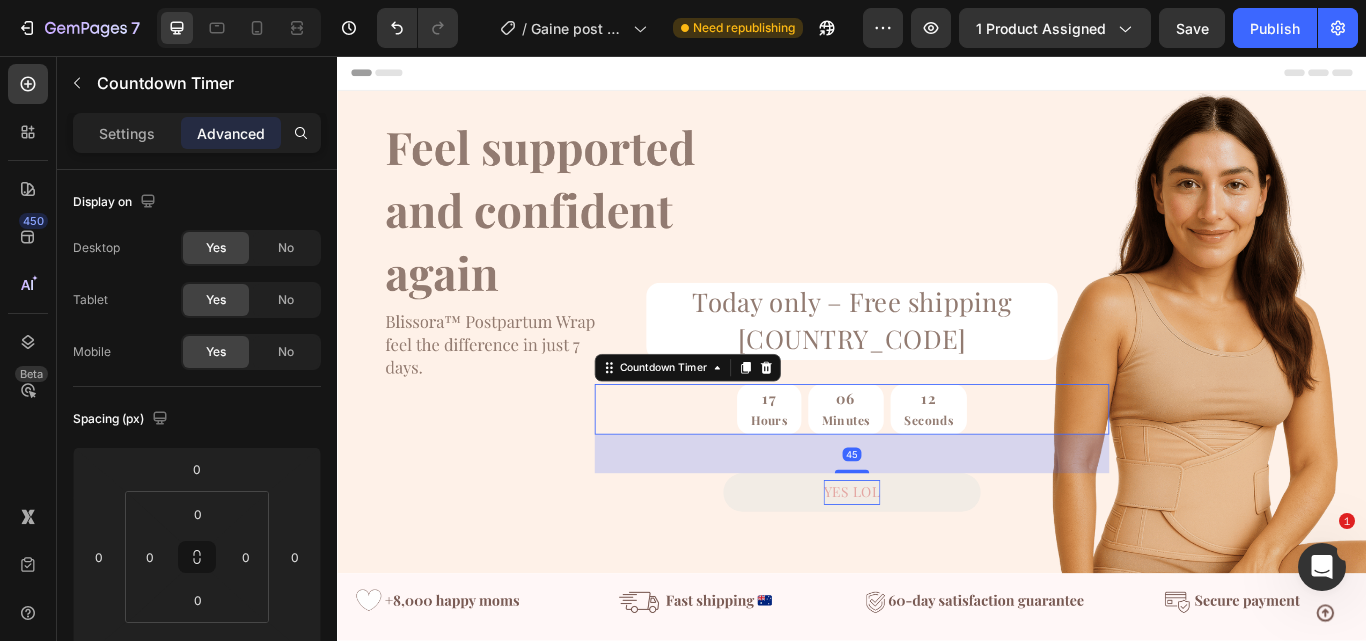 click on "Today only – Free shipping 🇦🇺 Text Block 17 Hours 06 Minutes 12 Seconds Countdown Timer   45 YES LOL Button Product" at bounding box center [937, 404] 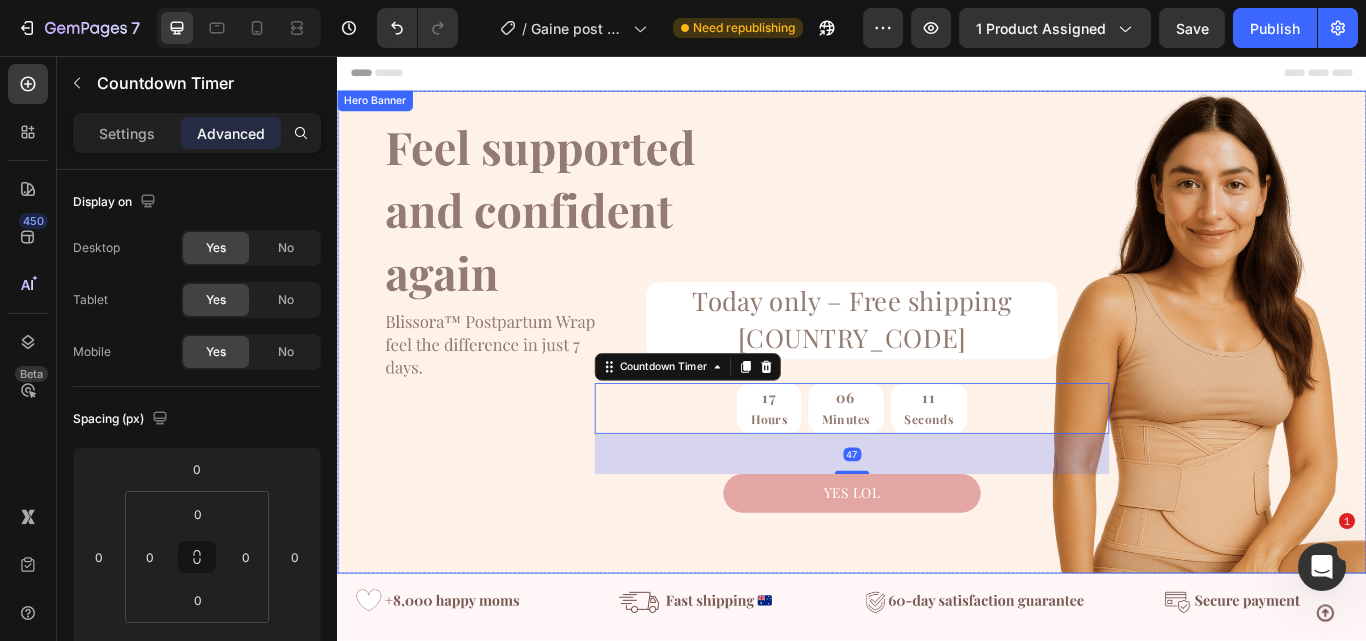 click on "Today only – Free shipping 🇦🇺 Text Block 17 Hours 06 Minutes 11 Seconds Countdown Timer   47 YES LOL Button Product" at bounding box center (937, 378) 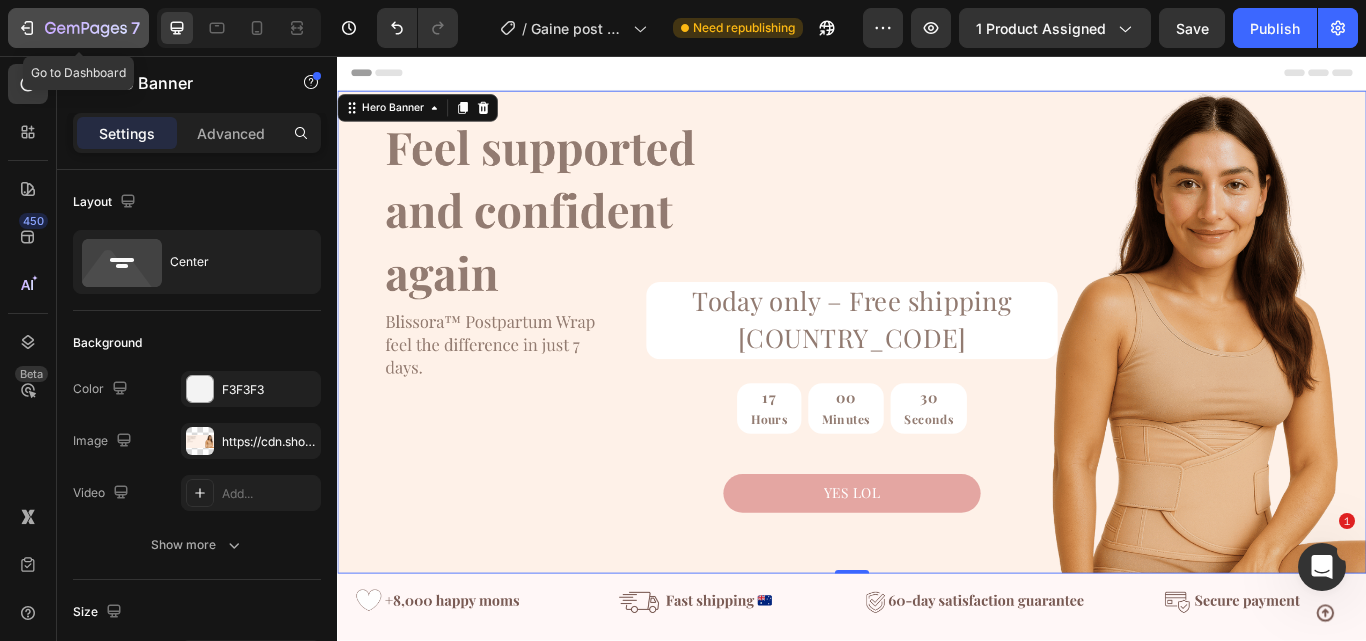 click 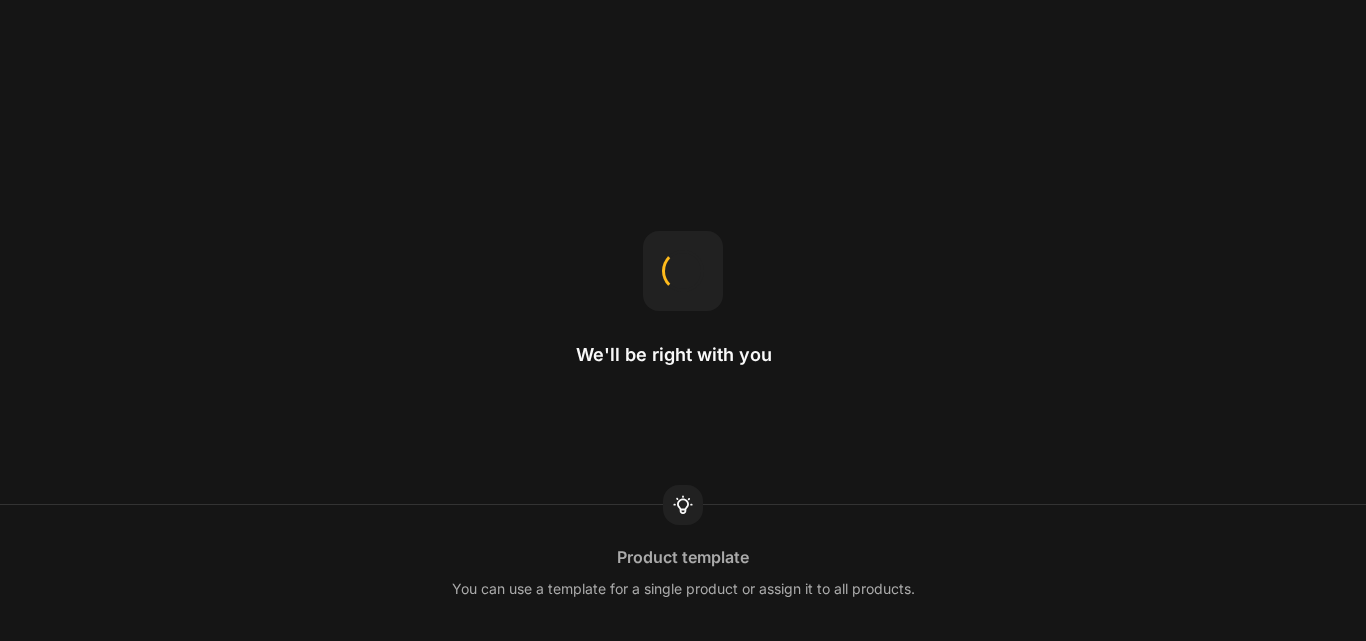scroll, scrollTop: 0, scrollLeft: 0, axis: both 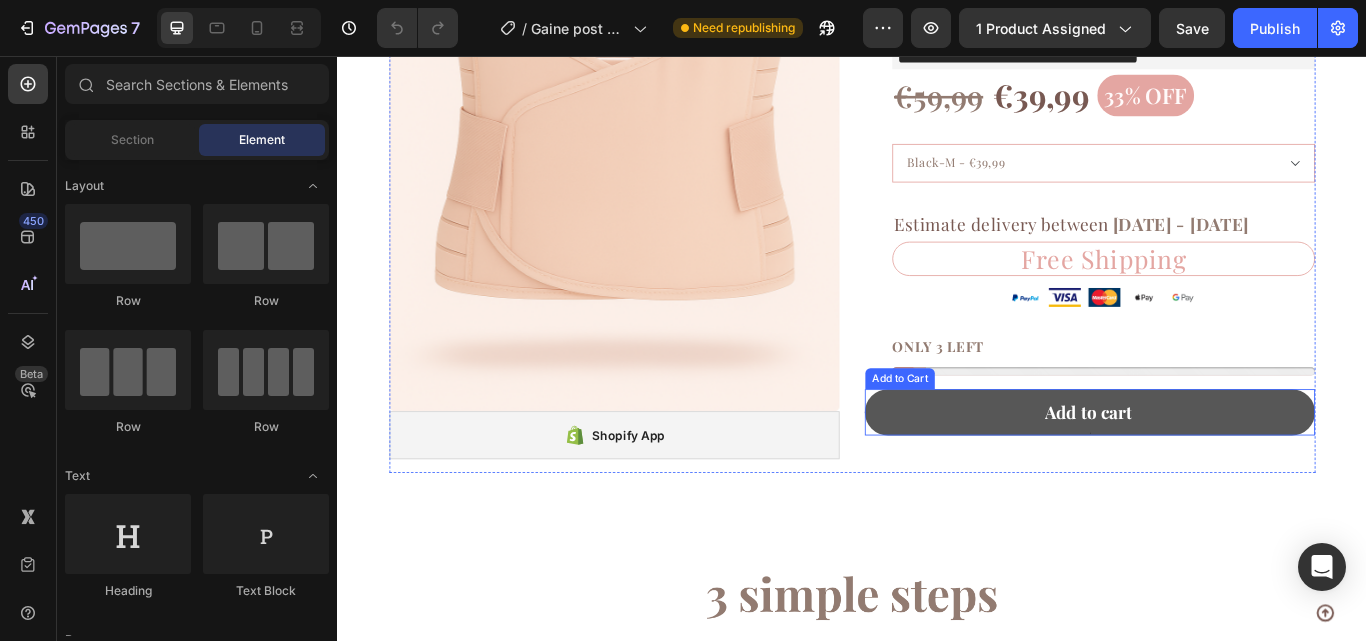 click on "Add to cart" at bounding box center [1214, 472] 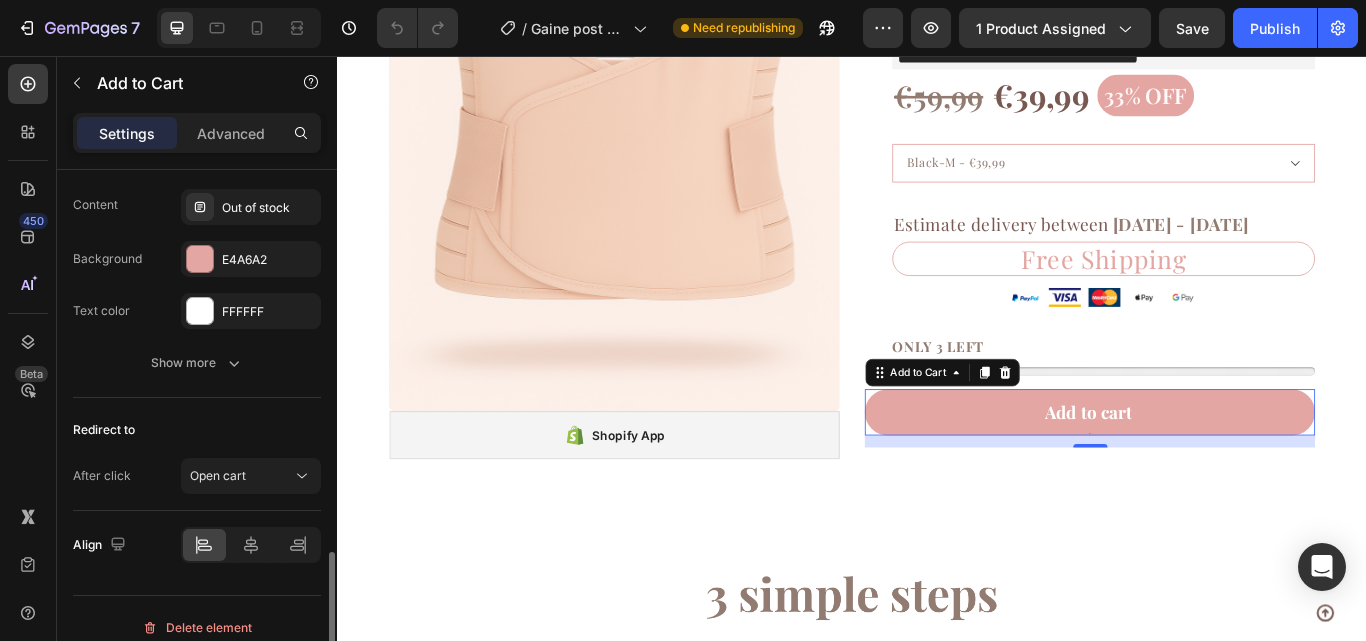 scroll, scrollTop: 1615, scrollLeft: 0, axis: vertical 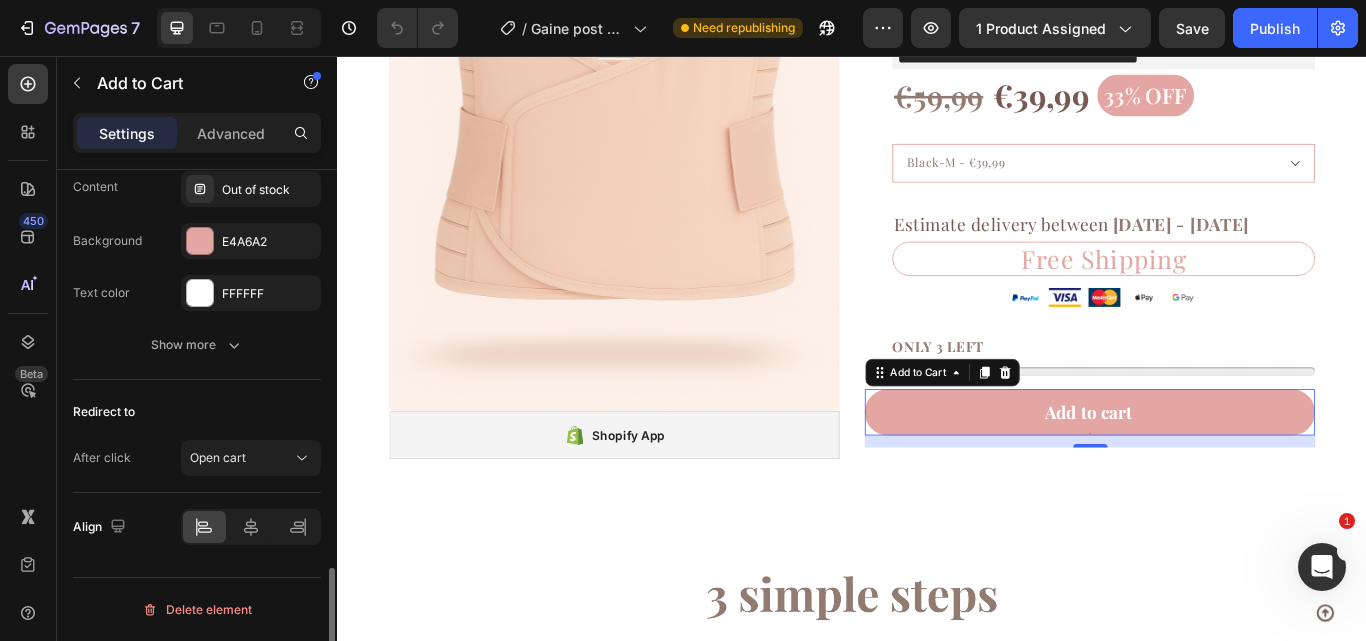 click on "Open cart" at bounding box center [241, 458] 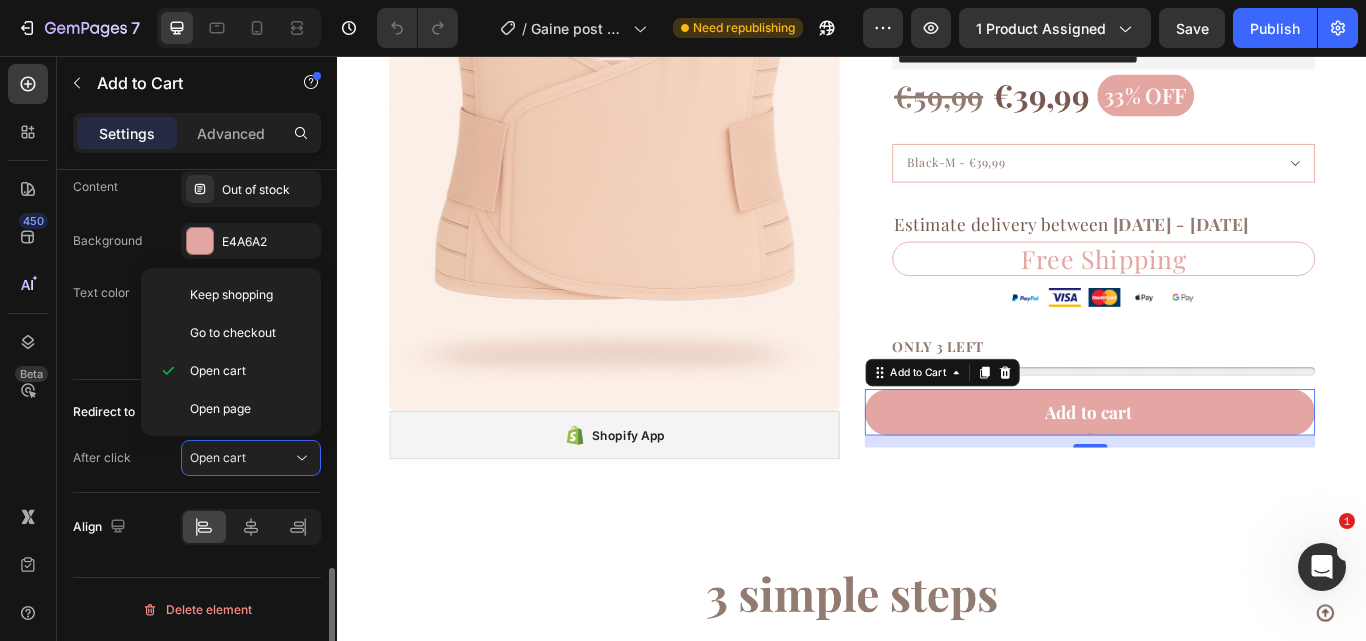click on "Open cart" at bounding box center (241, 458) 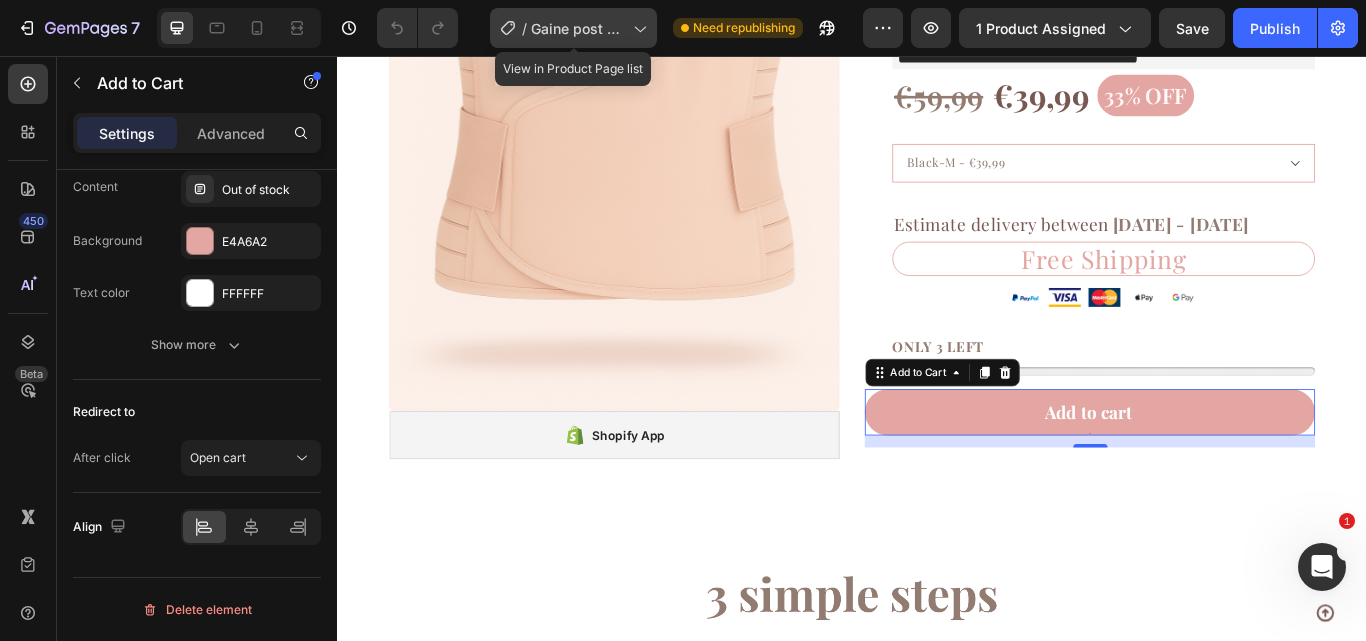 click on "Gaine post partum" at bounding box center (578, 28) 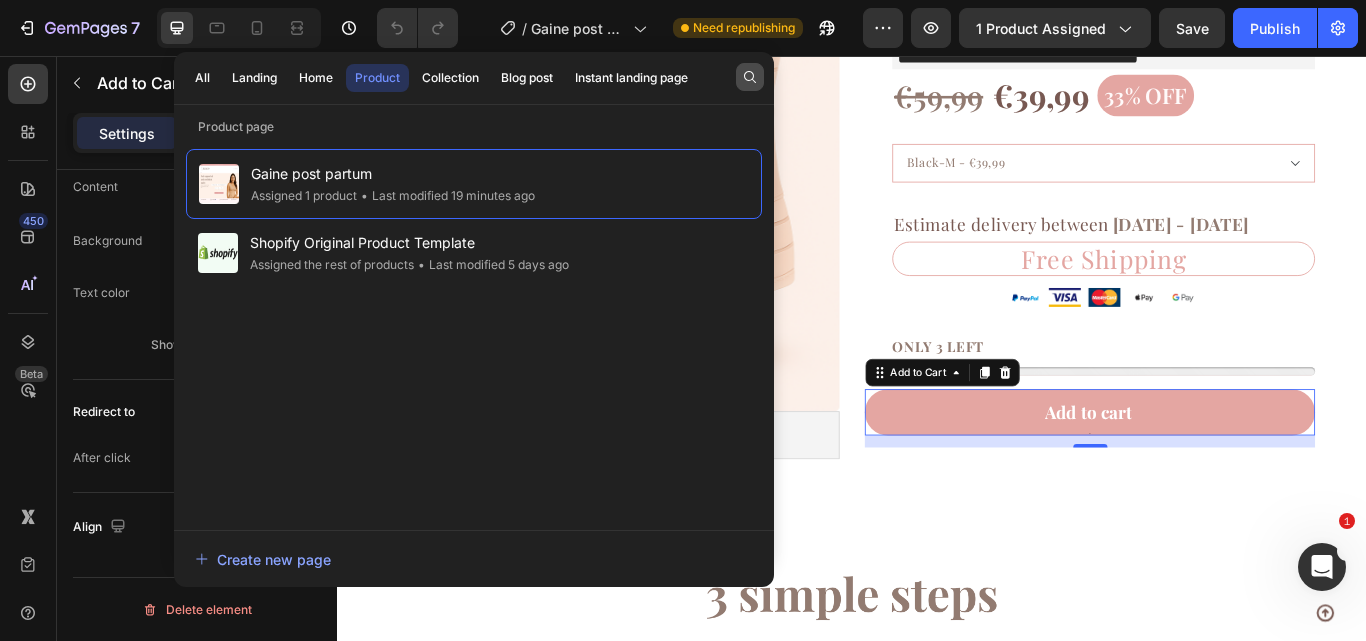 click 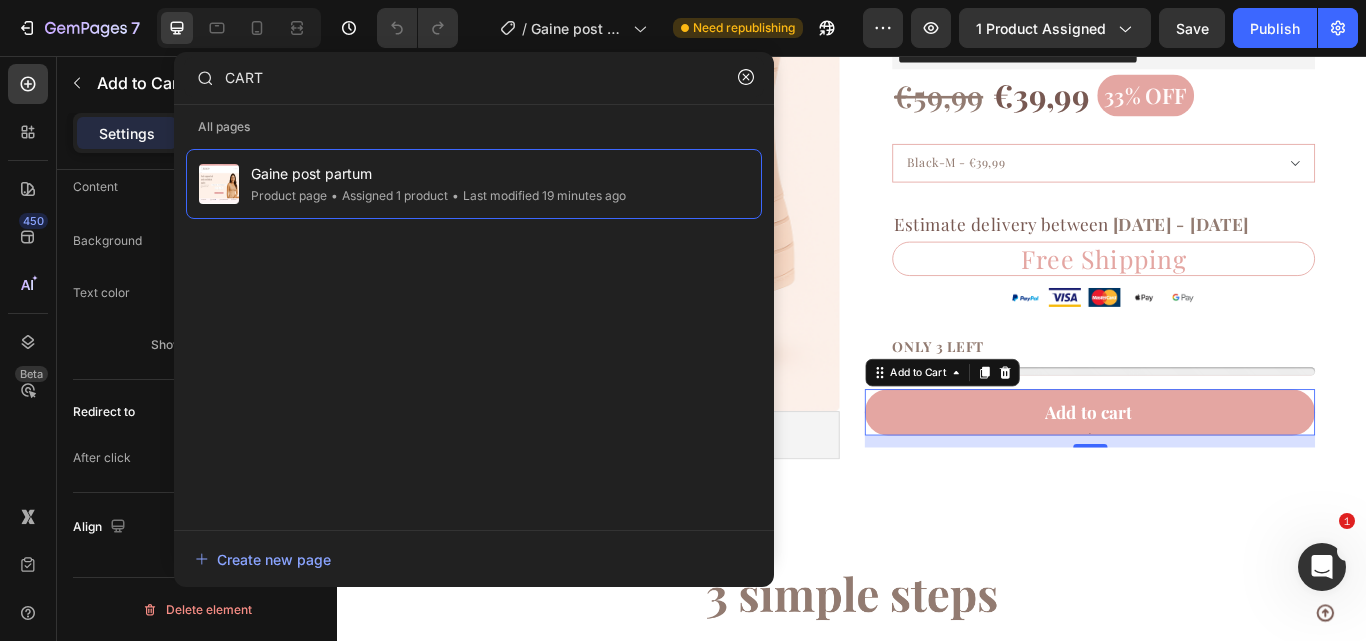 scroll, scrollTop: 0, scrollLeft: 0, axis: both 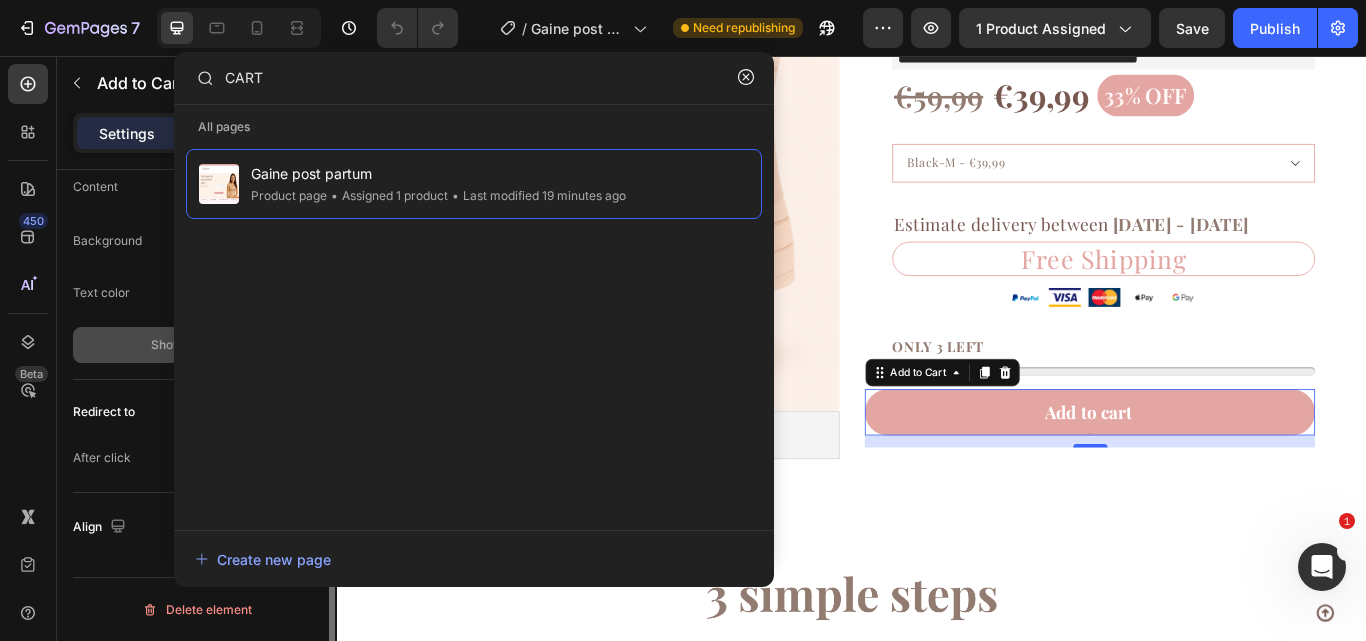 type on "CART" 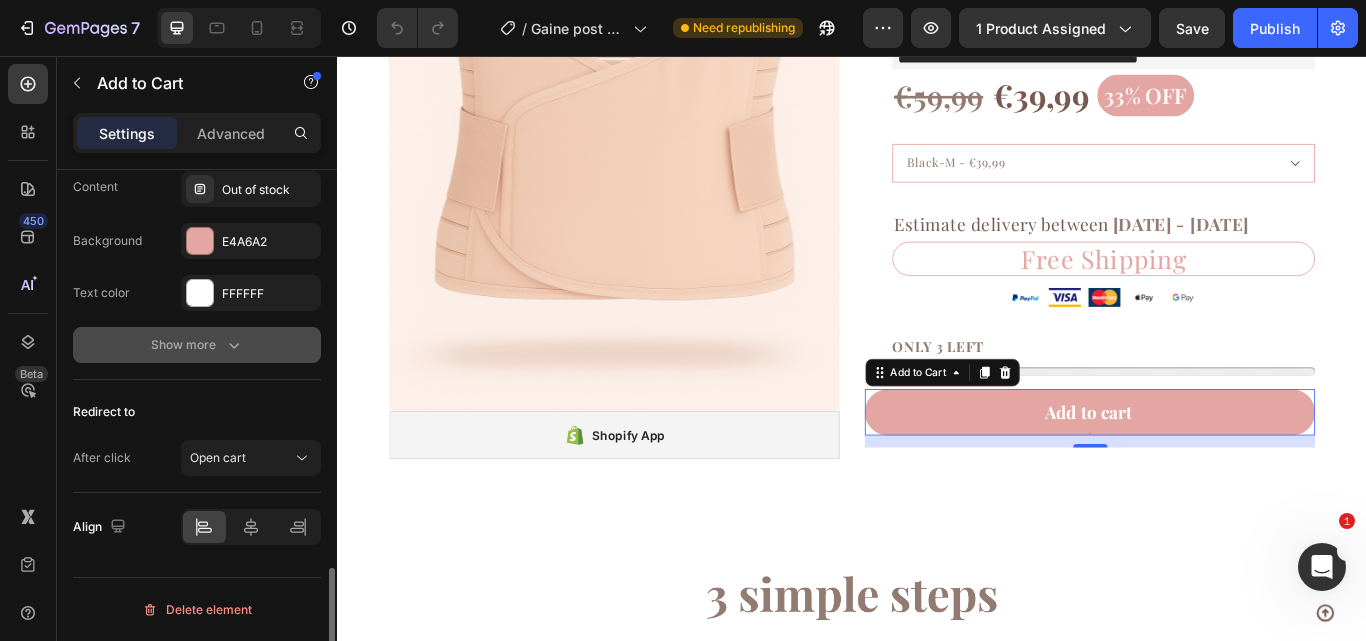 click on "Show more" at bounding box center [197, 345] 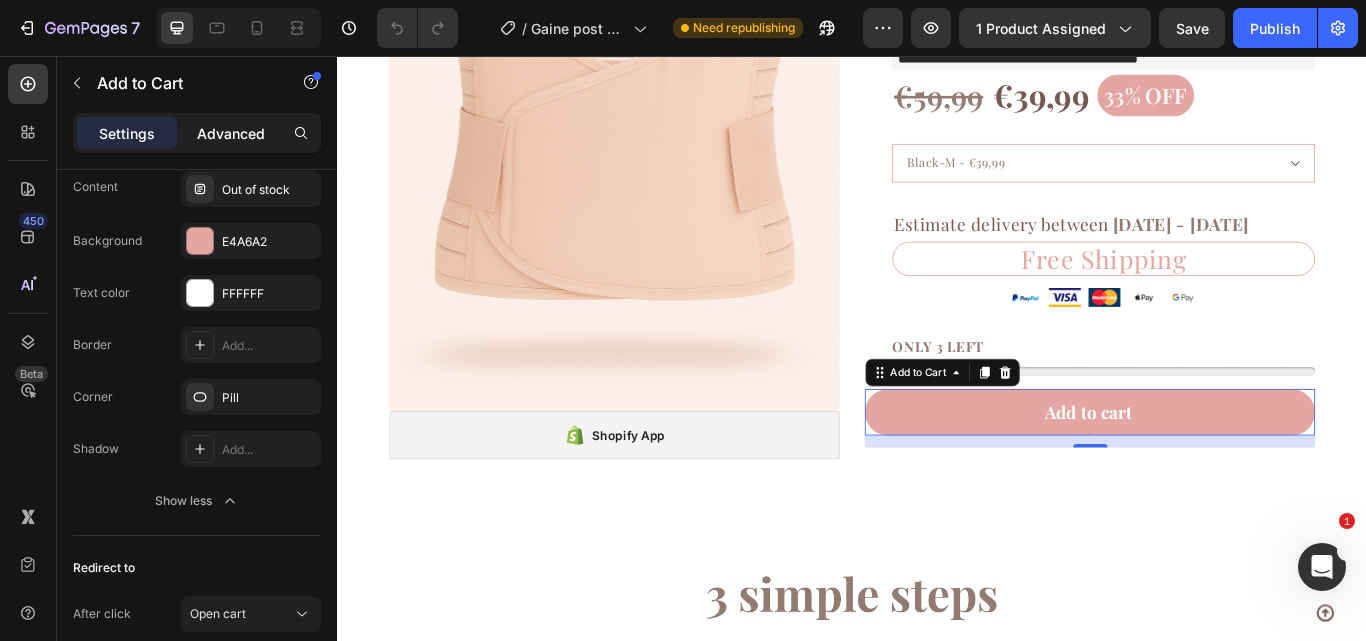 click on "Advanced" at bounding box center (231, 133) 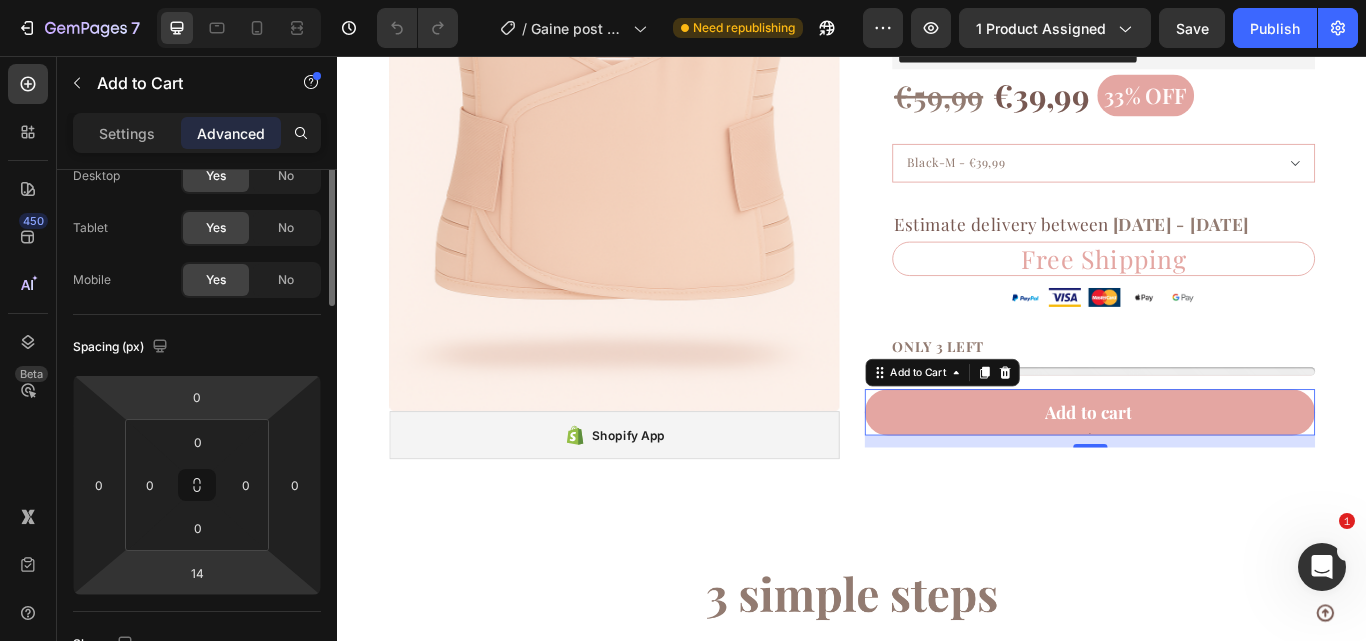 scroll, scrollTop: 0, scrollLeft: 0, axis: both 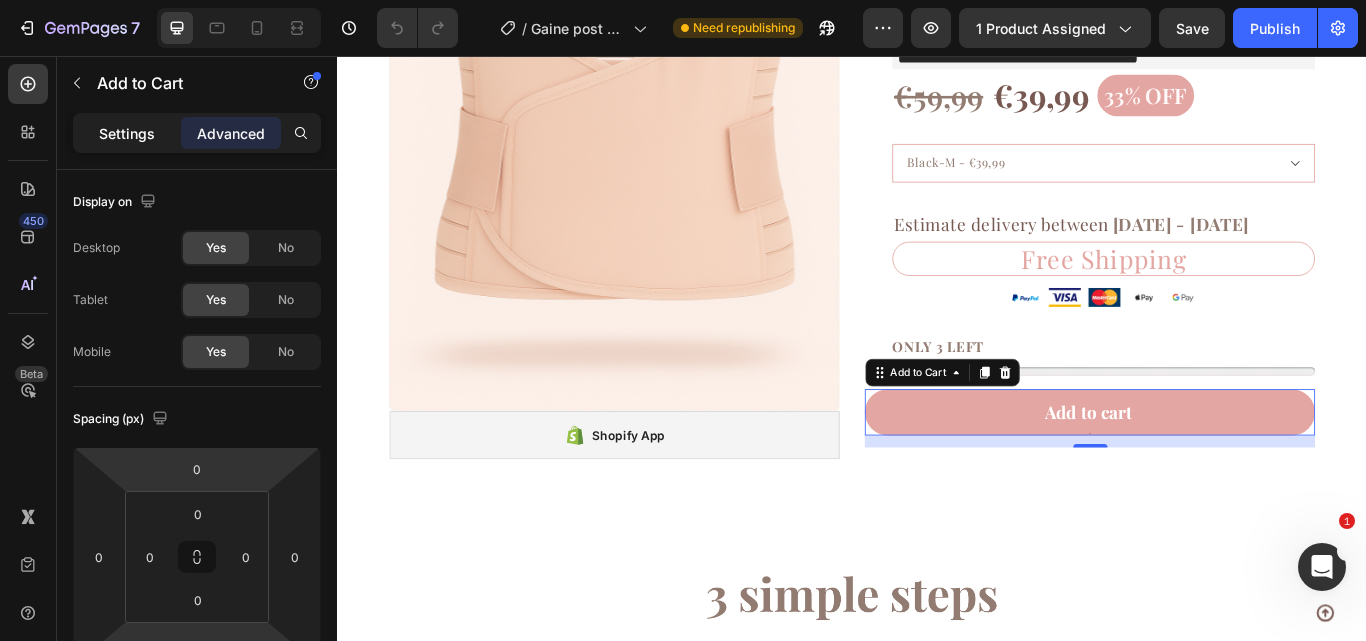 click on "Settings" at bounding box center (127, 133) 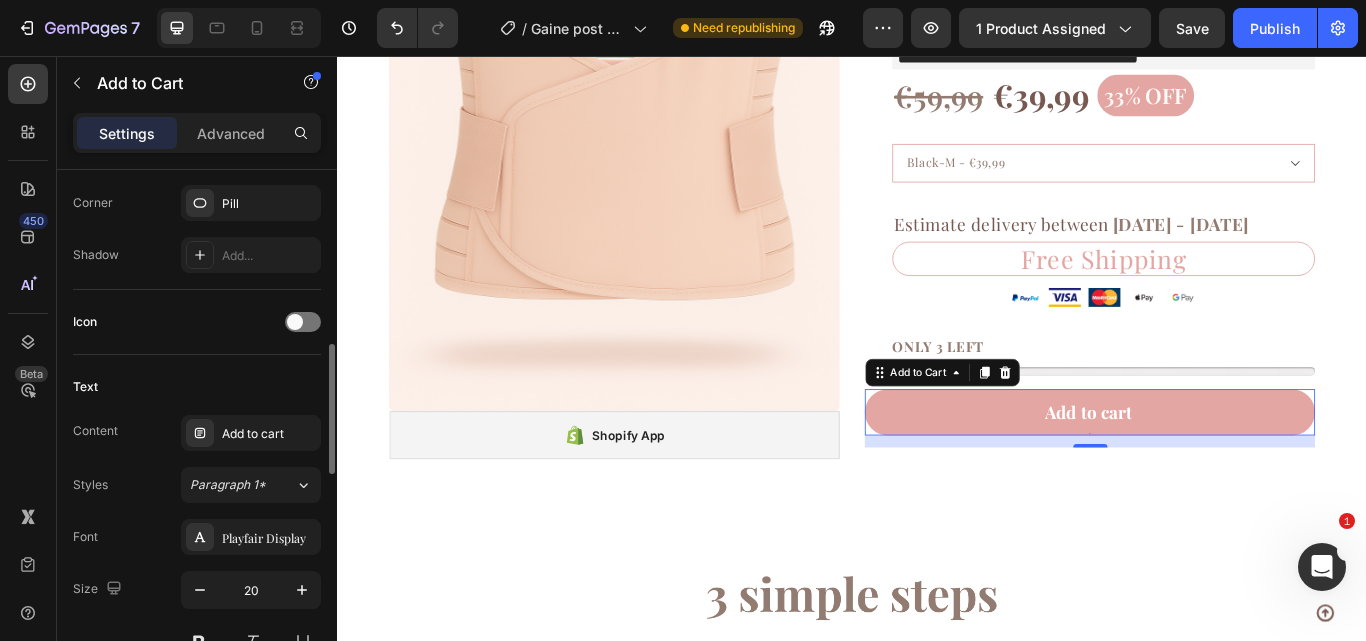 scroll, scrollTop: 702, scrollLeft: 0, axis: vertical 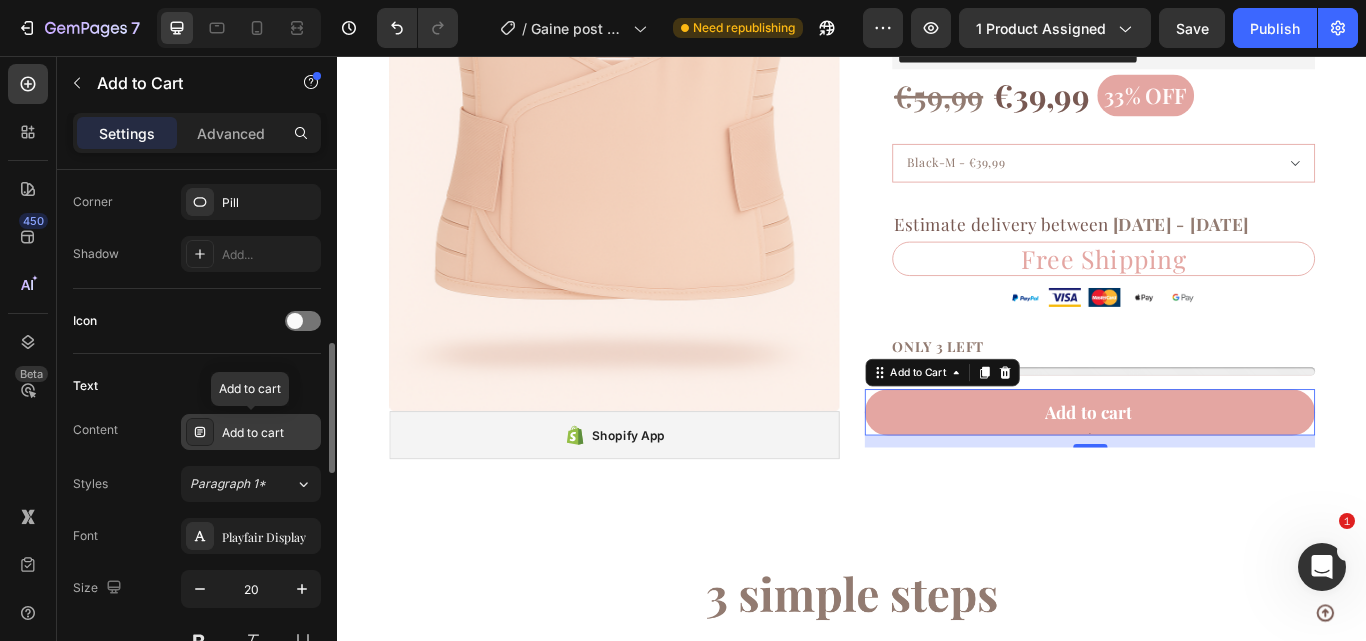 click on "Add to cart" at bounding box center [251, 432] 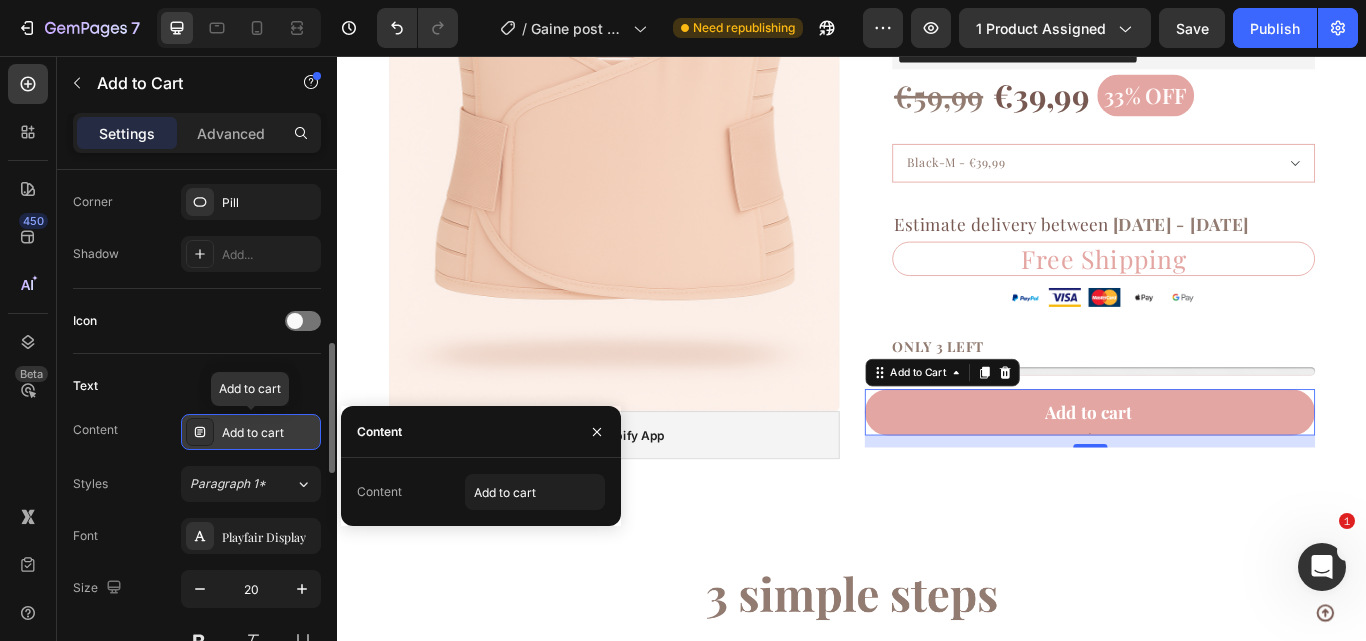 click on "Add to cart" at bounding box center (251, 432) 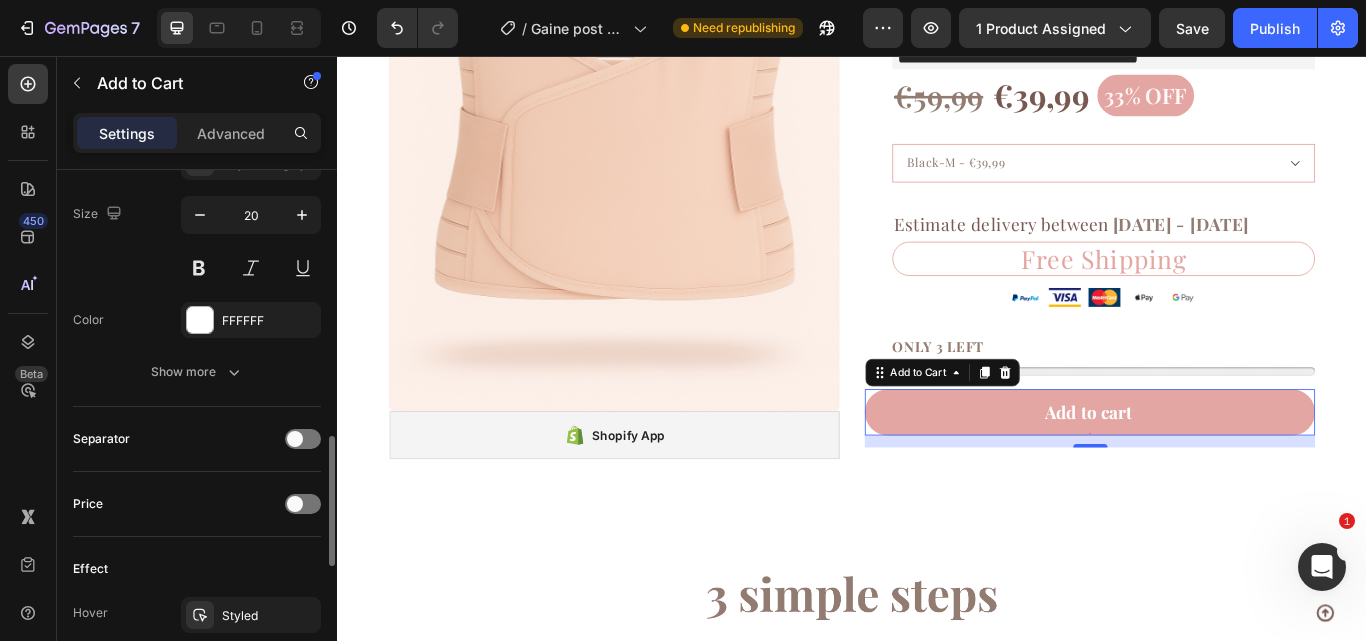 scroll, scrollTop: 1077, scrollLeft: 0, axis: vertical 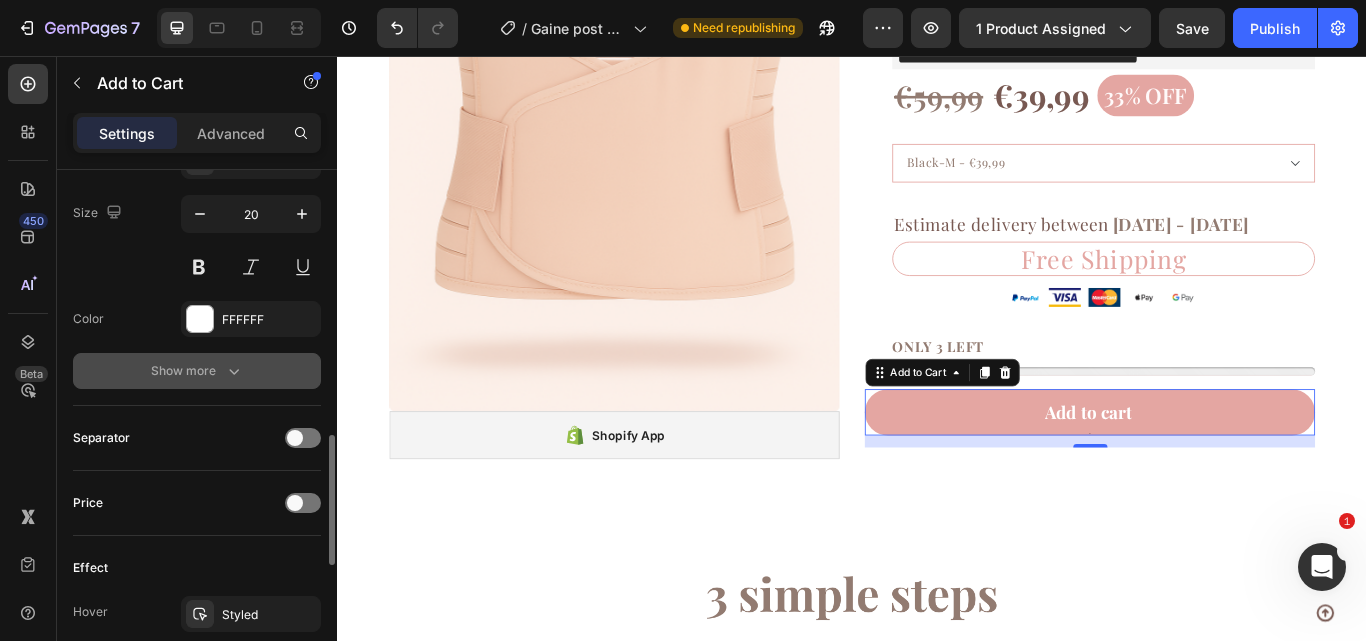 click 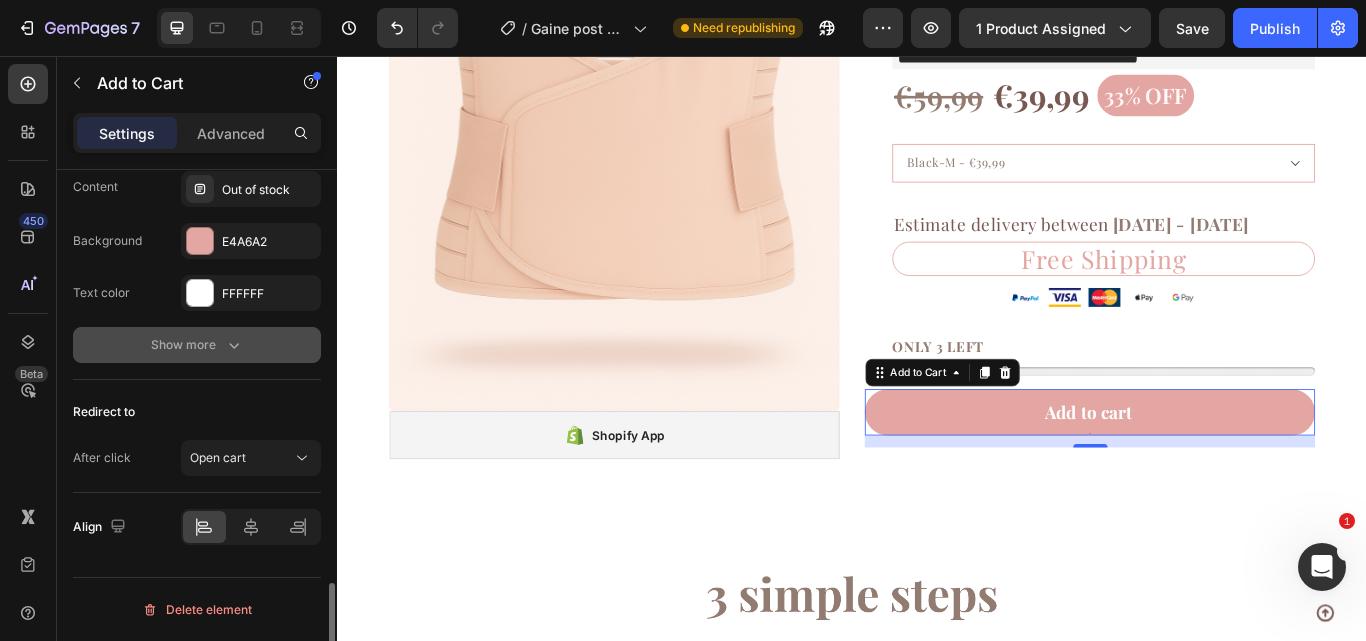 scroll, scrollTop: 1879, scrollLeft: 0, axis: vertical 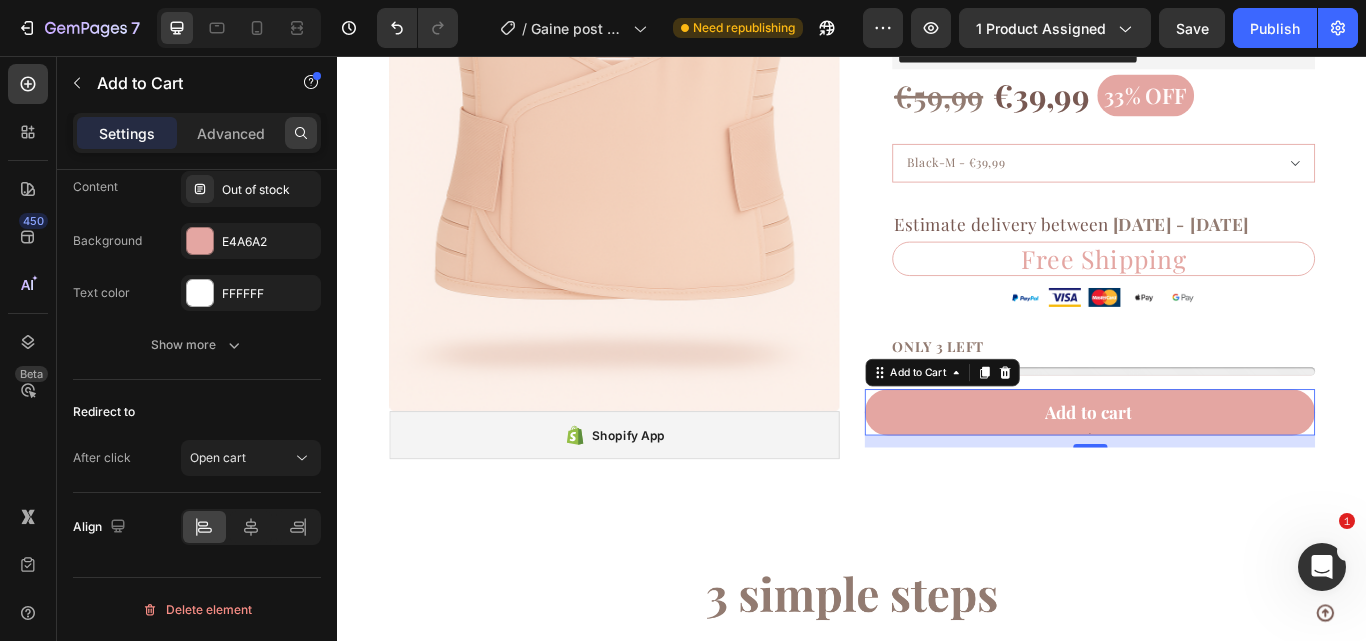 click 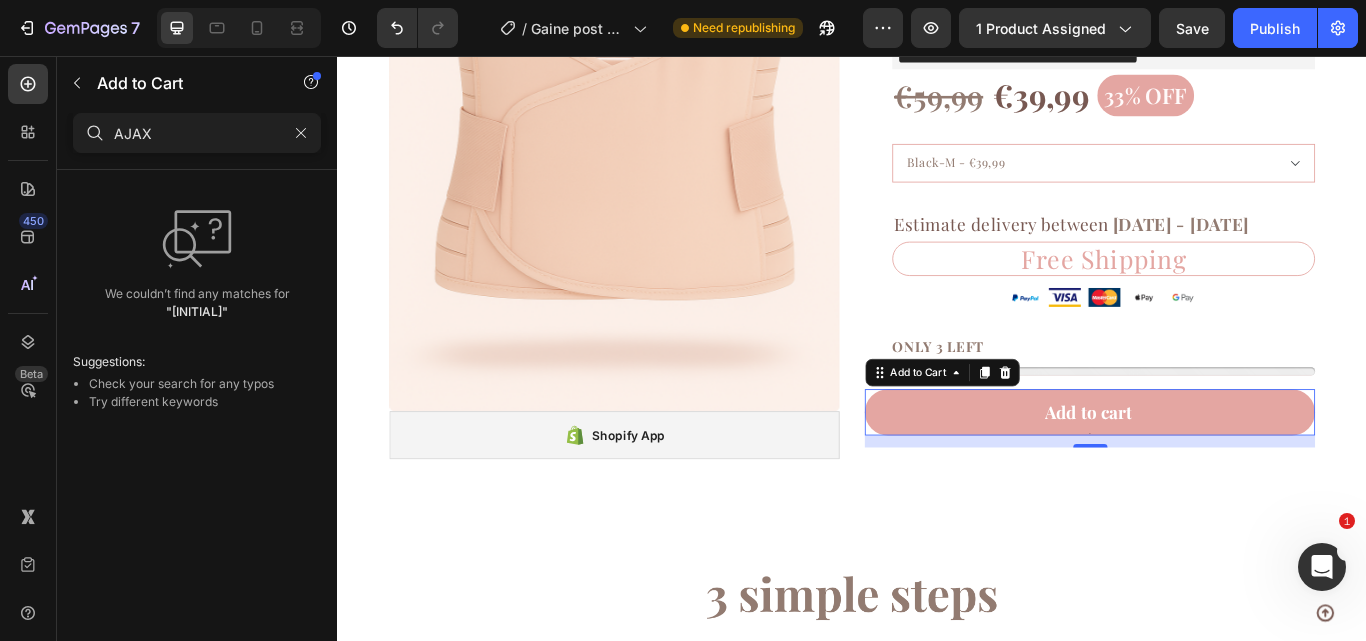 scroll, scrollTop: 0, scrollLeft: 0, axis: both 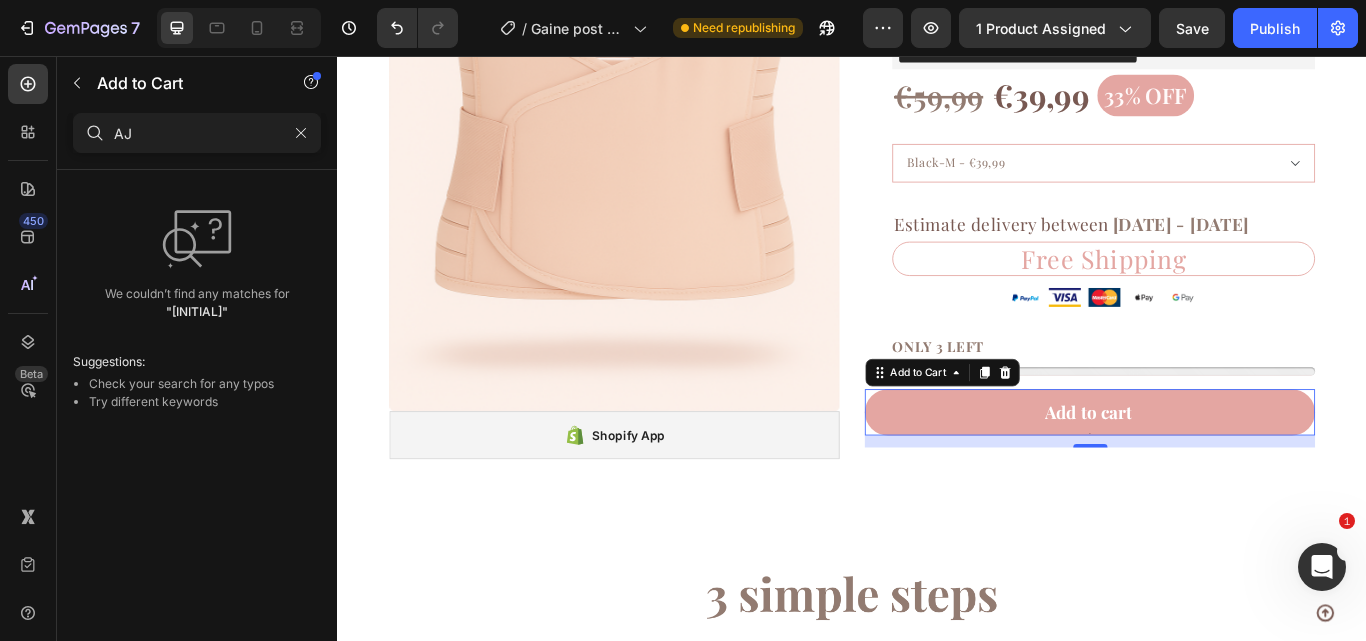 type on "A" 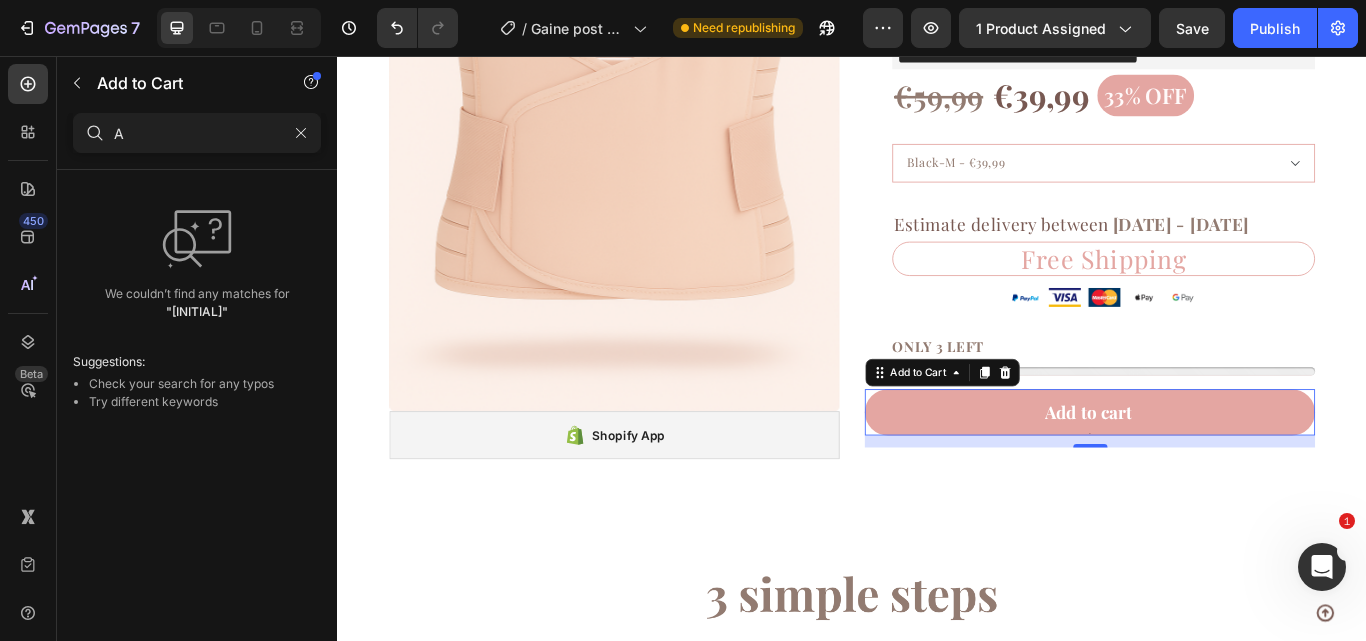type 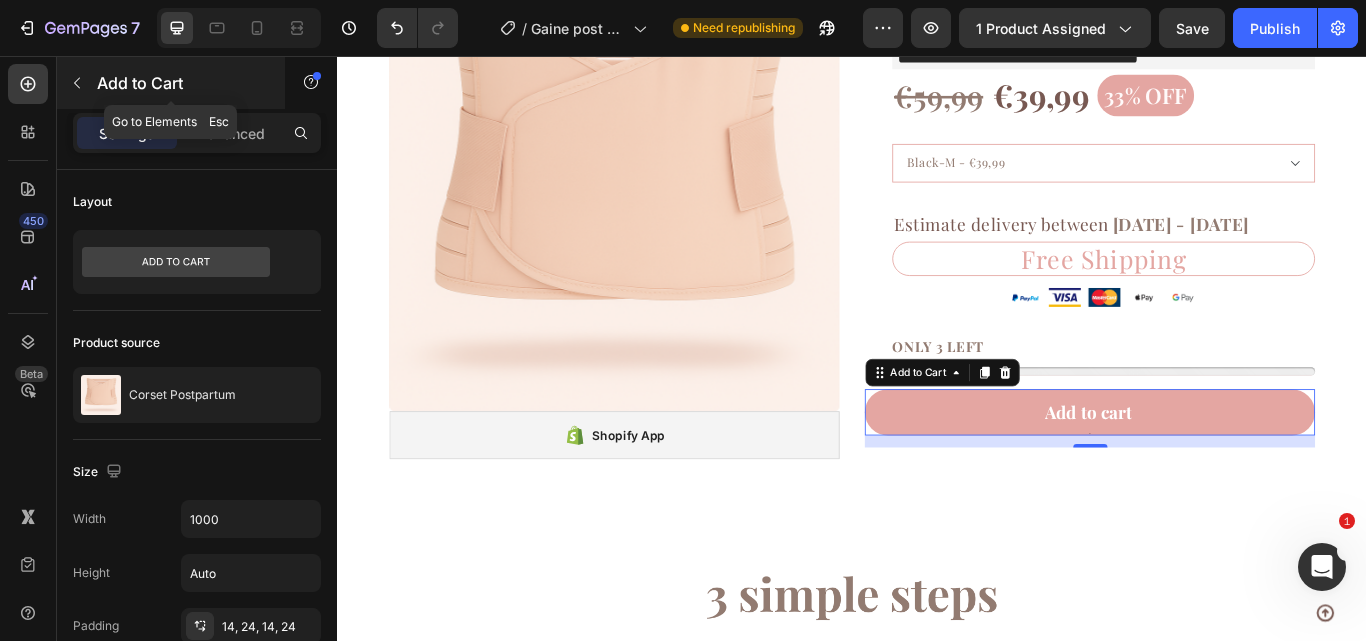click 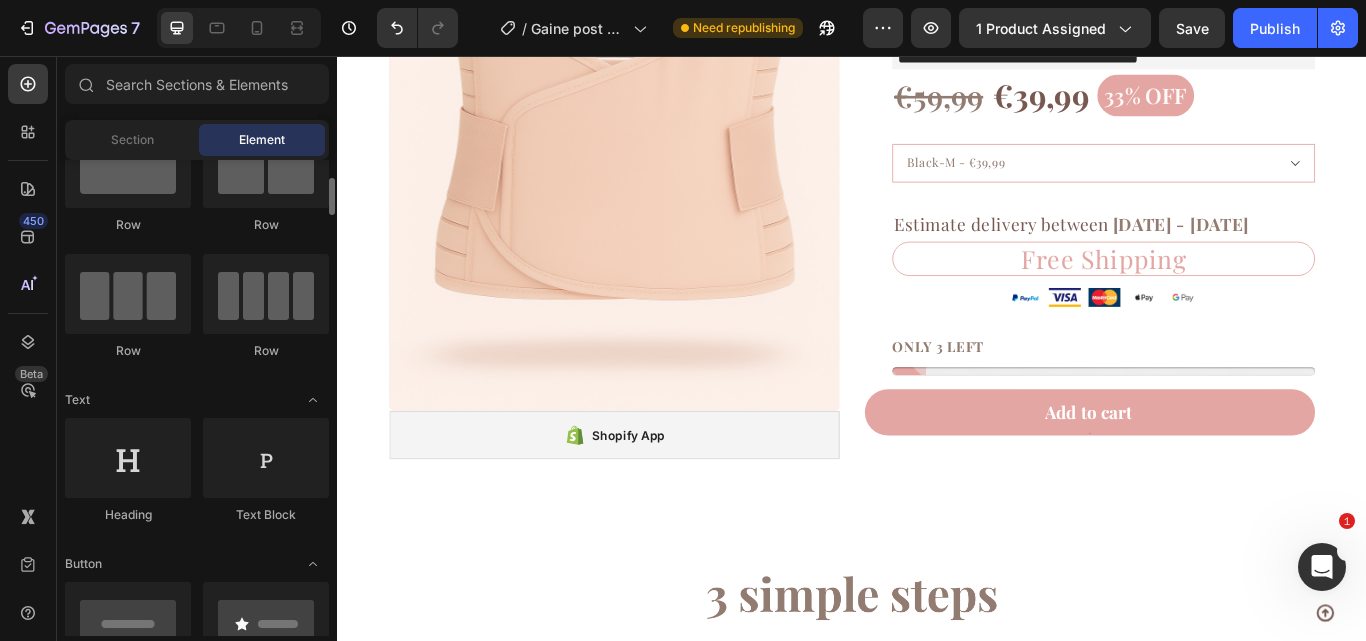 scroll, scrollTop: 0, scrollLeft: 0, axis: both 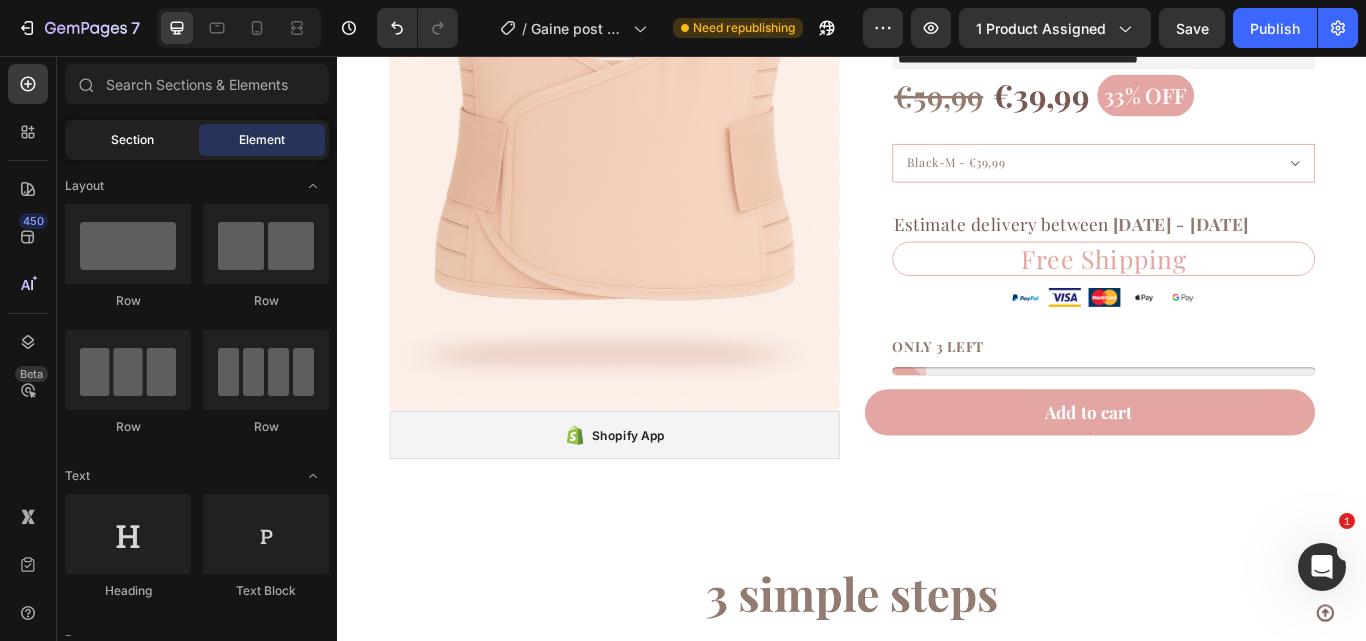 click on "Section" at bounding box center [132, 140] 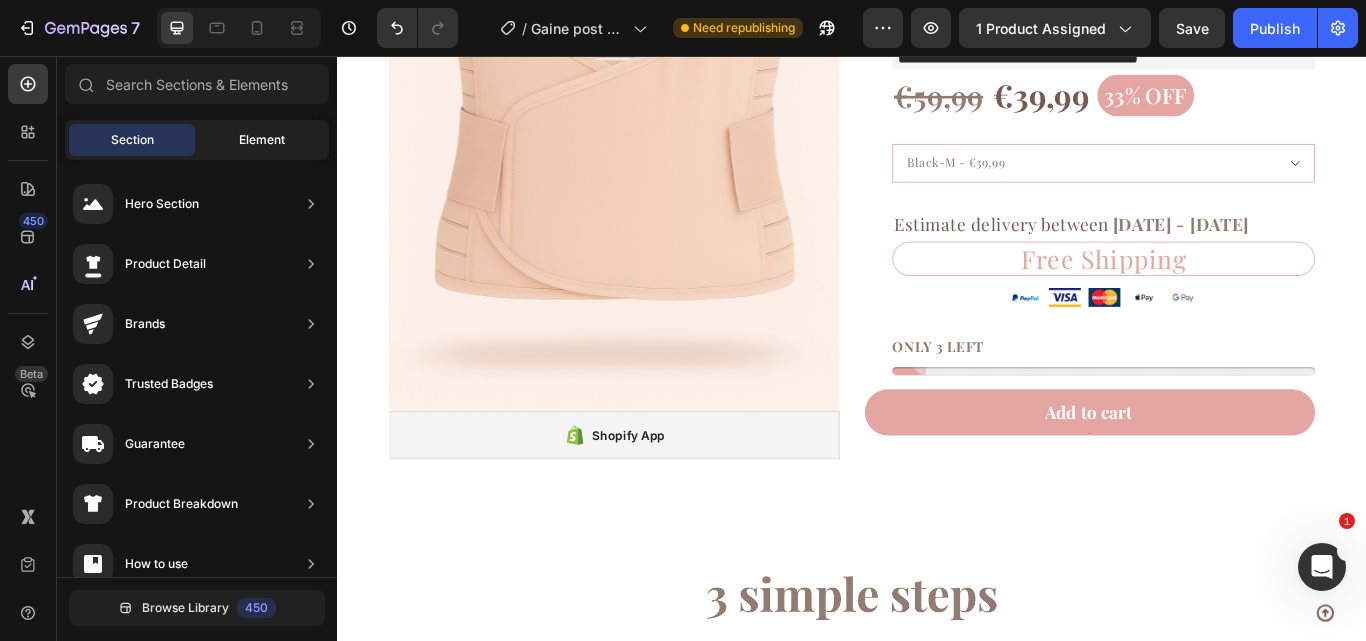 click on "Element" 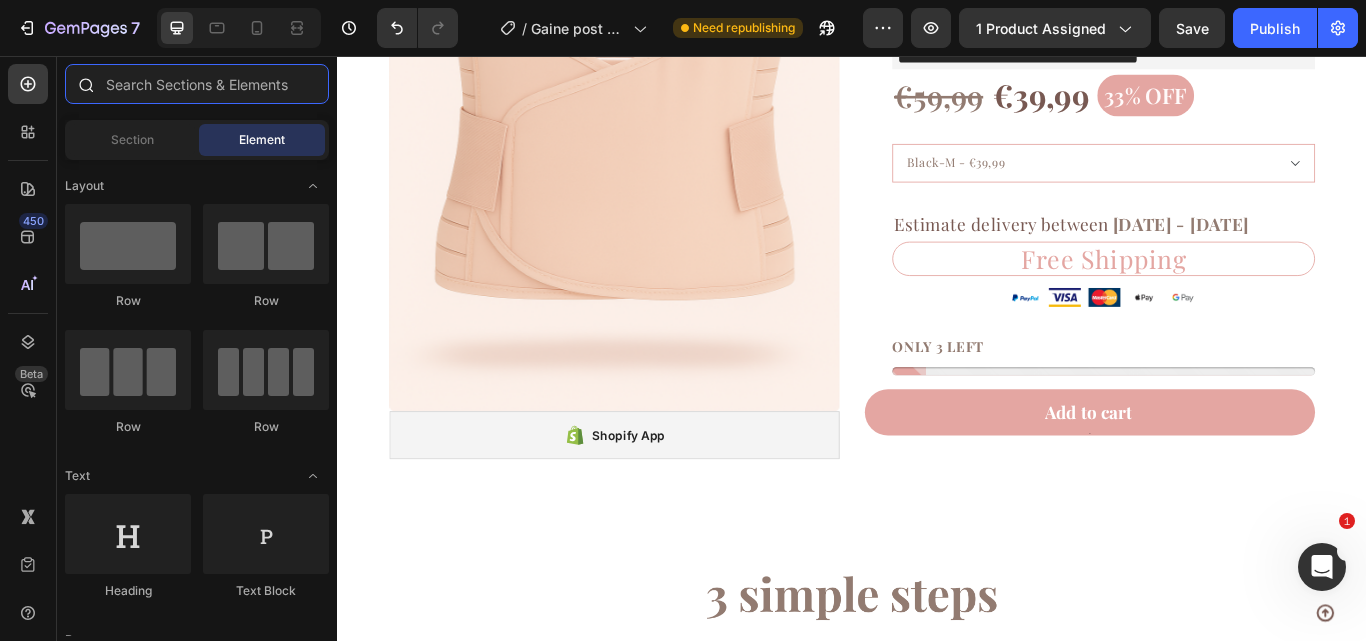 click at bounding box center (197, 84) 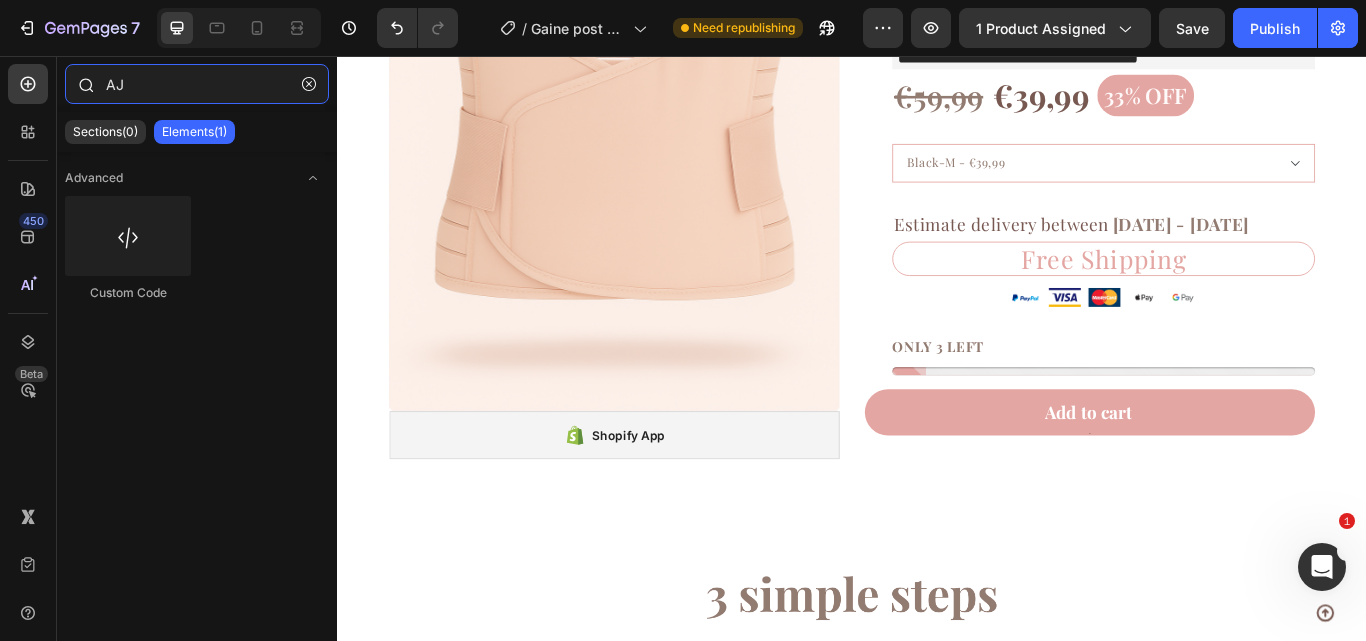 type on "A" 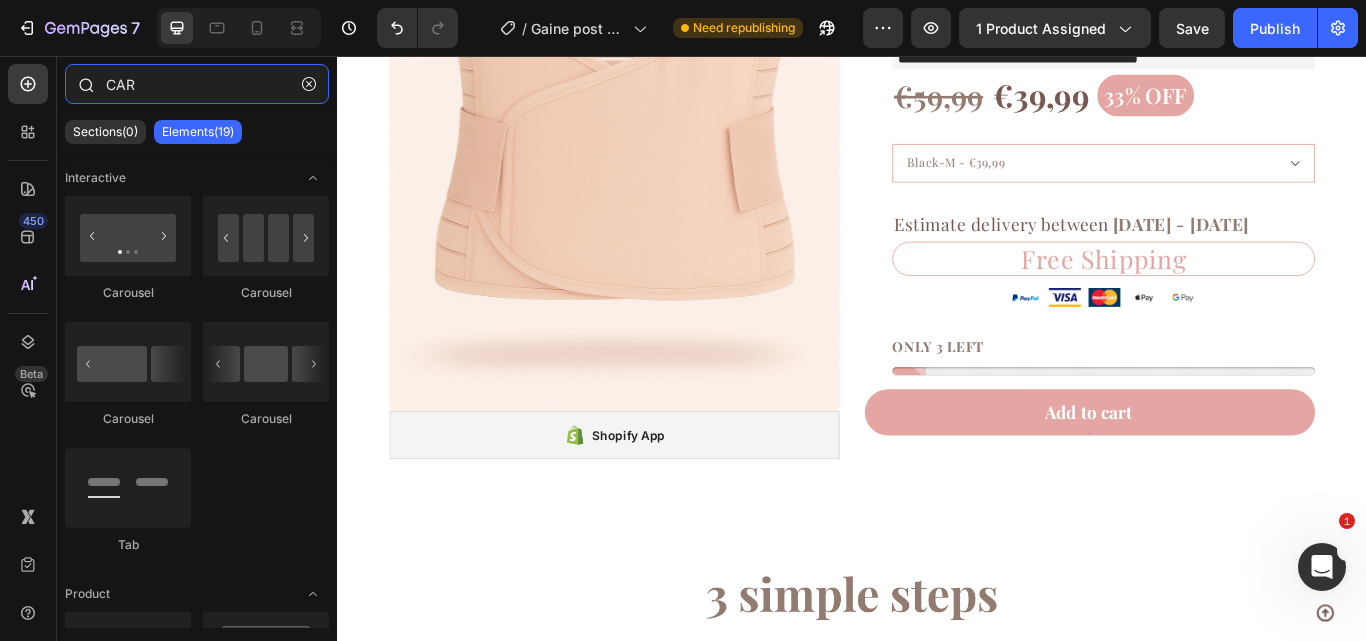 type on "CART" 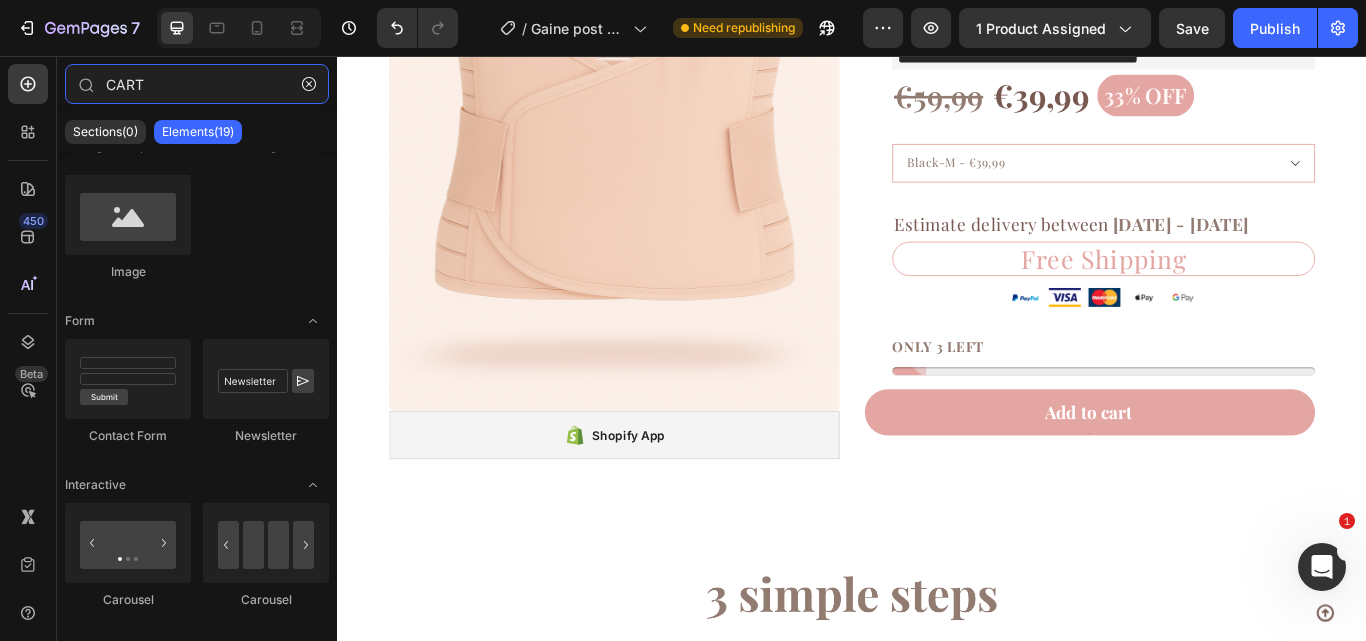 scroll, scrollTop: 0, scrollLeft: 0, axis: both 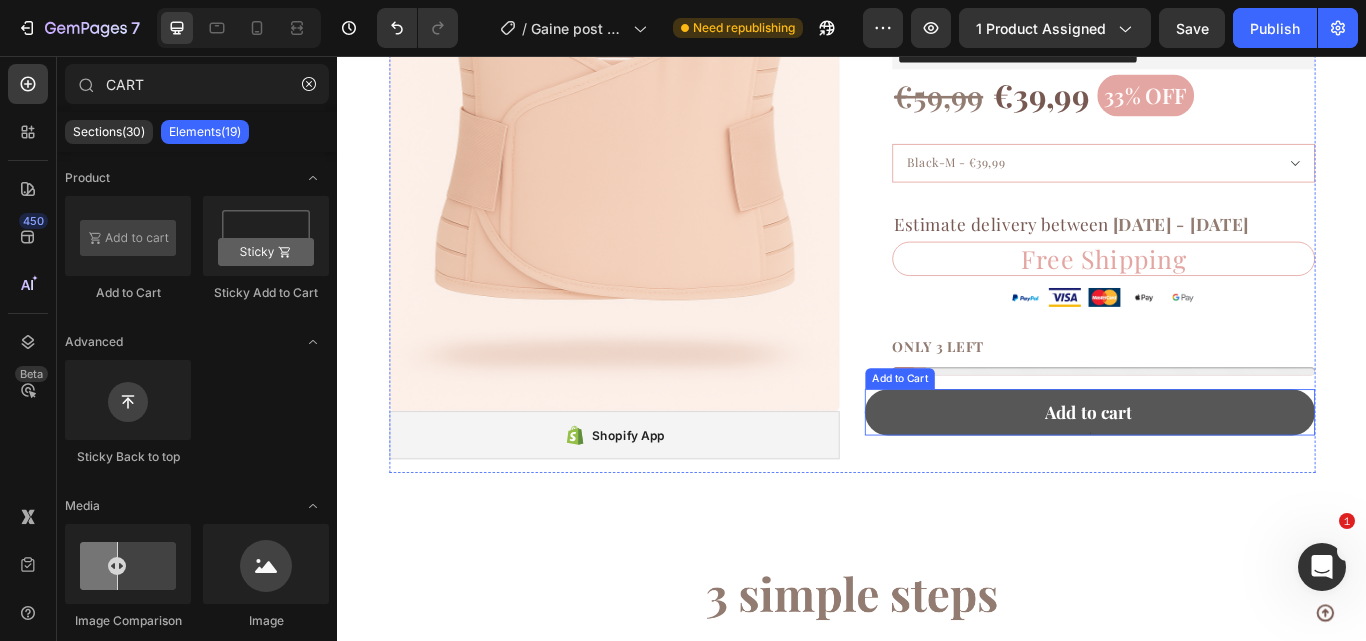click on "Add to cart" at bounding box center (1214, 472) 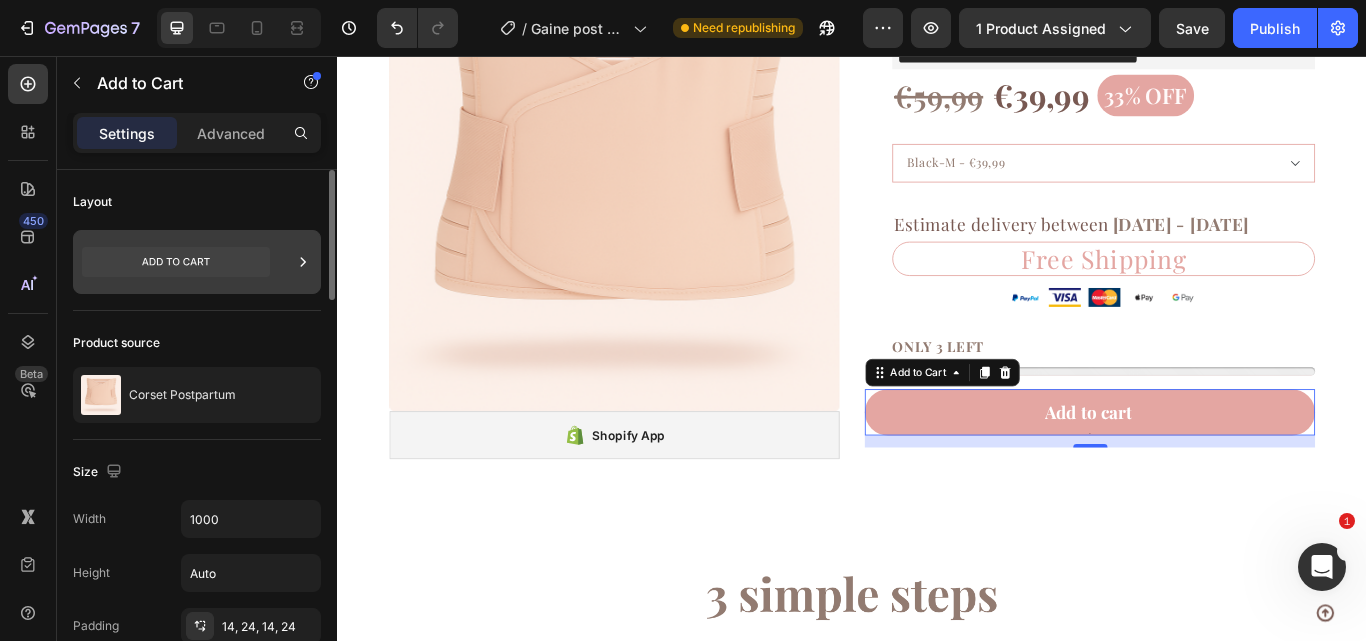 click 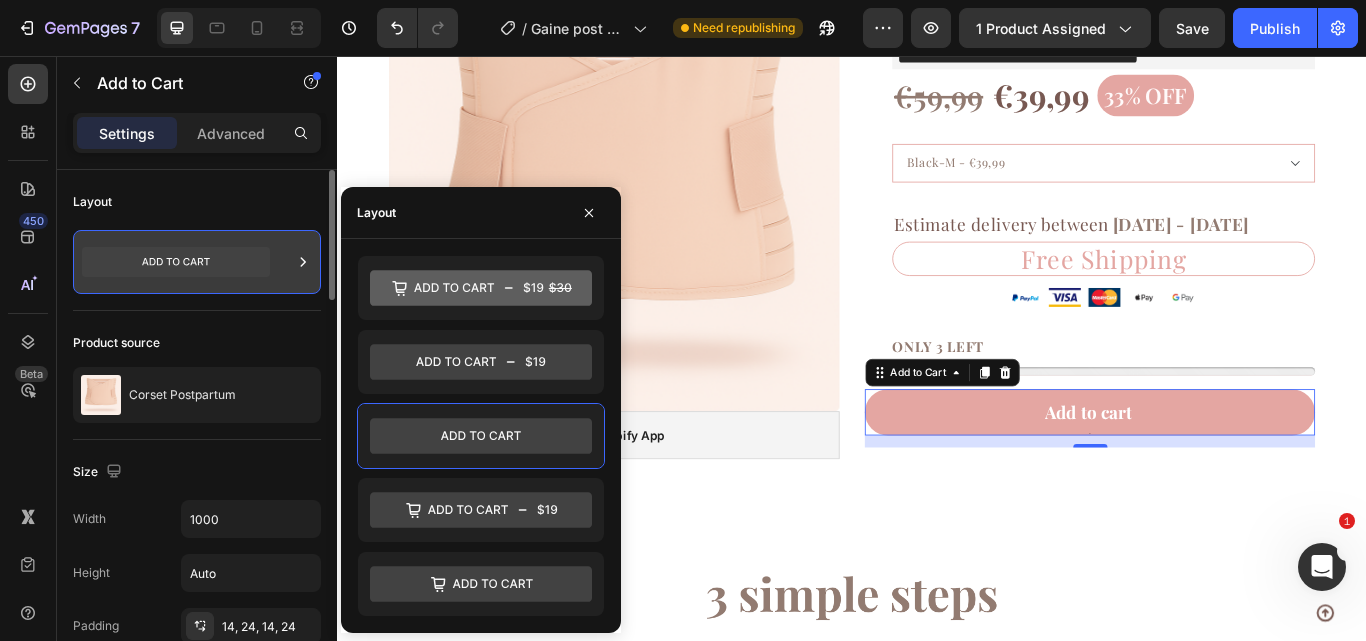 click 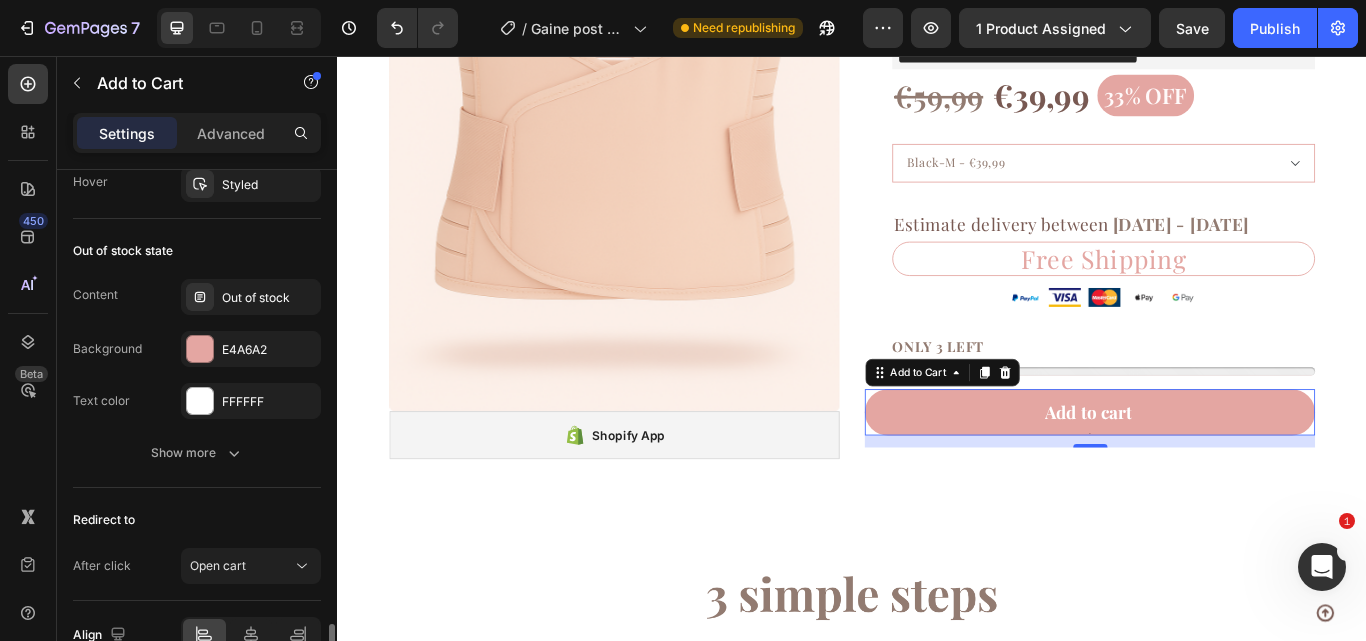 scroll, scrollTop: 1615, scrollLeft: 0, axis: vertical 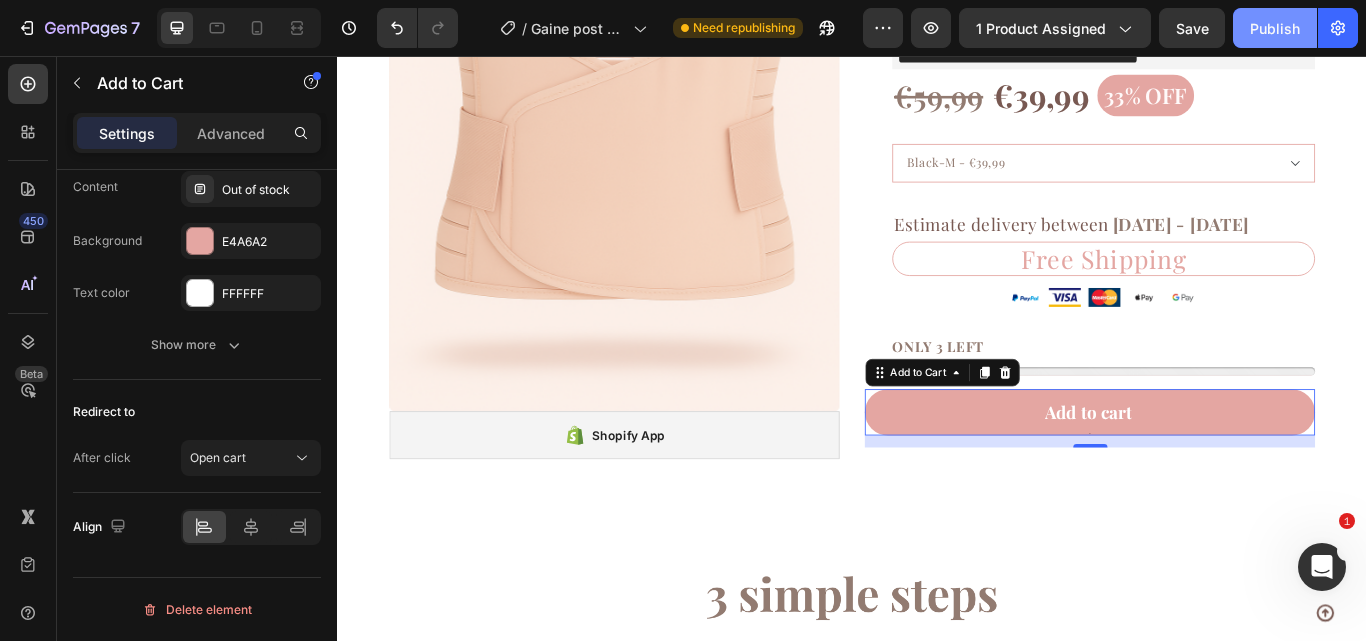click on "Publish" 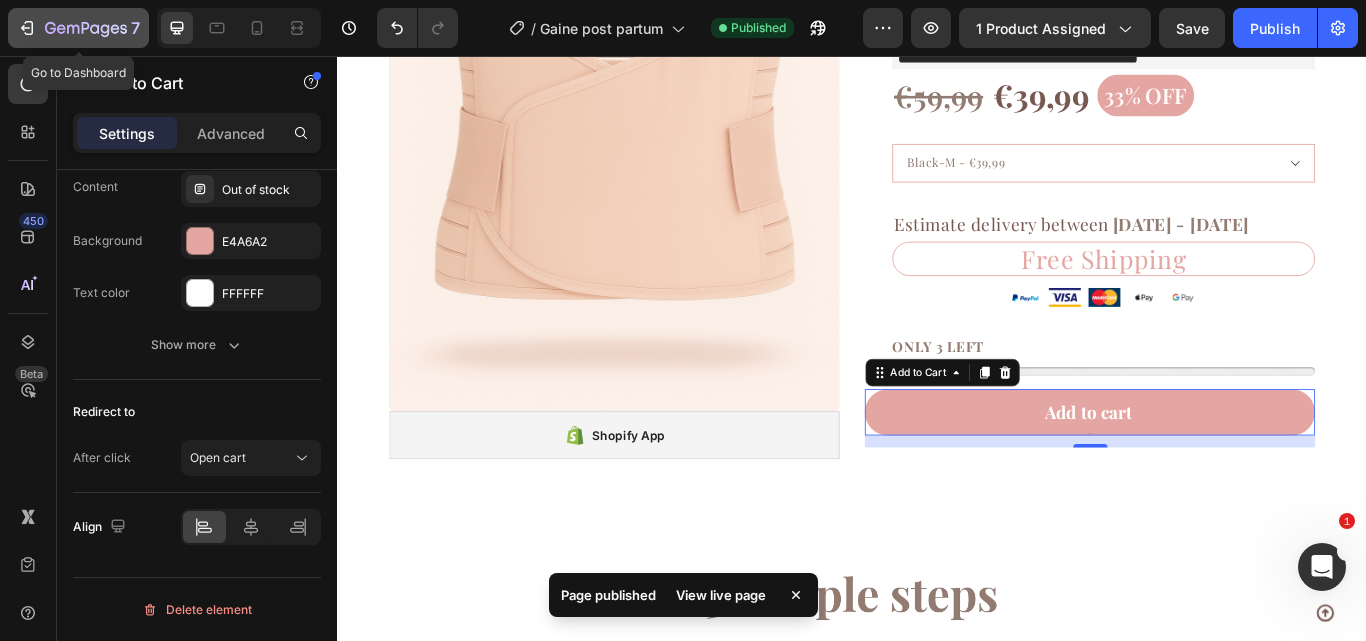 click on "7" at bounding box center (78, 28) 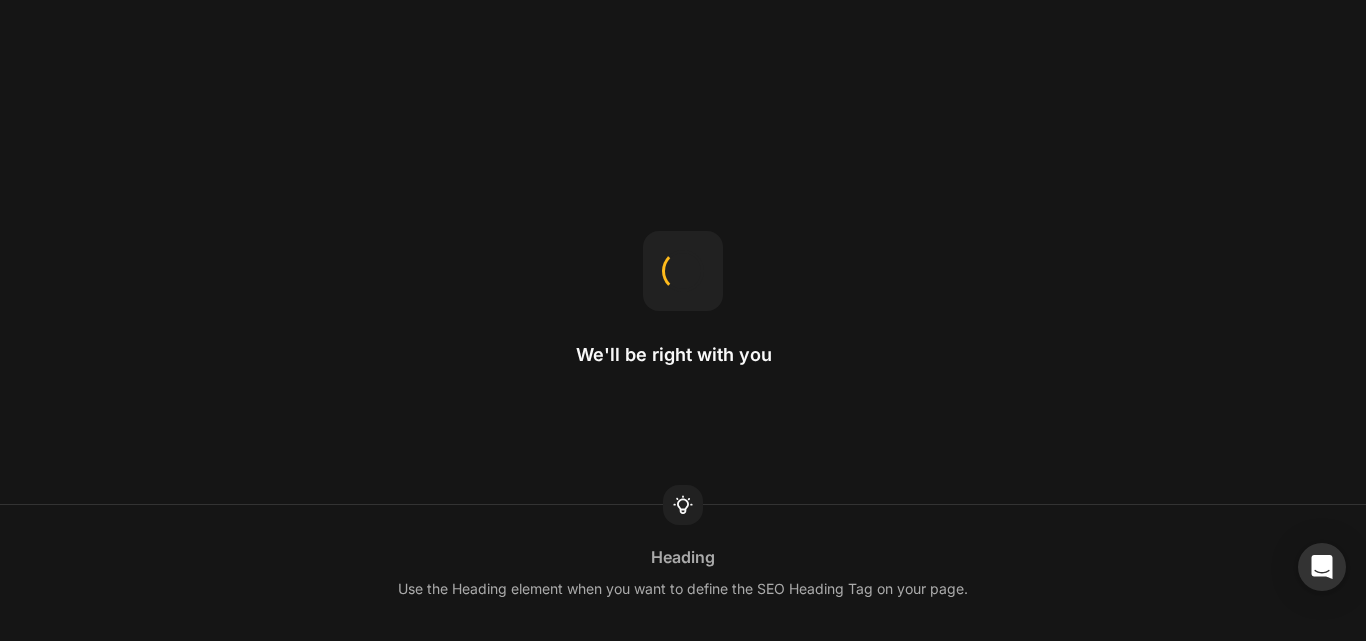 scroll, scrollTop: 0, scrollLeft: 0, axis: both 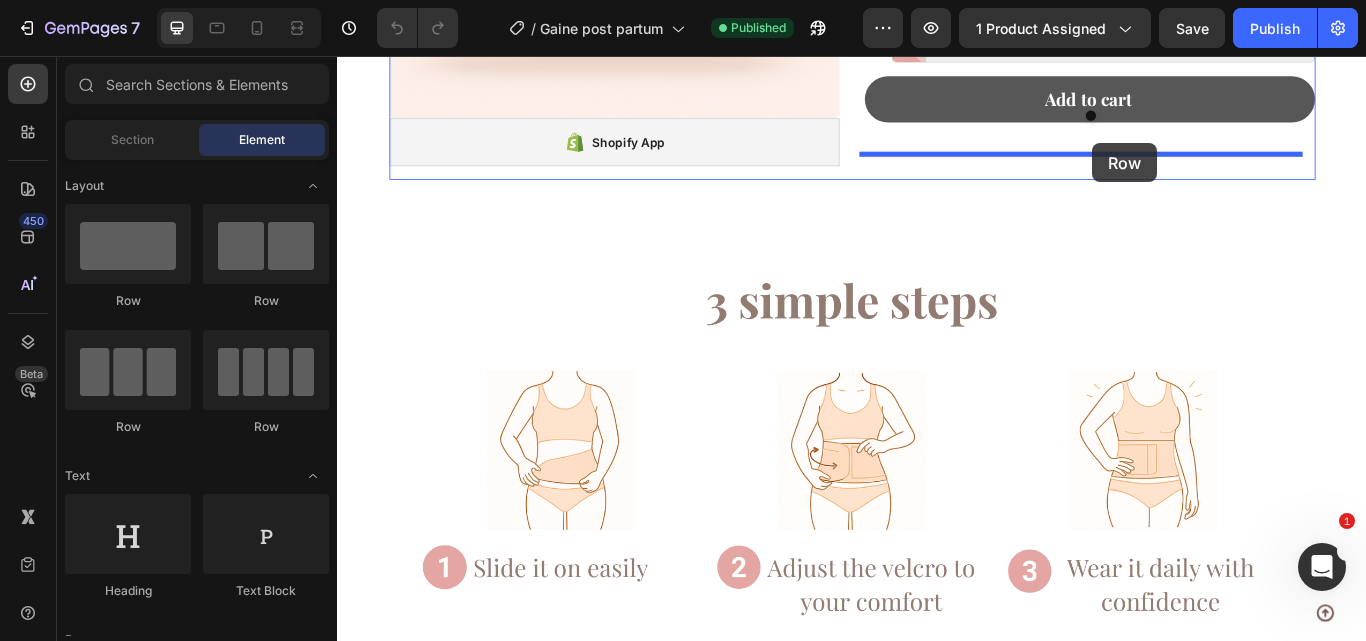 drag, startPoint x: 459, startPoint y: 315, endPoint x: 1218, endPoint y: 156, distance: 775.47534 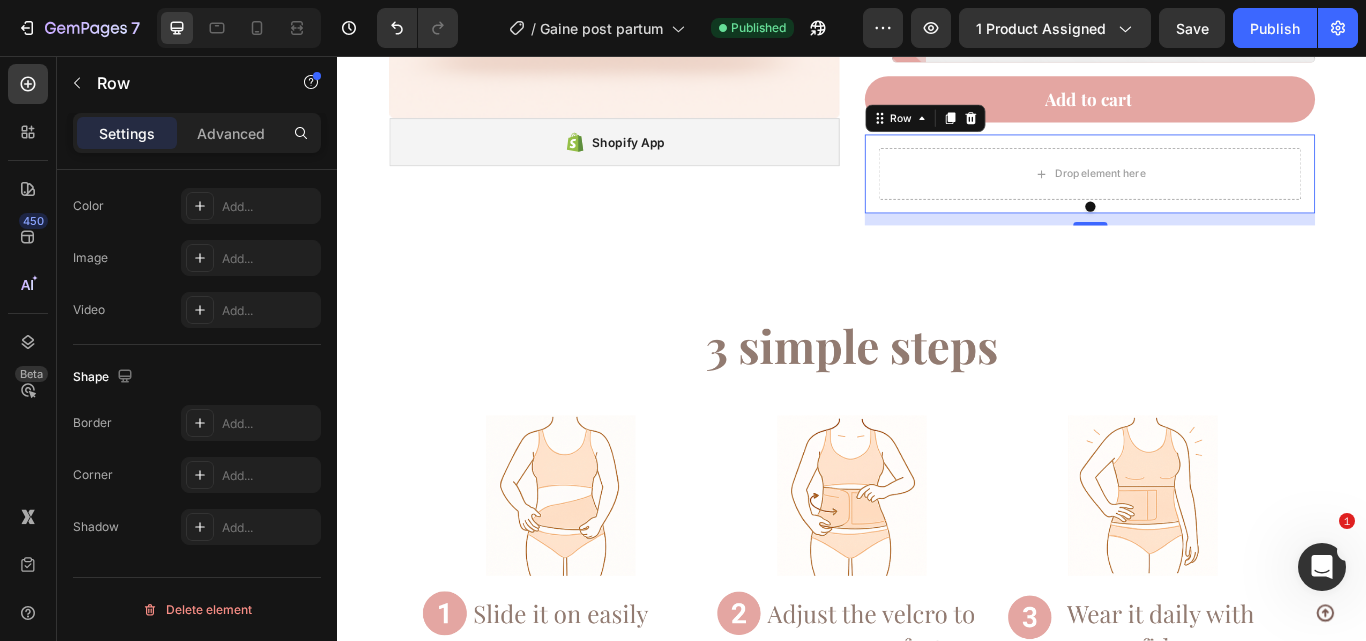 scroll, scrollTop: 0, scrollLeft: 0, axis: both 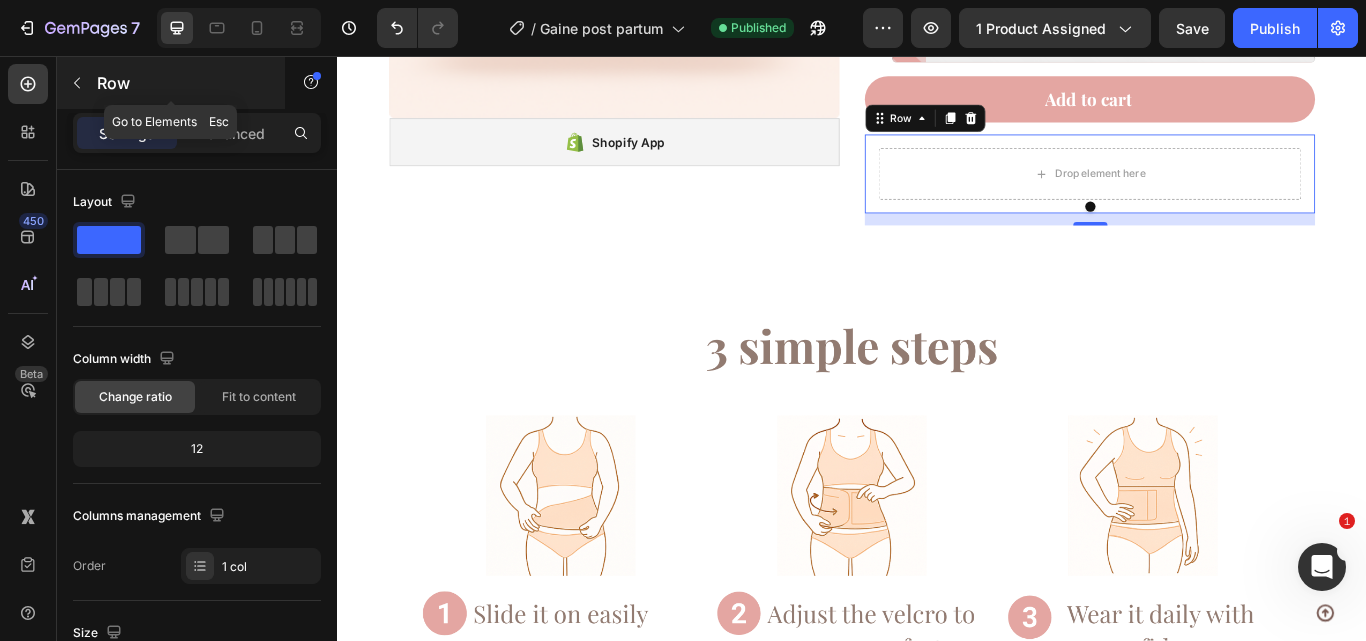 click 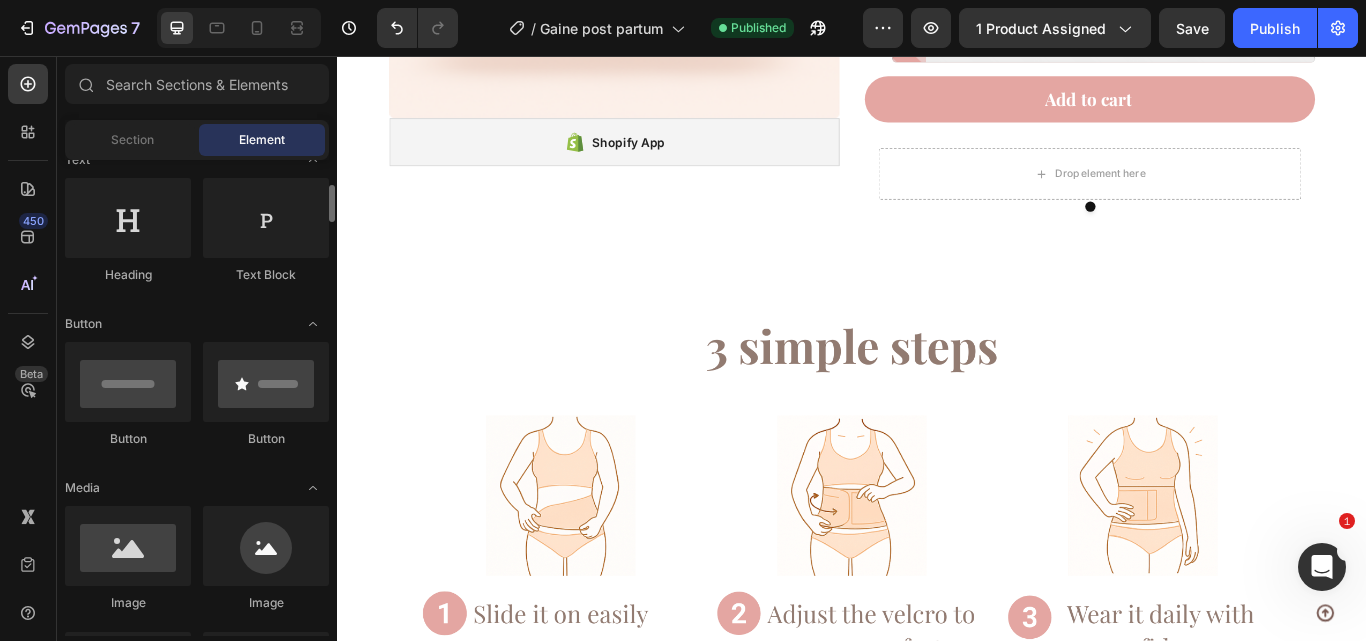 scroll, scrollTop: 317, scrollLeft: 0, axis: vertical 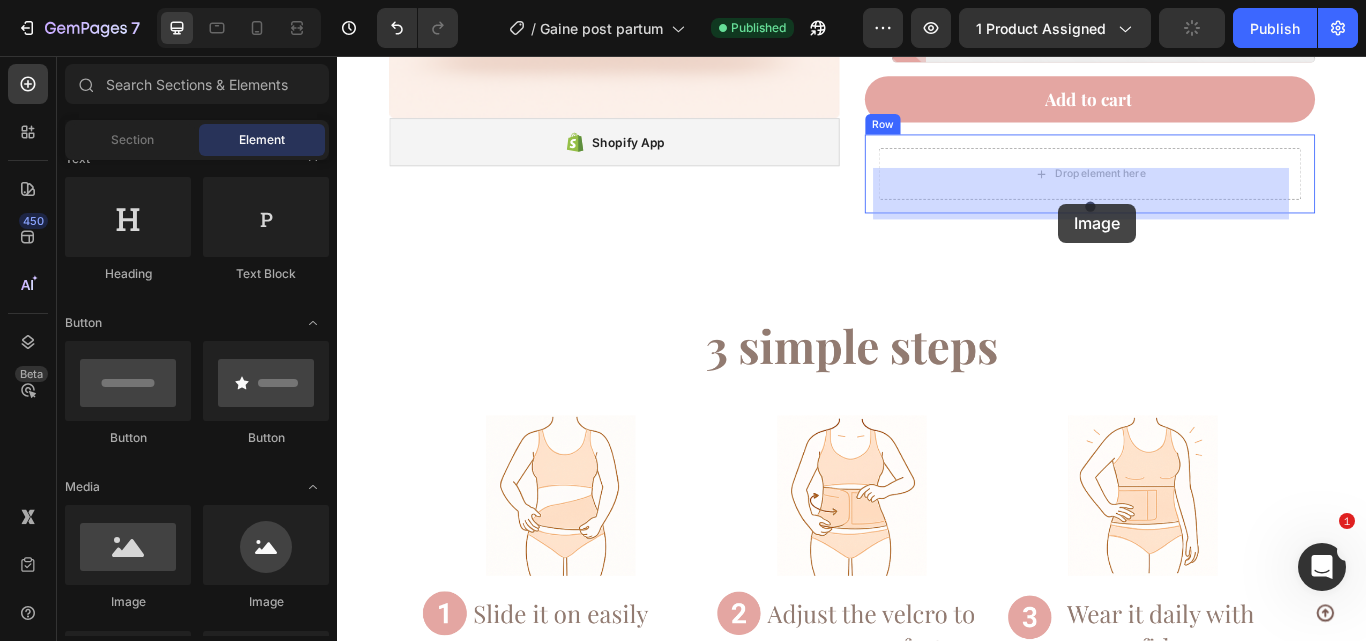 drag, startPoint x: 924, startPoint y: 326, endPoint x: 1178, endPoint y: 228, distance: 272.24988 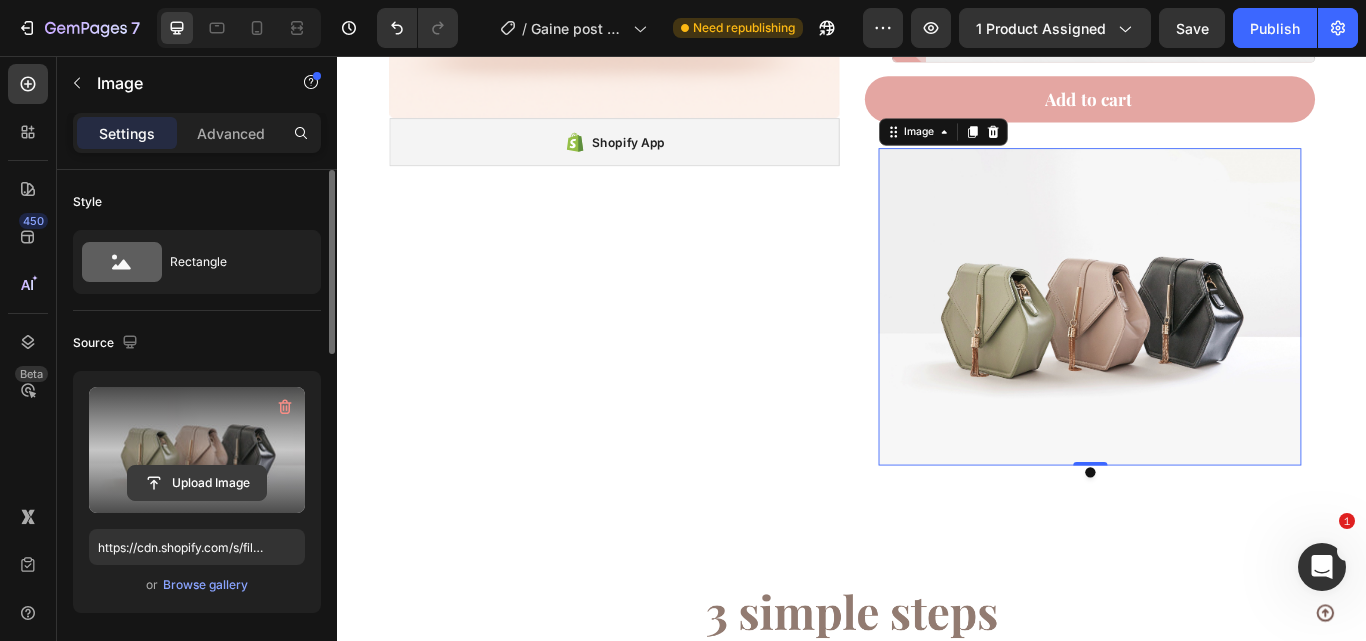 click 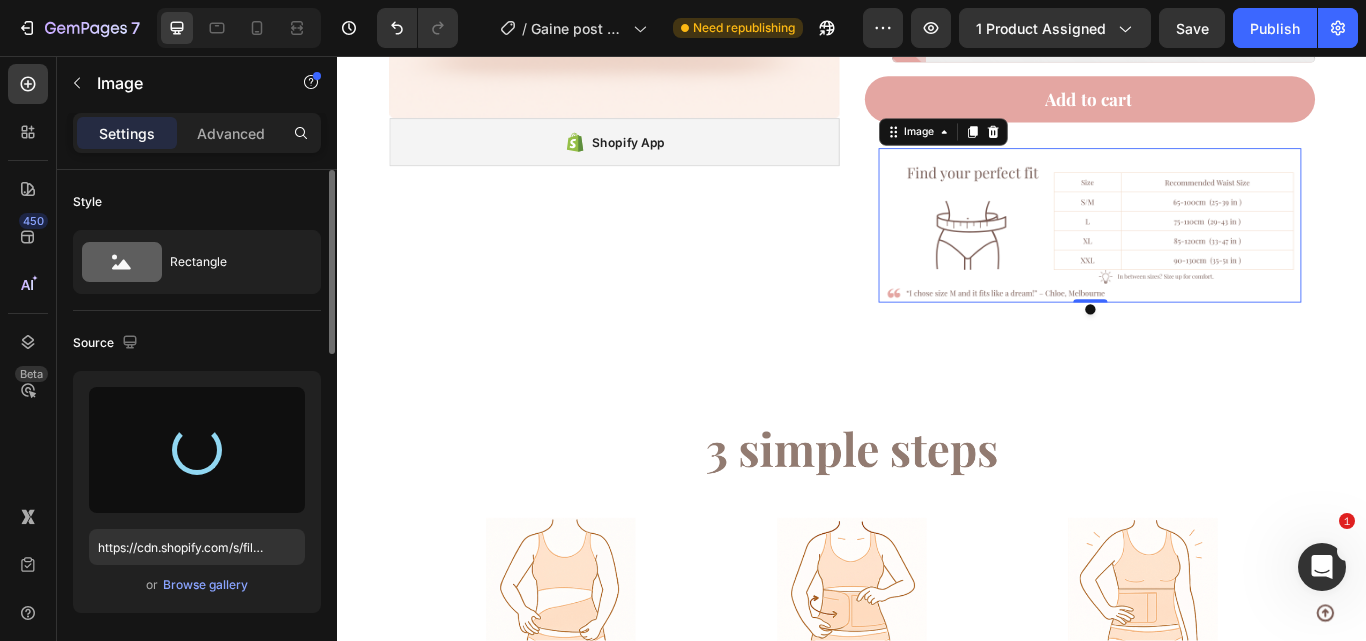 type on "https://cdn.shopify.com/s/files/1/0854/5681/4345/files/gempages_546621877804598514-4902c237-4eaf-4933-a74b-00eb6fb34636.png" 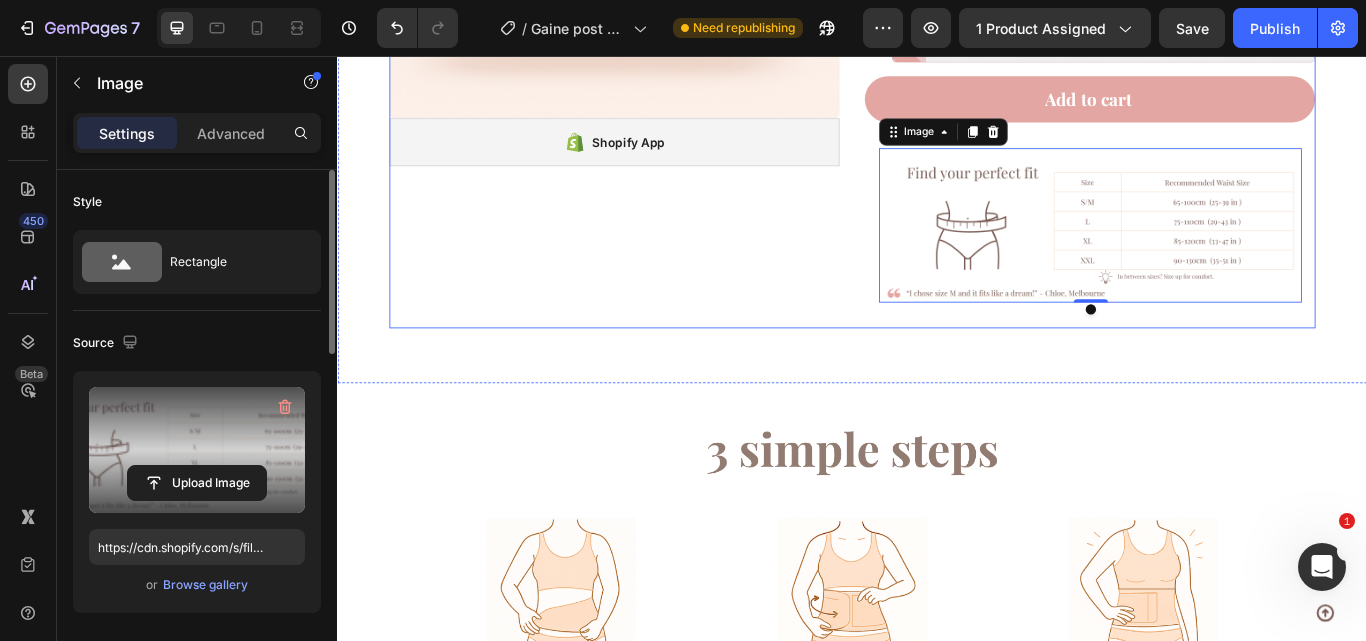 click on "Product Images
Shopify App Shopify App Corset Postpartum Product Title Judge.me - Preview Badge (Stars) Judge.me [PRICE] Product Price Product Price [PRICE] Product Price Product Price [PERCENTAGE] off Product Badge Row   Black-[SIZE] - [PRICE]  Pink-[SIZE] - [PRICE]  Black-[SIZE] - [PRICE]  Black-[SIZE] - [PRICE]  Apricot-[SIZE] - [PRICE]  Apricot-[SIZE] - [PRICE]  Pink-[SIZE] - [PRICE]  Pink-[SIZE] - [PRICE]  Apricot-[SIZE] - [PRICE]  Product Variants & Swatches
Estimate delivery between
[DATE] - [DATE]
Delivery Date
1
Product Quantity Row Free Shipping Heading Row Image Image Image Image Image Row Row  ONLY 3 LEFT Stock Counter Row Add to cart Add to Cart Image   0 Row
Image
Carousel Row Product" at bounding box center (937, -11) 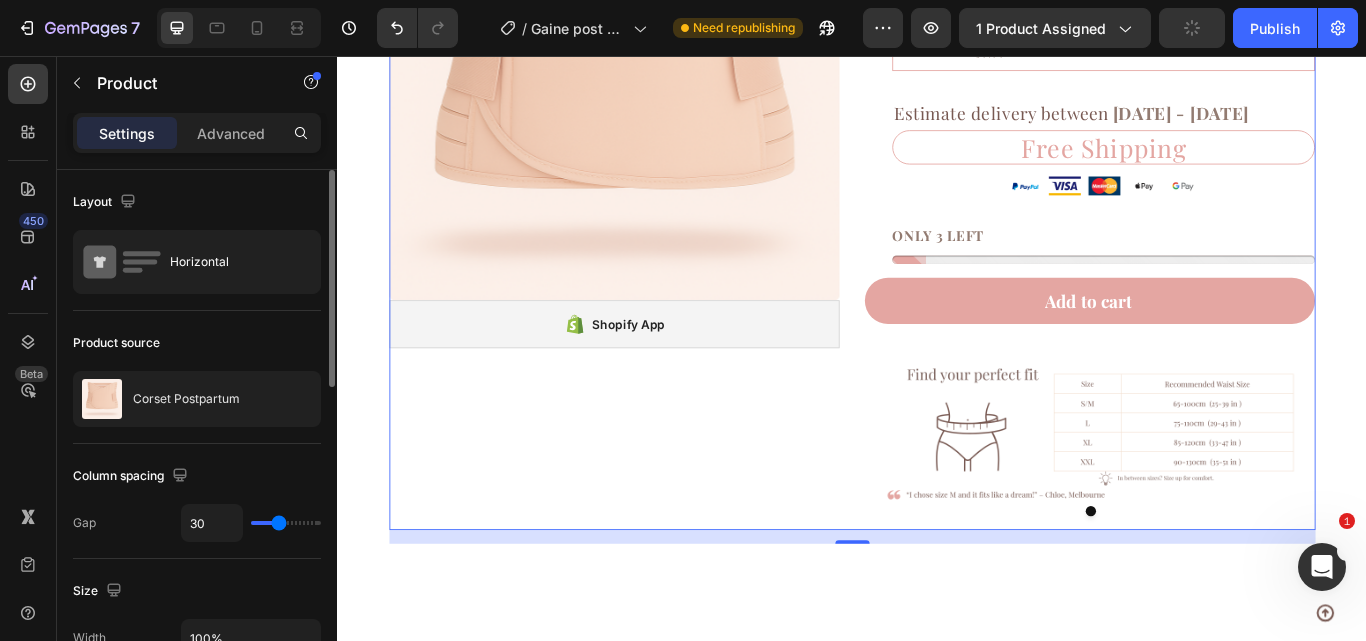 scroll, scrollTop: 3641, scrollLeft: 0, axis: vertical 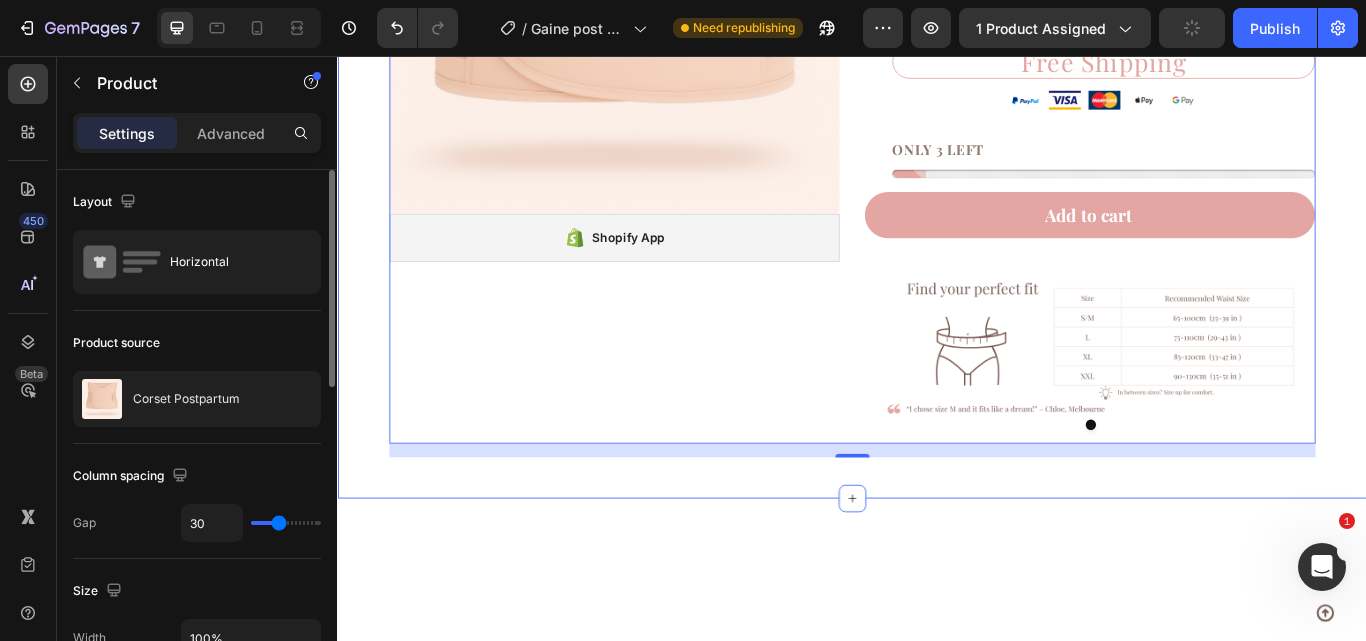 click on "Product Images
Shopify App Shopify App Corset Postpartum Product Title Judge.me - Preview Badge (Stars) Judge.me [PRICE] Product Price Product Price [PRICE] Product Price Product Price [PERCENTAGE] off Product Badge Row   Black-[SIZE] - [PRICE]  Pink-[SIZE] - [PRICE]  Black-[SIZE] - [PRICE]  Black-[SIZE] - [PRICE]  Apricot-[SIZE] - [PRICE]  Apricot-[SIZE] - [PRICE]  Pink-[SIZE] - [PRICE]  Pink-[SIZE] - [PRICE]  Apricot-[SIZE] - [PRICE]  Product Variants & Swatches
Estimate delivery between
[DATE] - [DATE]
Delivery Date
1
Product Quantity Row Free Shipping Heading Row Image Image Image Image Image Row Row  ONLY 3 LEFT Stock Counter Row Add to cart Add to Cart Image   0 Row
Image
Carousel Row Product   16 SECTION BLOC PRODUIT 16/25" at bounding box center [937, 104] 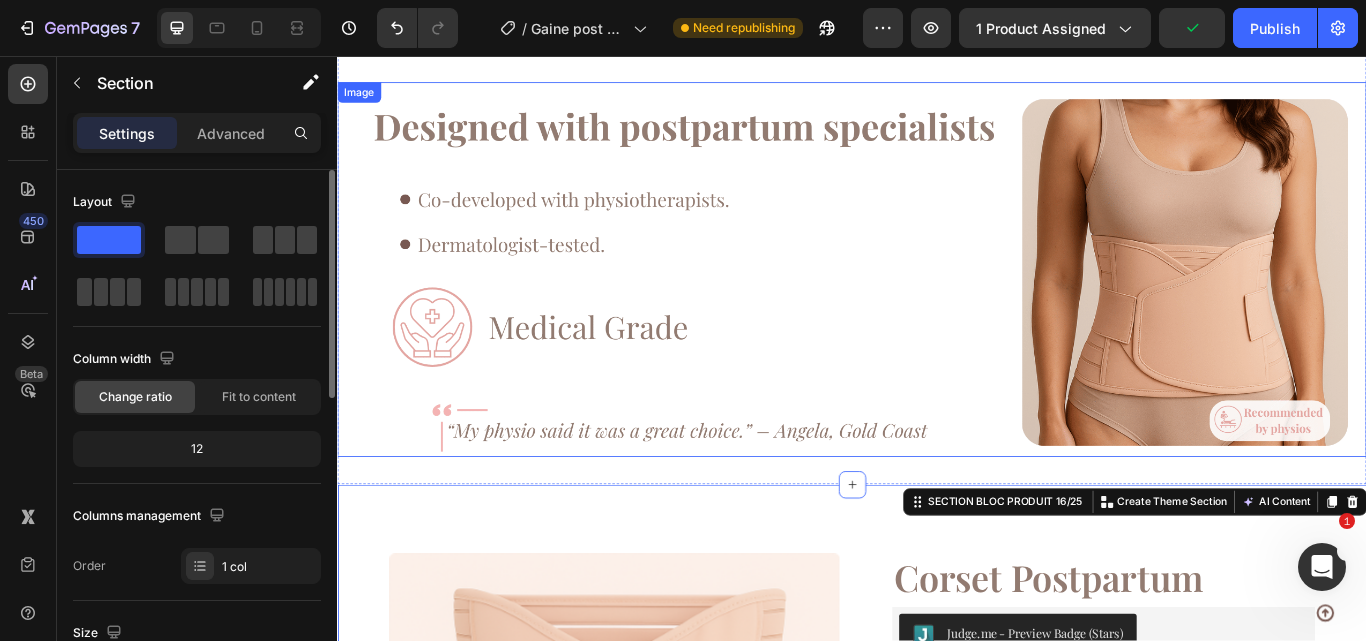 scroll, scrollTop: 3383, scrollLeft: 0, axis: vertical 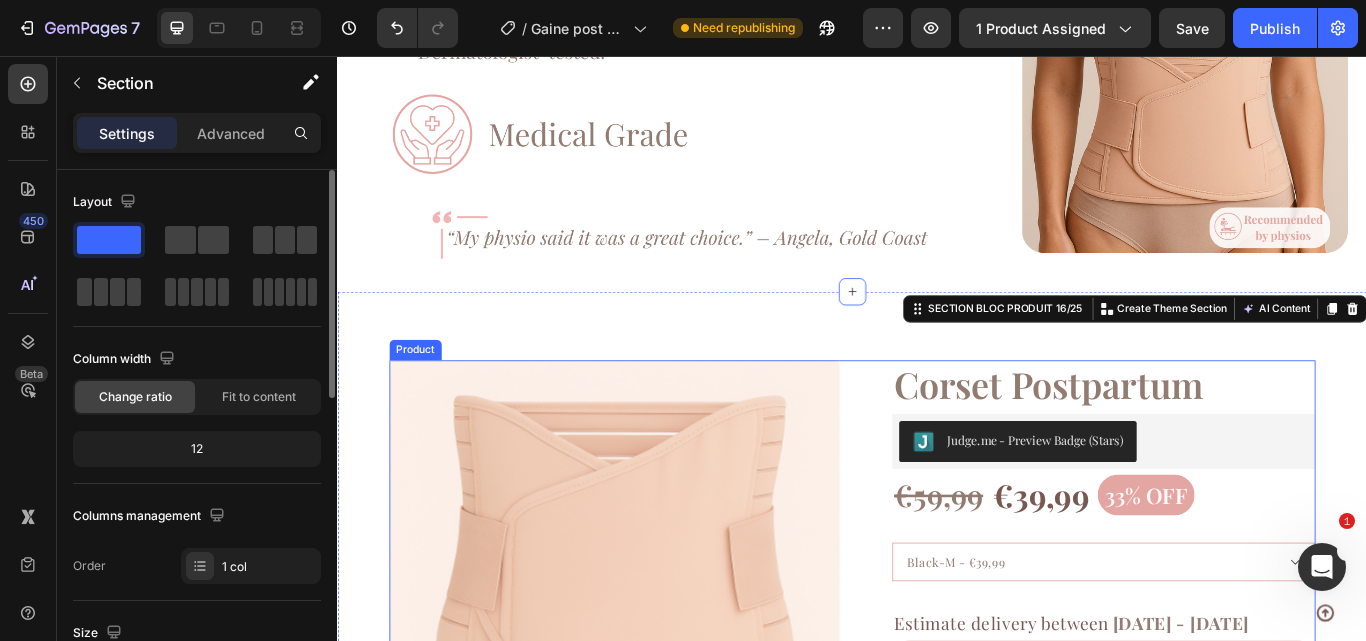click on "Product Images
Shopify App Shopify App Corset Postpartum Product Title Judge.me - Preview Badge (Stars) Judge.me [PRICE] Product Price Product Price [PRICE] Product Price Product Price [PERCENTAGE] off Product Badge Row   Black-[SIZE] - [PRICE]  Pink-[SIZE] - [PRICE]  Black-[SIZE] - [PRICE]  Black-[SIZE] - [PRICE]  Apricot-[SIZE] - [PRICE]  Apricot-[SIZE] - [PRICE]  Pink-[SIZE] - [PRICE]  Pink-[SIZE] - [PRICE]  Apricot-[SIZE] - [PRICE]  Product Variants & Swatches
Estimate delivery between
[DATE] - [DATE]
Delivery Date
1
Product Quantity Row Free Shipping Heading Row Image Image Image Image Image Row Row Image
Estimate delivery between
[DATE] - [DATE]
Delivery Date Row  ONLY 3 LEFT Stock Counter Row Add to cart Add to Cart Image Row
Image
Carousel Row Product" at bounding box center (937, 807) 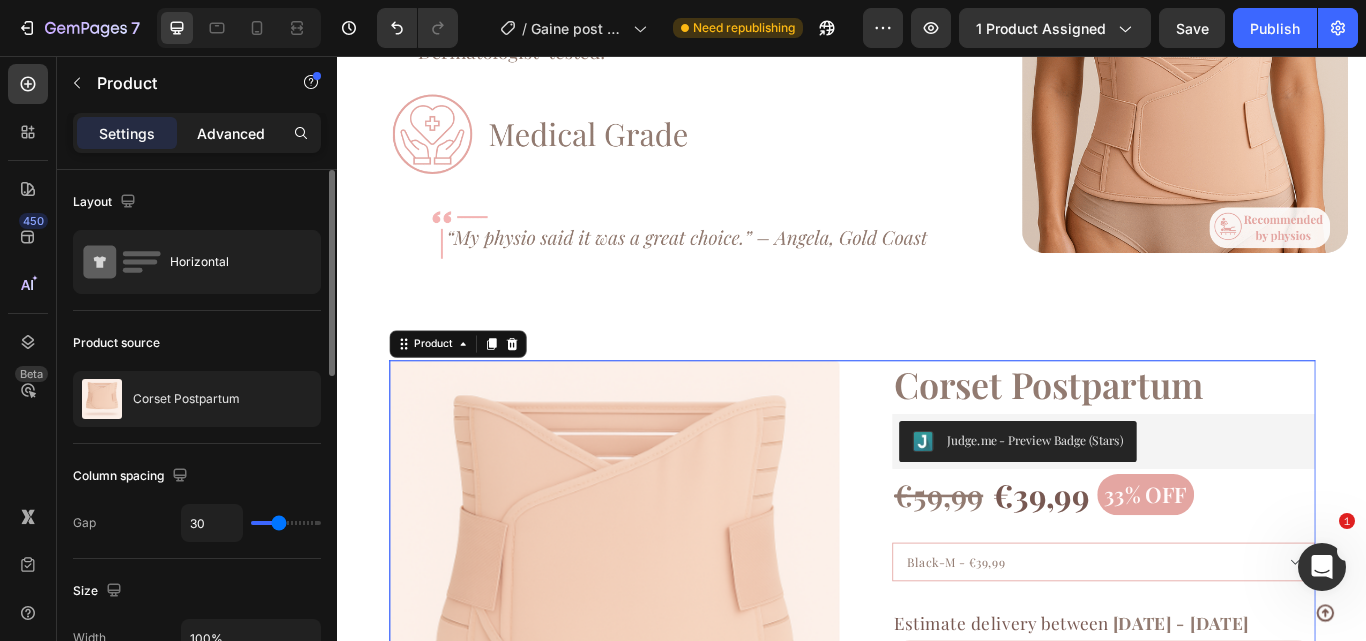 click on "Advanced" at bounding box center (231, 133) 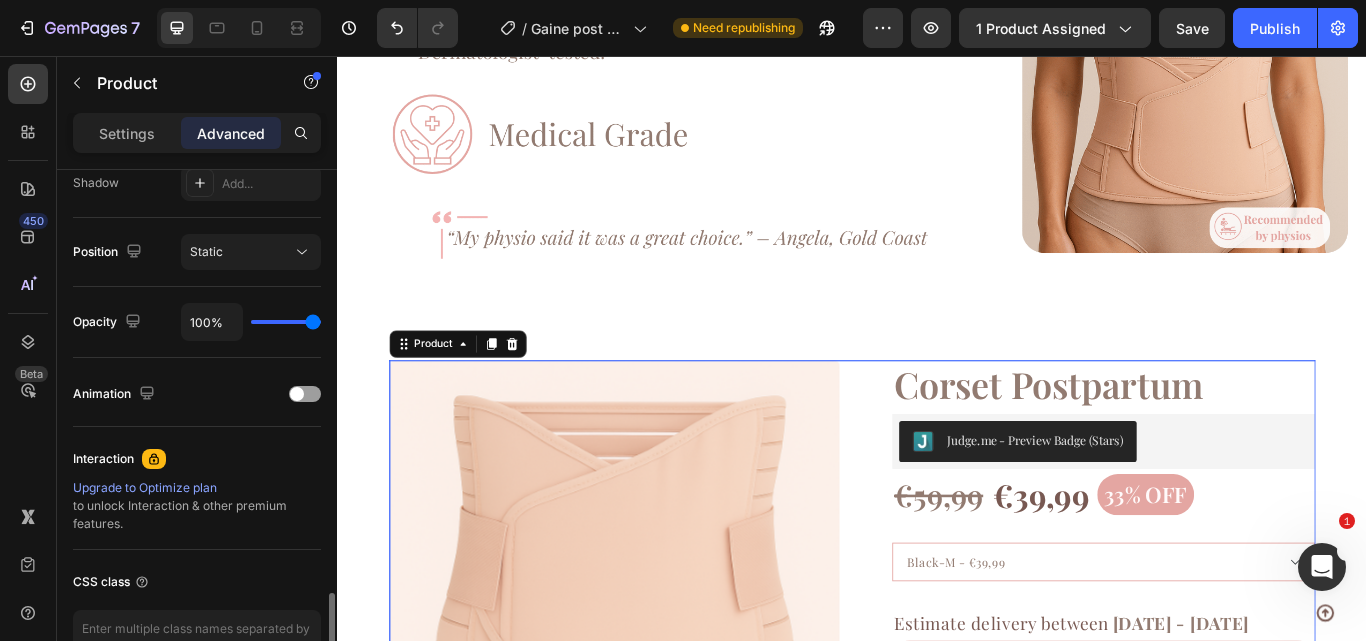 scroll, scrollTop: 806, scrollLeft: 0, axis: vertical 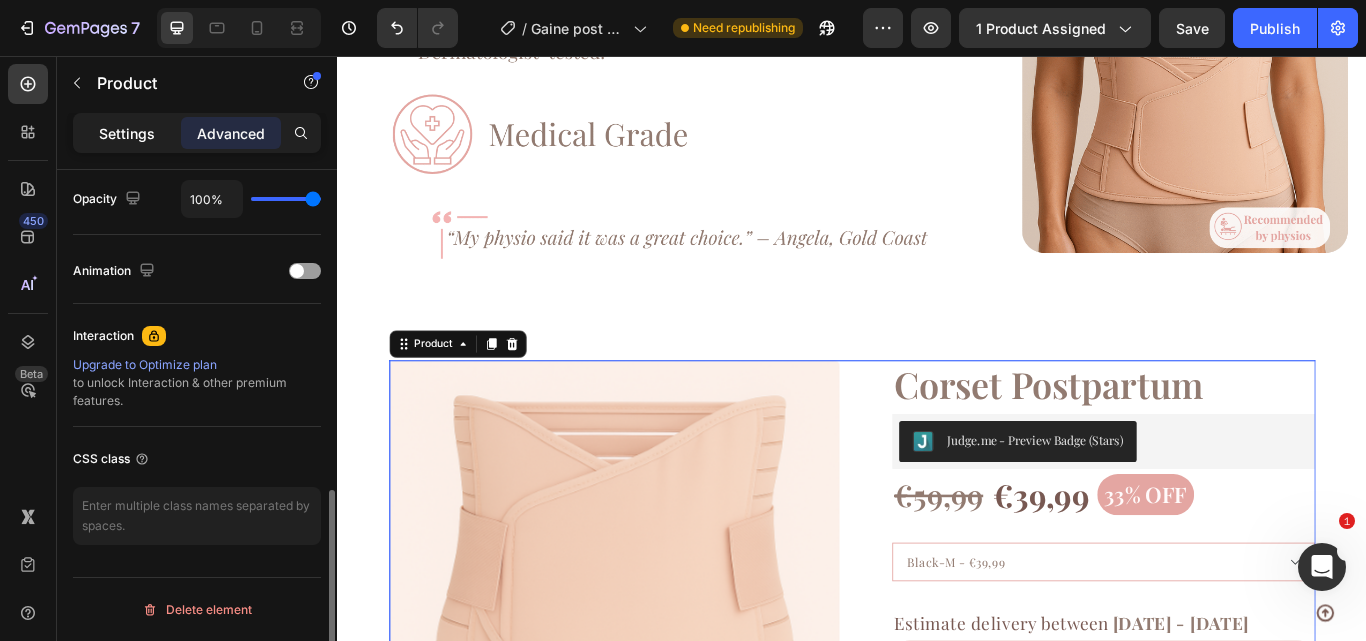click on "Settings" at bounding box center (127, 133) 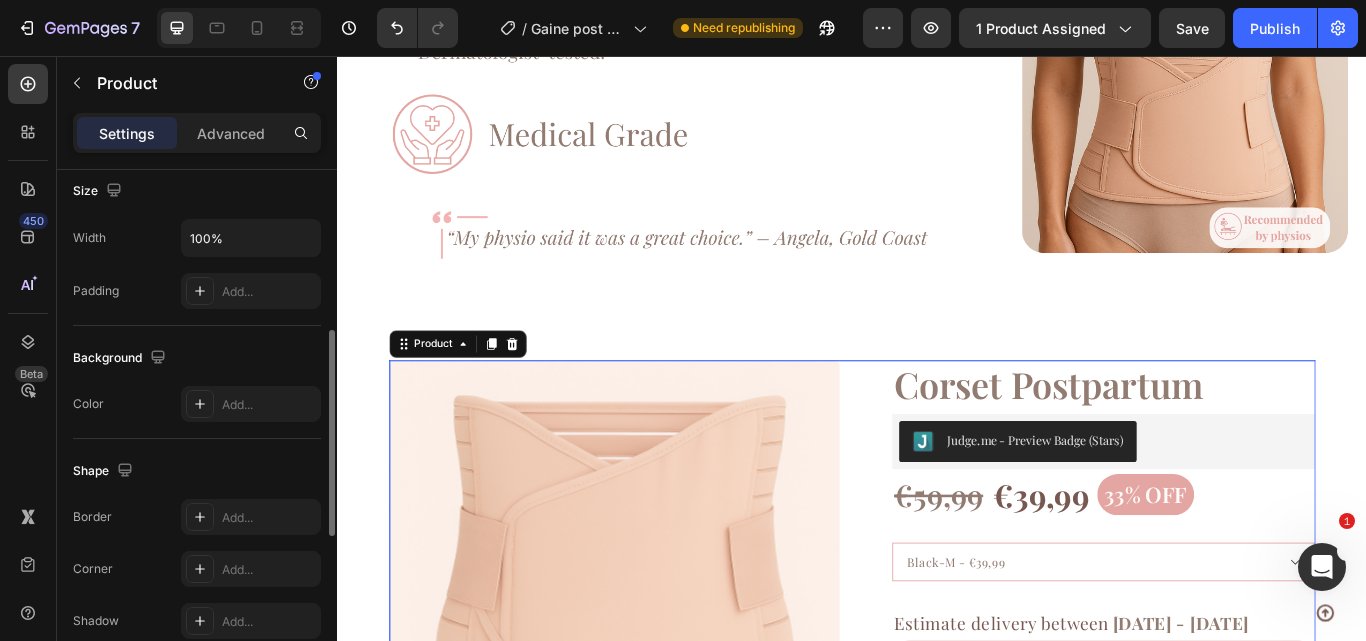 scroll, scrollTop: 406, scrollLeft: 0, axis: vertical 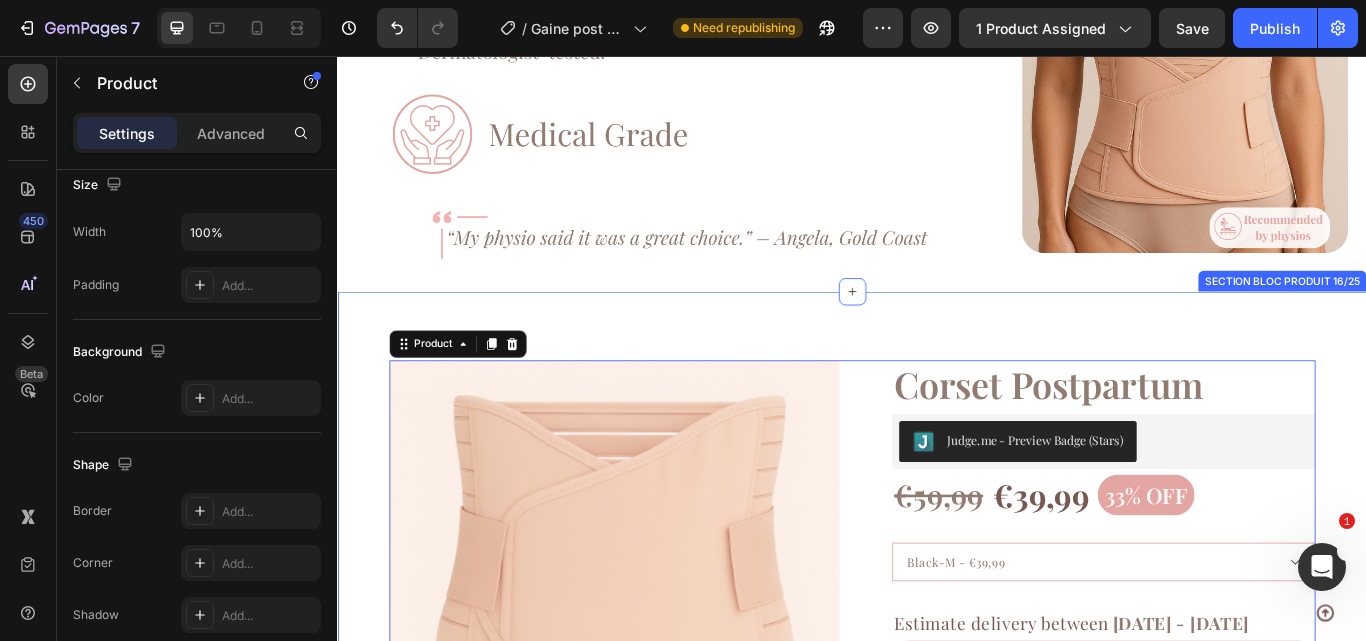 click on "Product Images
Shopify App Shopify App Corset Postpartum Product Title Judge.me - Preview Badge (Stars) Judge.me [PRICE] Product Price Product Price [PRICE] Product Price Product Price [PERCENTAGE] off Product Badge Row   Black-[SIZE] - [PRICE]  Pink-[SIZE] - [PRICE]  Black-[SIZE] - [PRICE]  Black-[SIZE] - [PRICE]  Apricot-[SIZE] - [PRICE]  Apricot-[SIZE] - [PRICE]  Pink-[SIZE] - [PRICE]  Pink-[SIZE] - [PRICE]  Apricot-[SIZE] - [PRICE]  Product Variants & Swatches
Estimate delivery between
[DATE] - [DATE]
Delivery Date
1
Product Quantity Row Free Shipping Heading Row Image Image Image Image Image Row Row  ONLY 3 LEFT Stock Counter Row Add to cart Add to Cart Image   0 Row
Image
Carousel Row Product   16 SECTION BLOC PRODUIT 16/25" at bounding box center [937, 799] 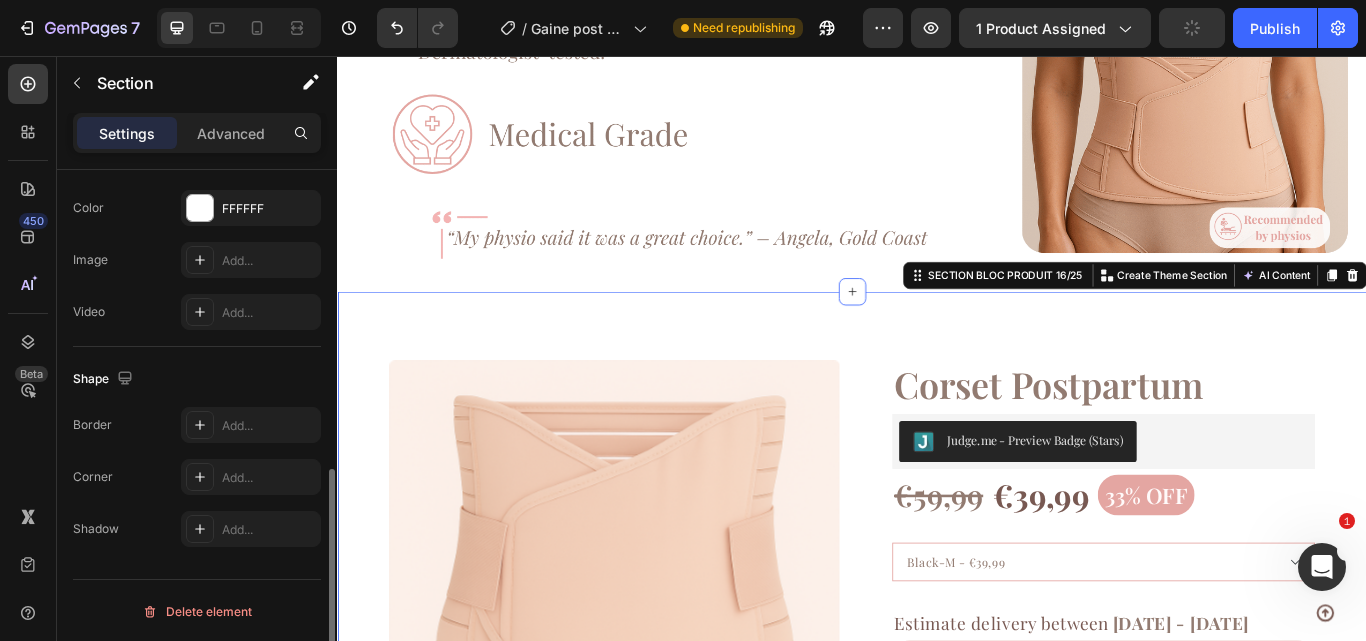 scroll, scrollTop: 691, scrollLeft: 0, axis: vertical 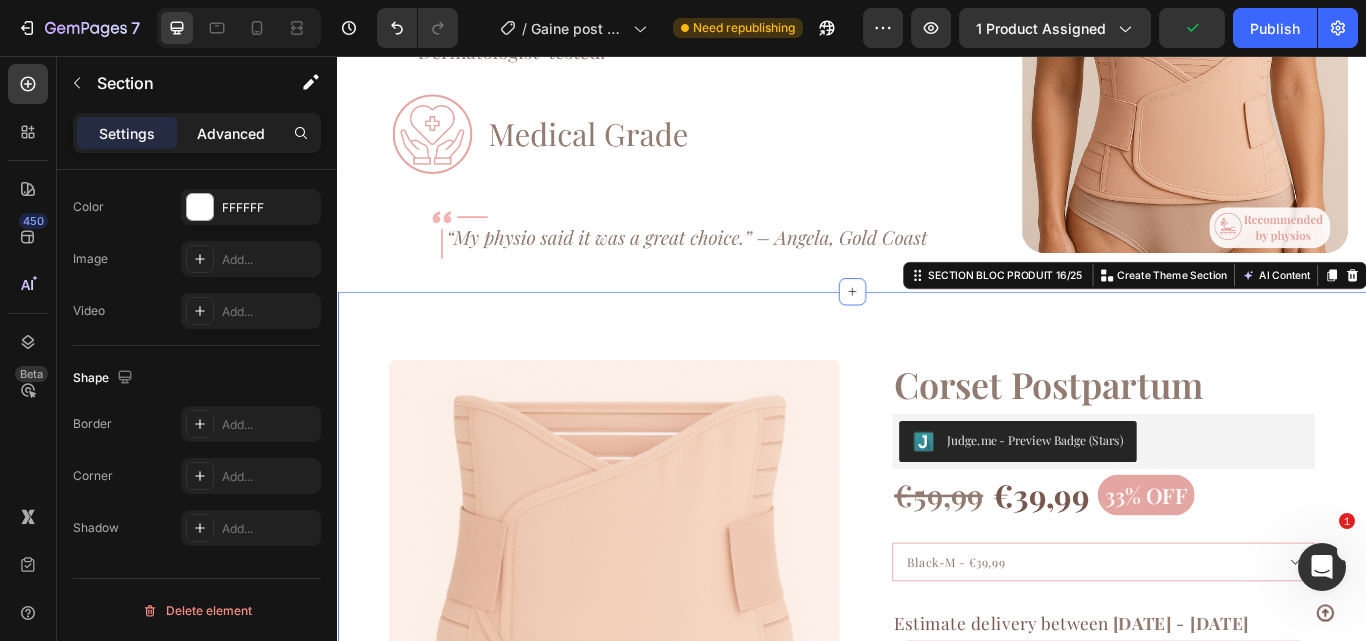 click on "Advanced" at bounding box center (231, 133) 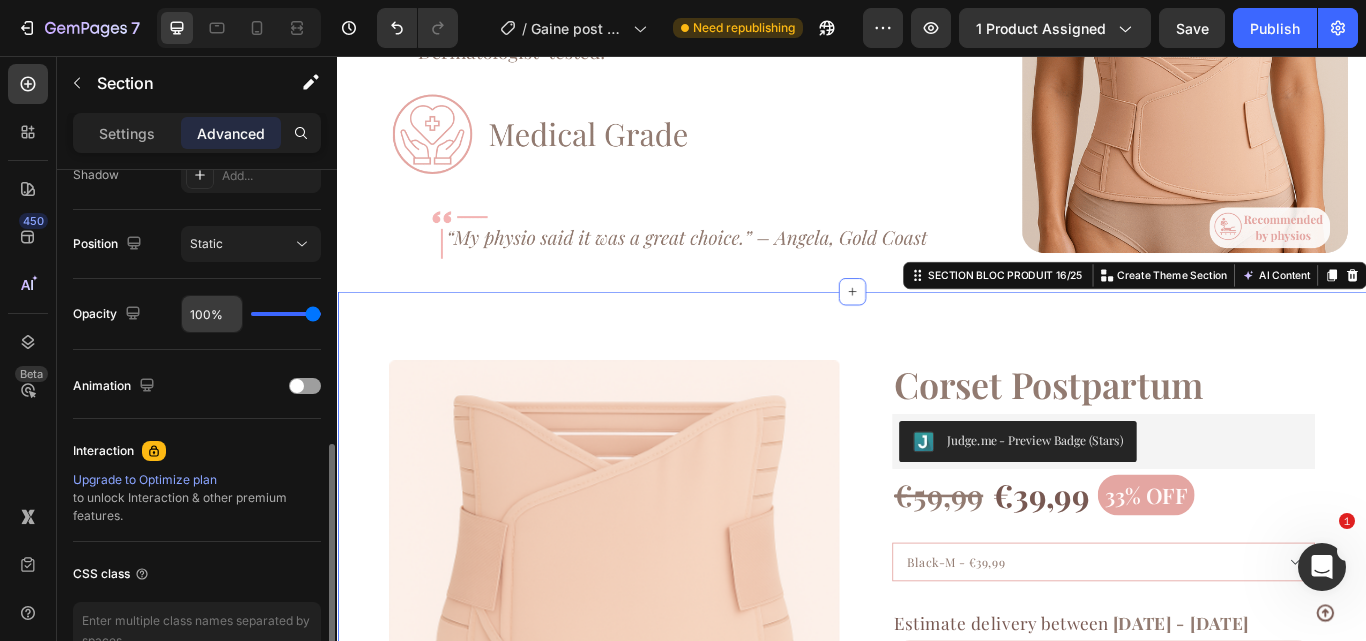 scroll, scrollTop: 0, scrollLeft: 0, axis: both 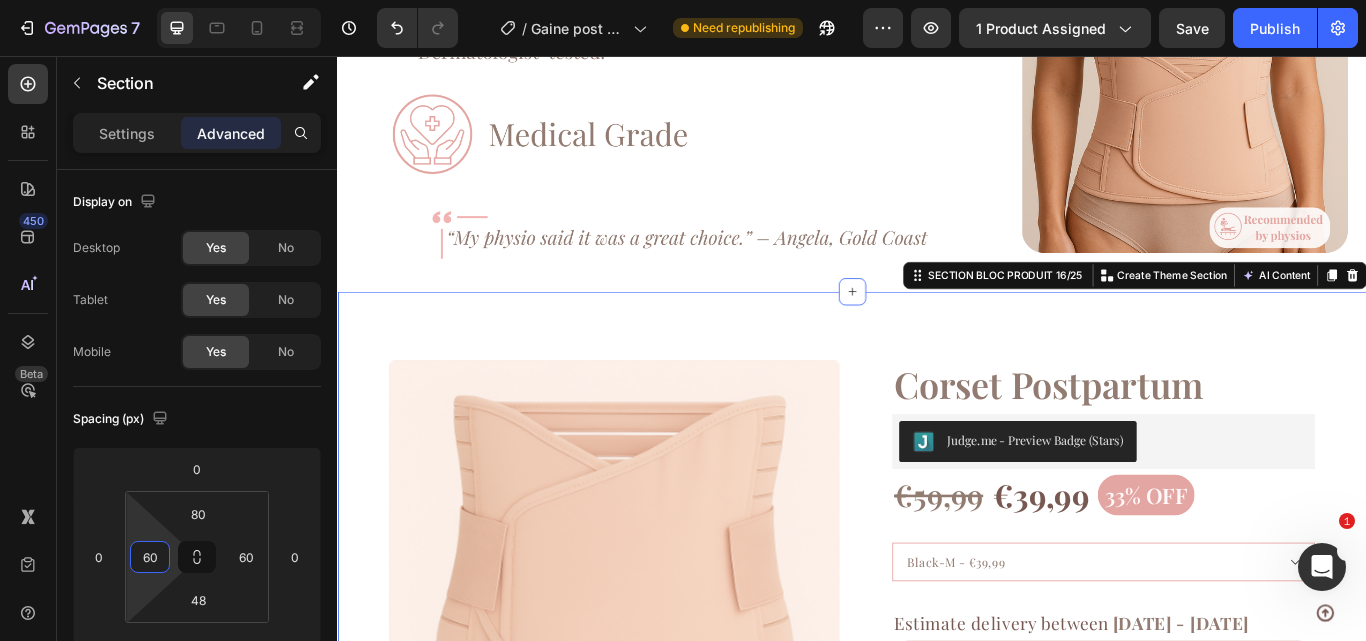 click on "60" at bounding box center (150, 557) 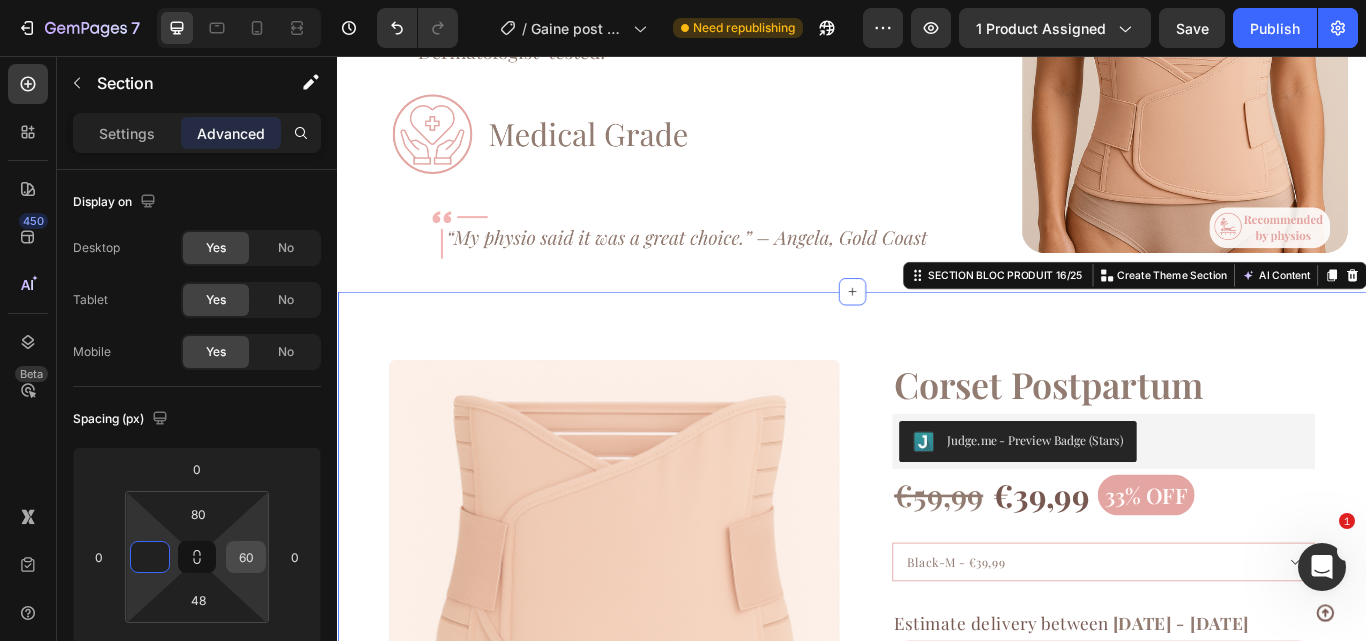 type on "0" 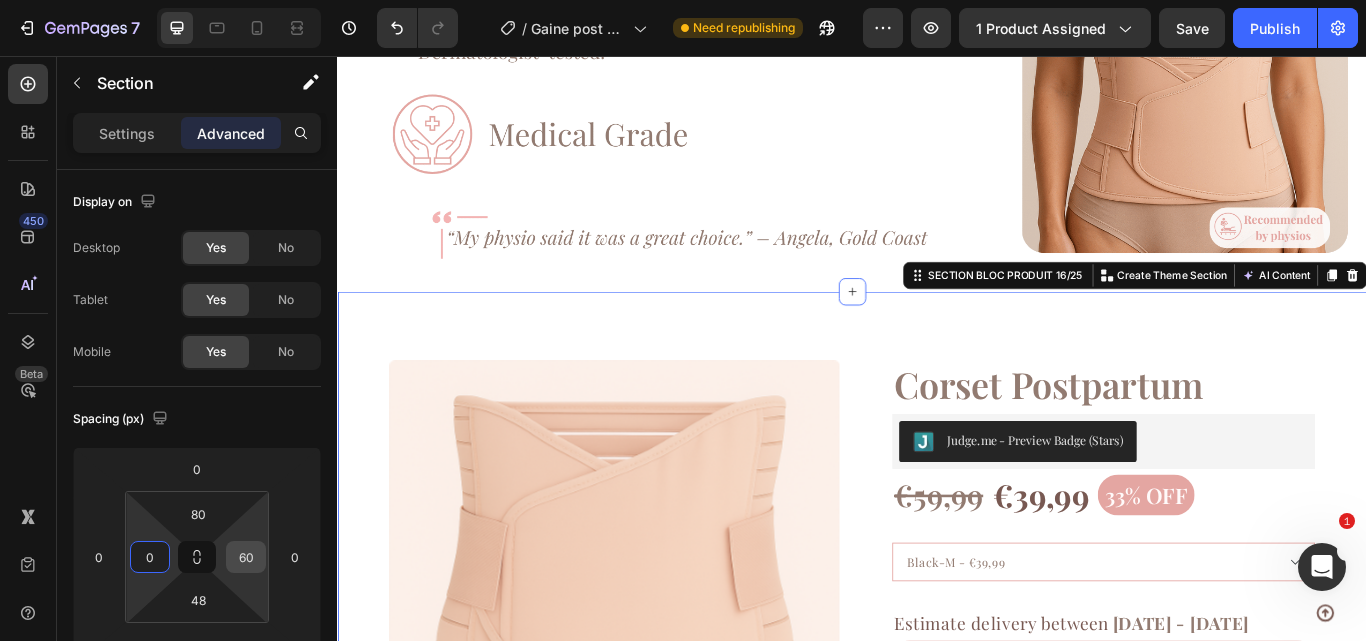 click on "60" at bounding box center [246, 557] 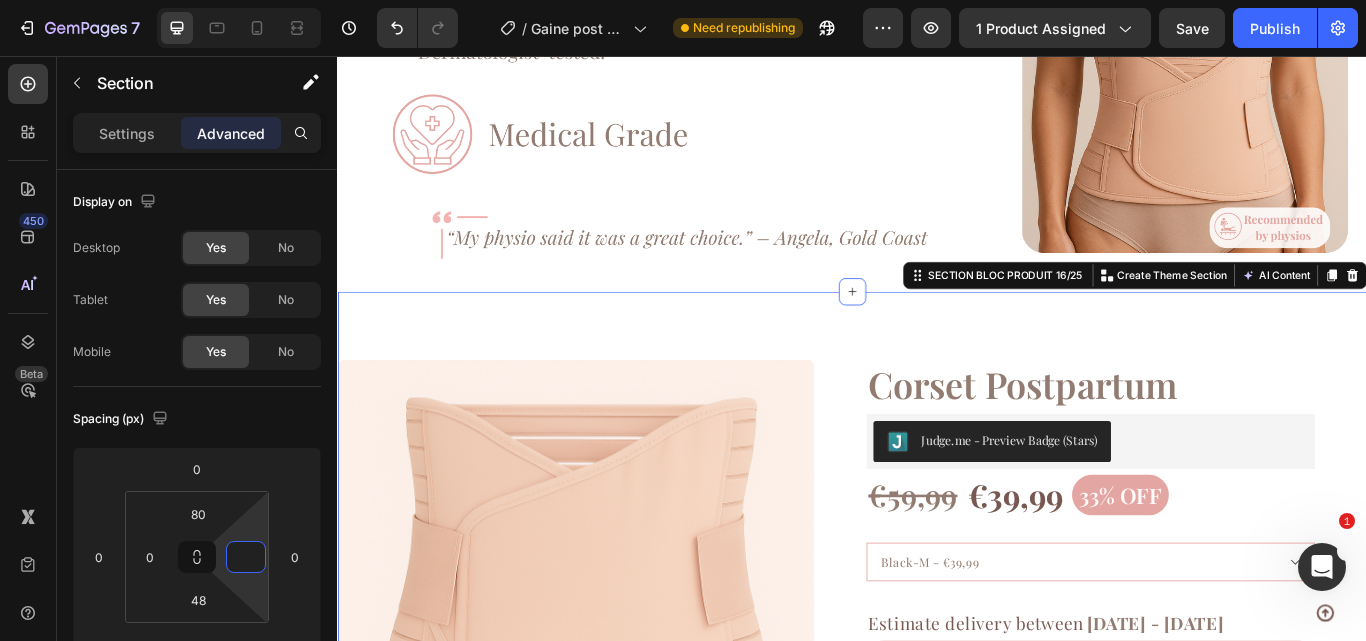 type on "0" 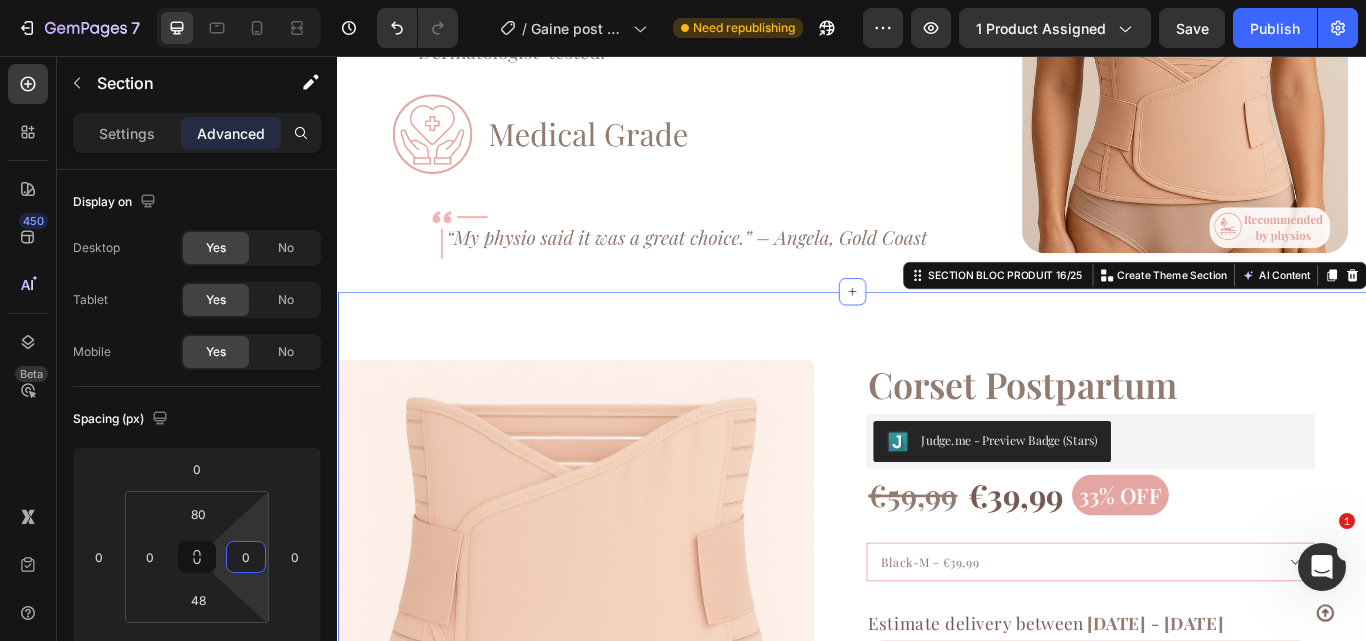 click on "Spacing (px)" at bounding box center [197, 419] 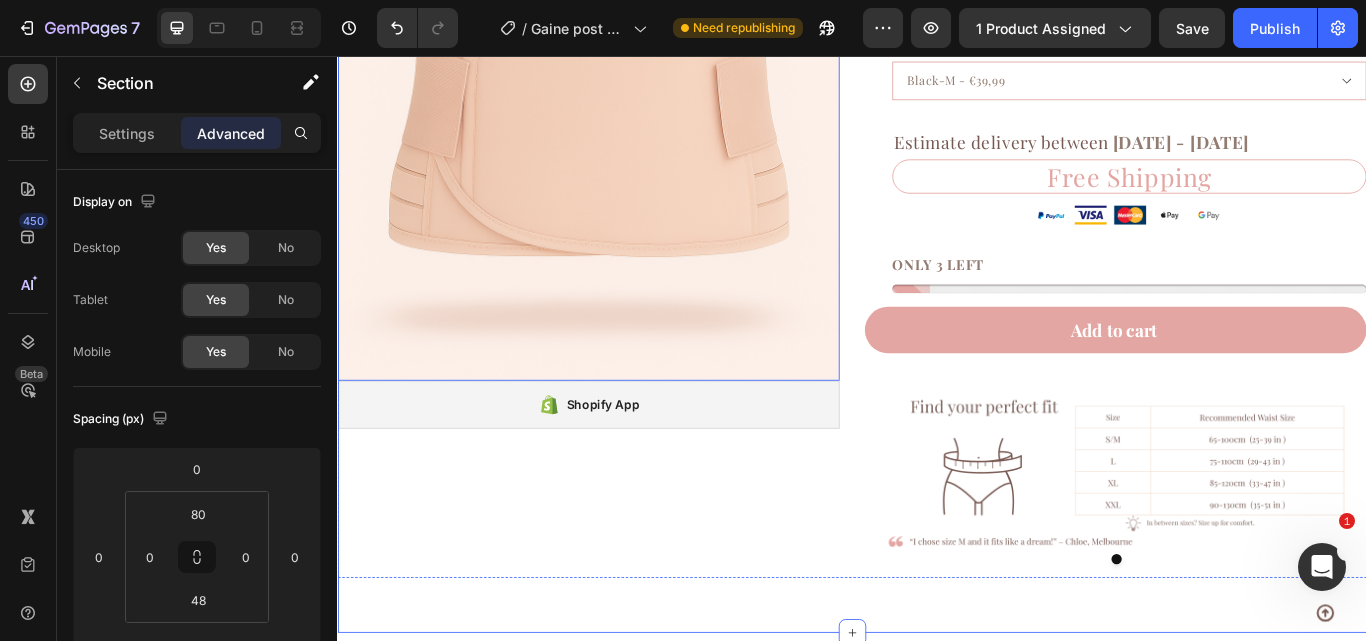 scroll, scrollTop: 4098, scrollLeft: 0, axis: vertical 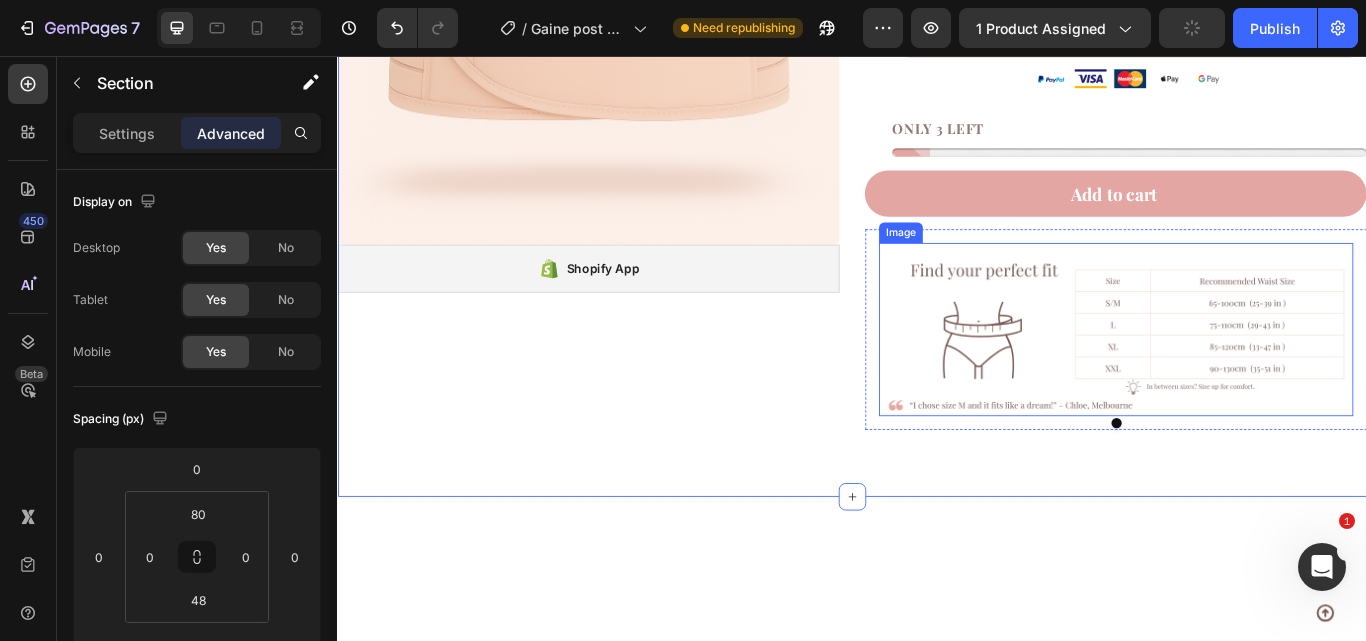 click at bounding box center (1244, 375) 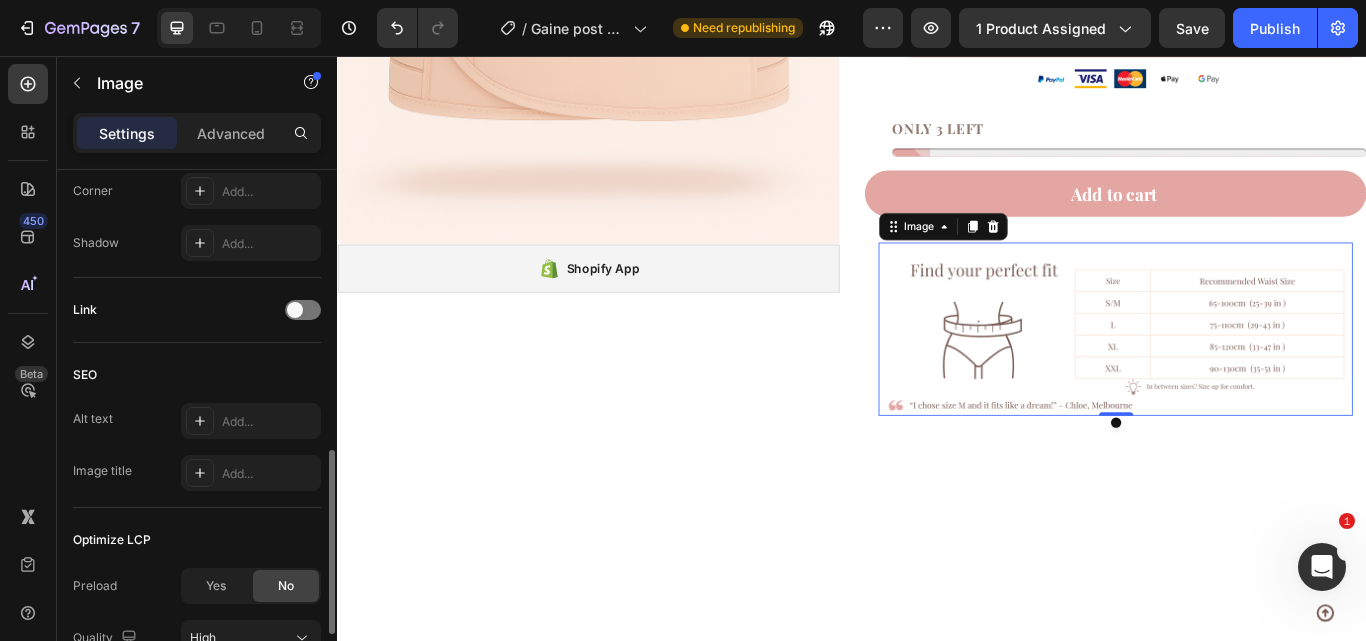 scroll, scrollTop: 803, scrollLeft: 0, axis: vertical 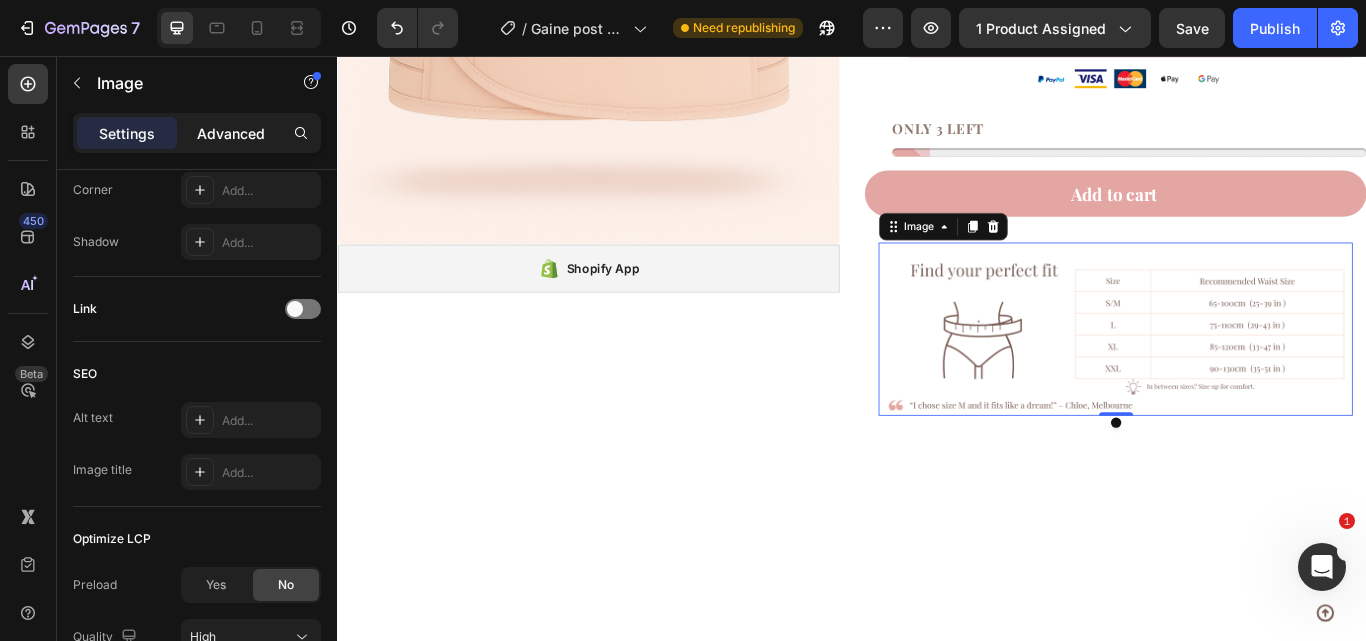 click on "Advanced" at bounding box center (231, 133) 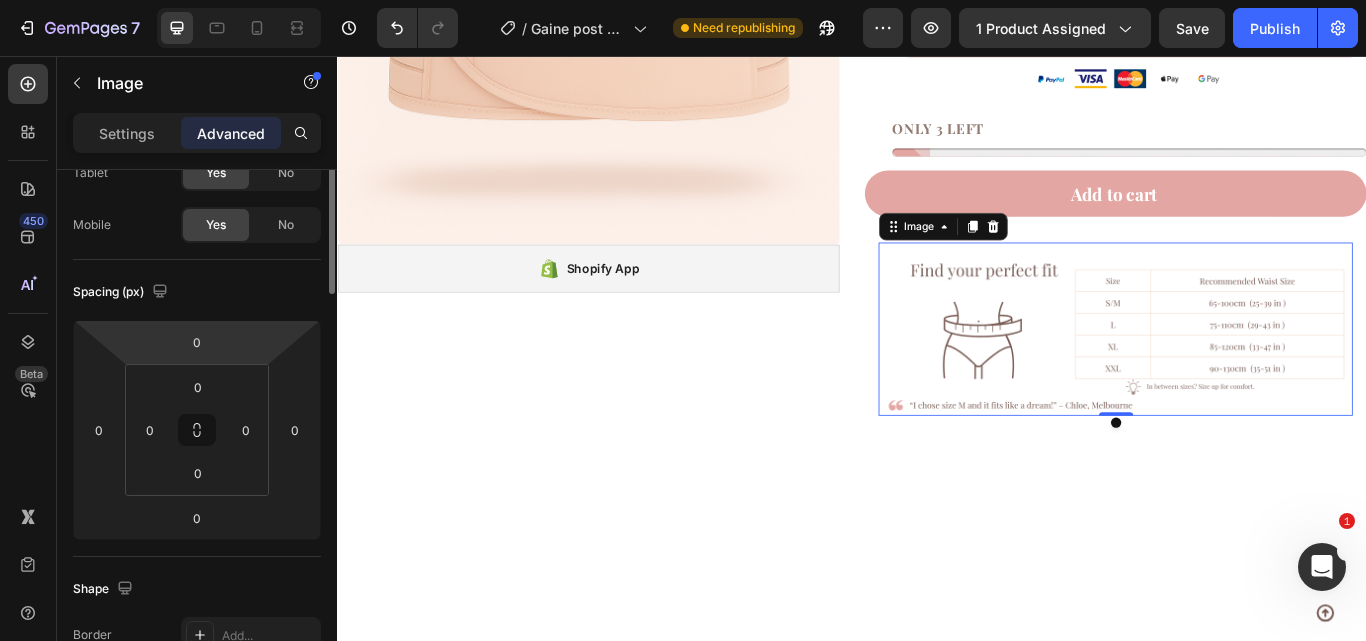 scroll, scrollTop: 0, scrollLeft: 0, axis: both 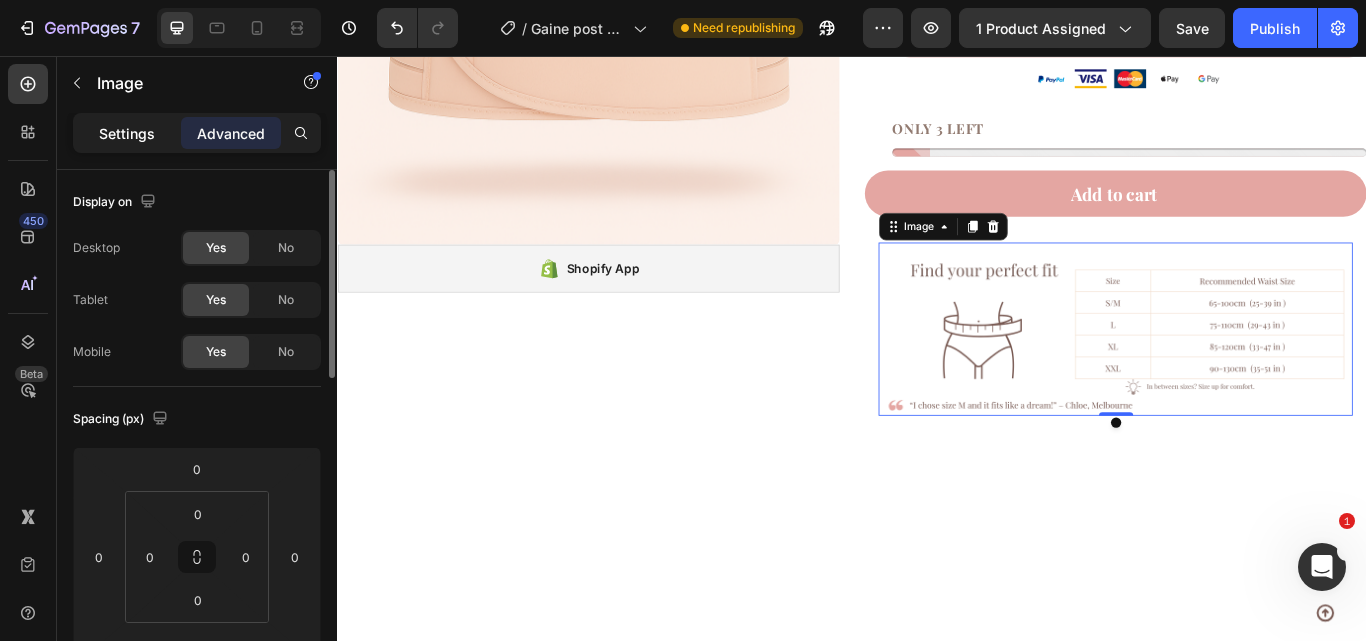 click on "Settings" at bounding box center (127, 133) 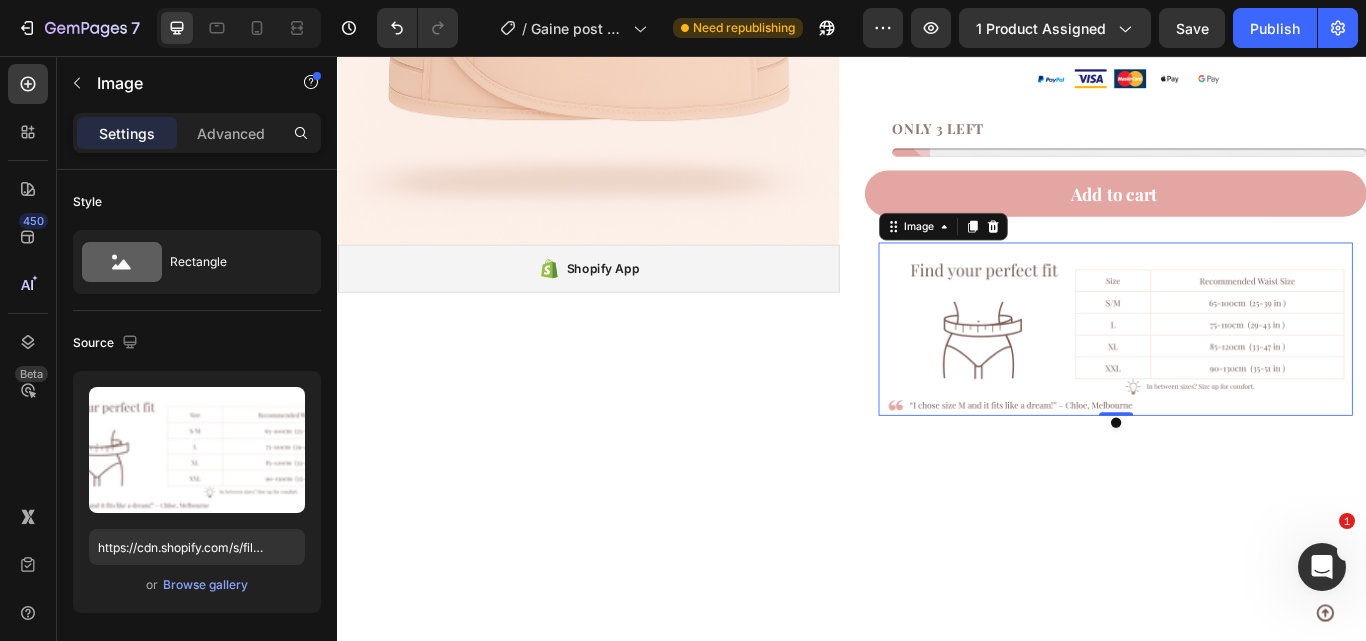 scroll, scrollTop: 714, scrollLeft: 0, axis: vertical 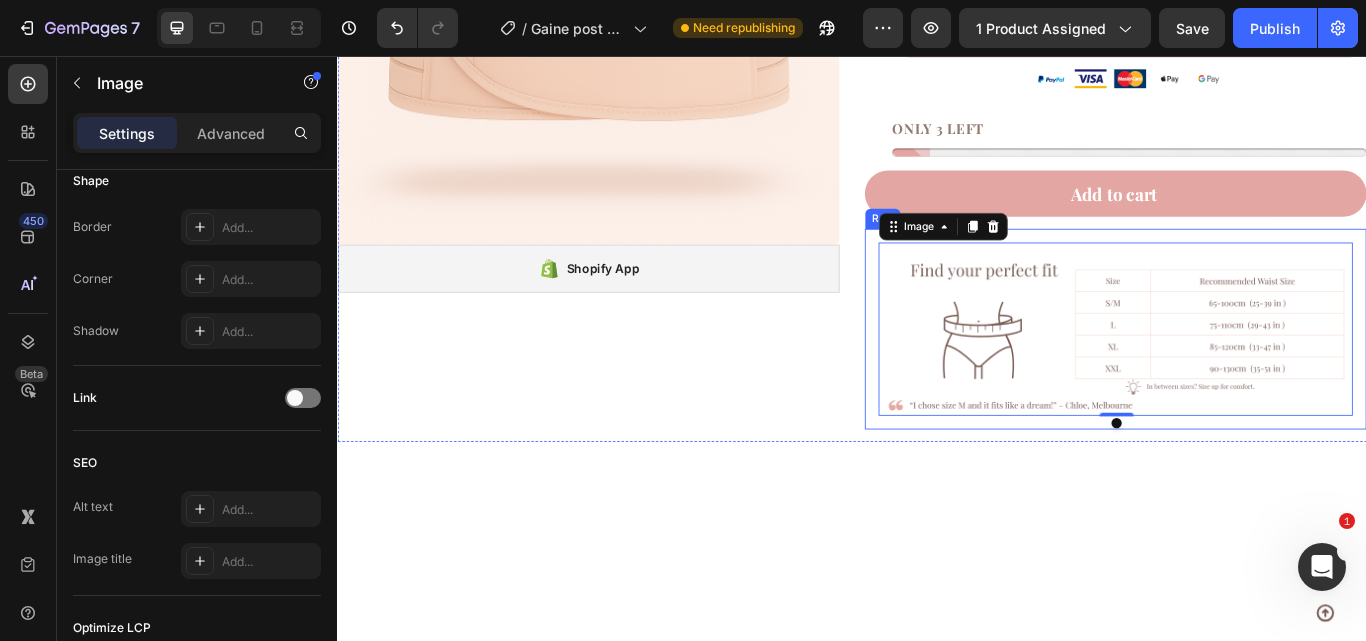 click on "Image   0 Row" at bounding box center (1244, 375) 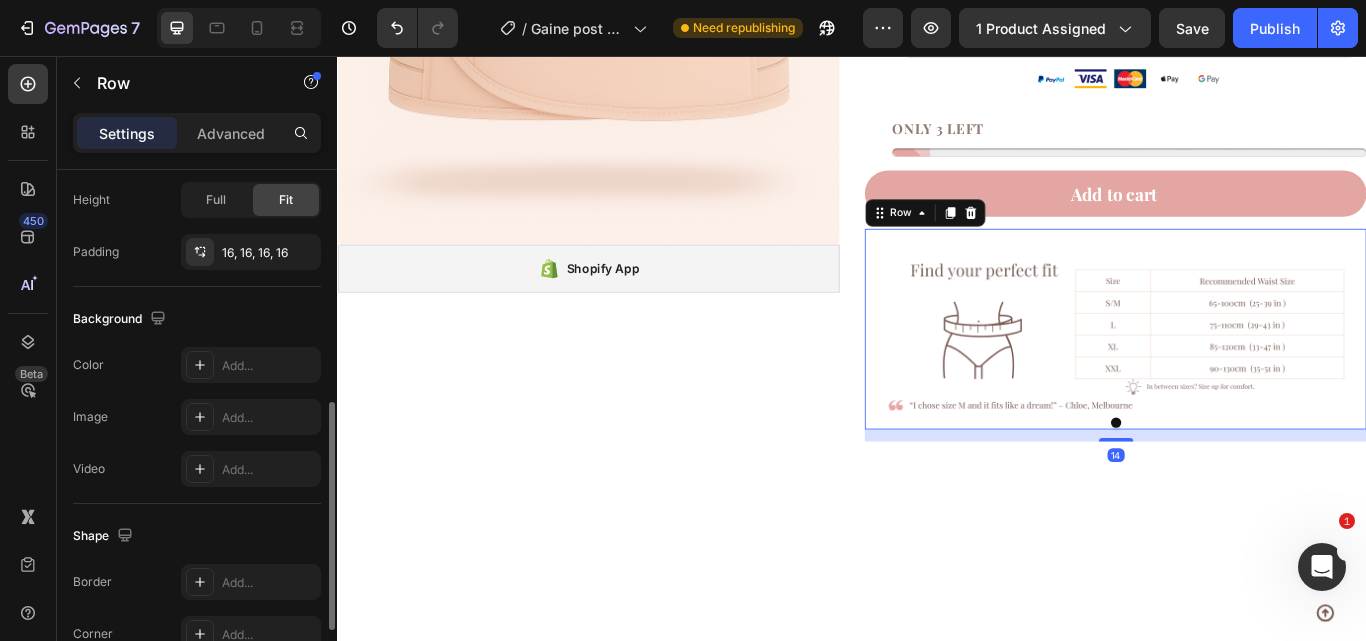 scroll, scrollTop: 534, scrollLeft: 0, axis: vertical 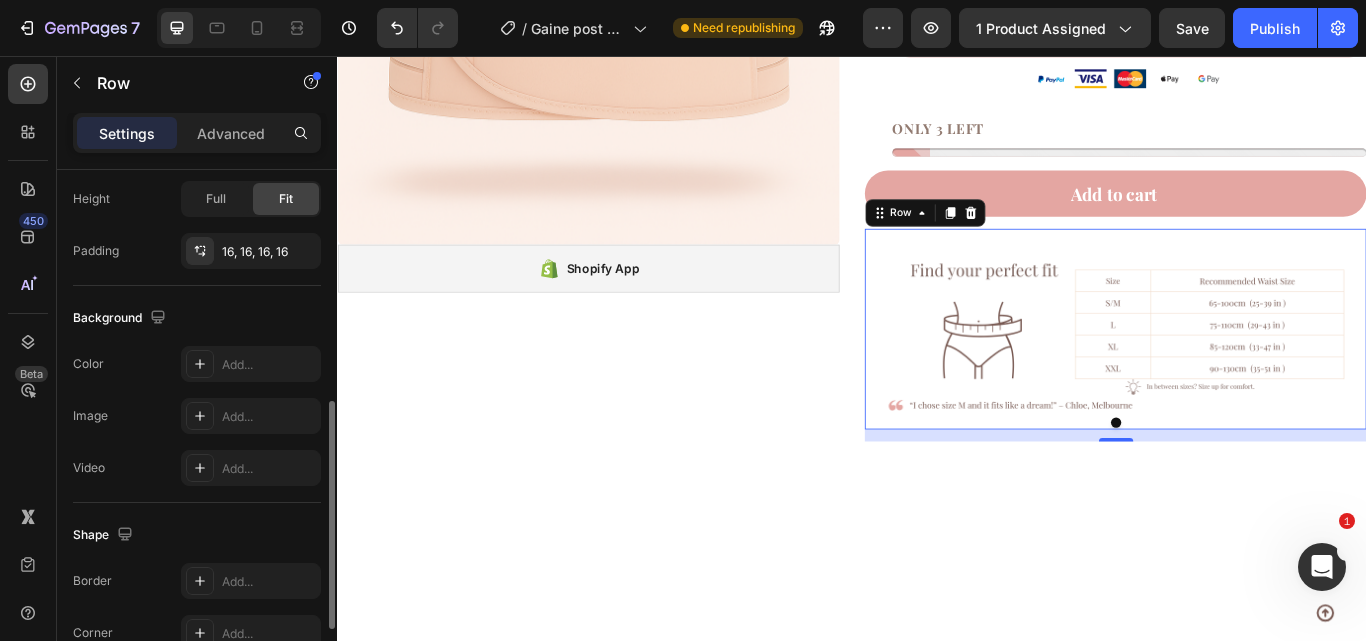 click on "Settings Advanced" at bounding box center (197, 133) 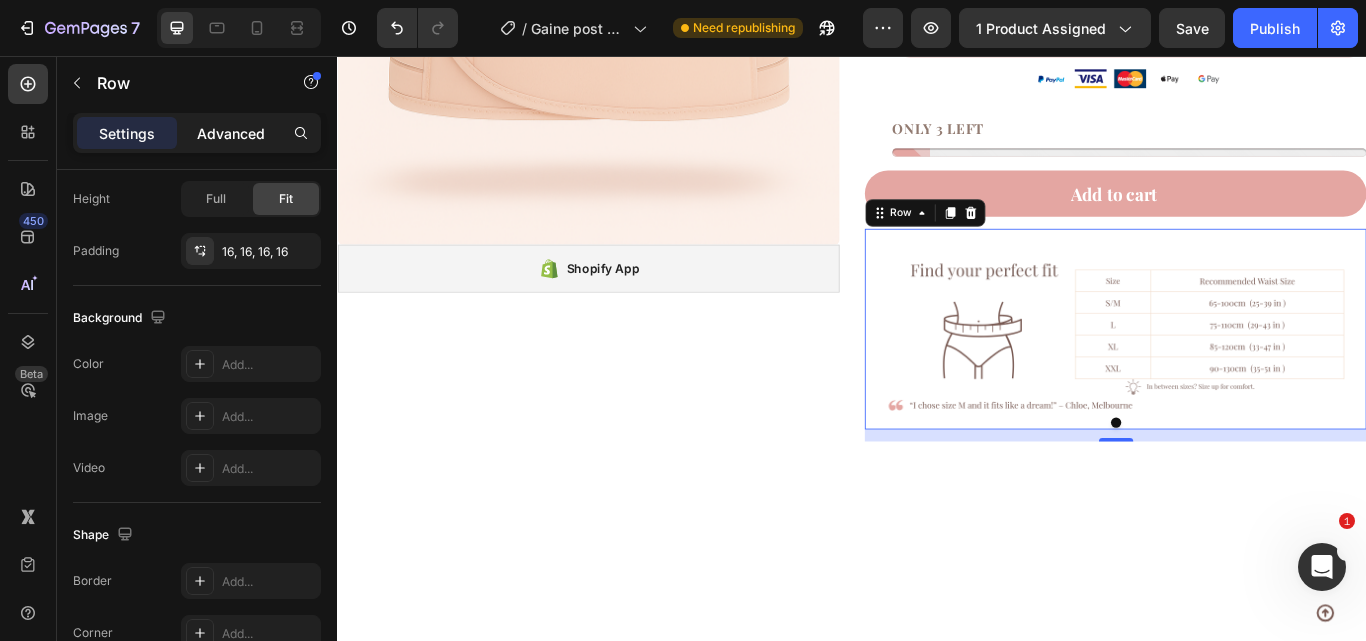 click on "Advanced" at bounding box center (231, 133) 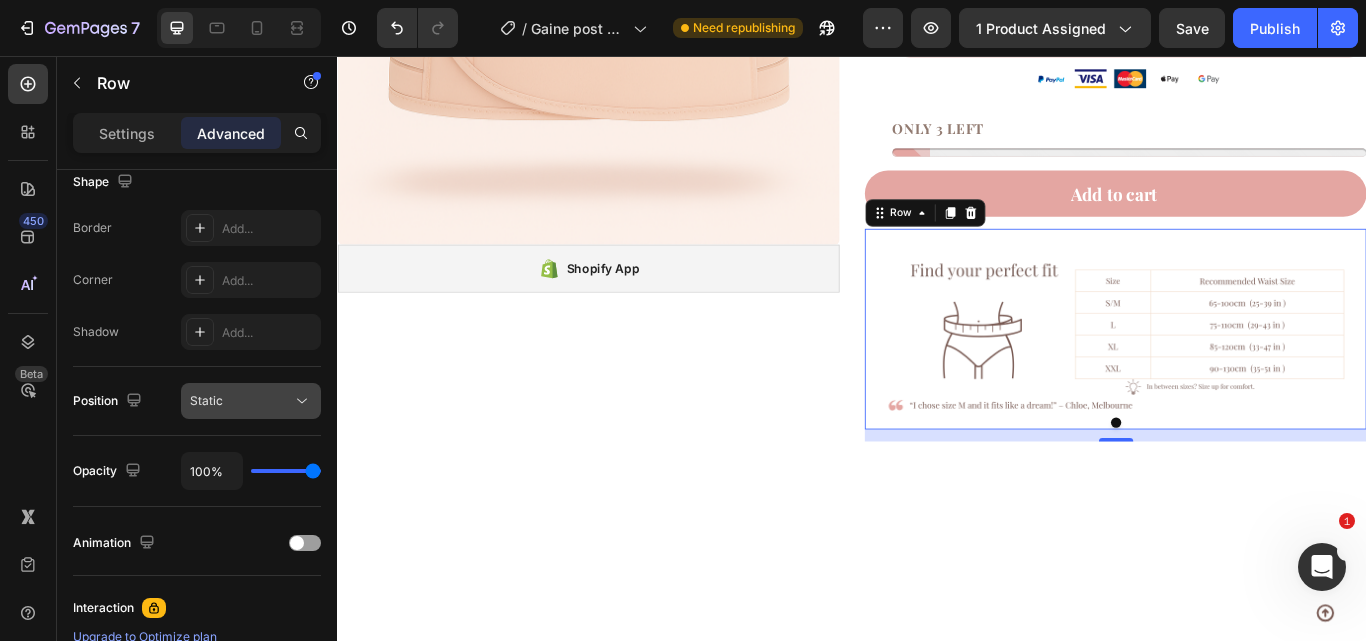 scroll, scrollTop: 0, scrollLeft: 0, axis: both 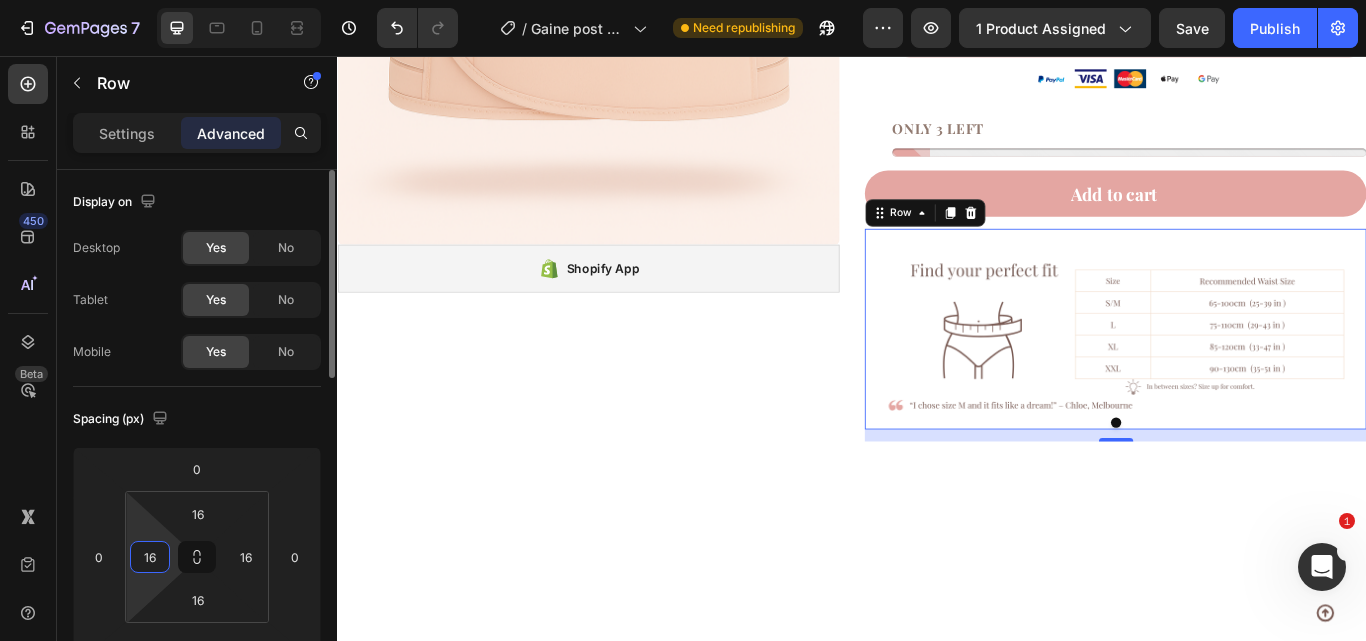 click on "16" at bounding box center [150, 557] 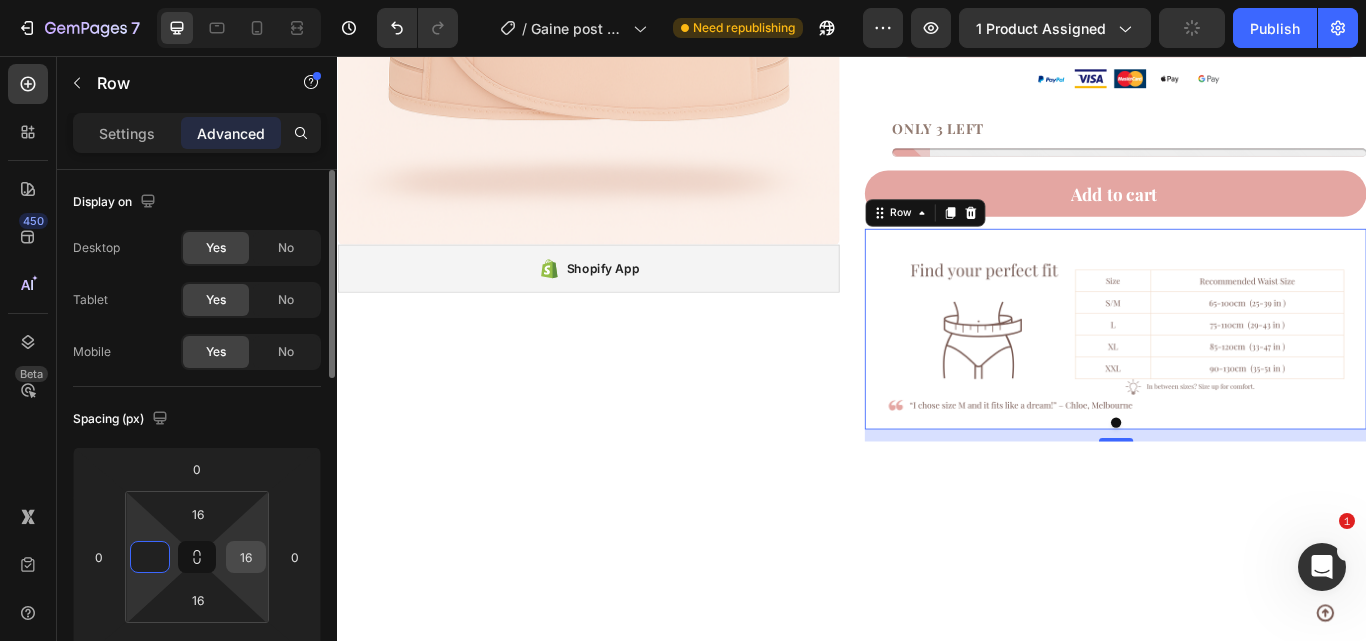 type on "0" 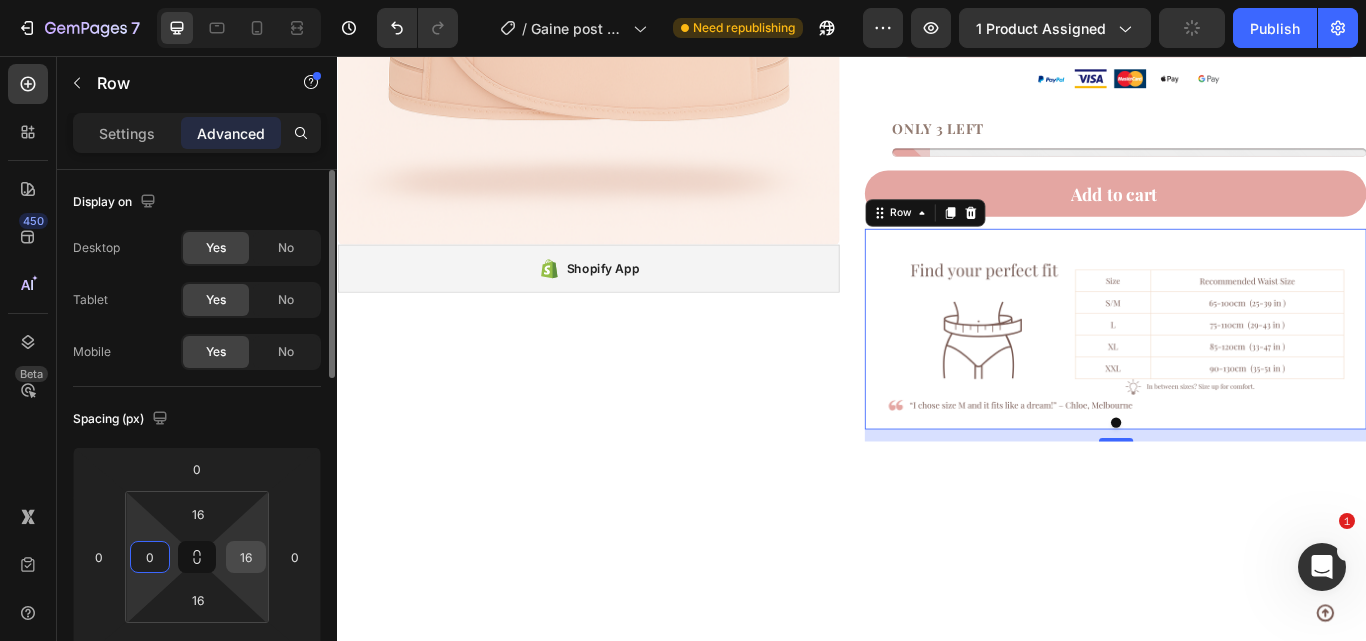click on "16" at bounding box center (246, 557) 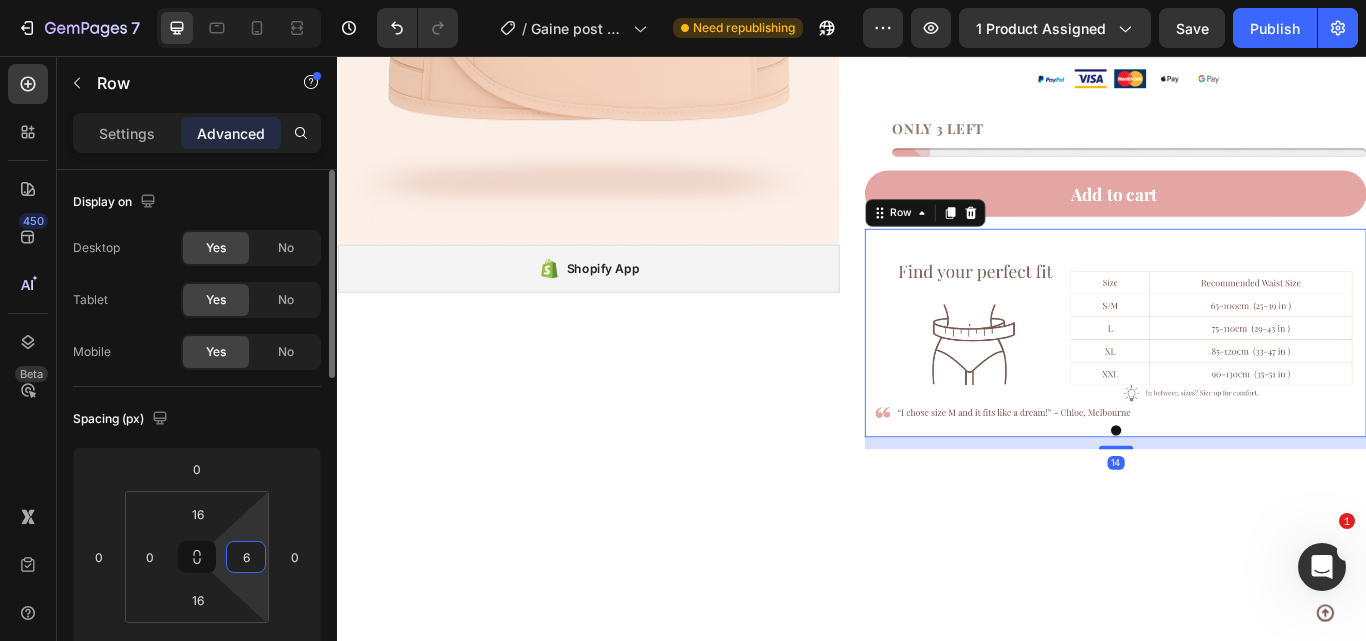 type on "6" 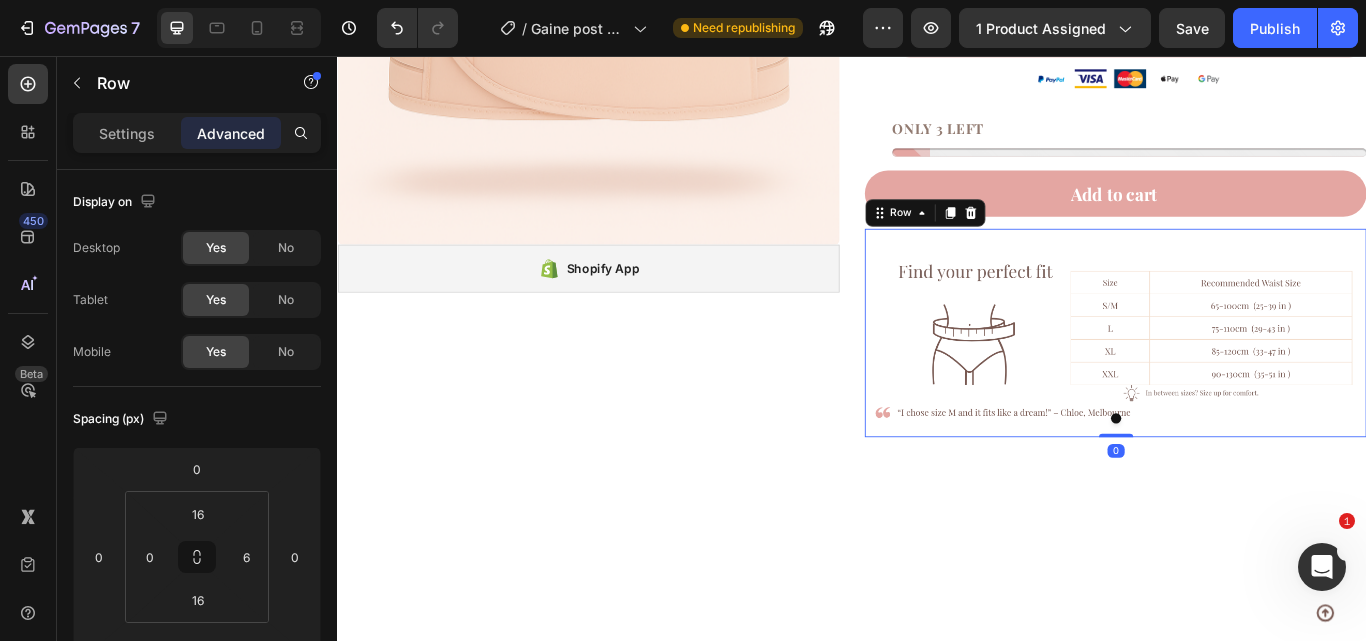 drag, startPoint x: 1230, startPoint y: 510, endPoint x: 1253, endPoint y: 423, distance: 89.98889 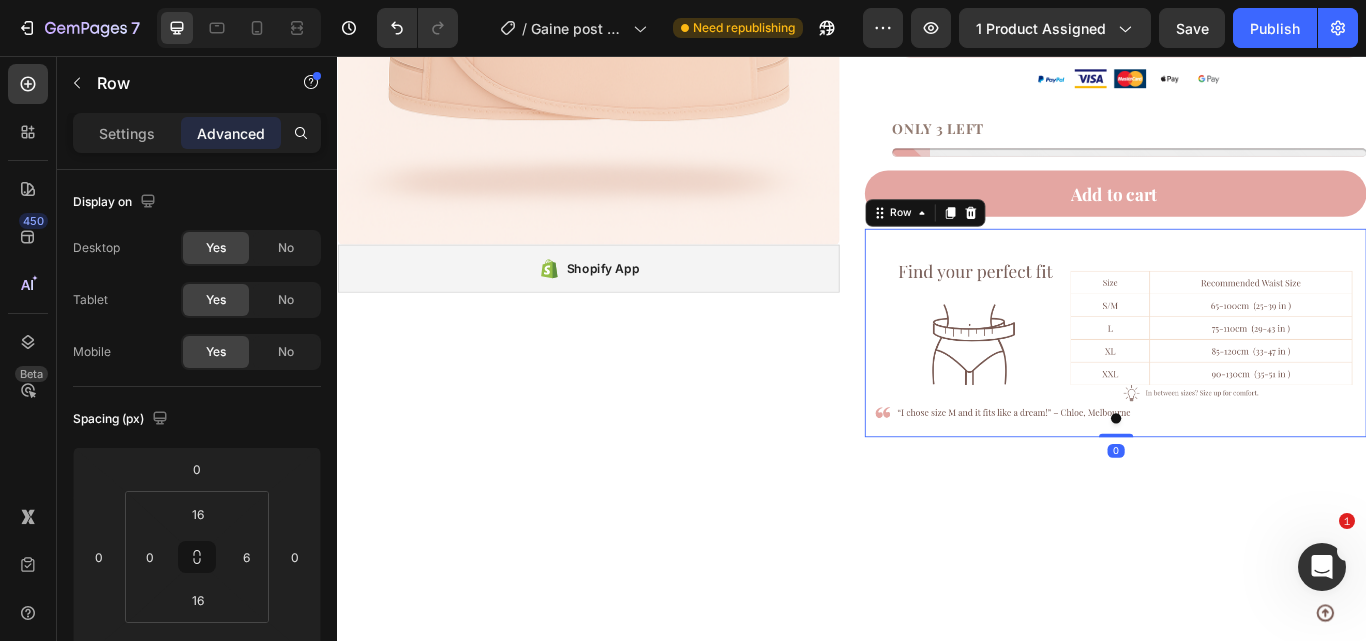 click on "Image Row   0" at bounding box center (1244, 379) 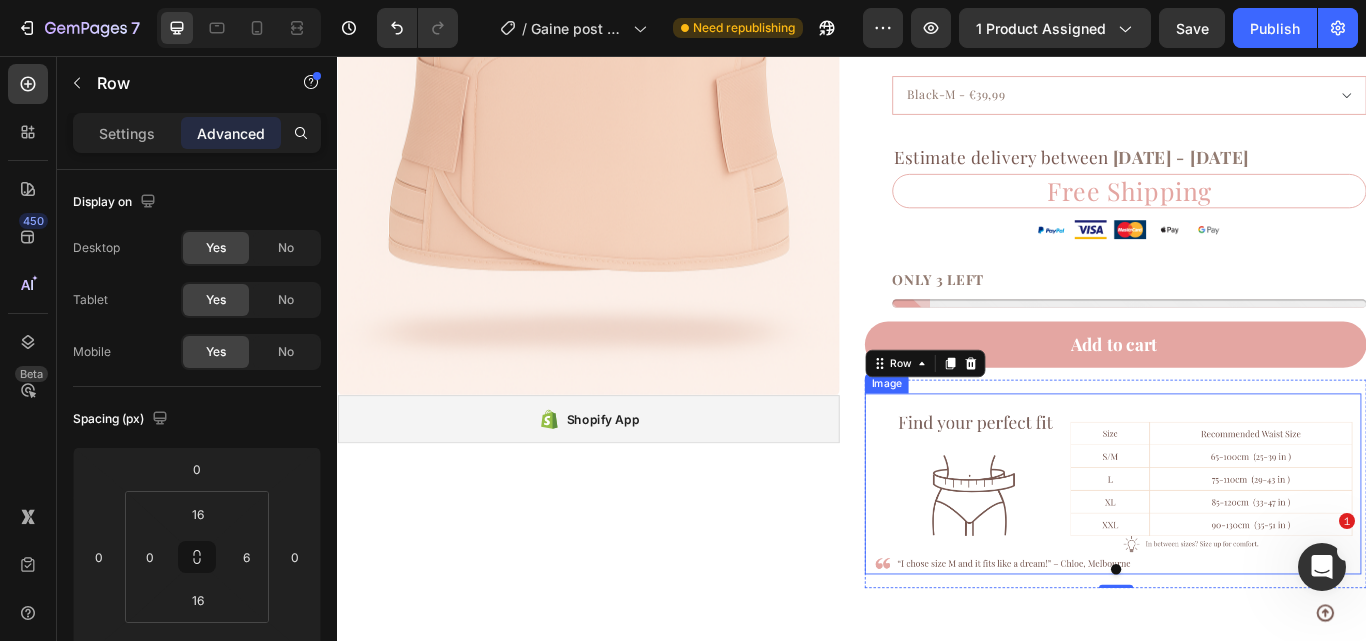 scroll, scrollTop: 3342, scrollLeft: 0, axis: vertical 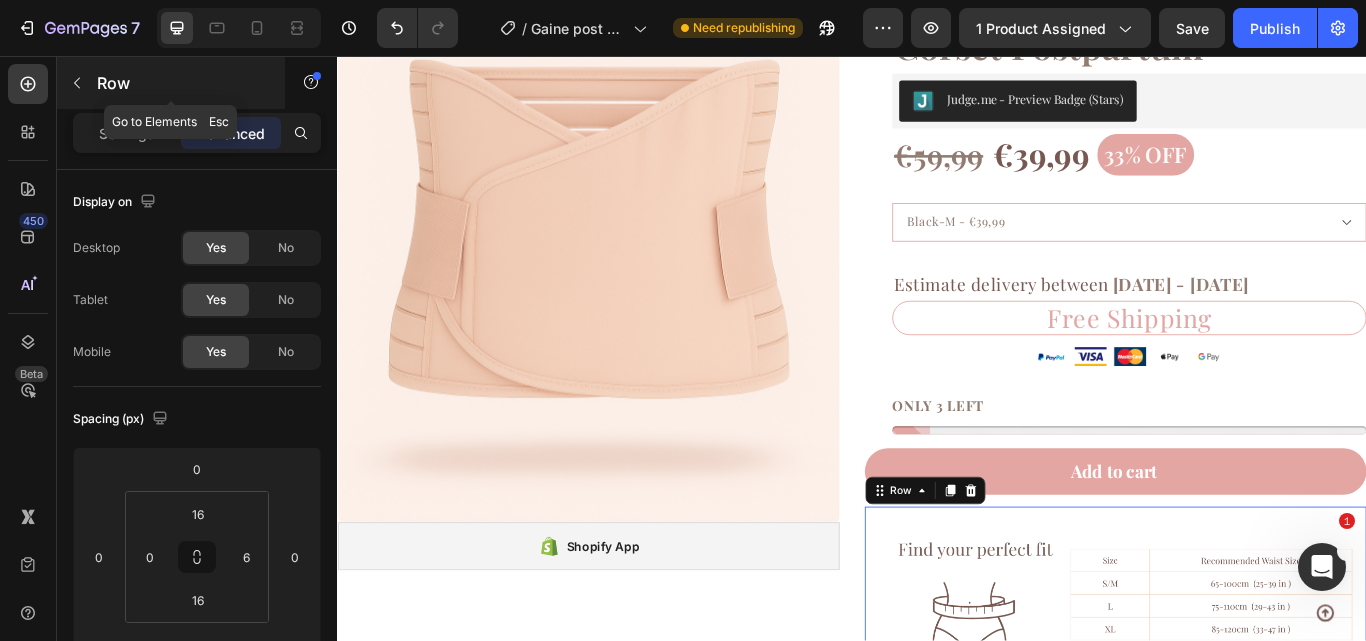 click 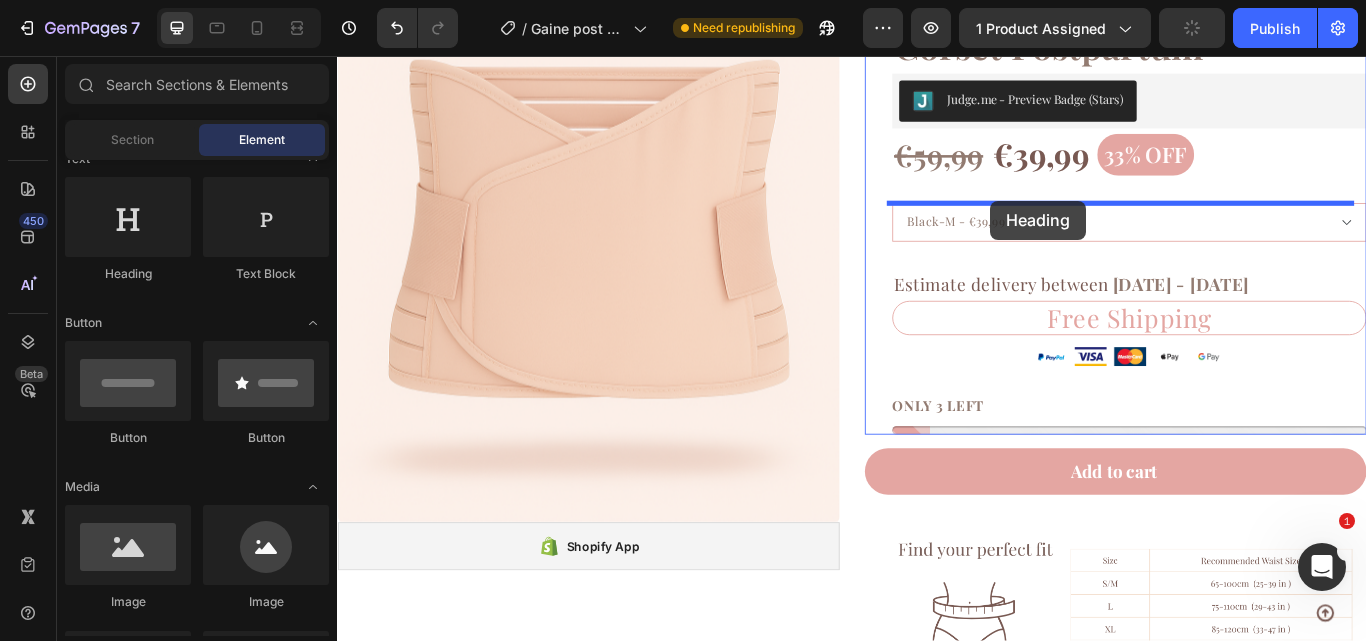 drag, startPoint x: 973, startPoint y: 254, endPoint x: 1098, endPoint y: 225, distance: 128.31992 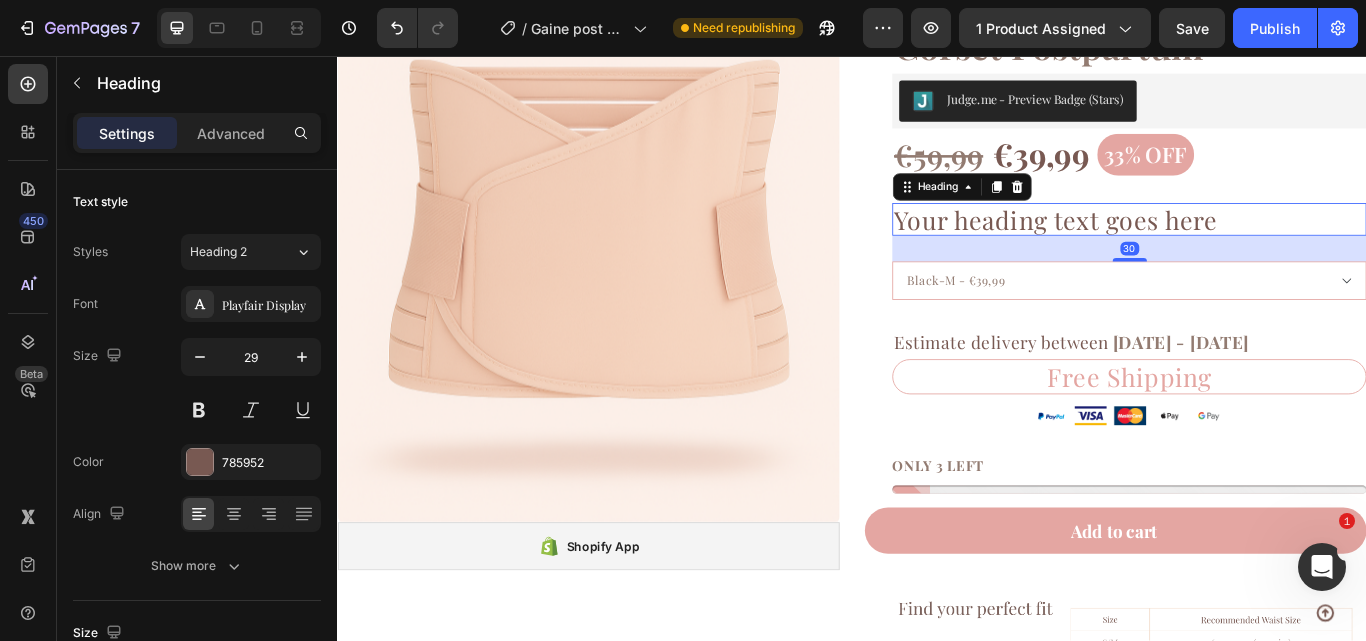 click on "Your heading text goes here" at bounding box center (1260, 247) 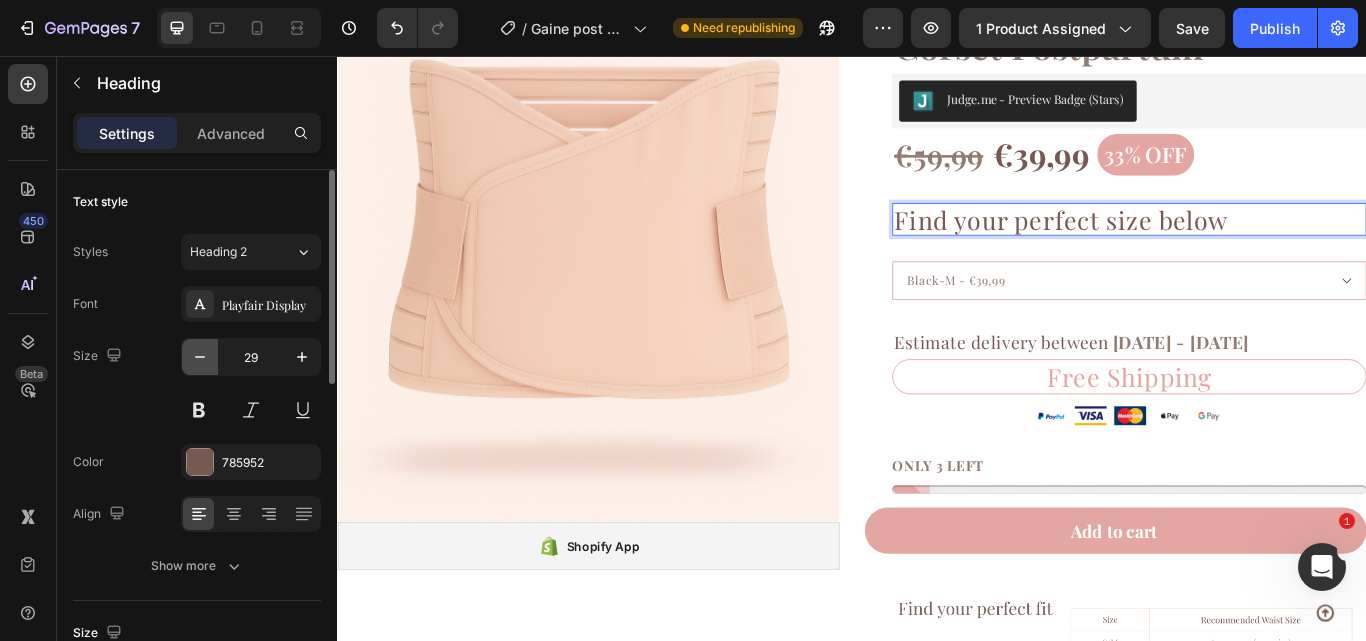 click at bounding box center [200, 357] 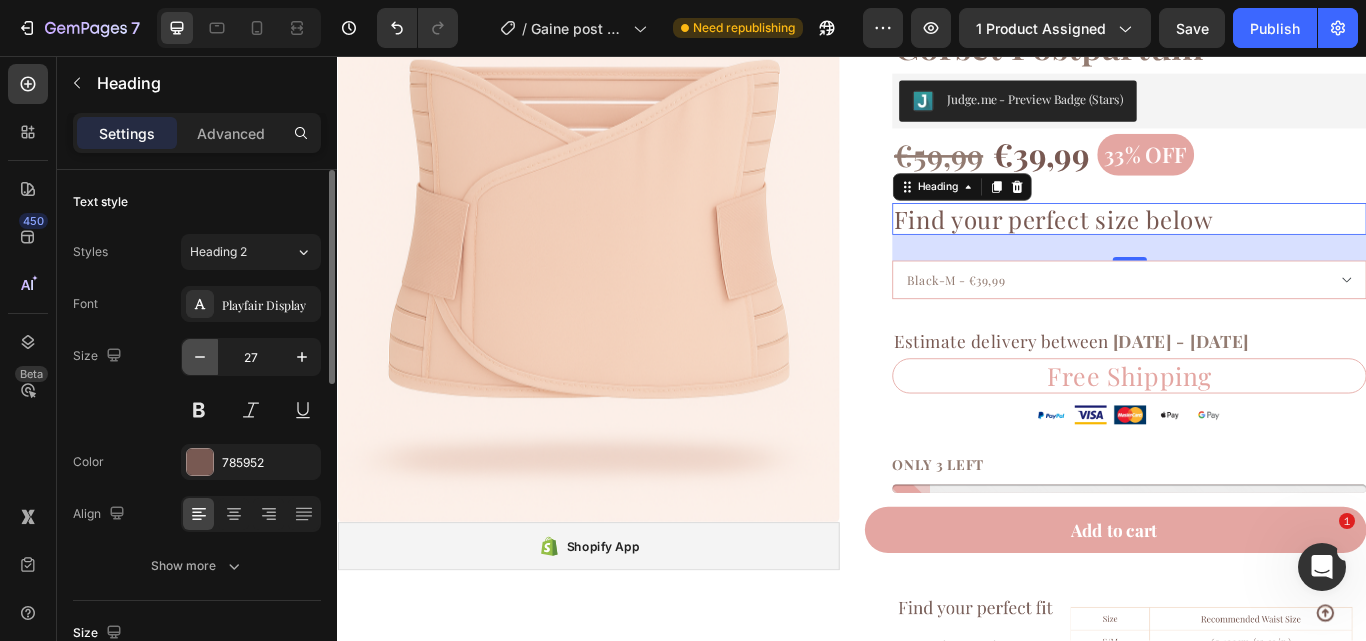 click at bounding box center [200, 357] 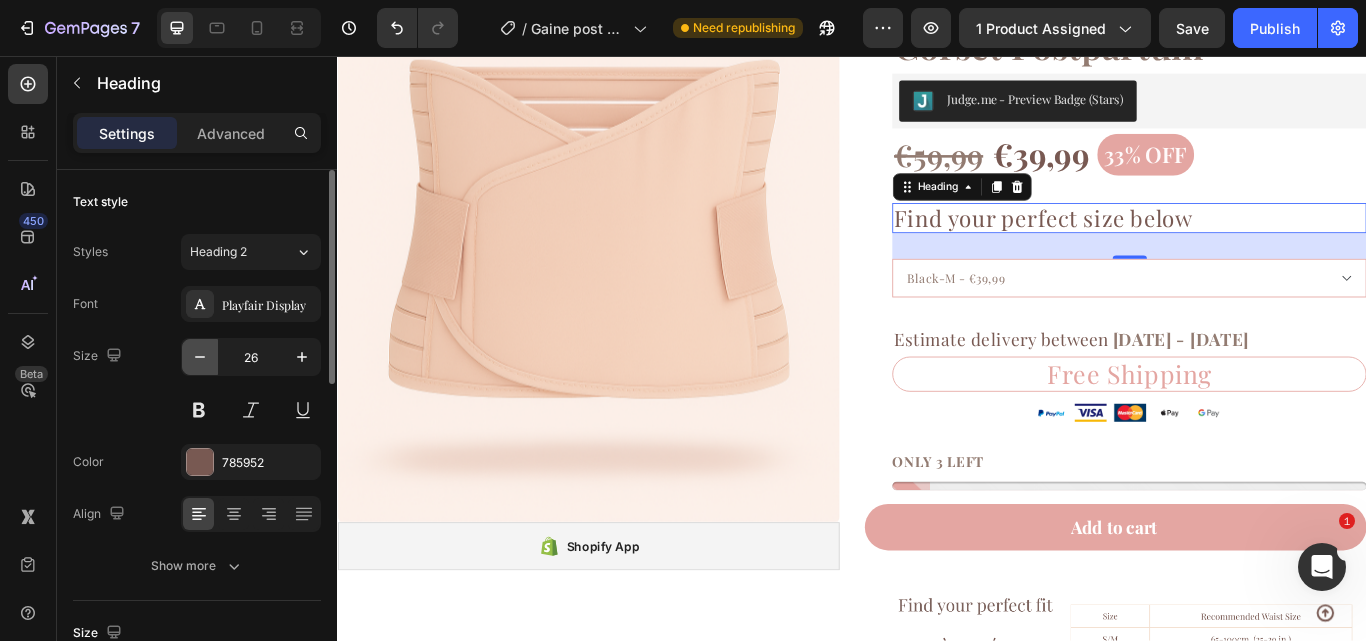 click at bounding box center (200, 357) 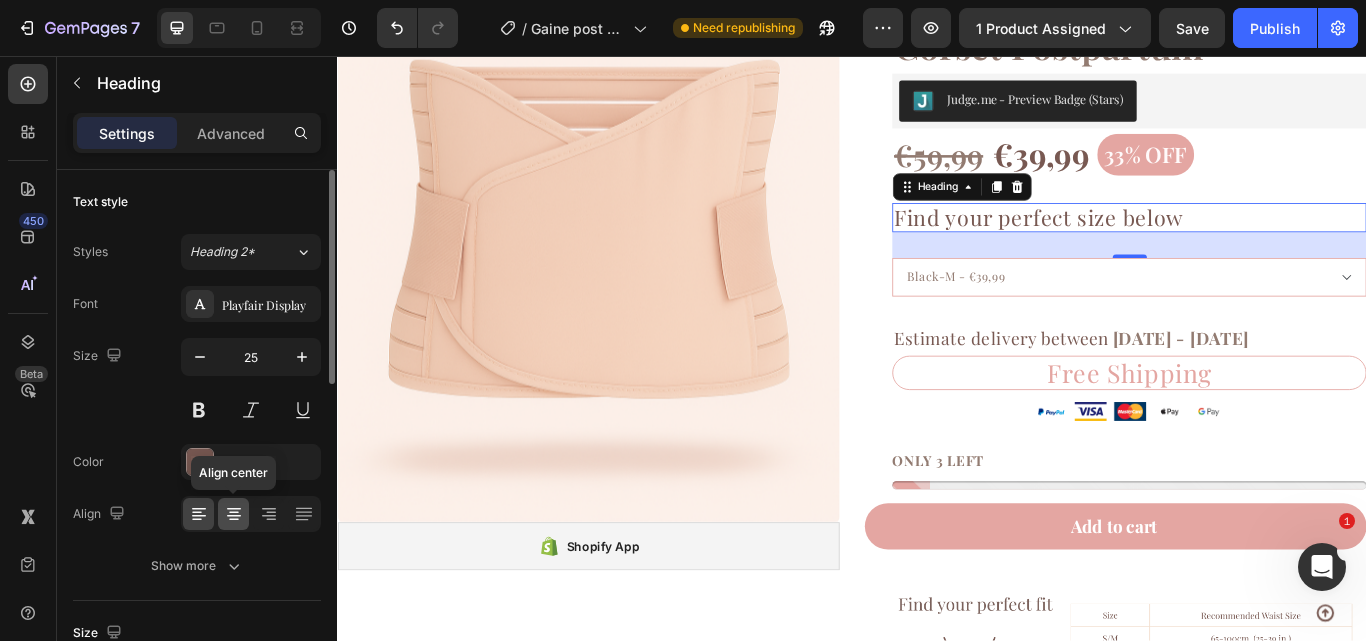 click 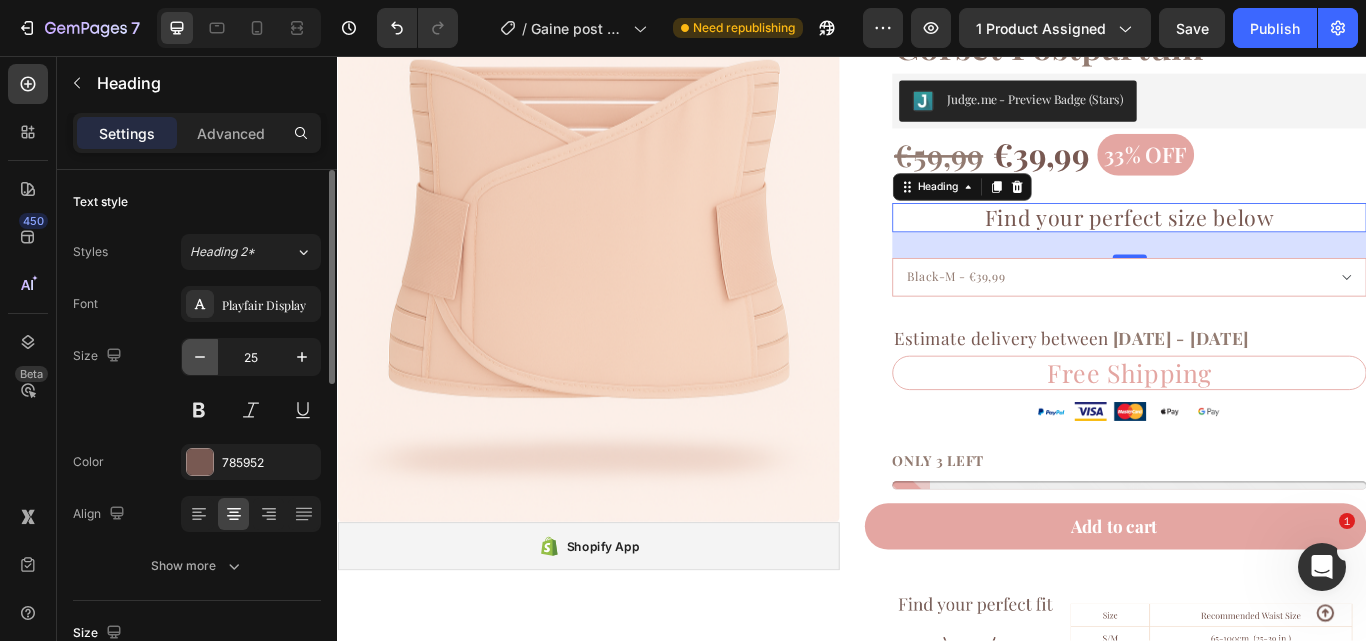 click 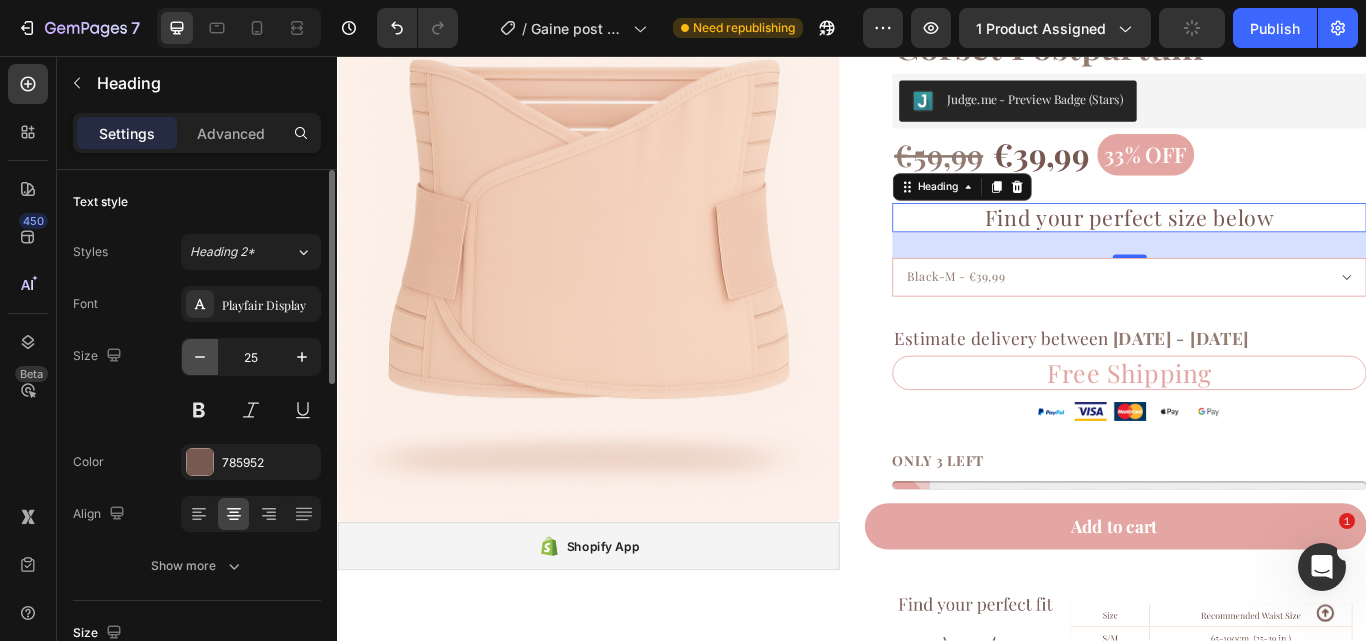 click 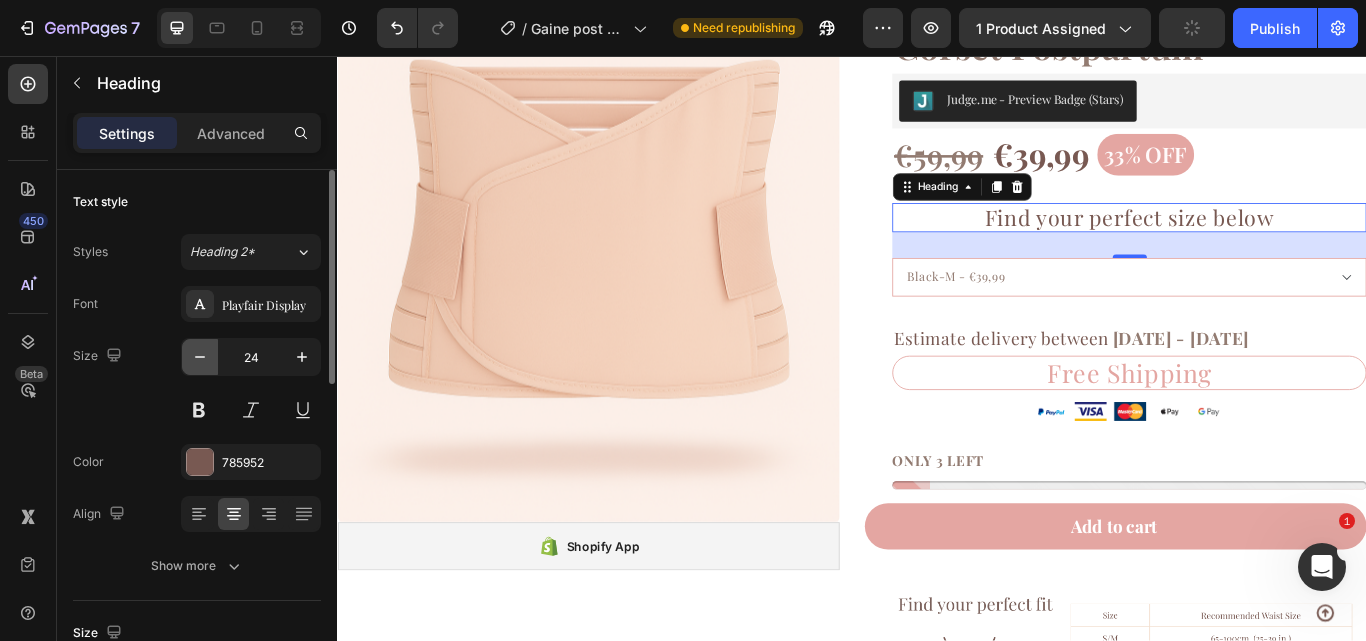 click 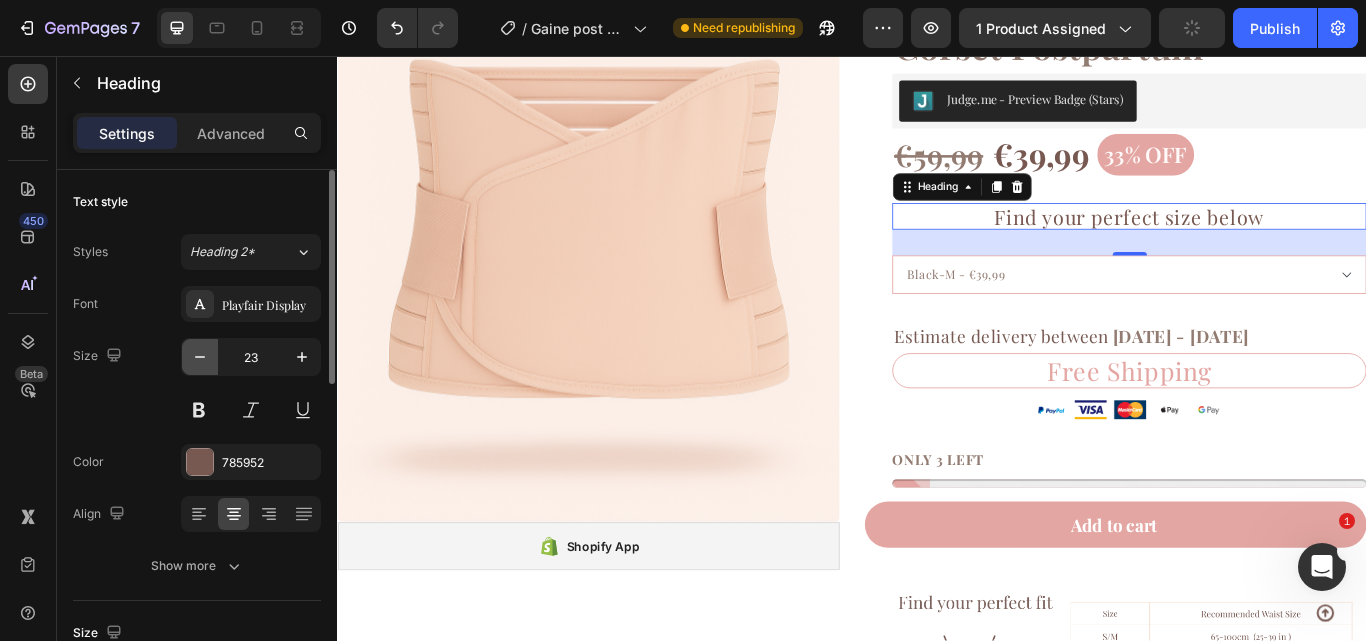 click 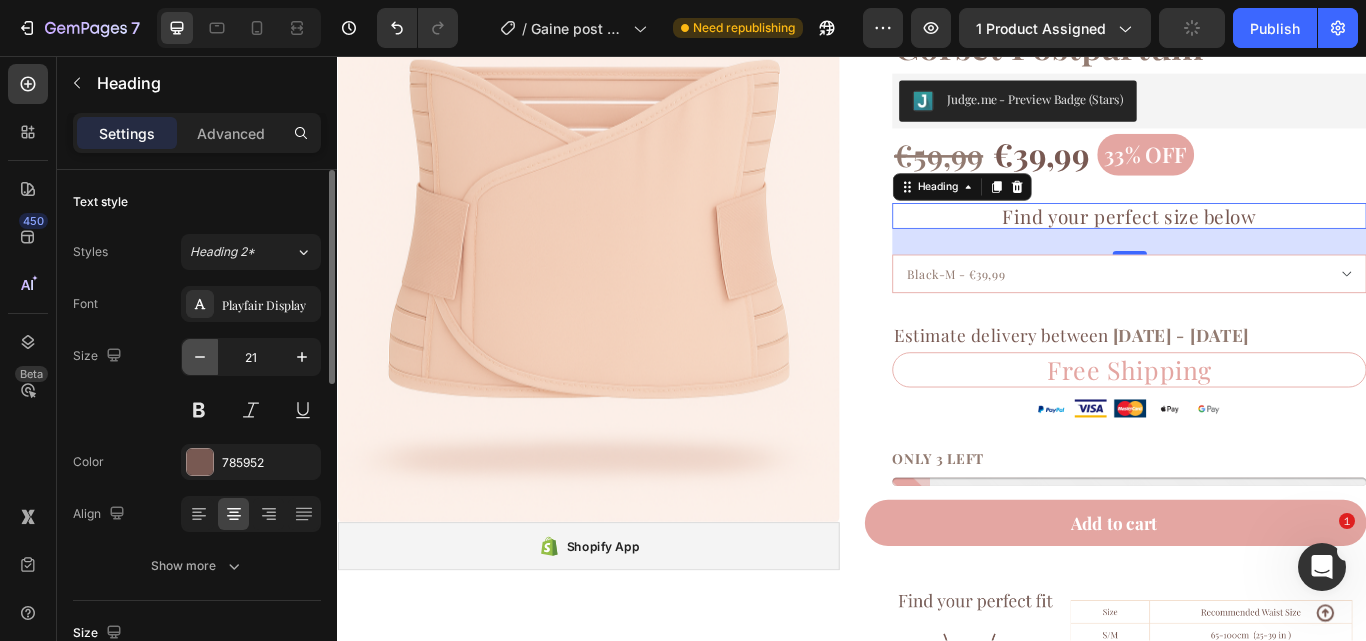 click 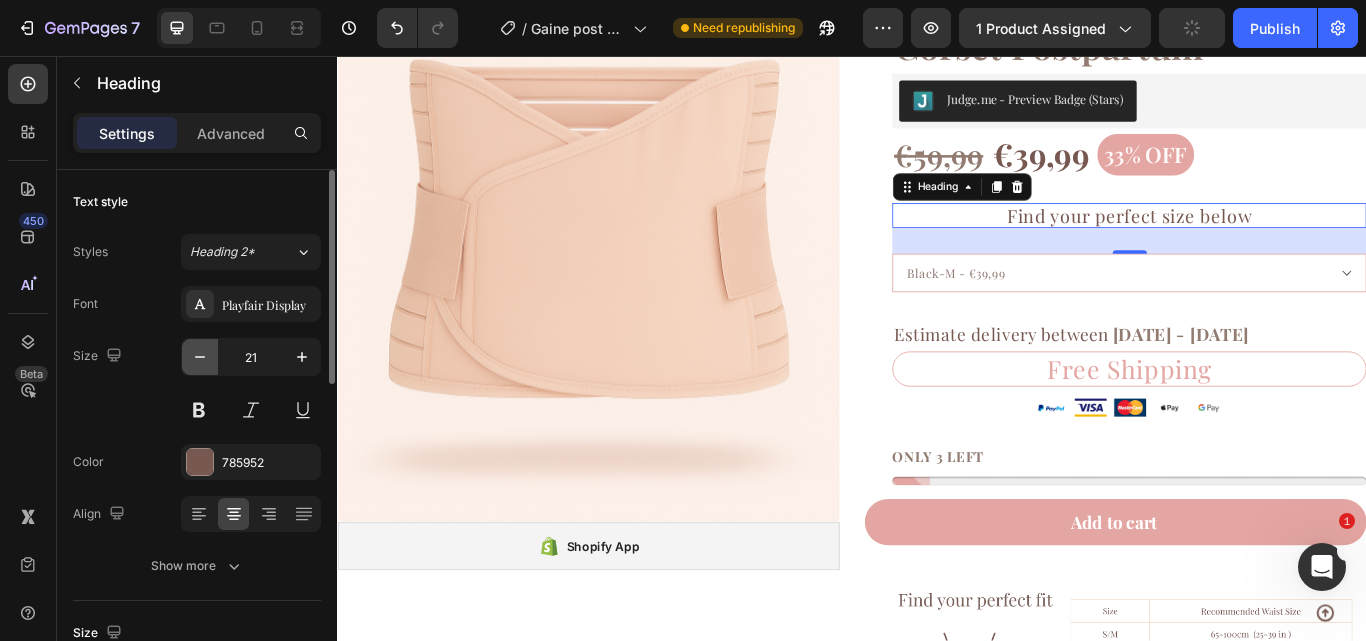 type on "20" 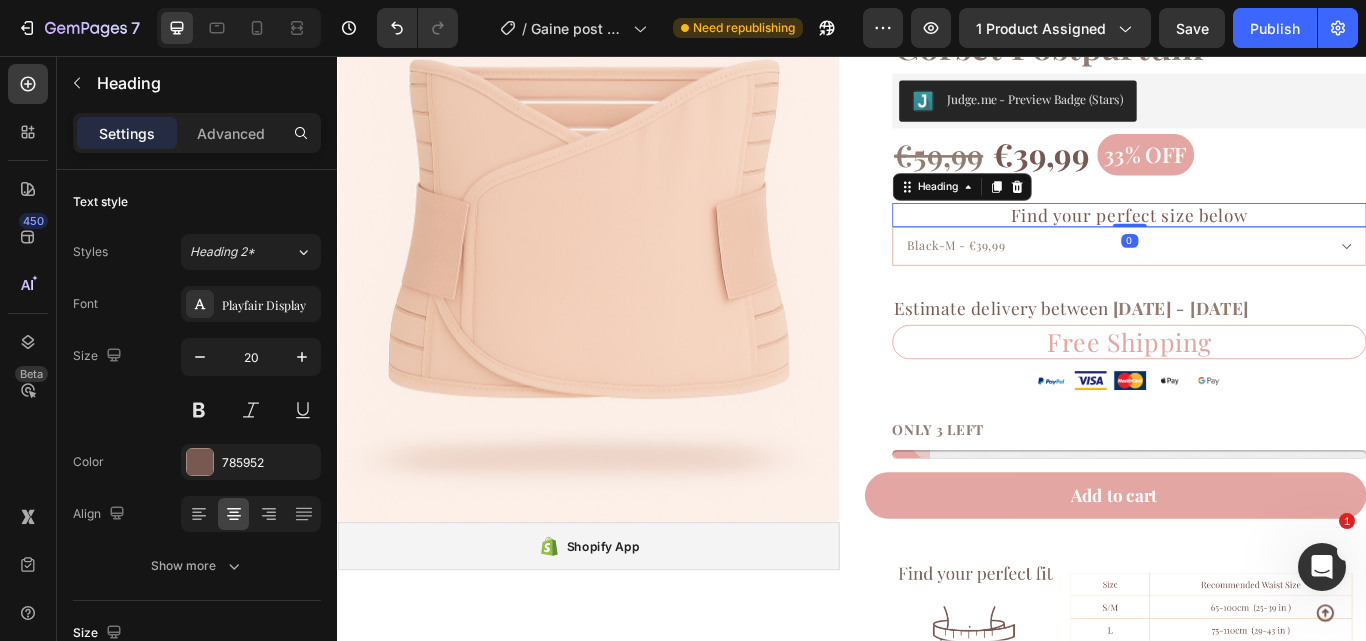 drag, startPoint x: 1254, startPoint y: 282, endPoint x: 1271, endPoint y: 215, distance: 69.12308 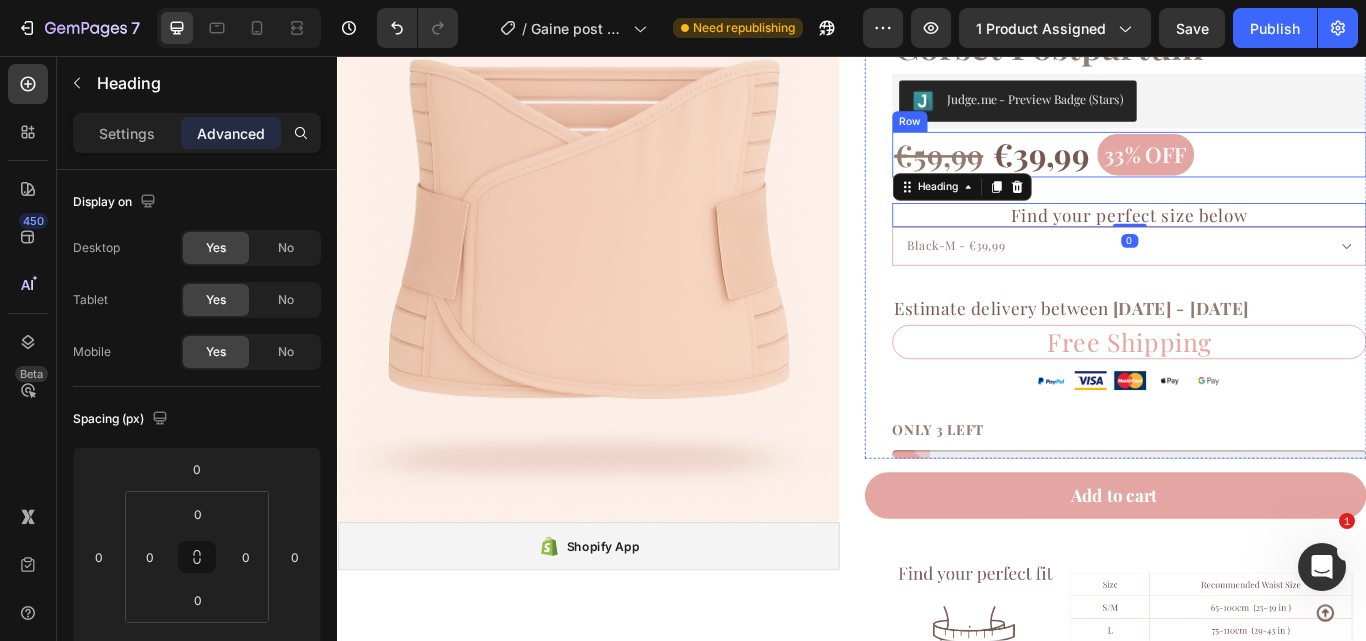 click on "[PRICE] Product Price Product Price [PRICE] Product Price Product Price [PERCENTAGE] off Product Badge Row" at bounding box center [1260, 171] 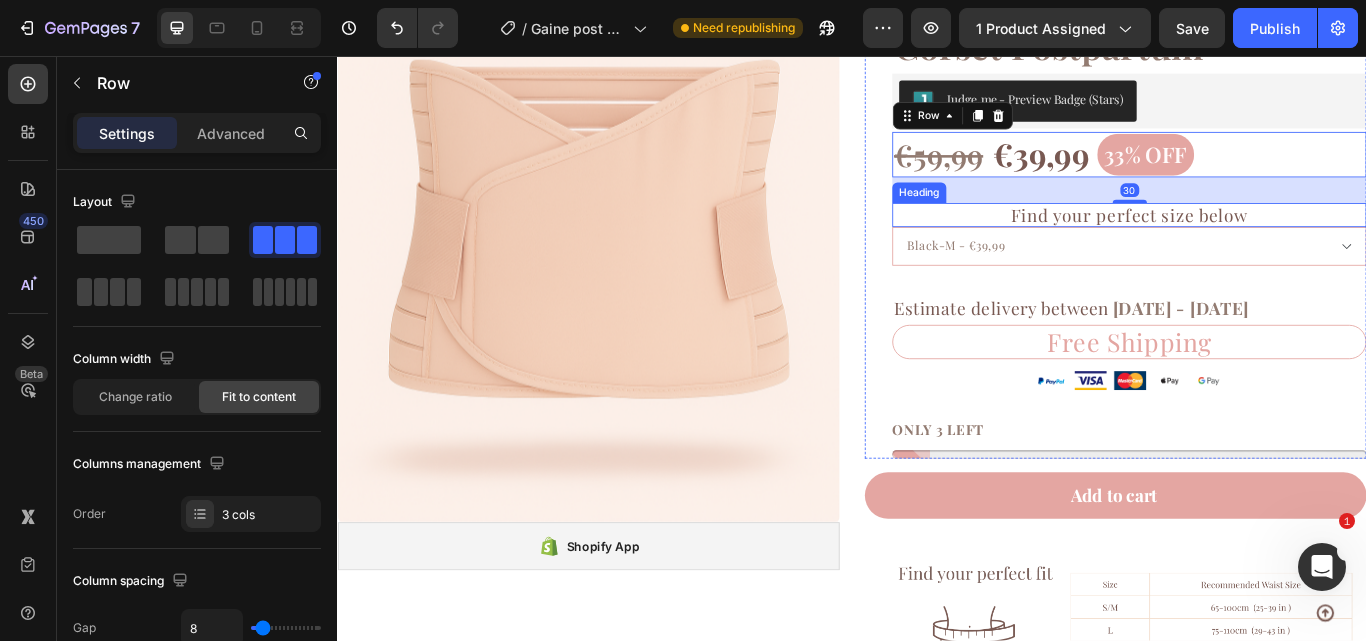 click on "Find your perfect size below" at bounding box center [1260, 242] 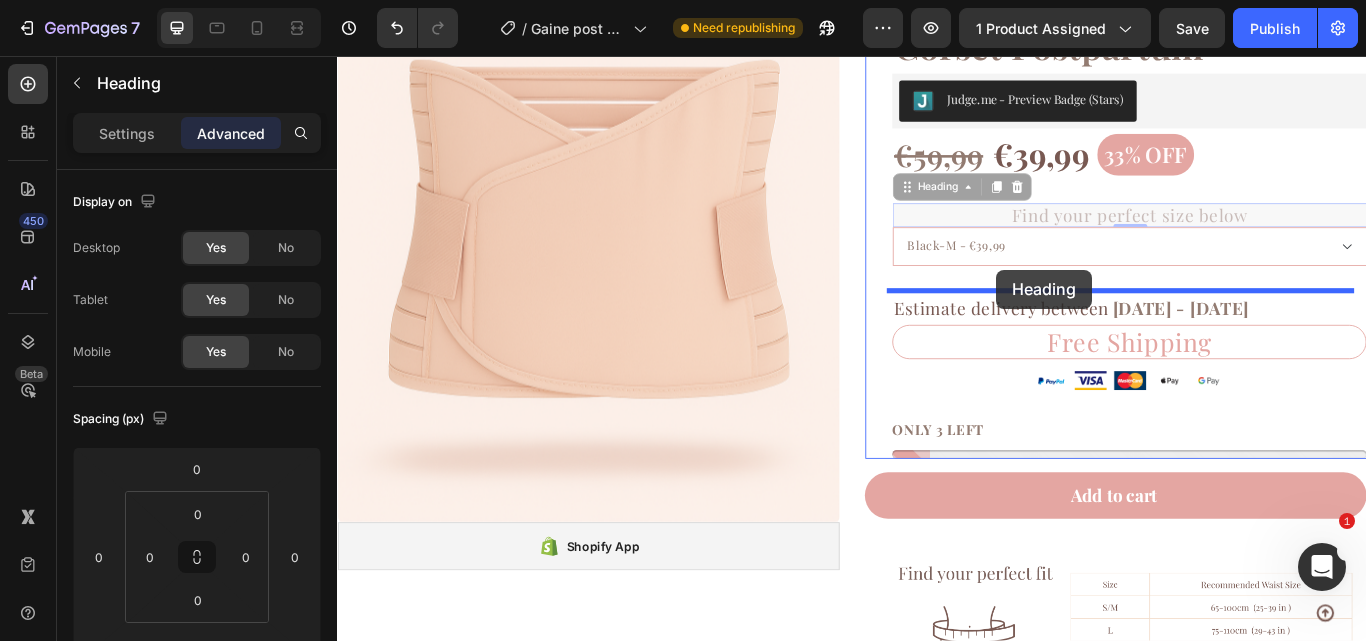 drag, startPoint x: 1009, startPoint y: 214, endPoint x: 1106, endPoint y: 305, distance: 133.00375 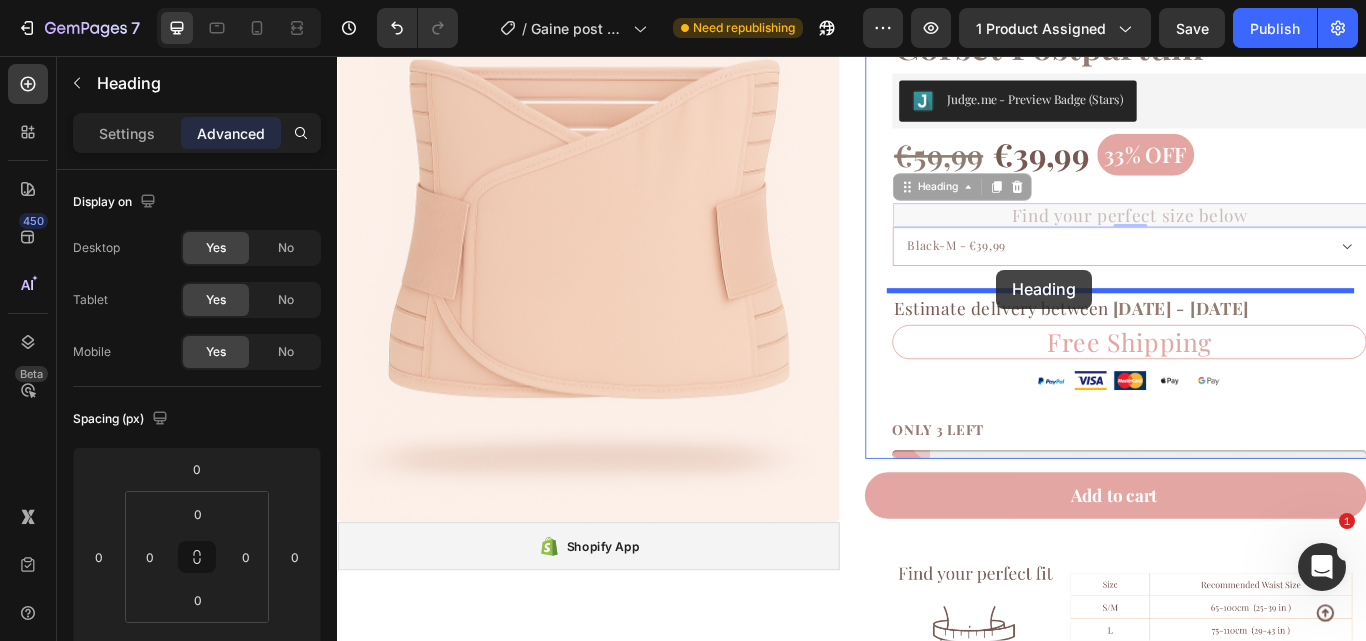 type on "29" 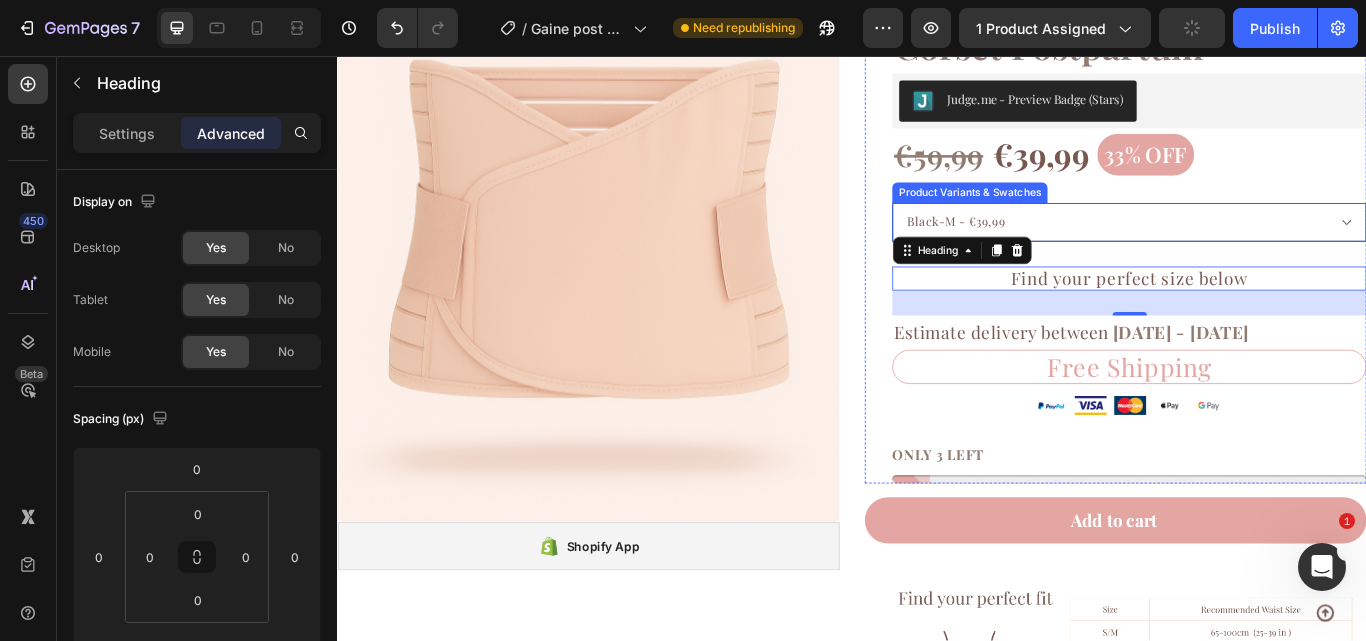click on "Black-M - €39,99  Pink-XL - €39,99  Black-XL - €39,99  Black-L - €39,99  Apricot-XL - €39,99  Apricot-L - €39,99  Pink-L - €39,99  Pink-M - €39,99  Apricot-M - €39,99" at bounding box center (1260, 250) 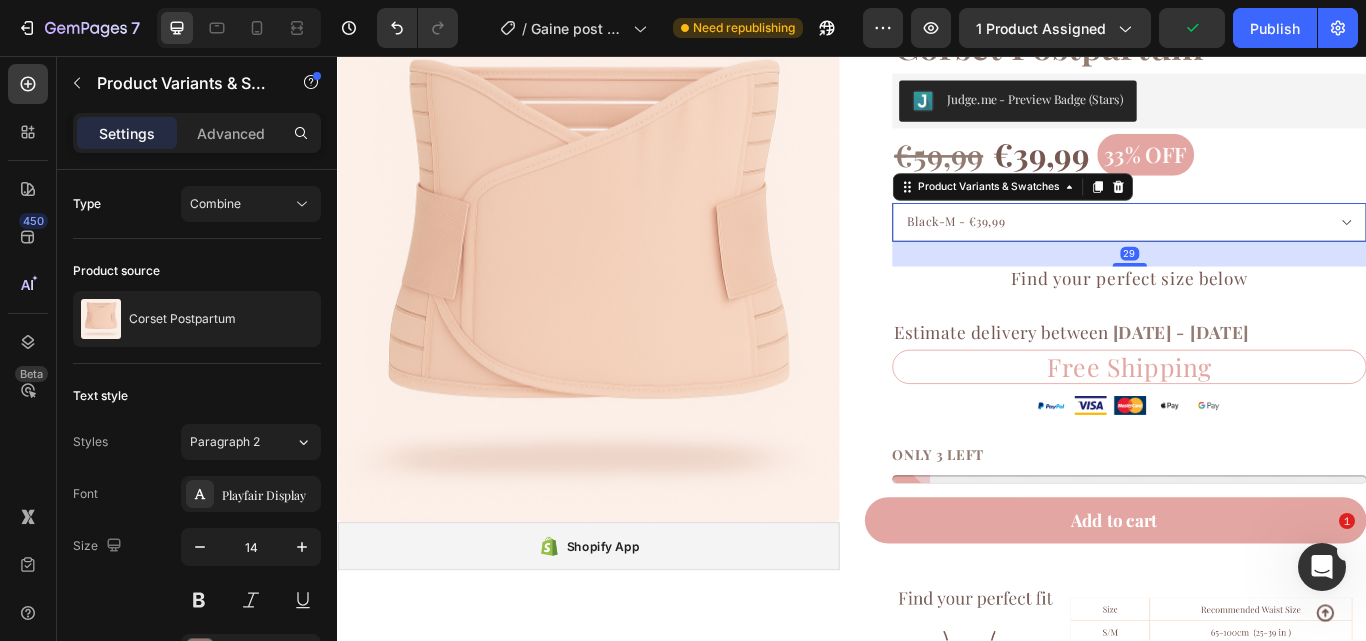 click on "Black-M - €39,99  Pink-XL - €39,99  Black-XL - €39,99  Black-L - €39,99  Apricot-XL - €39,99  Apricot-L - €39,99  Pink-L - €39,99  Pink-M - €39,99  Apricot-M - €39,99" at bounding box center [1260, 250] 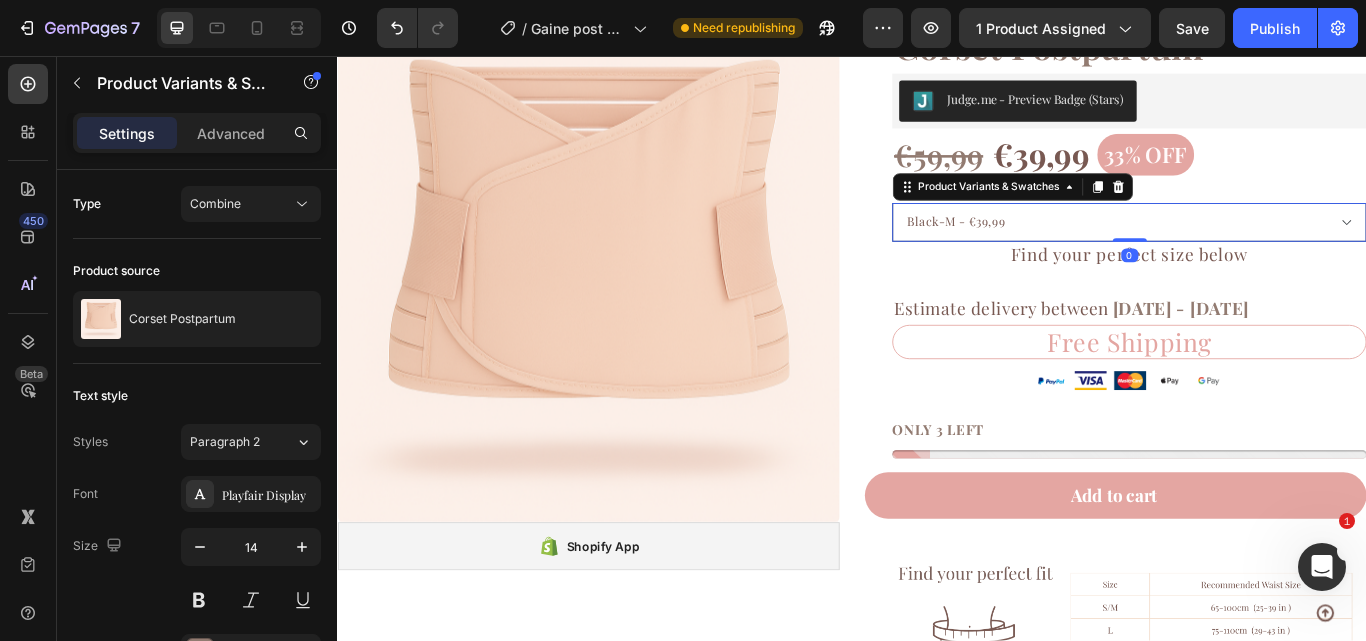 drag, startPoint x: 1243, startPoint y: 300, endPoint x: 1266, endPoint y: 241, distance: 63.324562 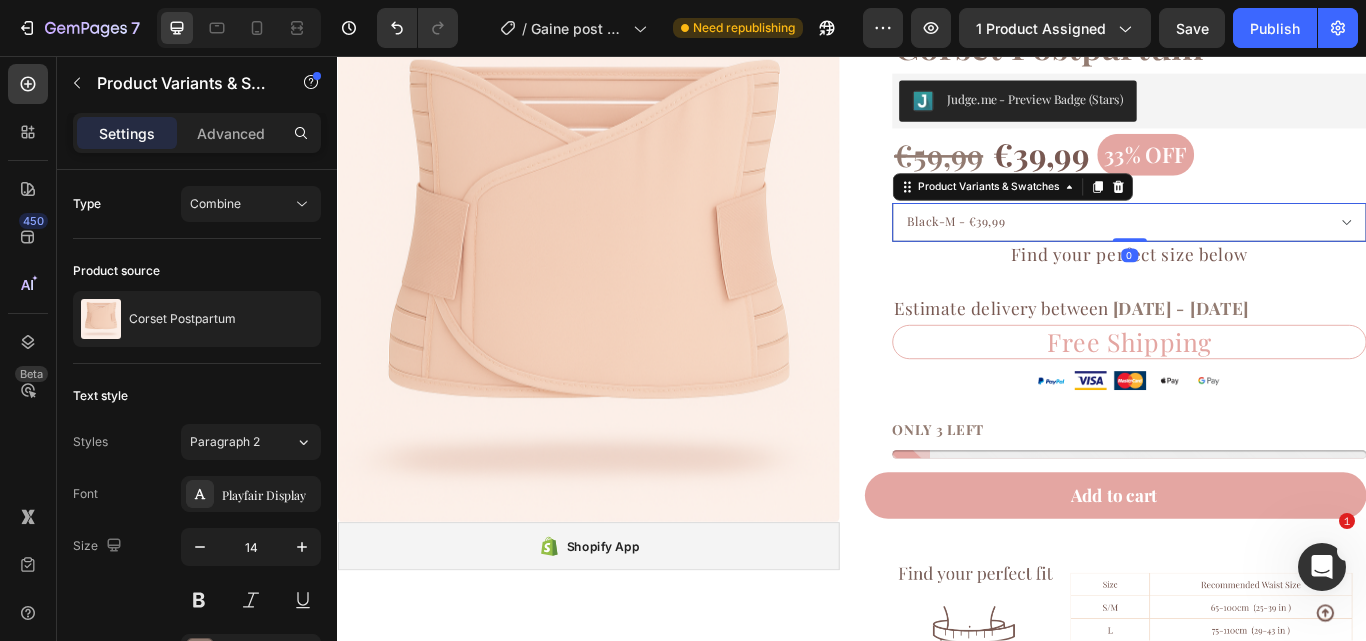 click on "Black-[SIZE] - [PRICE]  Pink-[SIZE] - [PRICE]  Black-[SIZE] - [PRICE]  Black-[SIZE] - [PRICE]  Apricot-[SIZE] - [PRICE]  Apricot-[SIZE] - [PRICE]  Pink-[SIZE] - [PRICE]  Pink-[SIZE] - [PRICE]  Apricot-[SIZE] - [PRICE]  Product Variants & Swatches   0" at bounding box center [1260, 250] 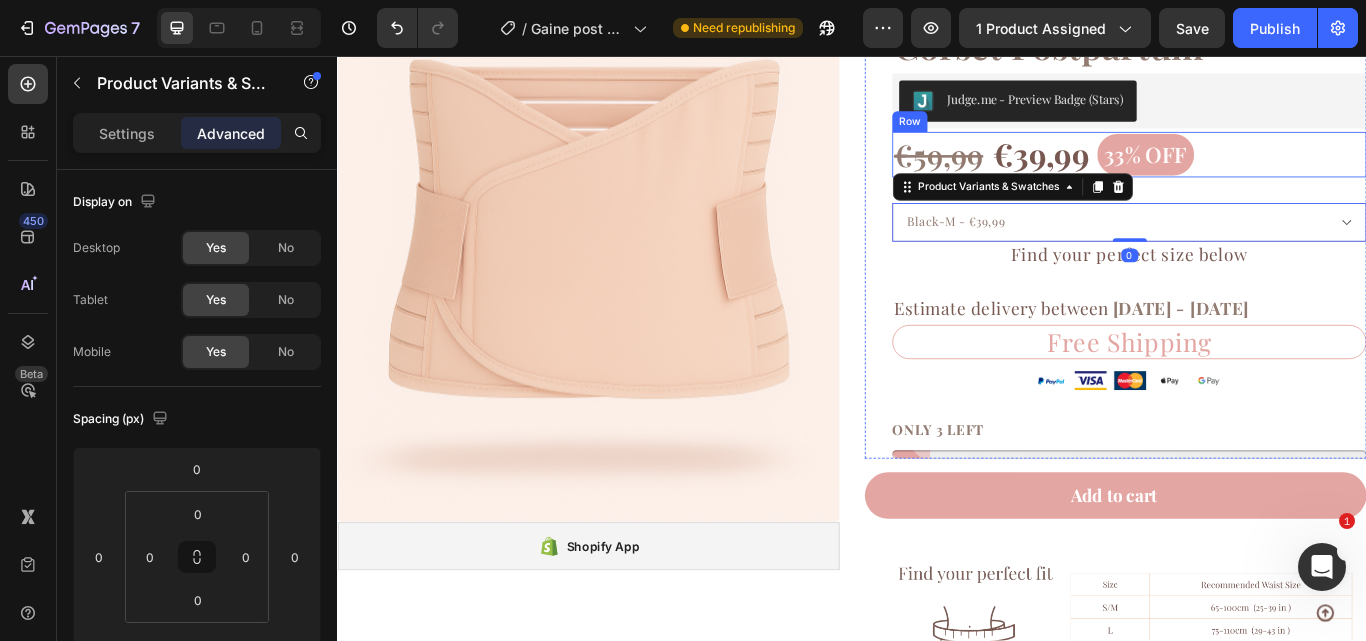 click on "[PRICE] Product Price Product Price [PRICE] Product Price Product Price [PERCENTAGE] off Product Badge Row" at bounding box center (1260, 171) 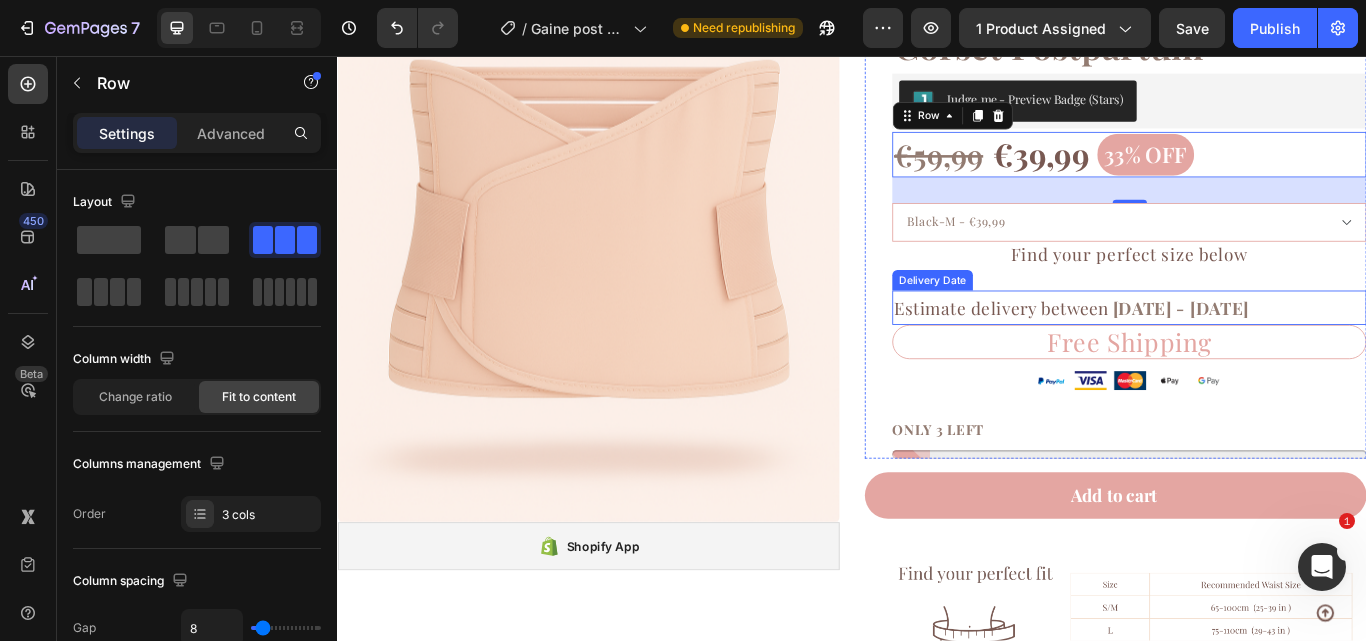 click on "Estimate delivery between" at bounding box center (1111, 349) 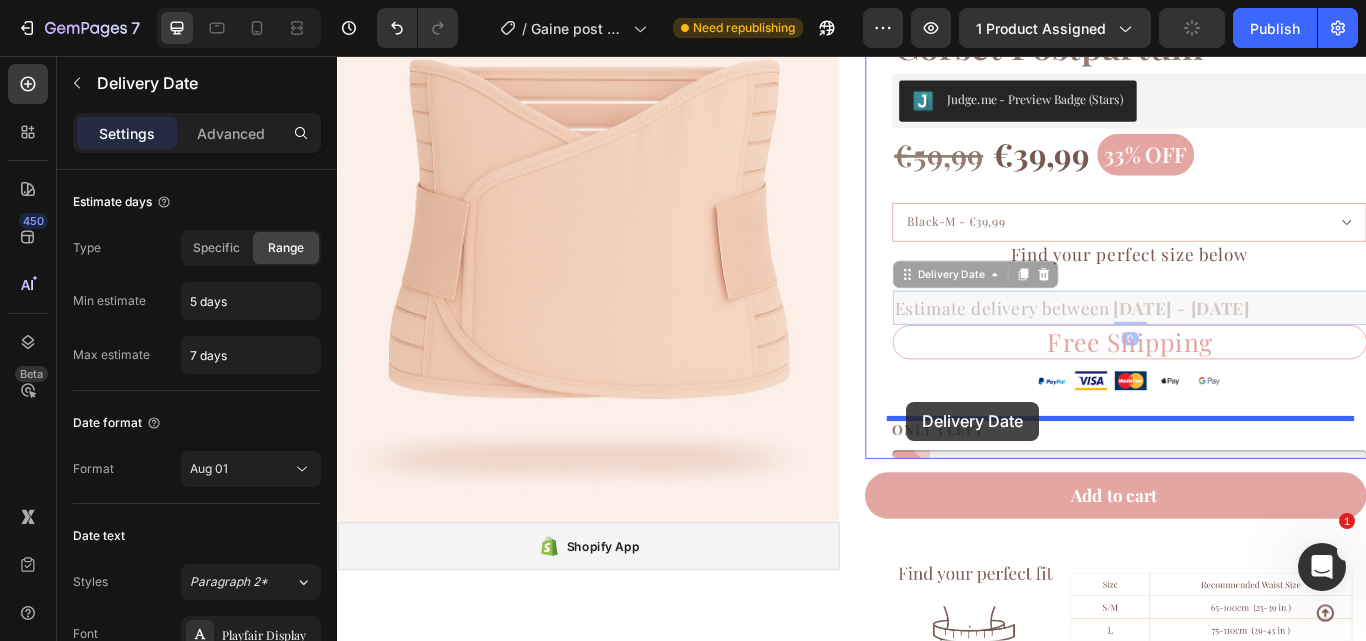 drag, startPoint x: 993, startPoint y: 310, endPoint x: 1000, endPoint y: 459, distance: 149.16434 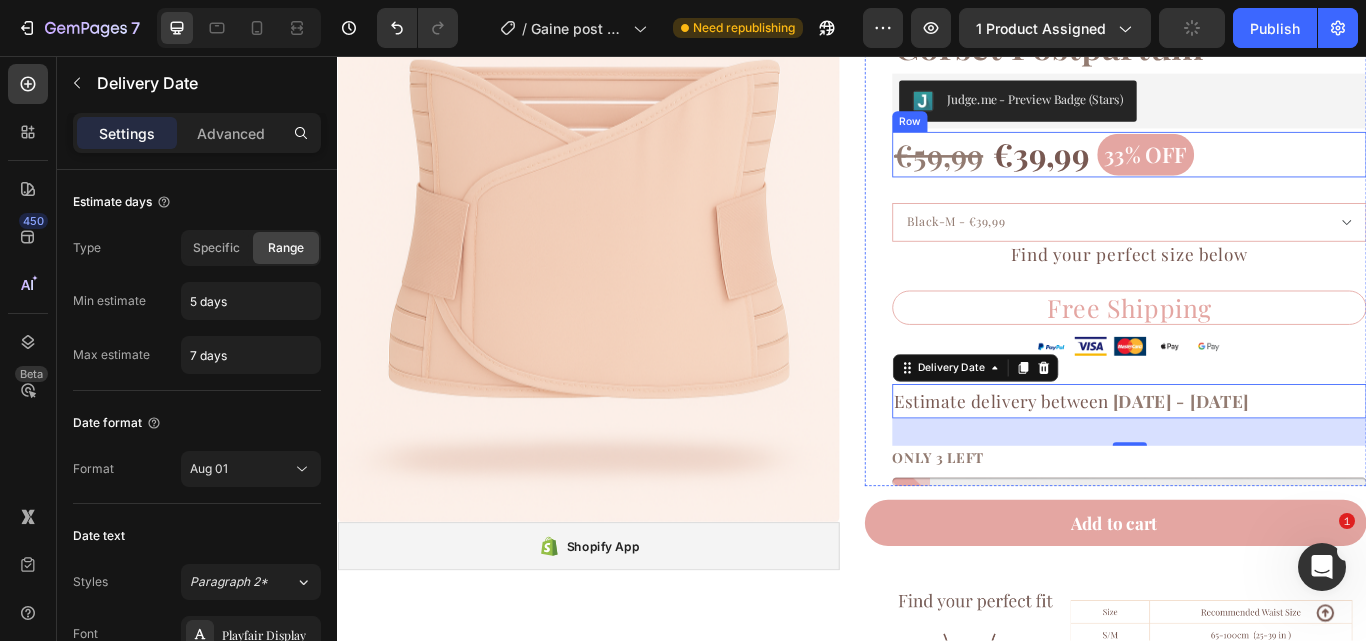 click on "[PRICE] Product Price Product Price [PRICE] Product Price Product Price [PERCENTAGE] off Product Badge Row" at bounding box center (1260, 171) 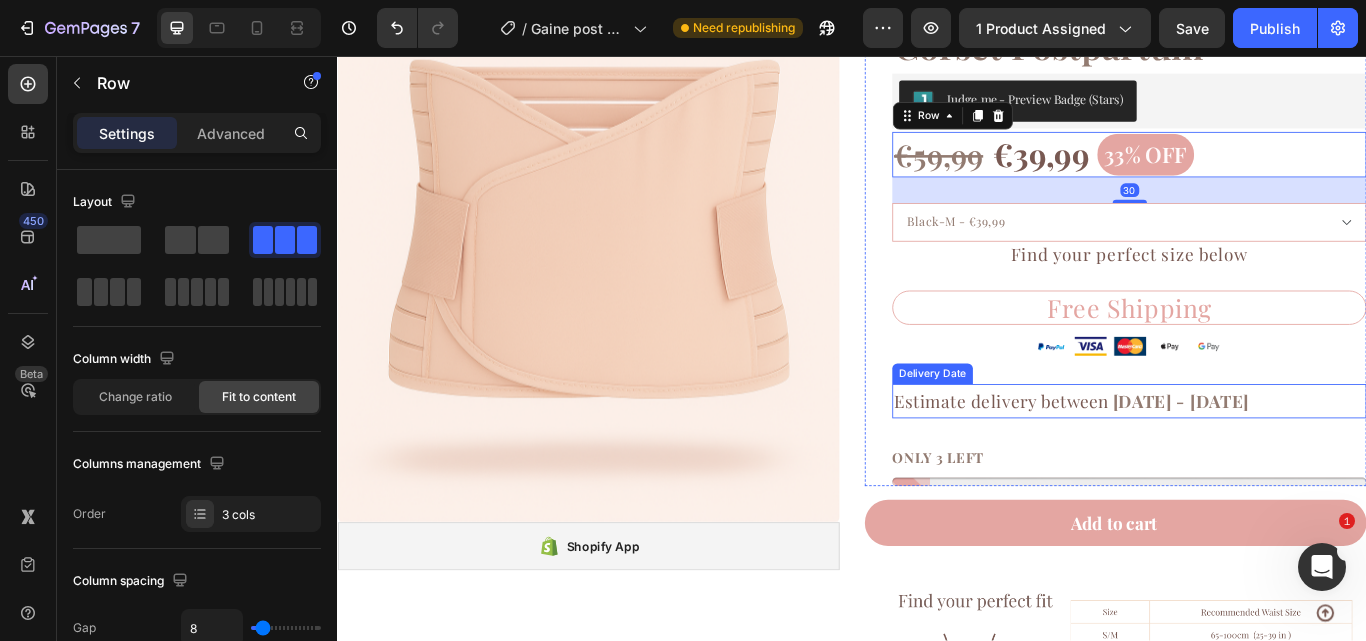 click on "Estimate delivery between" at bounding box center (1111, 458) 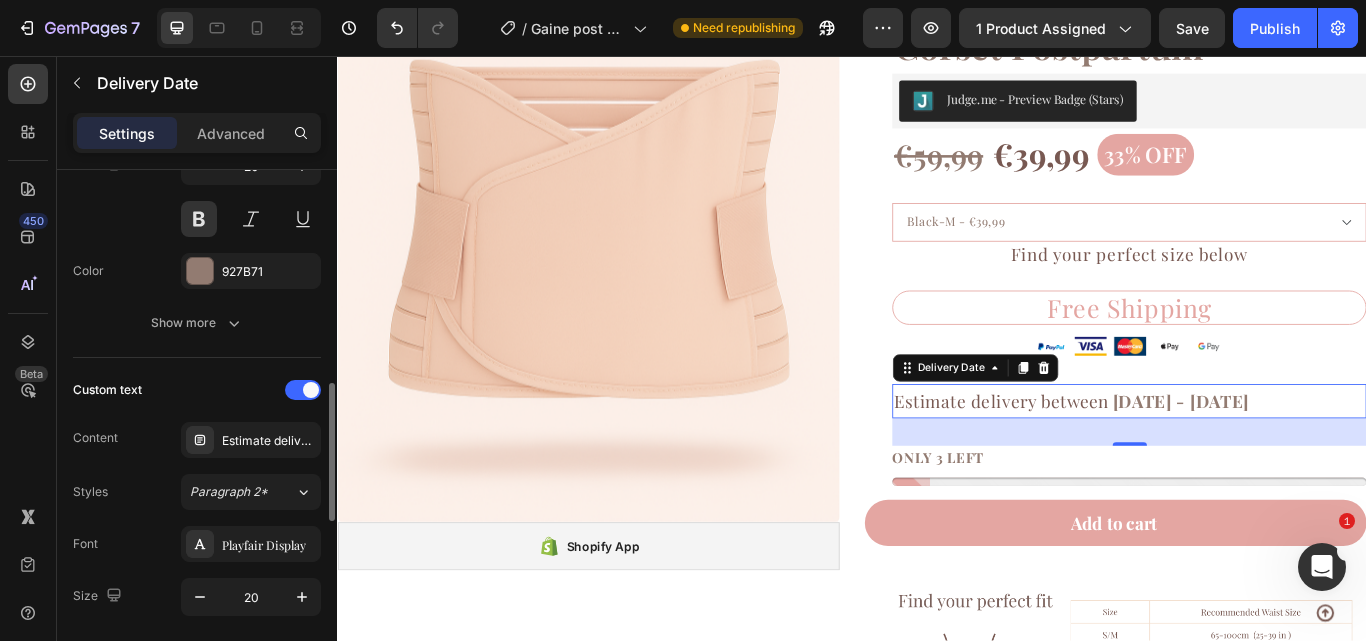 scroll, scrollTop: 583, scrollLeft: 0, axis: vertical 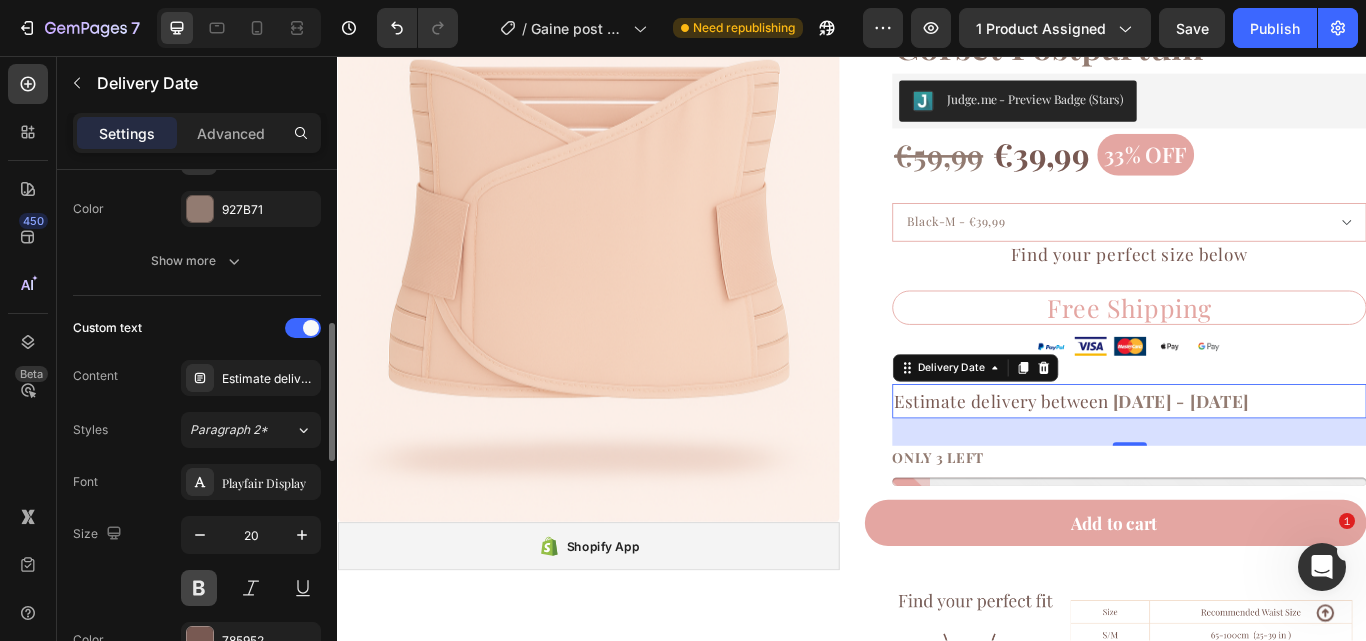 click at bounding box center (199, 588) 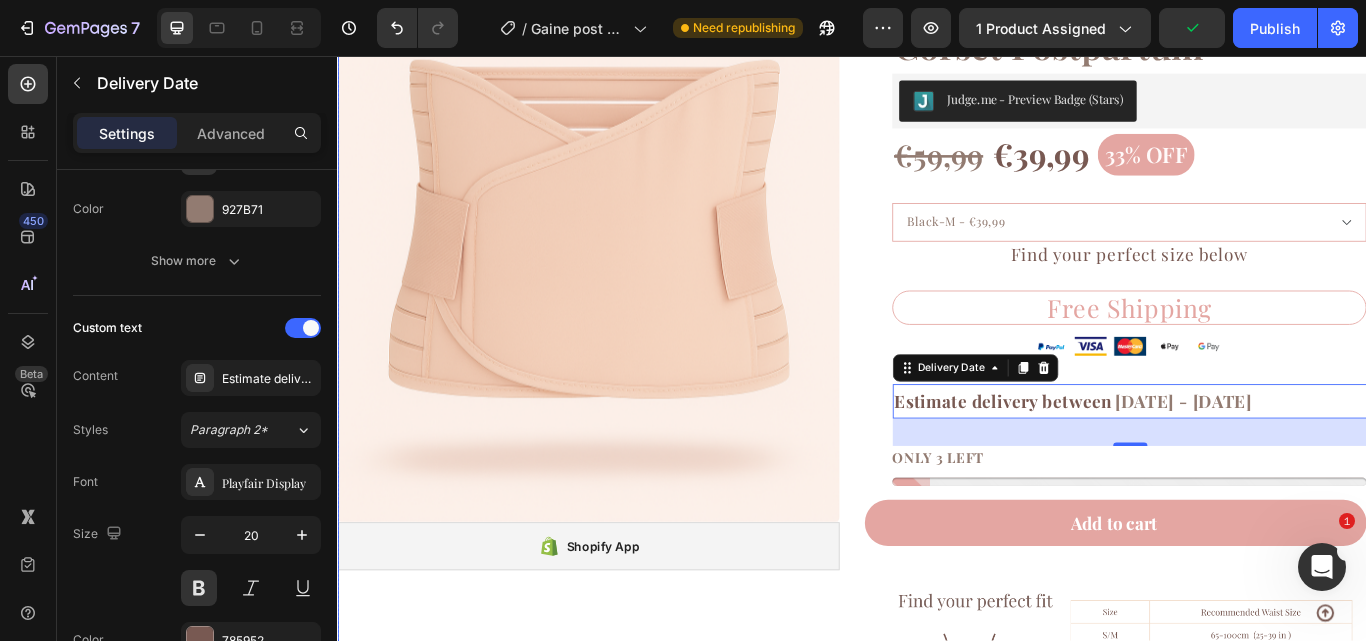 click on "Product Images
Shopify App Shopify App Corset Postpartum Product Title Judge.me - Preview Badge (Stars) Judge.me [PRICE] Product Price Product Price [PRICE] Product Price Product Price [PERCENTAGE] off Product Badge Row   Black-[SIZE] - [PRICE]  Pink-[SIZE] - [PRICE]  Black-[SIZE] - [PRICE]  Black-[SIZE] - [PRICE]  Apricot-[SIZE] - [PRICE]  Apricot-[SIZE] - [PRICE]  Pink-[SIZE] - [PRICE]  Pink-[SIZE] - [PRICE]  Apricot-[SIZE] - [PRICE]  Product Variants & Swatches Find your perfect size below Heading
1
Product Quantity Row Free Shipping Heading Row Image Image Image Image Image Row Row
Estimate delivery between
[DATE] - [DATE]
Delivery Date   32  ONLY 3 LEFT Stock Counter Row Add to cart Add to Cart Image Row
Image
Carousel Row Product" at bounding box center [937, 450] 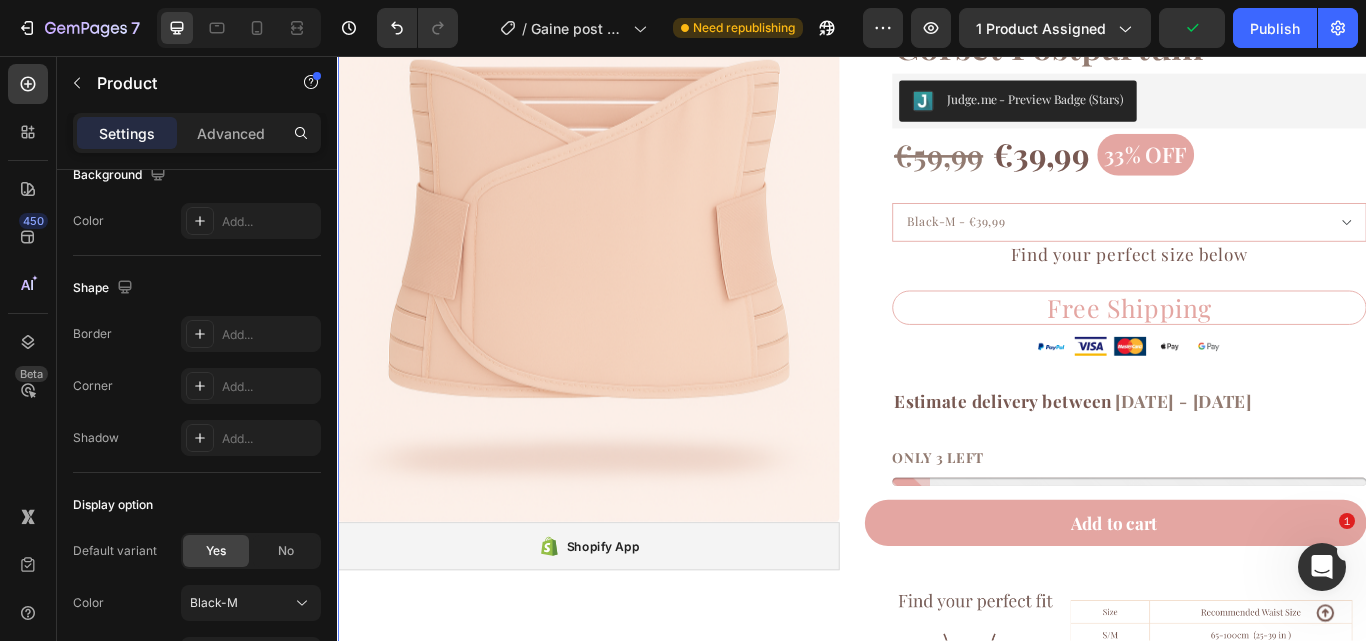 scroll, scrollTop: 0, scrollLeft: 0, axis: both 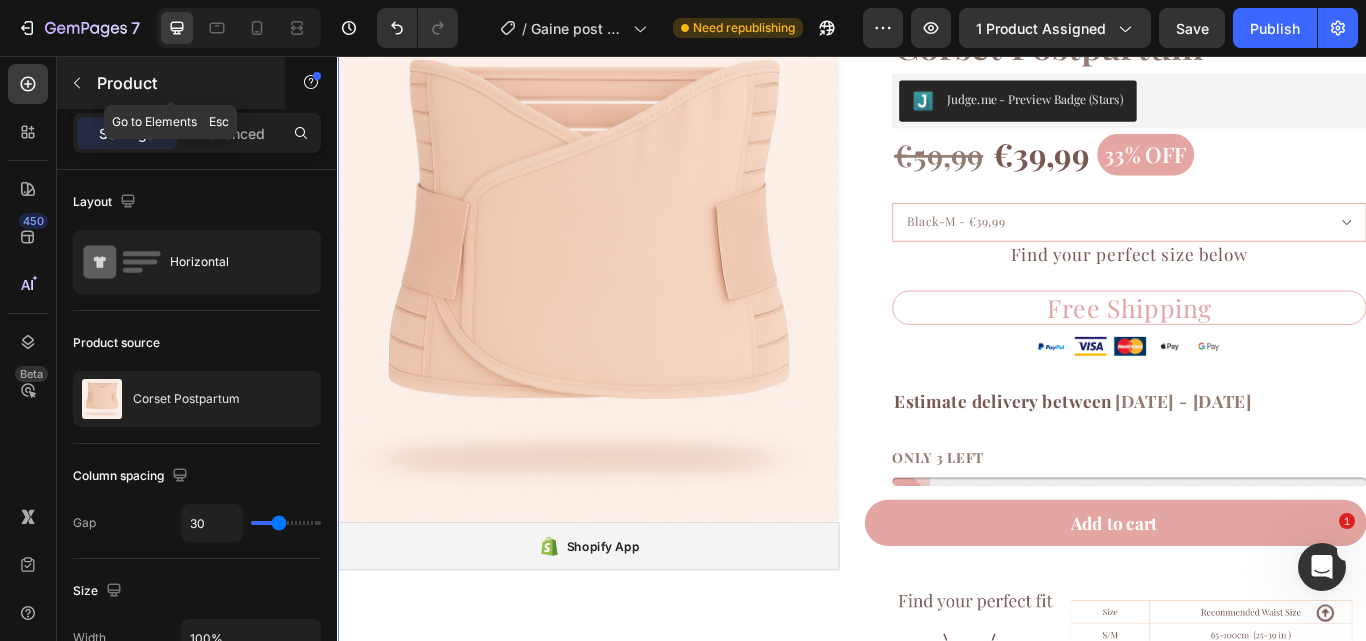 click 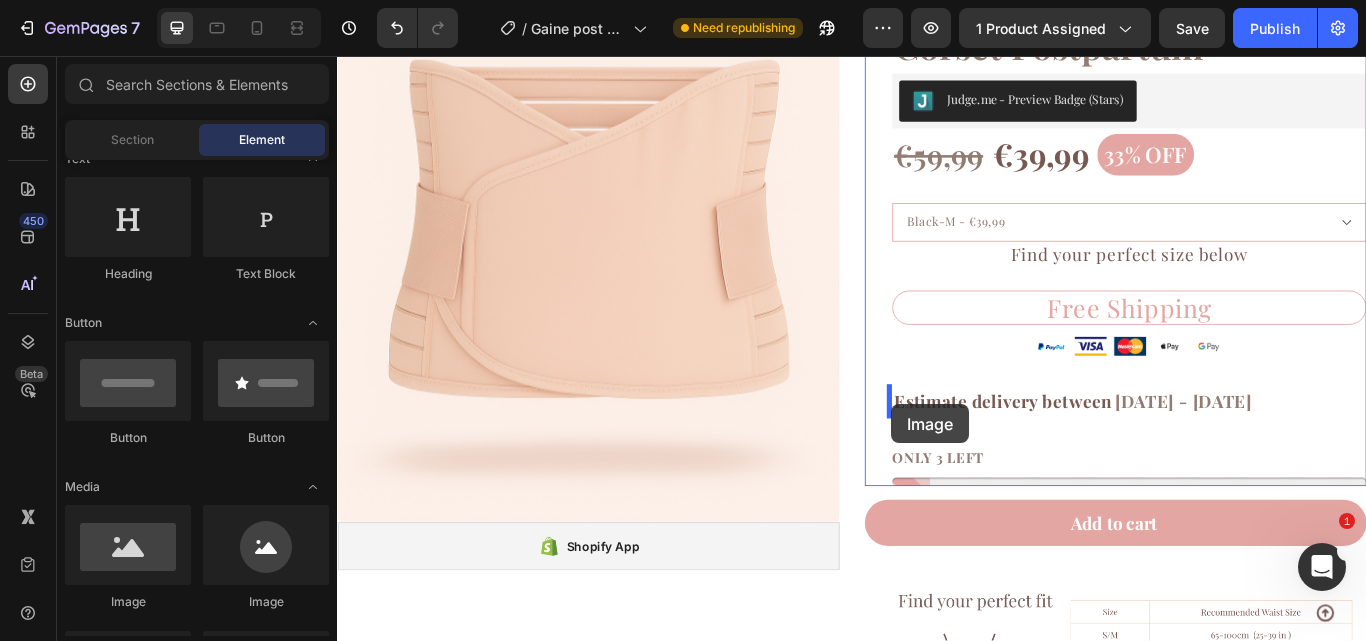 drag, startPoint x: 872, startPoint y: 462, endPoint x: 983, endPoint y: 462, distance: 111 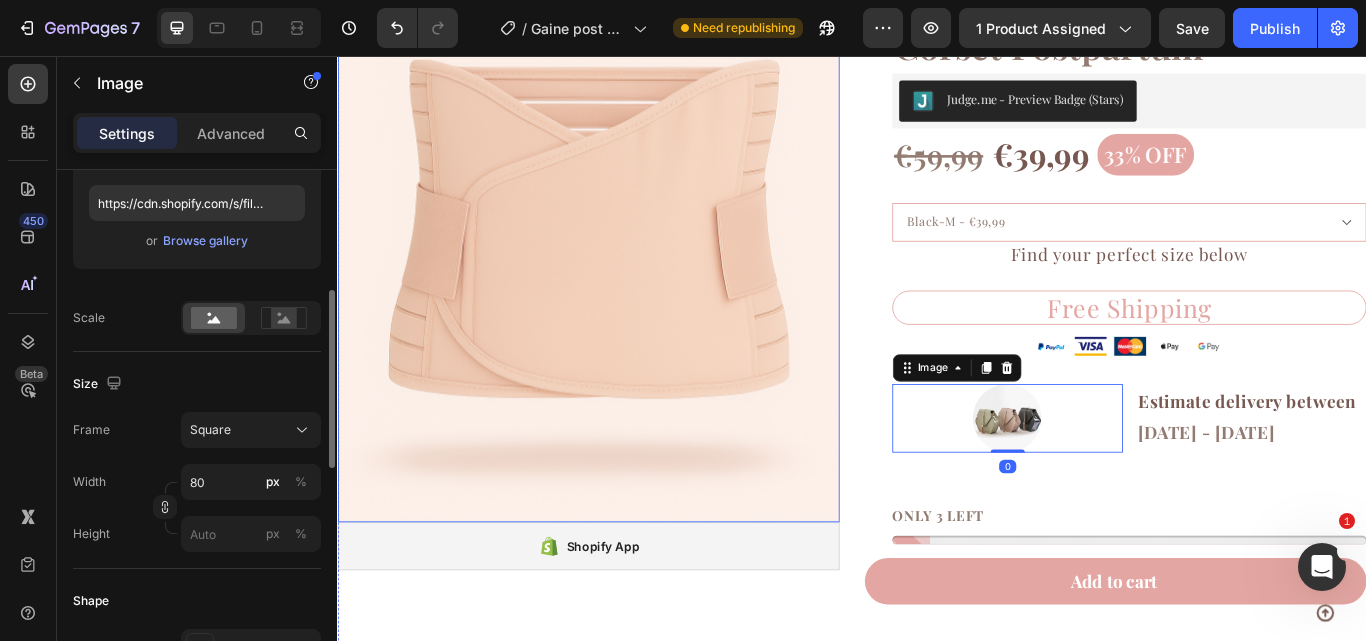 scroll, scrollTop: 347, scrollLeft: 0, axis: vertical 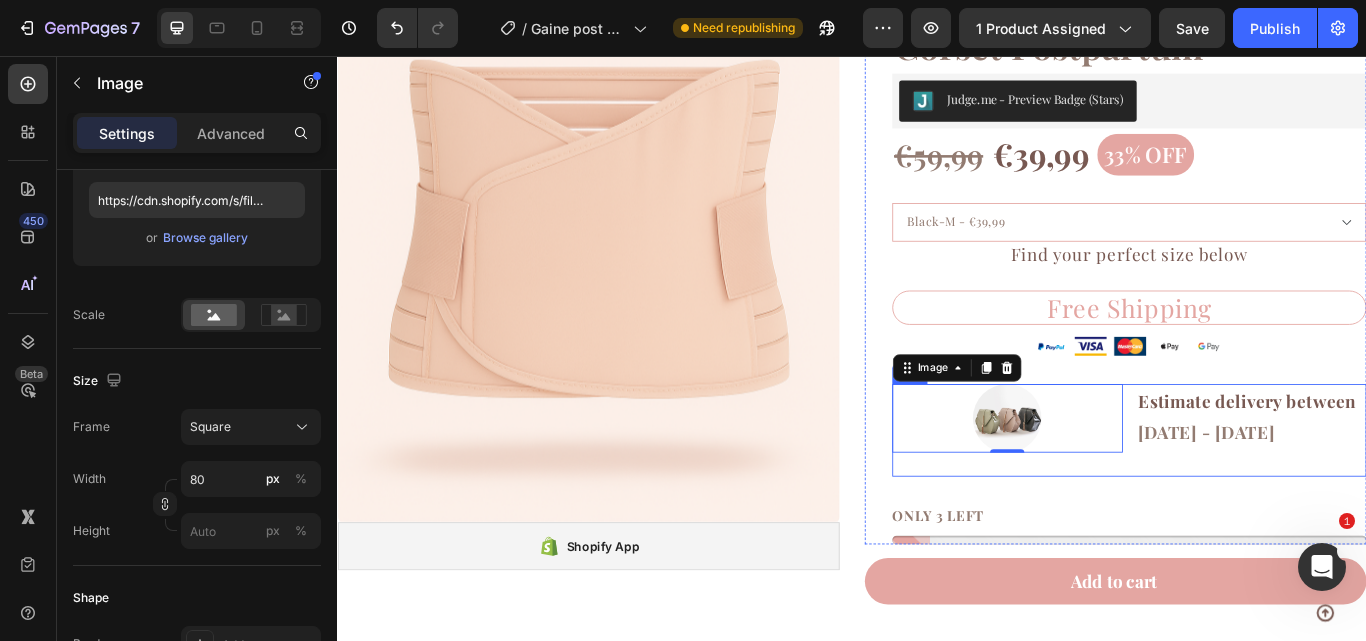 click on "Image   0
Estimate delivery between
[DATE] - [DATE]
Delivery Date Row" at bounding box center (1260, 493) 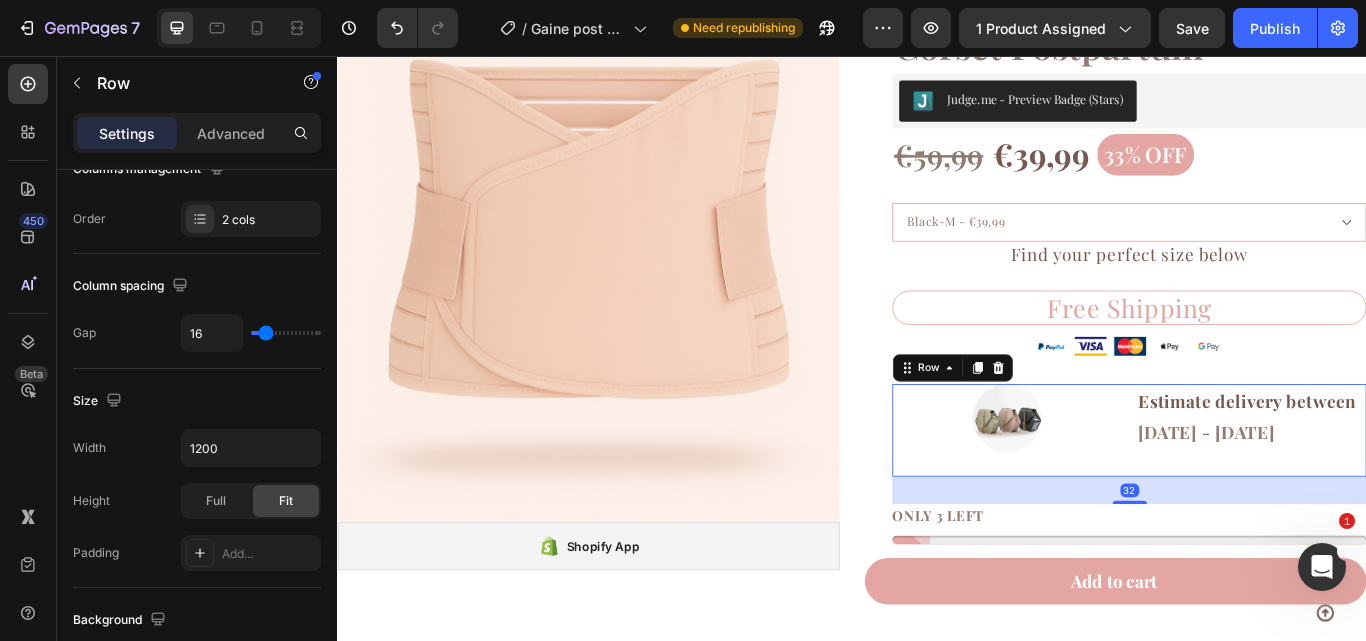 scroll, scrollTop: 0, scrollLeft: 0, axis: both 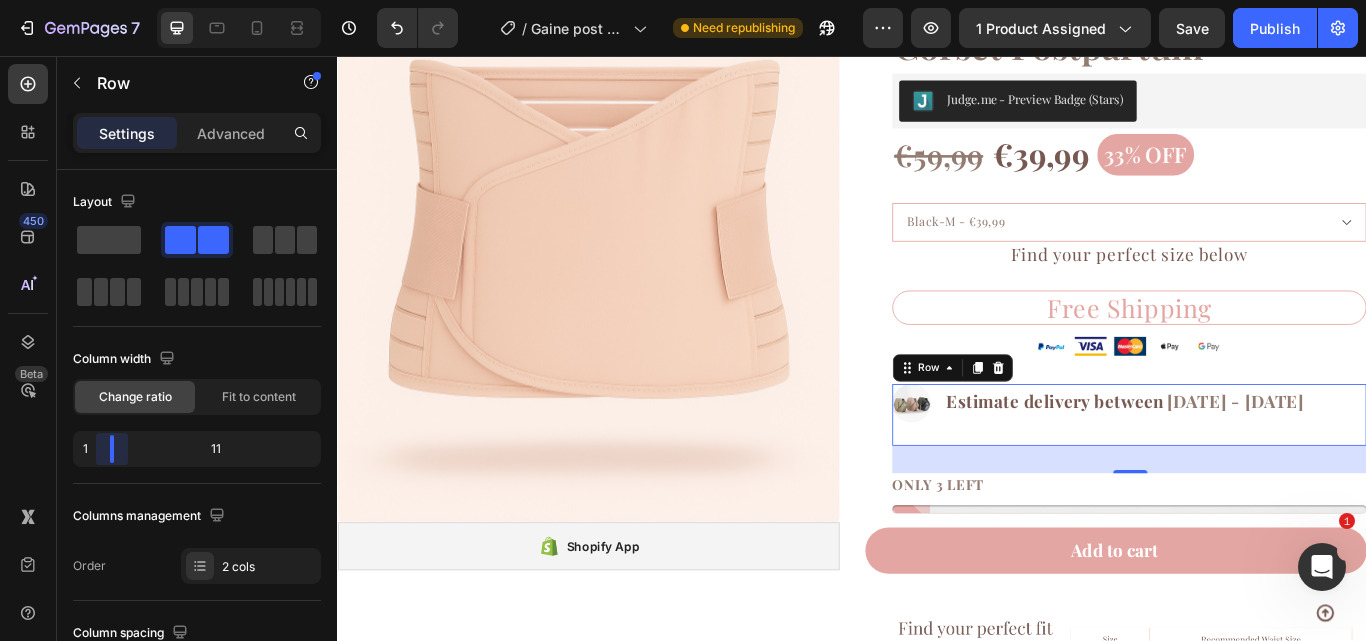 drag, startPoint x: 193, startPoint y: 445, endPoint x: 665, endPoint y: 681, distance: 527.71204 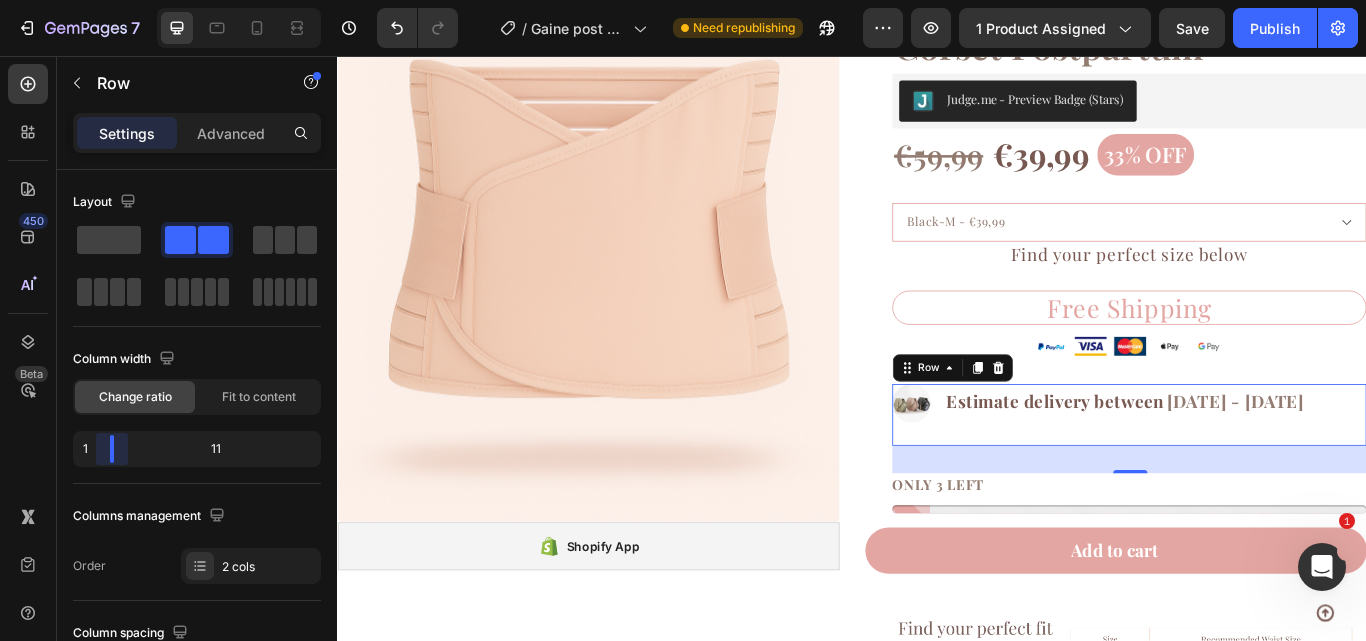 click on "7  Version history  /  Gaine post partum Need republishing Preview 1 product assigned  Save   Publish  450 Beta Sections(18) Elements(84) Section Element Hero Section Product Detail Brands Trusted Badges Guarantee Product Breakdown How to use Testimonials Compare Bundle FAQs Social Proof Brand Story Product List Collection Blog List Contact Sticky Add to Cart Custom Footer Browse Library 450 Layout
Row
Row
Row
Row Text
Heading
Text Block Button
Button
Button Media
Image
Image
Video" at bounding box center (683, 0) 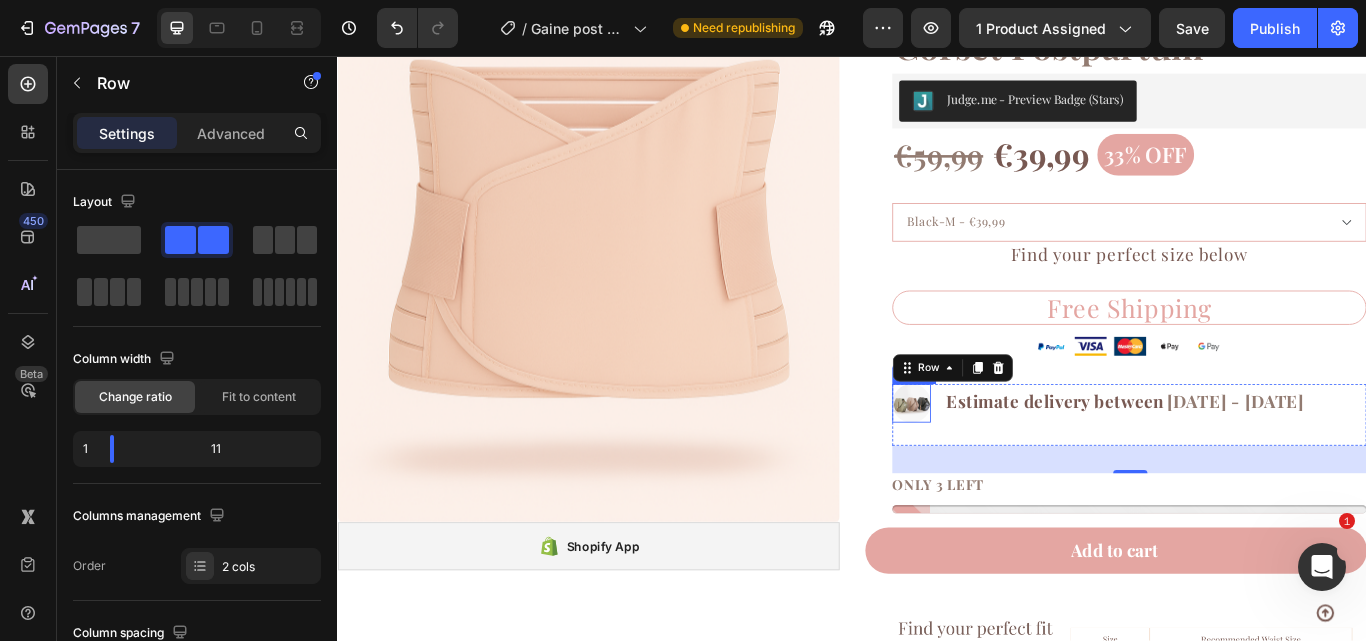 click at bounding box center [1006, 461] 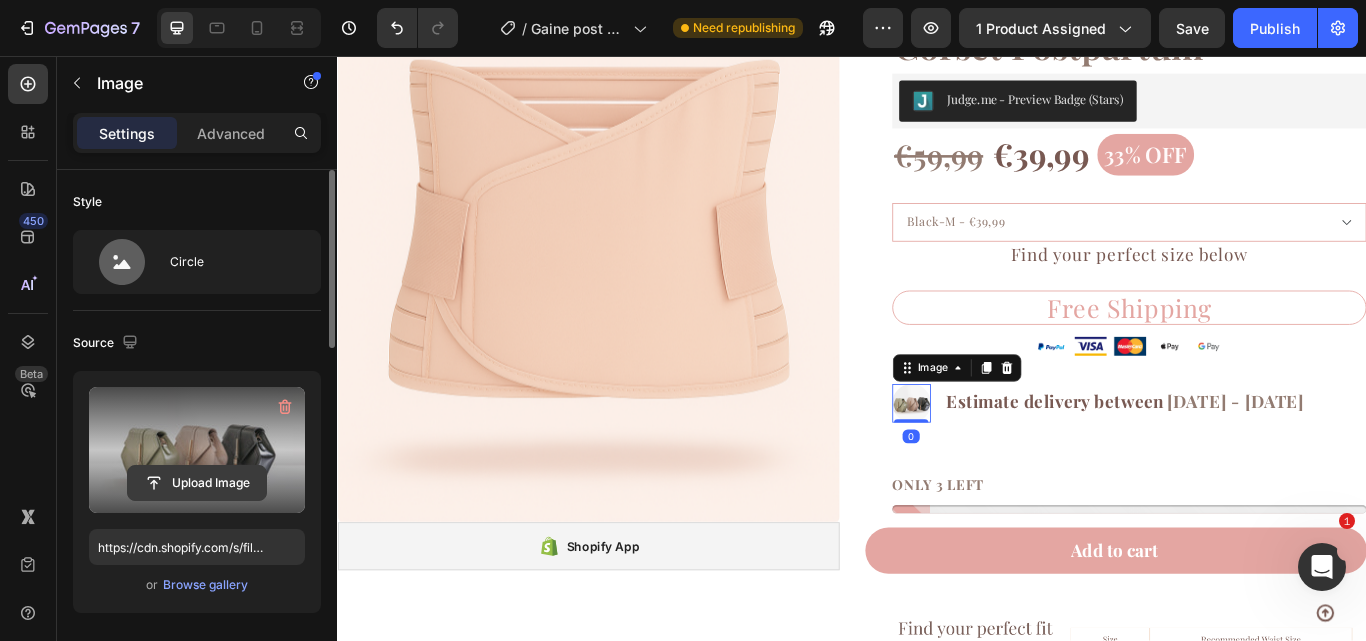 click 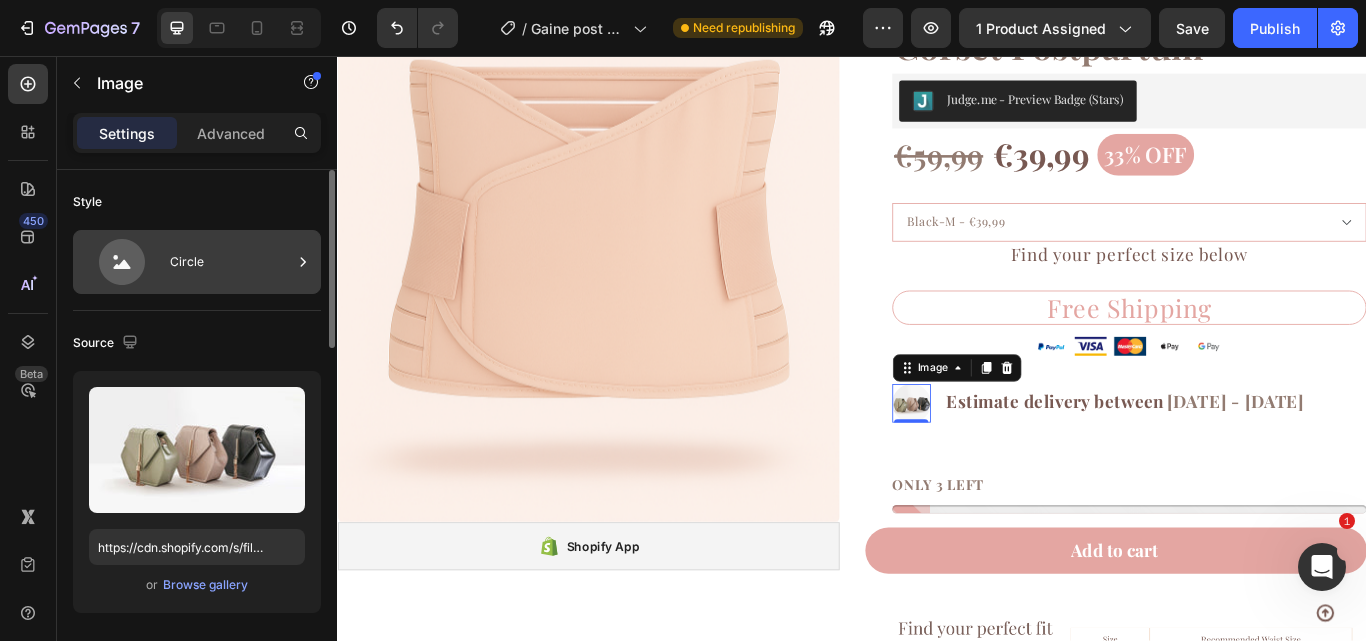 click 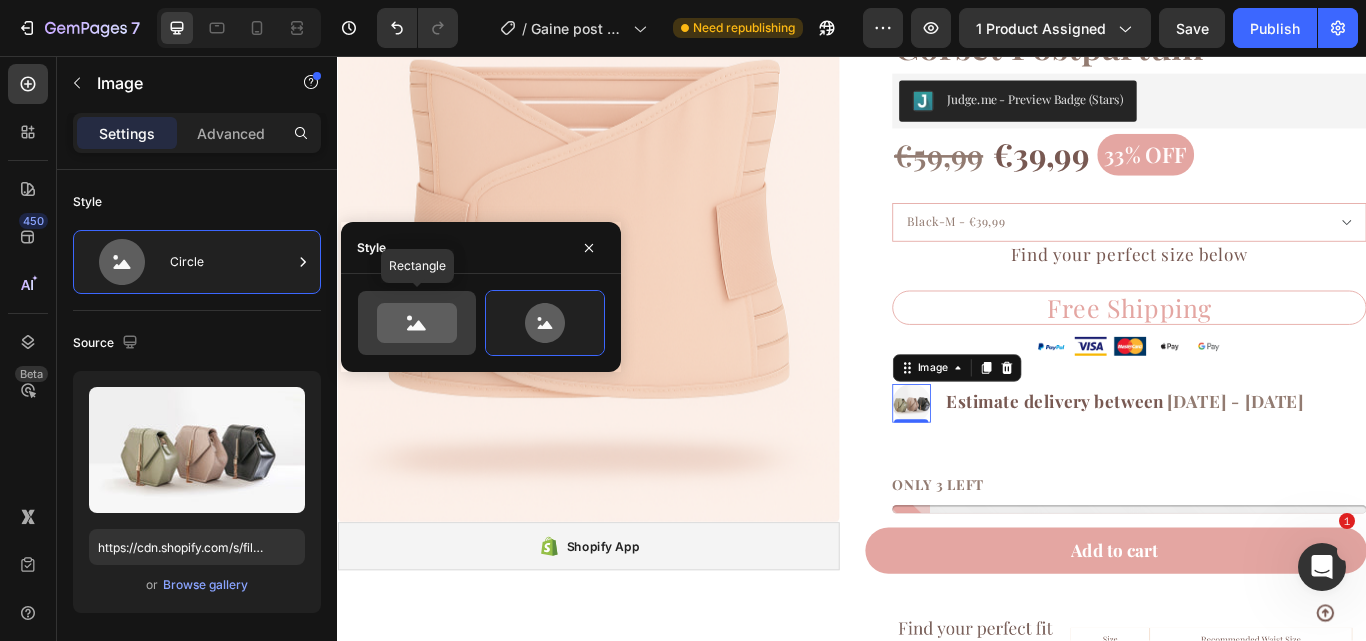 click 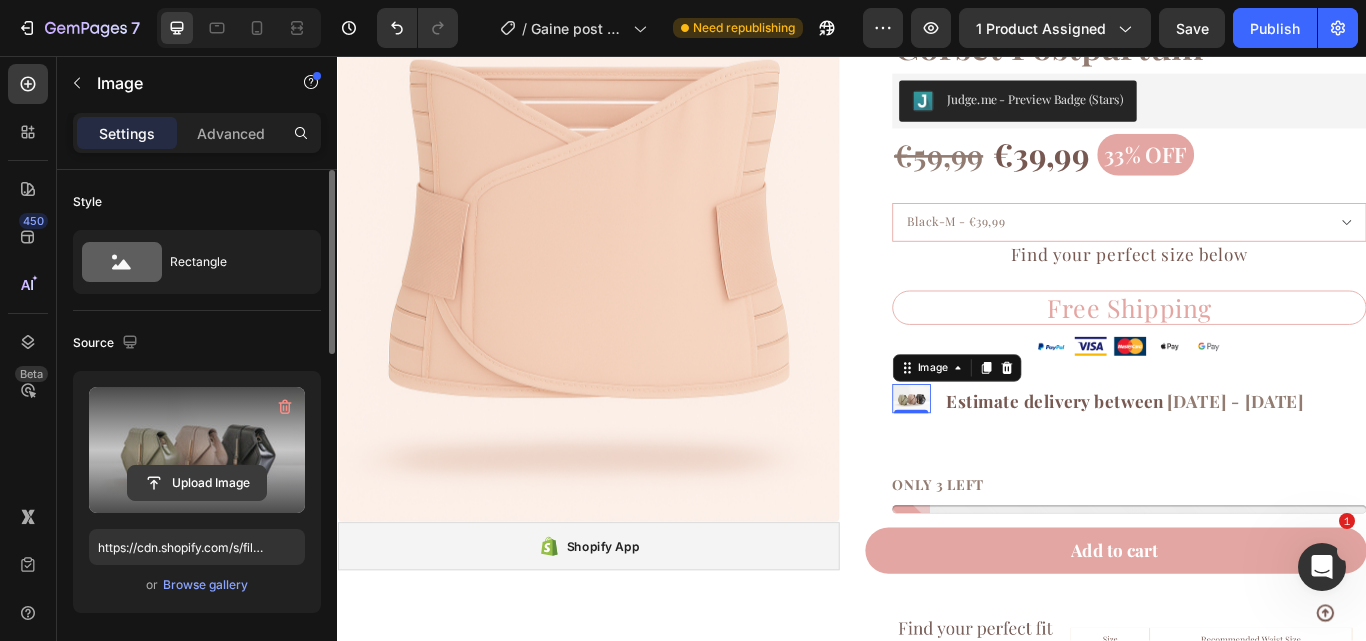 click 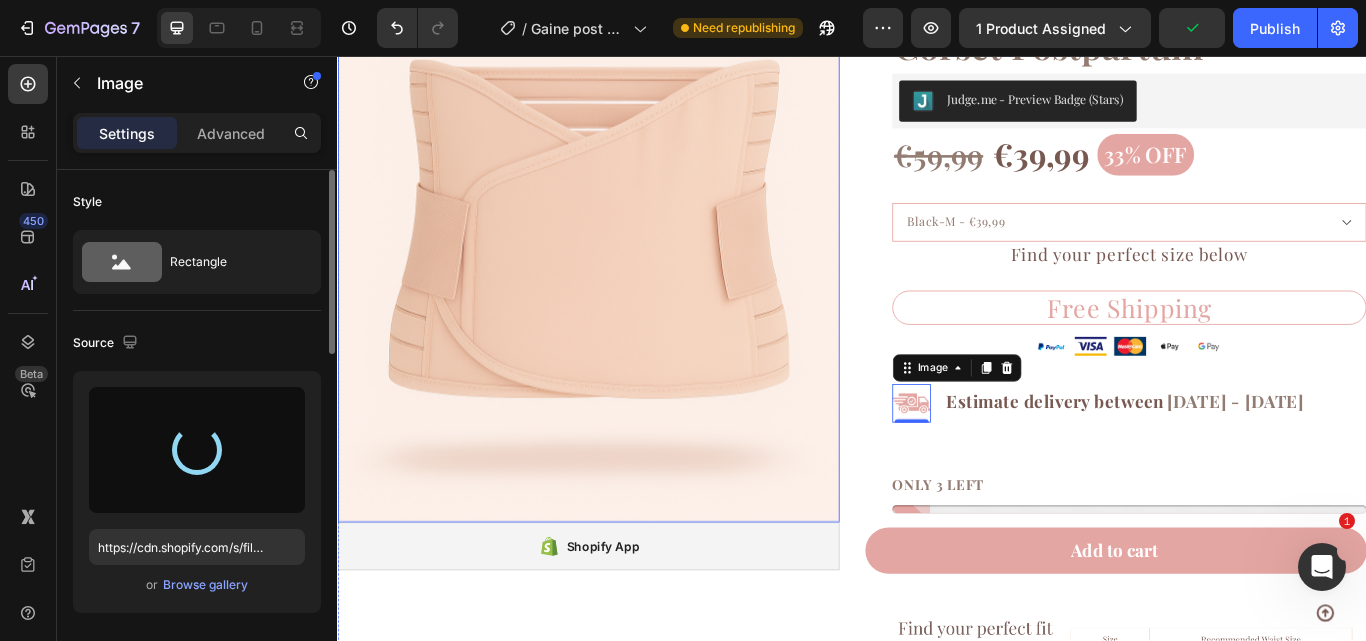 type on "https://cdn.shopify.com/s/files/1/0854/5681/4345/files/gempages_546621877804598514-cd0167fe-e0be-4d6b-8f79-47350caec8db.png" 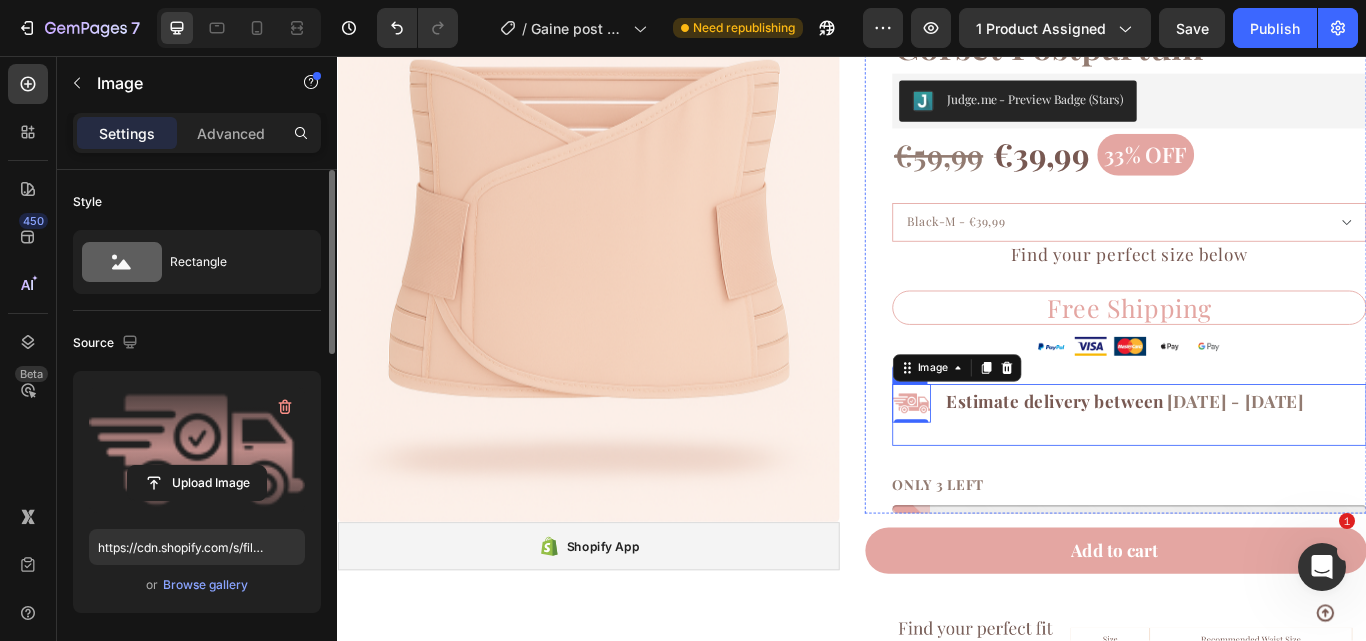 click on "Image   0
Estimate delivery between
[DATE] - [DATE]
Delivery Date Row" at bounding box center [1260, 475] 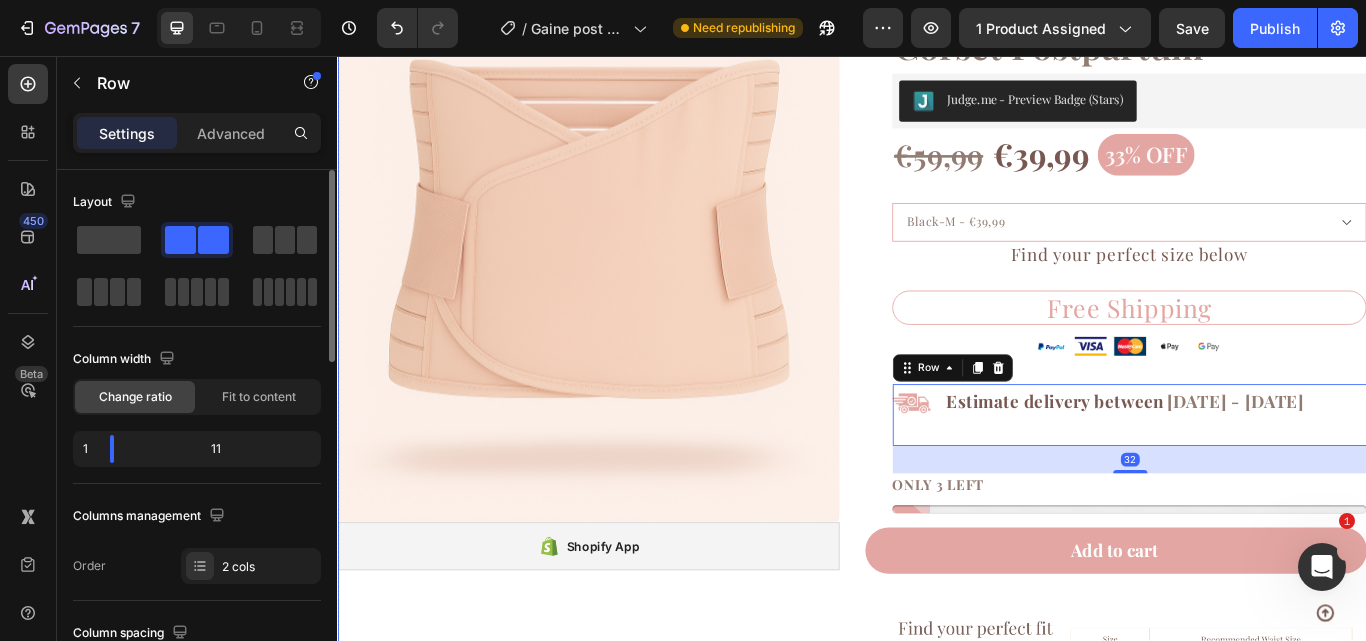 click on "Product Images
Shopify App Shopify App Corset Postpartum Product Title Judge.me - Preview Badge (Stars) Judge.me [PRICE] Product Price Product Price [PRICE] Product Price Product Price [PERCENTAGE] off Product Badge Row   Black-[SIZE] - [PRICE]  Pink-[SIZE] - [PRICE]  Black-[SIZE] - [PRICE]  Black-[SIZE] - [PRICE]  Apricot-[SIZE] - [PRICE]  Apricot-[SIZE] - [PRICE]  Pink-[SIZE] - [PRICE]  Pink-[SIZE] - [PRICE]  Apricot-[SIZE] - [PRICE]  Product Variants & Swatches Find your perfect size below Heading
1
Product Quantity Row Free Shipping Heading Row Image Image Image Image Image Row Row Image
Estimate delivery between
[DATE] - [DATE]
Delivery Date Row   32  ONLY 3 LEFT Stock Counter Row Add to cart Add to Cart Image Row
Image
Carousel Row Product" at bounding box center (937, 466) 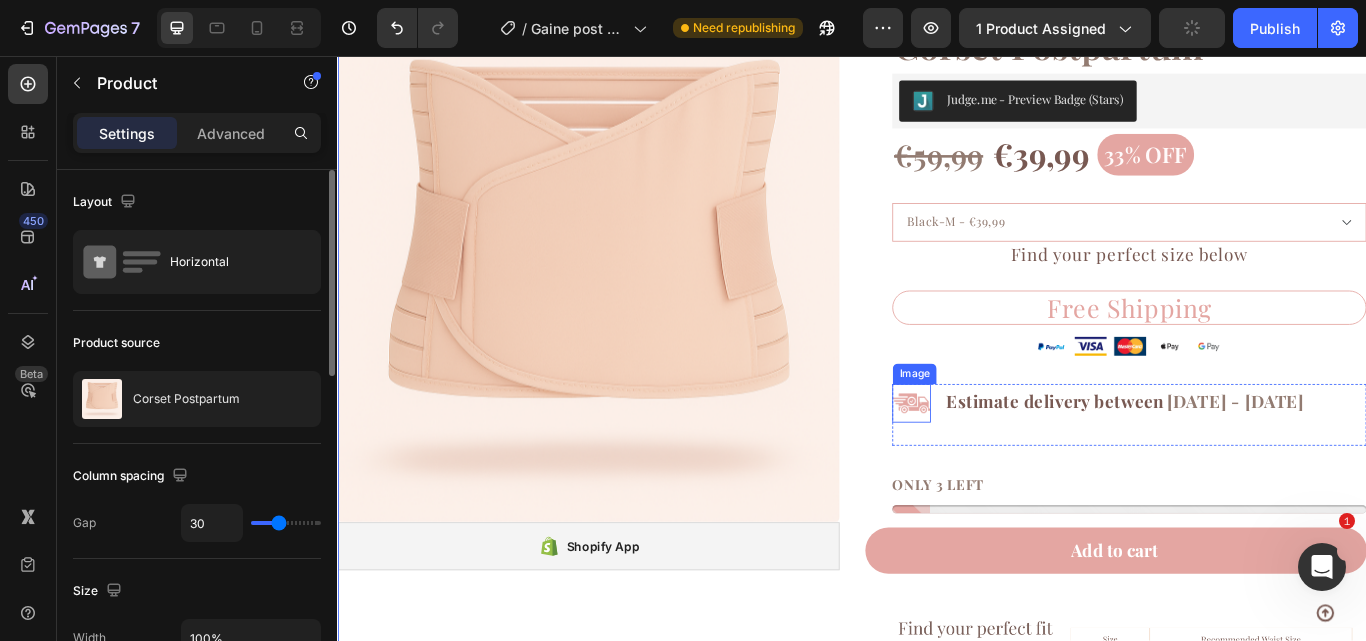 click at bounding box center [1006, 461] 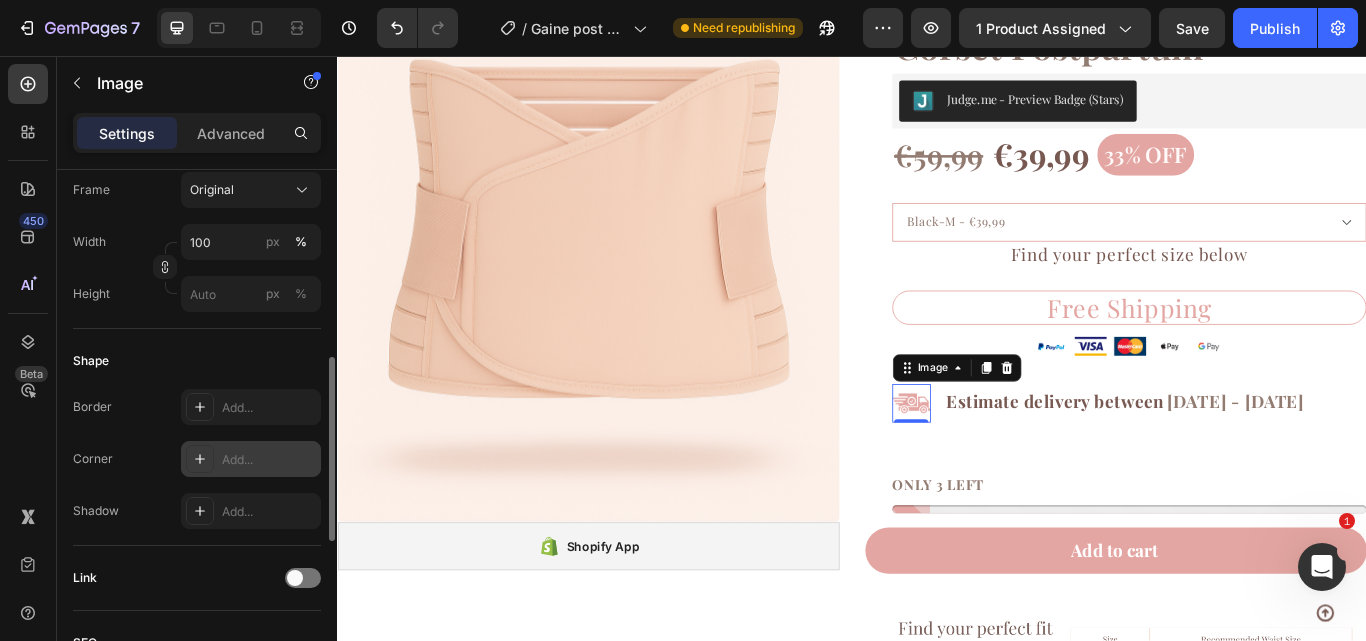 scroll, scrollTop: 533, scrollLeft: 0, axis: vertical 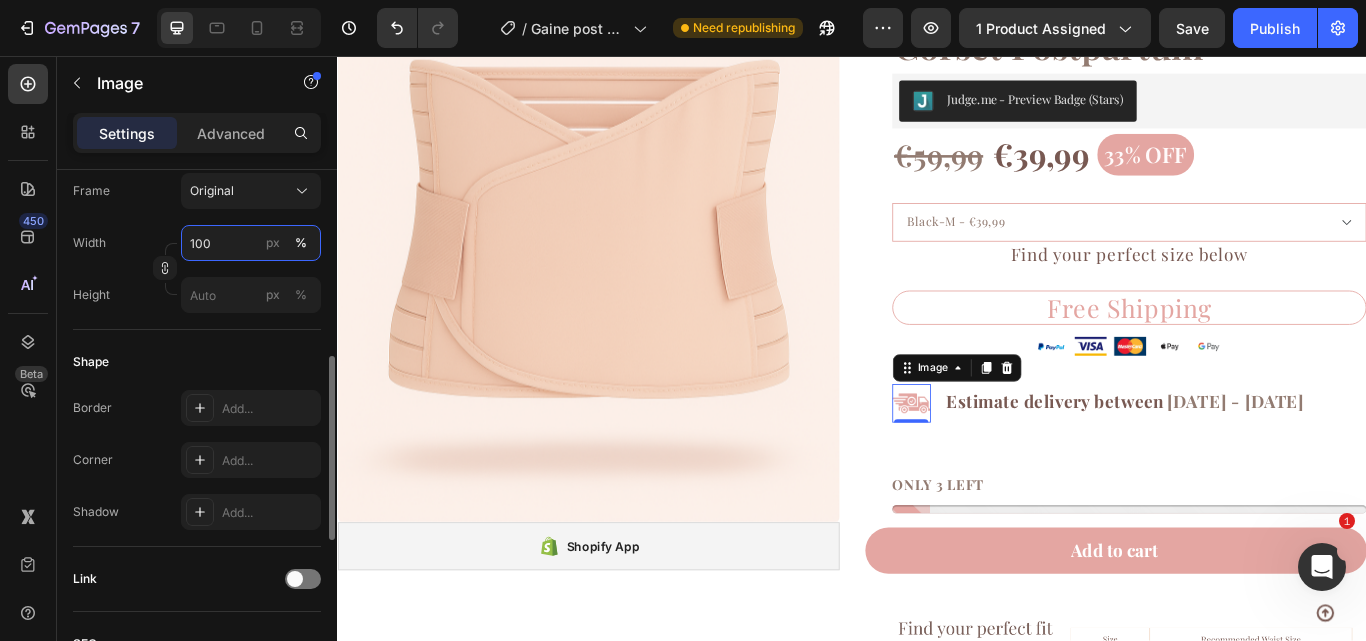 click on "100" at bounding box center (251, 243) 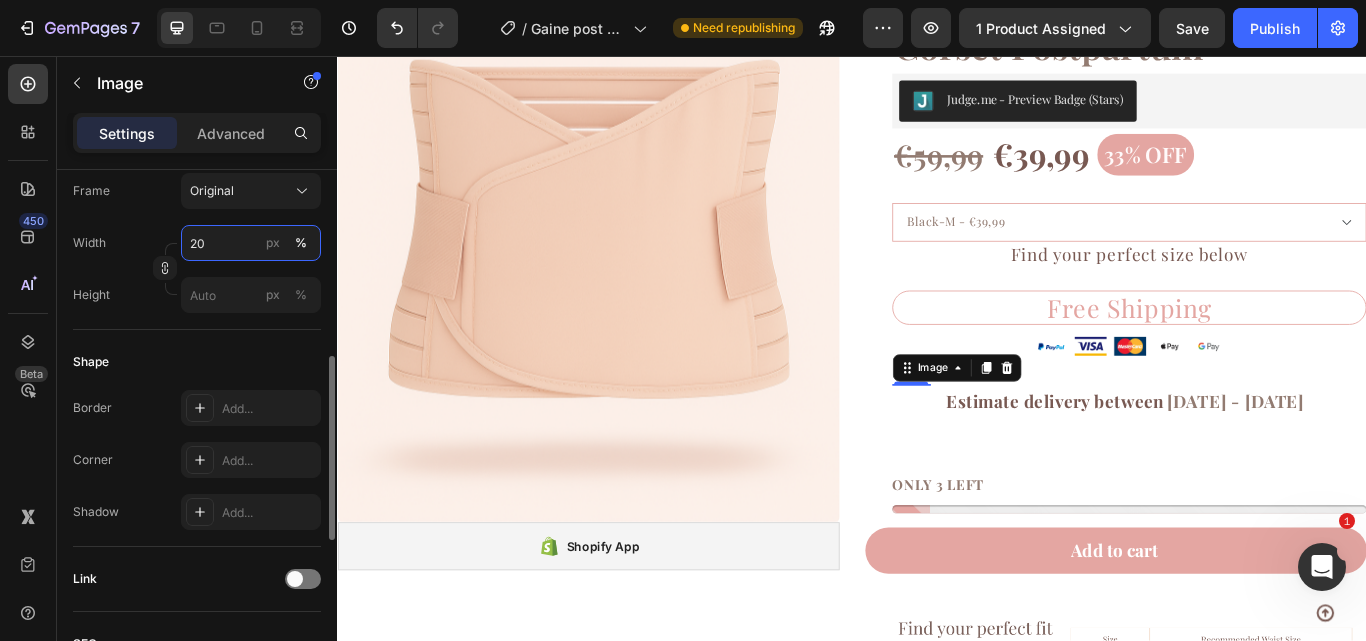 type on "200" 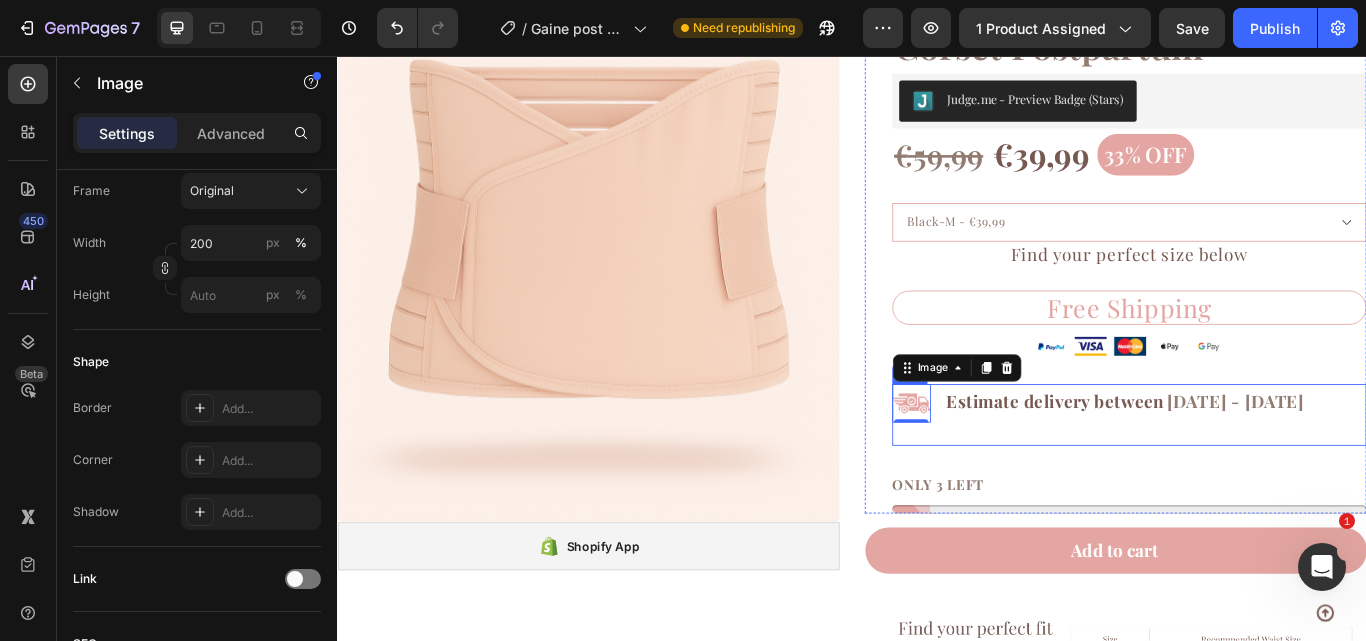click on "Image   0
Estimate delivery between
[DATE] - [DATE]
Delivery Date Row" at bounding box center (1260, 475) 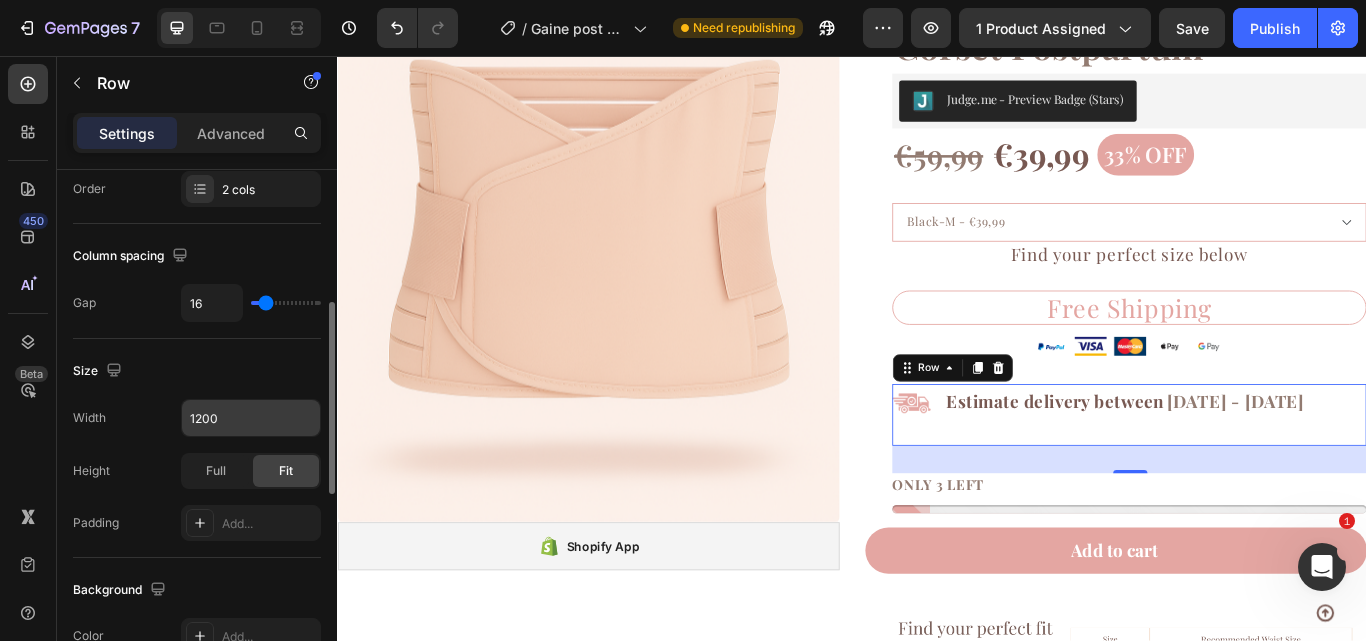 scroll, scrollTop: 373, scrollLeft: 0, axis: vertical 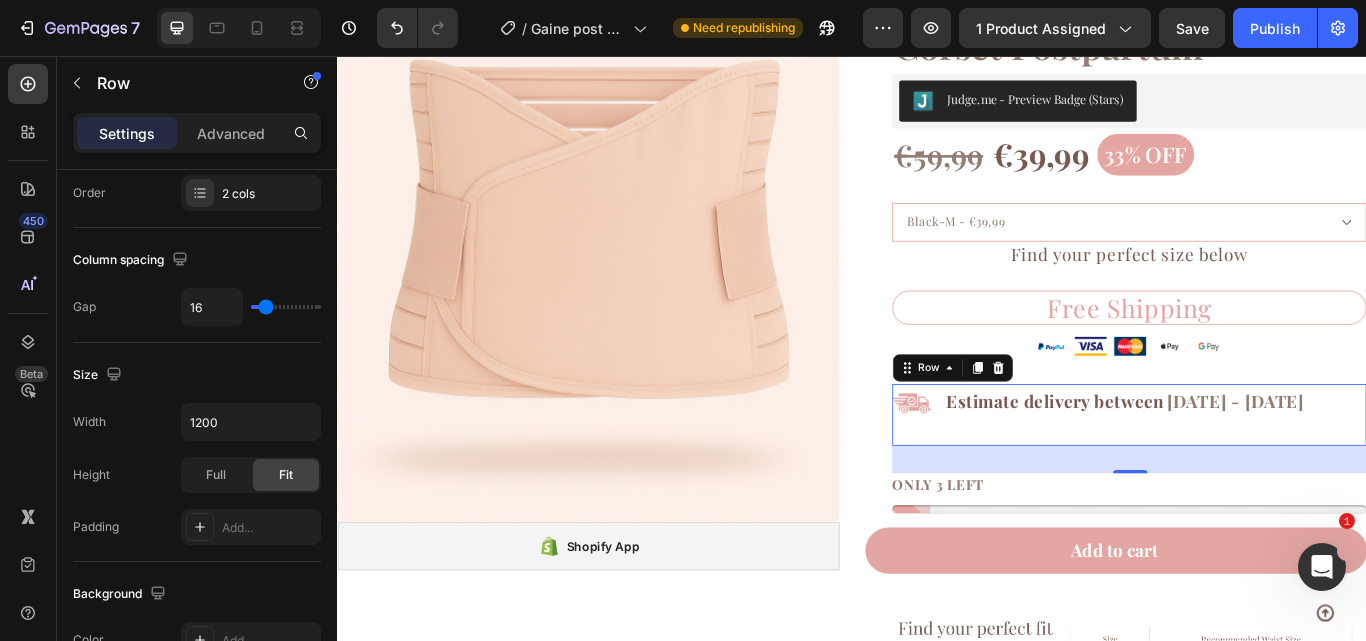 type on "20" 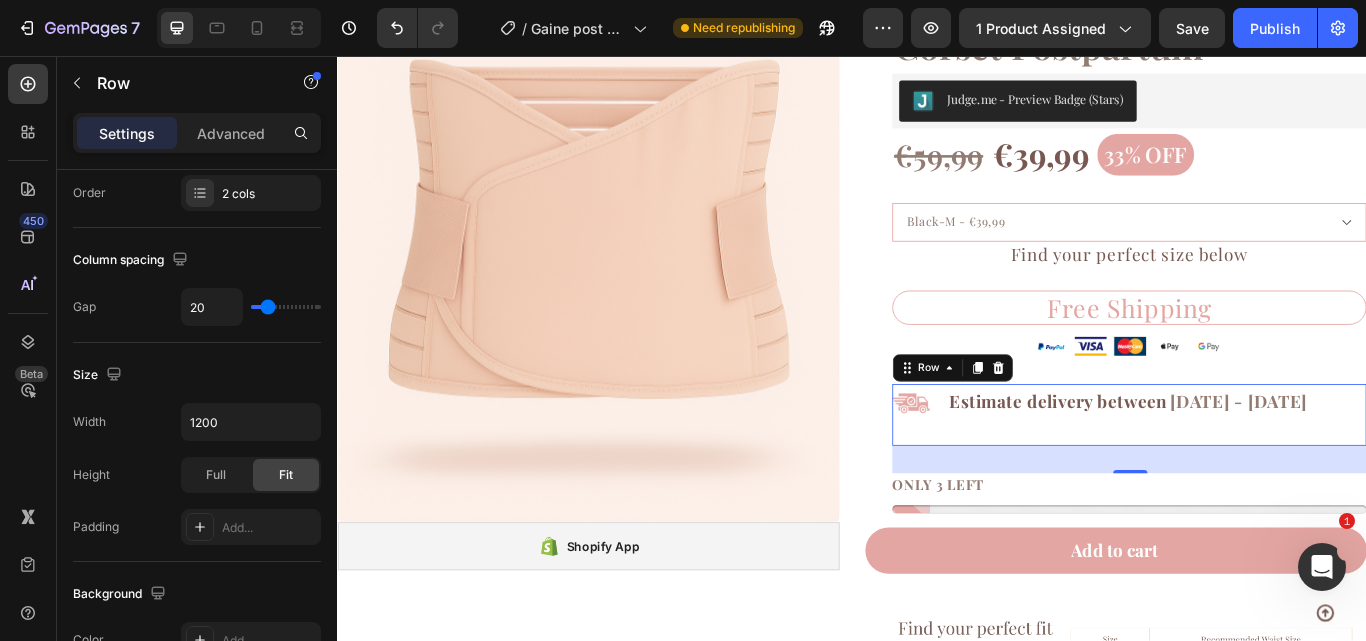 type on "18" 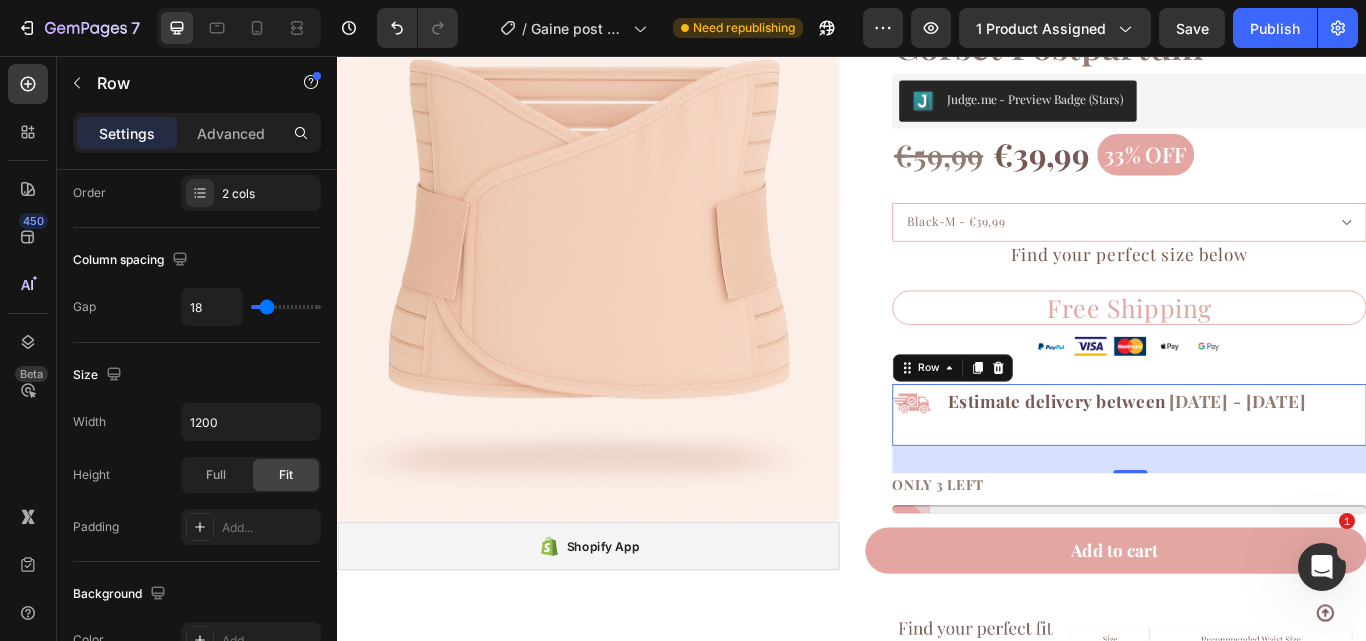 type on "20" 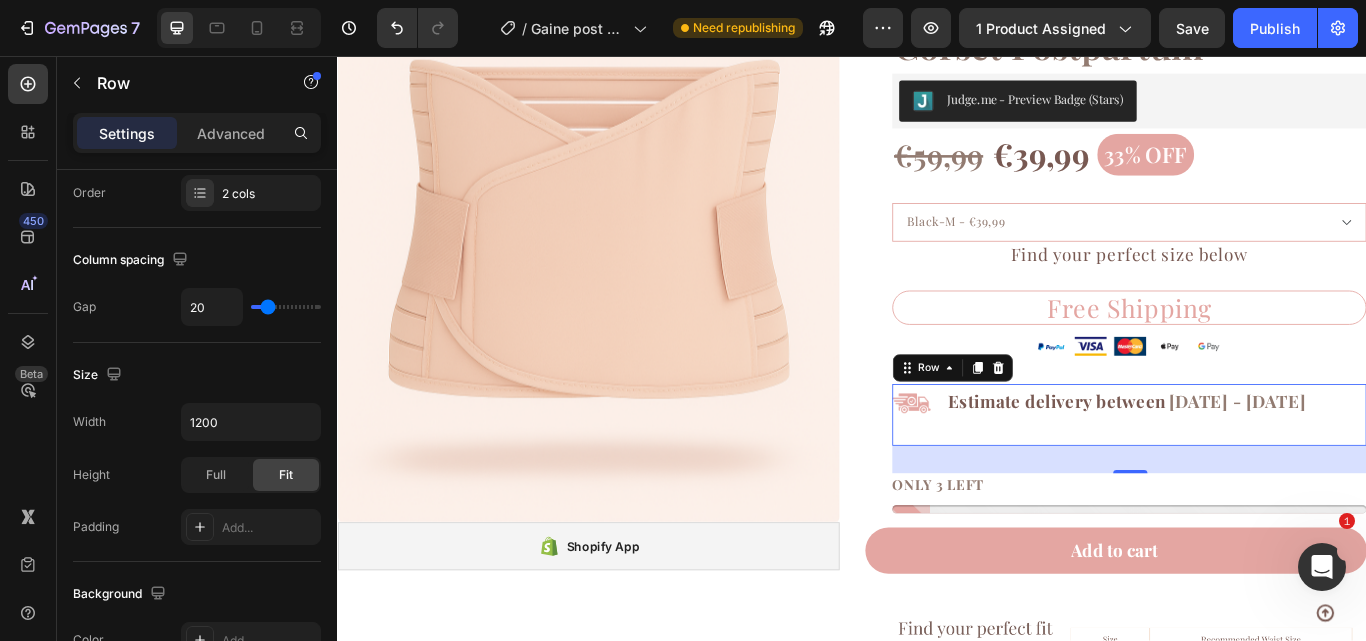 type on "22" 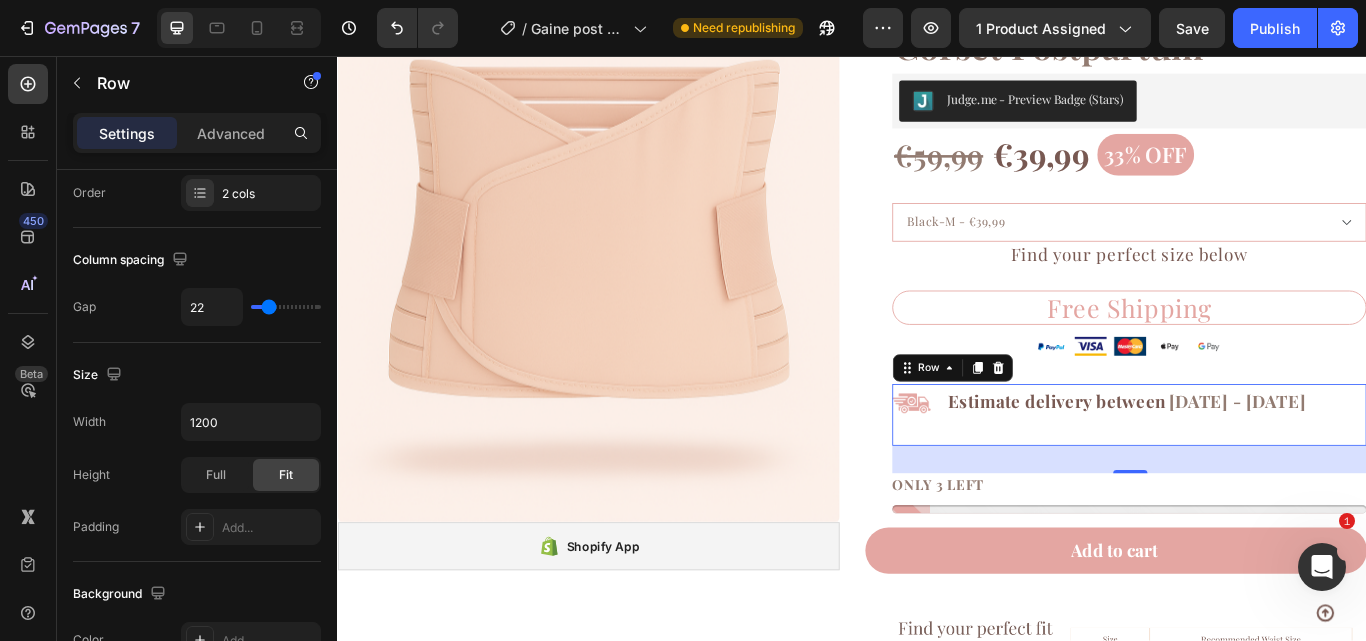 type on "24" 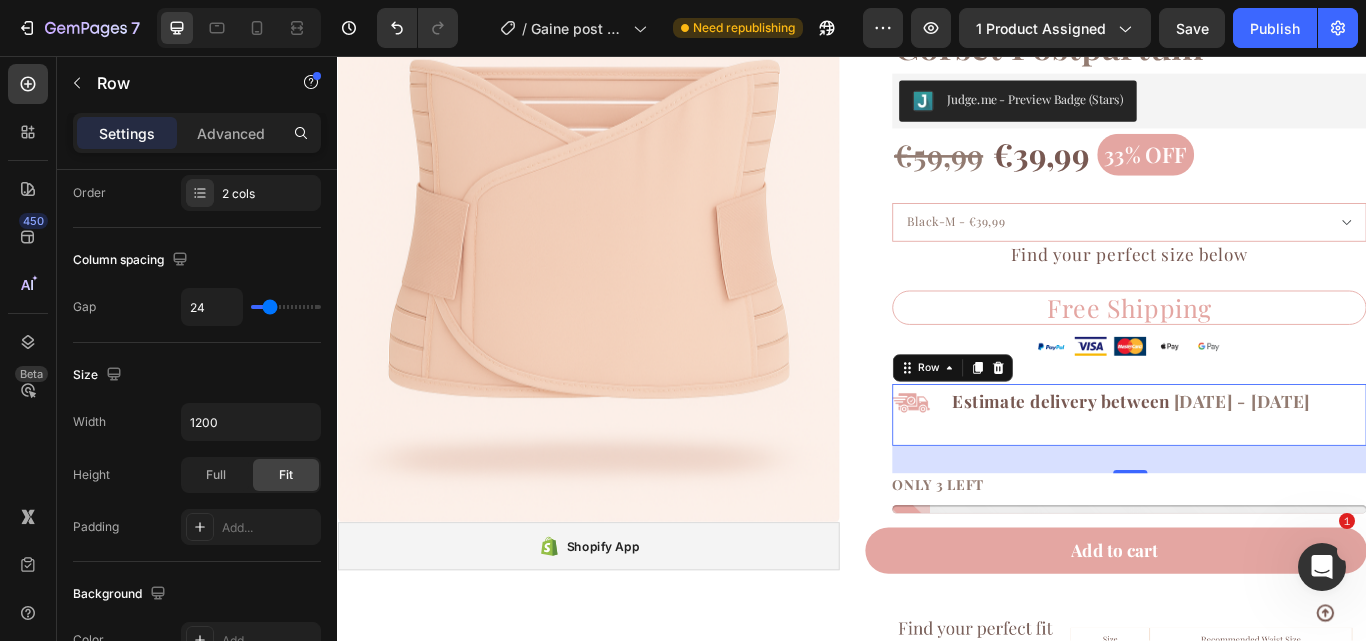 type on "27" 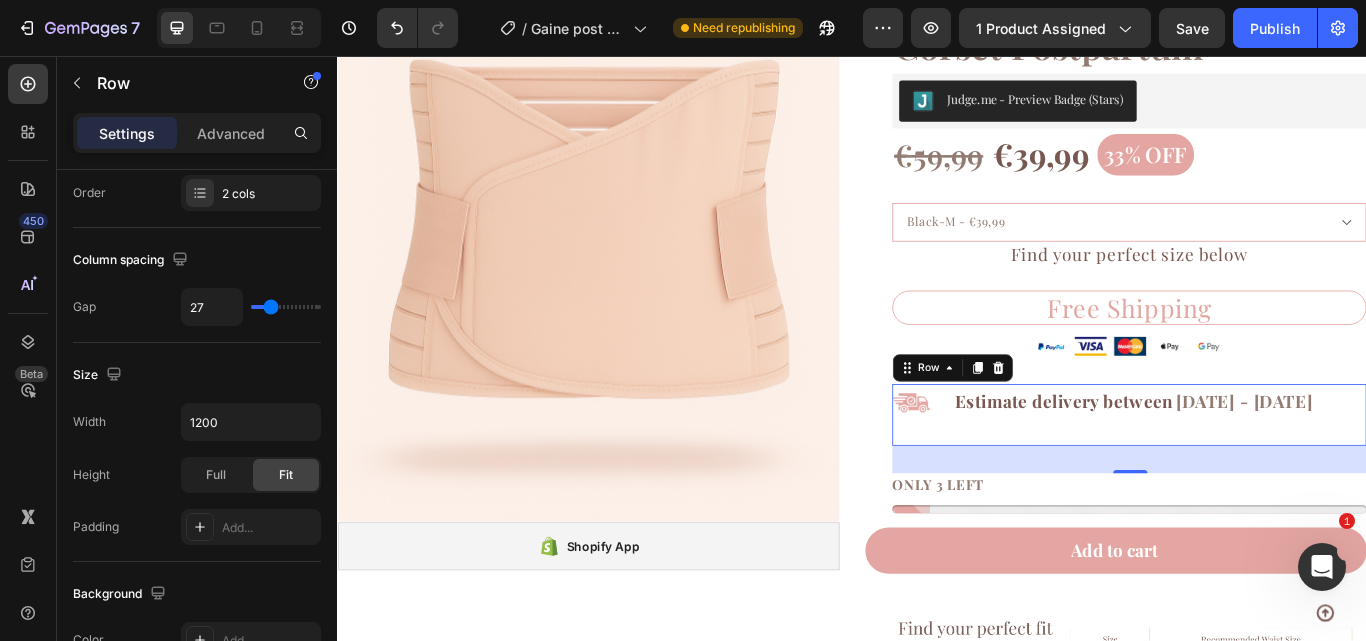 type on "24" 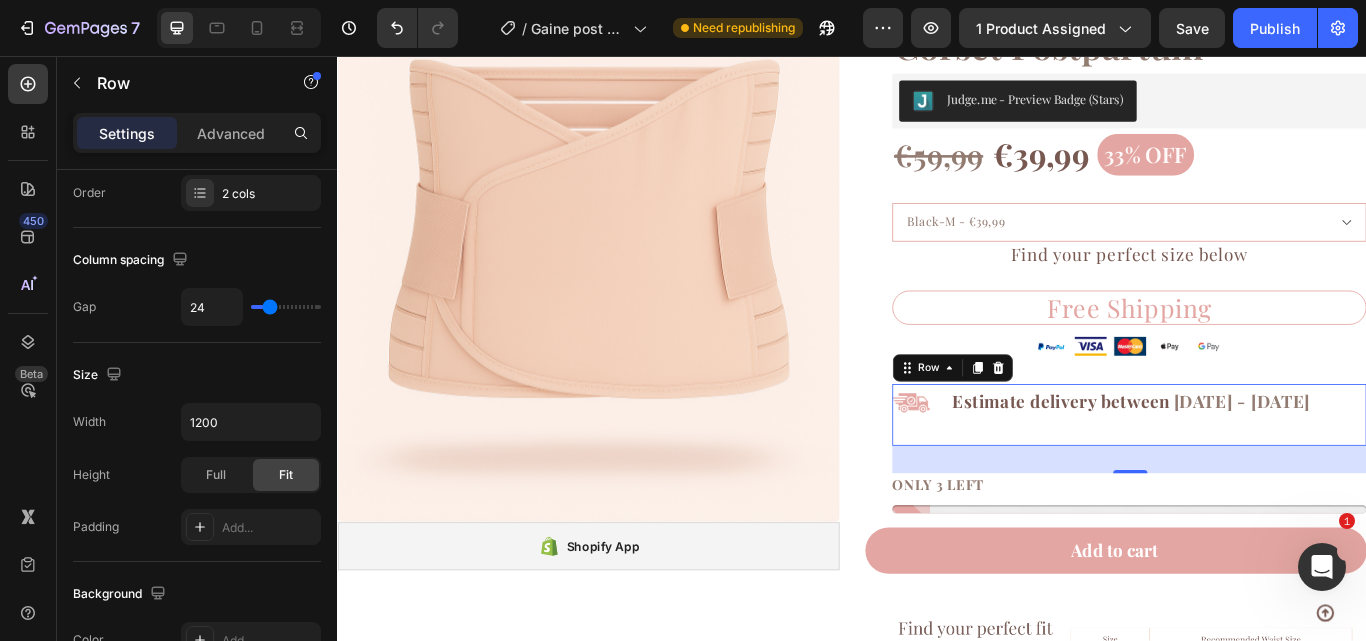 type on "22" 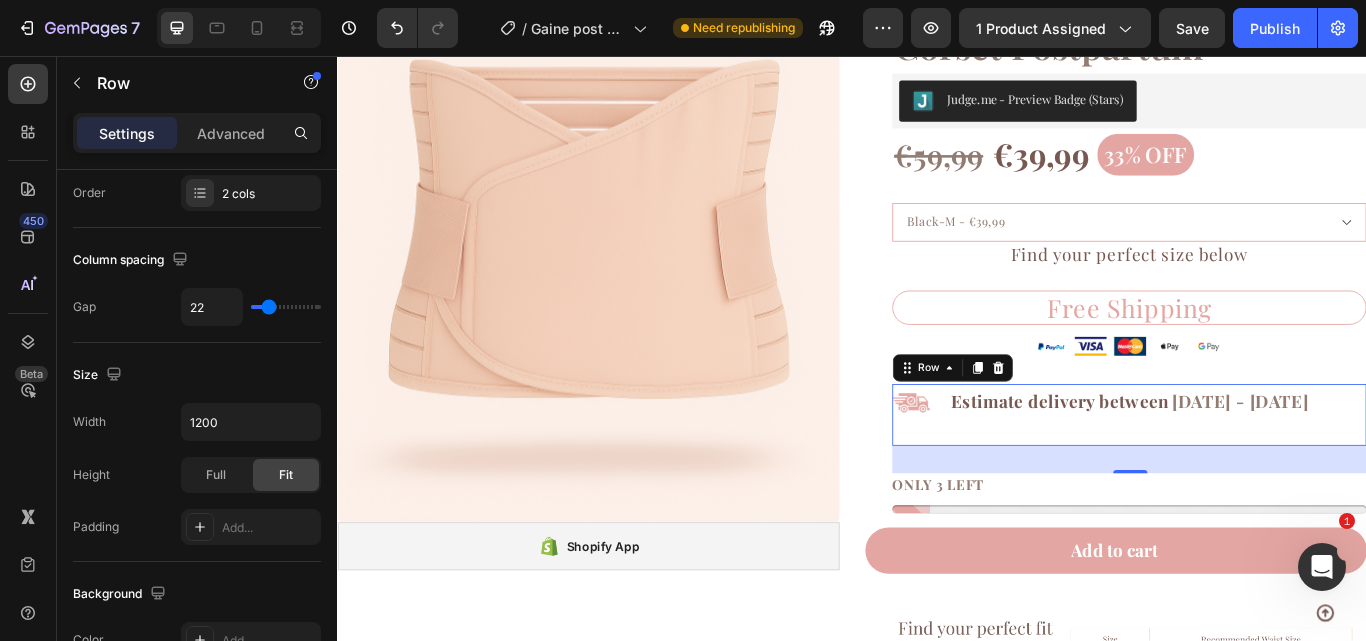 type on "0" 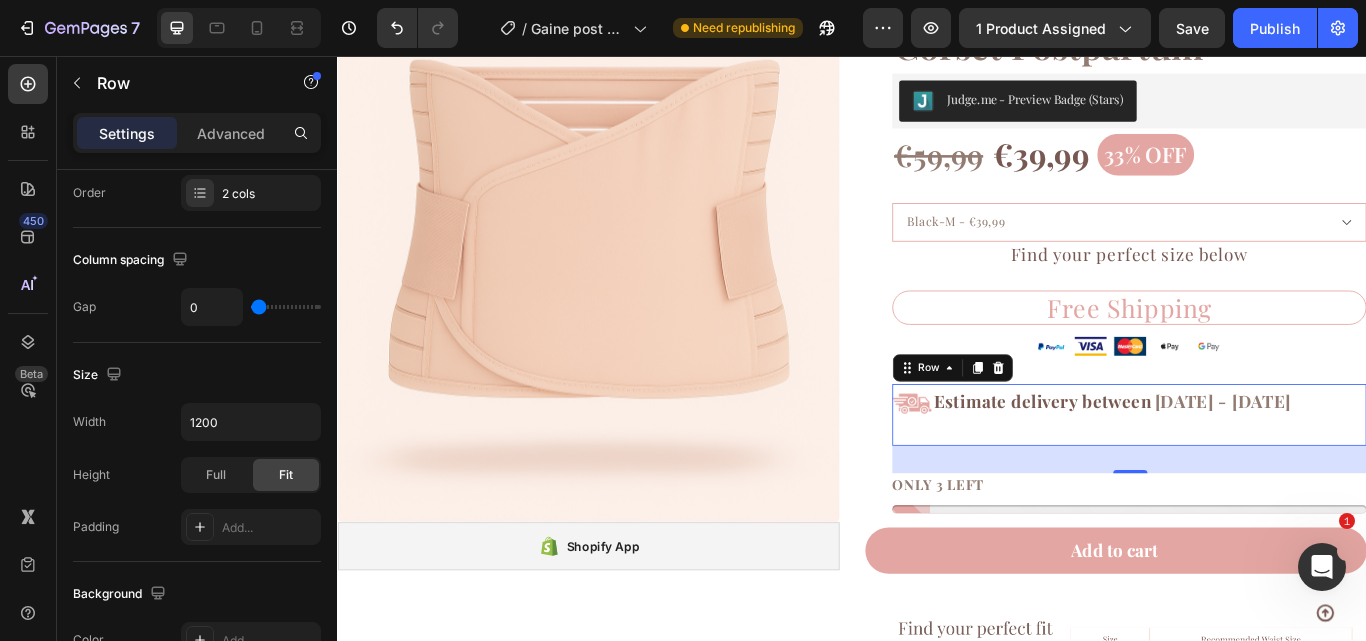 type on "2" 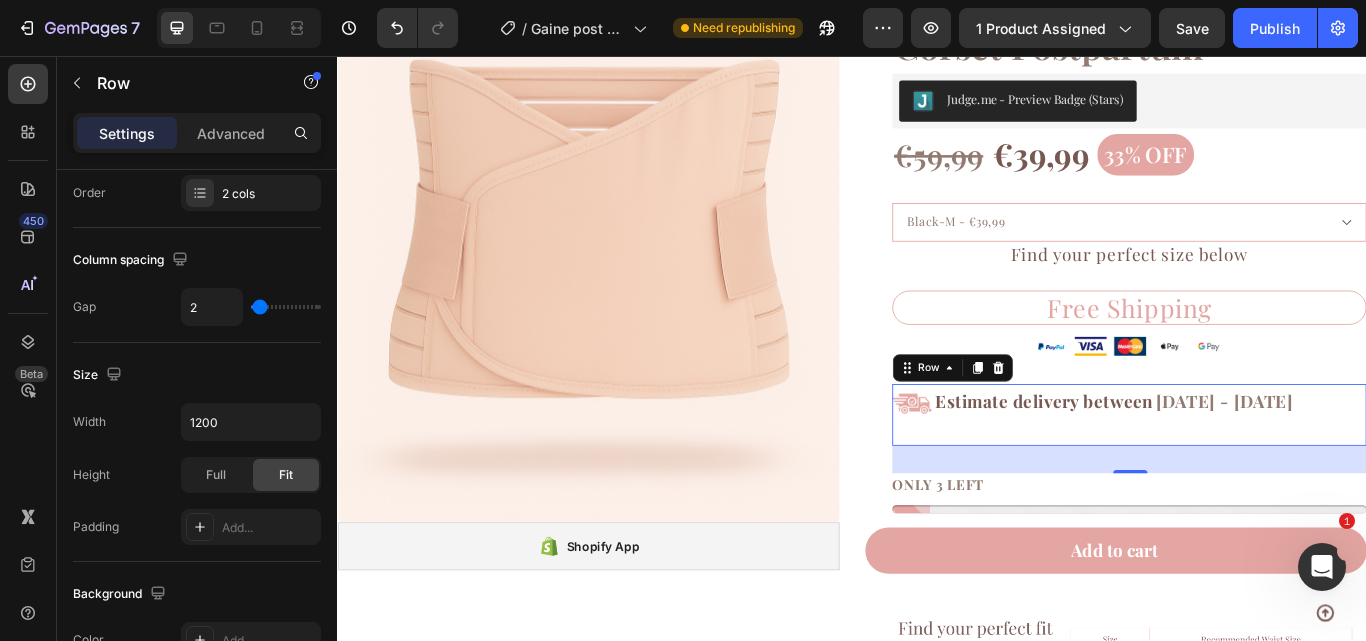 type on "7" 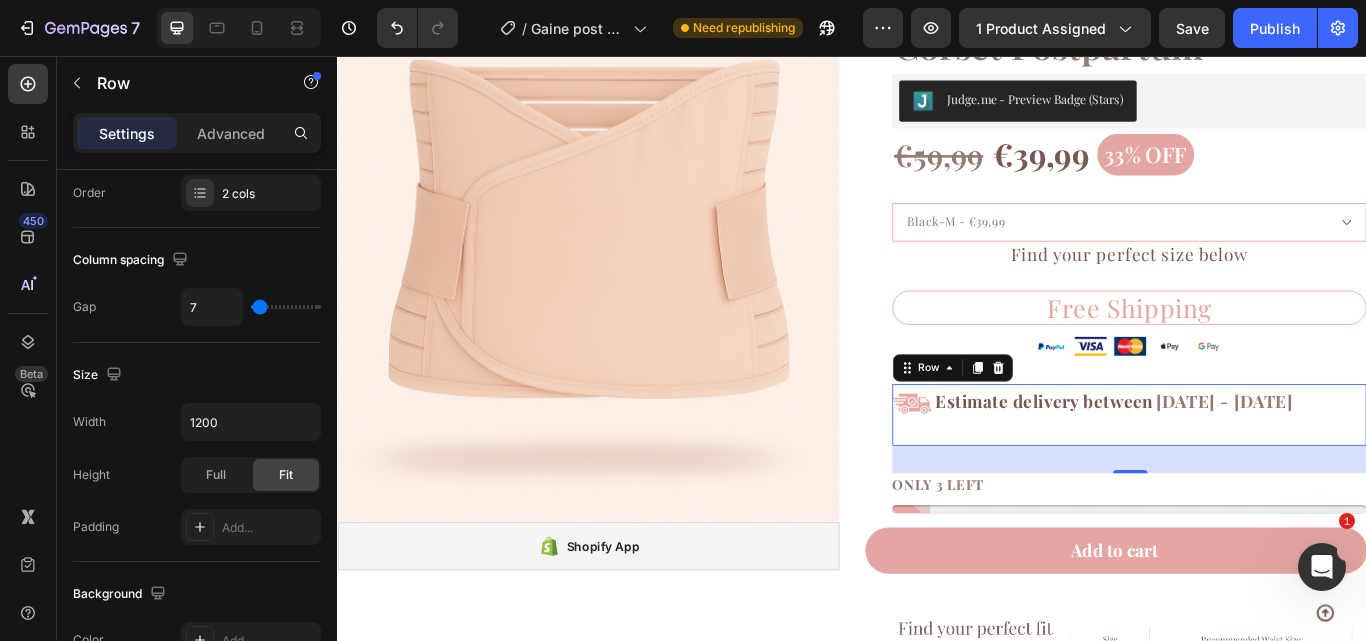 type on "7" 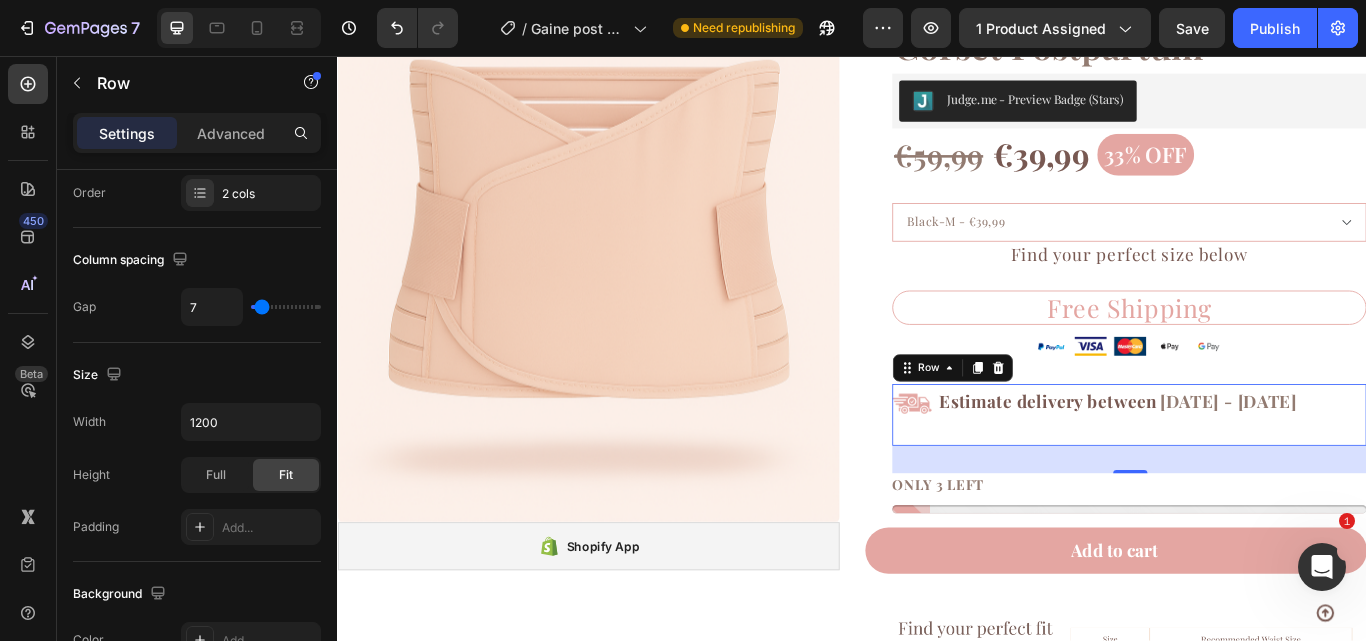 type on "9" 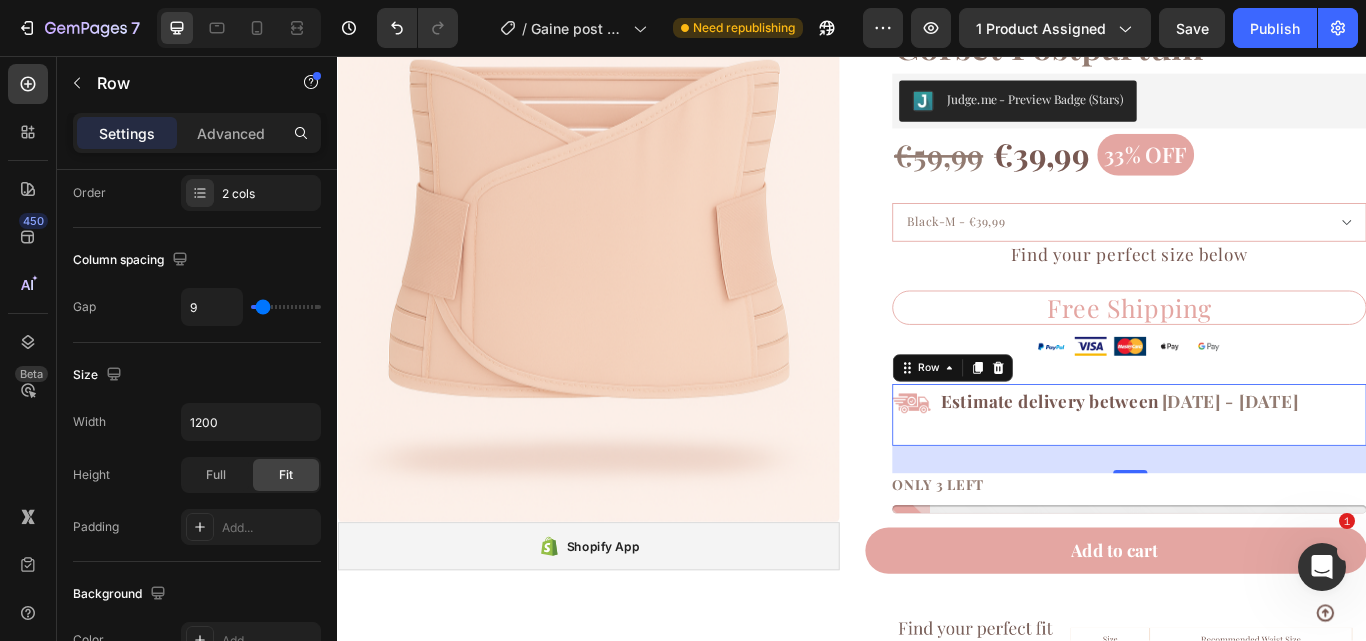 type on "11" 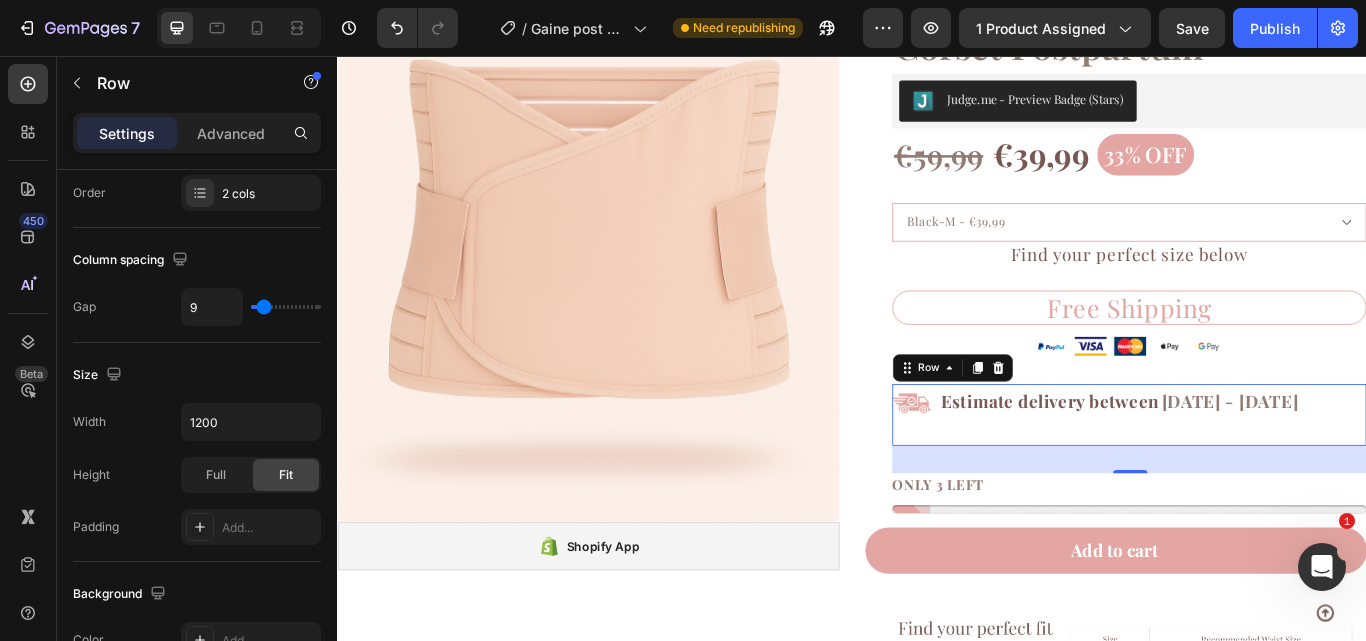 click at bounding box center [286, 307] 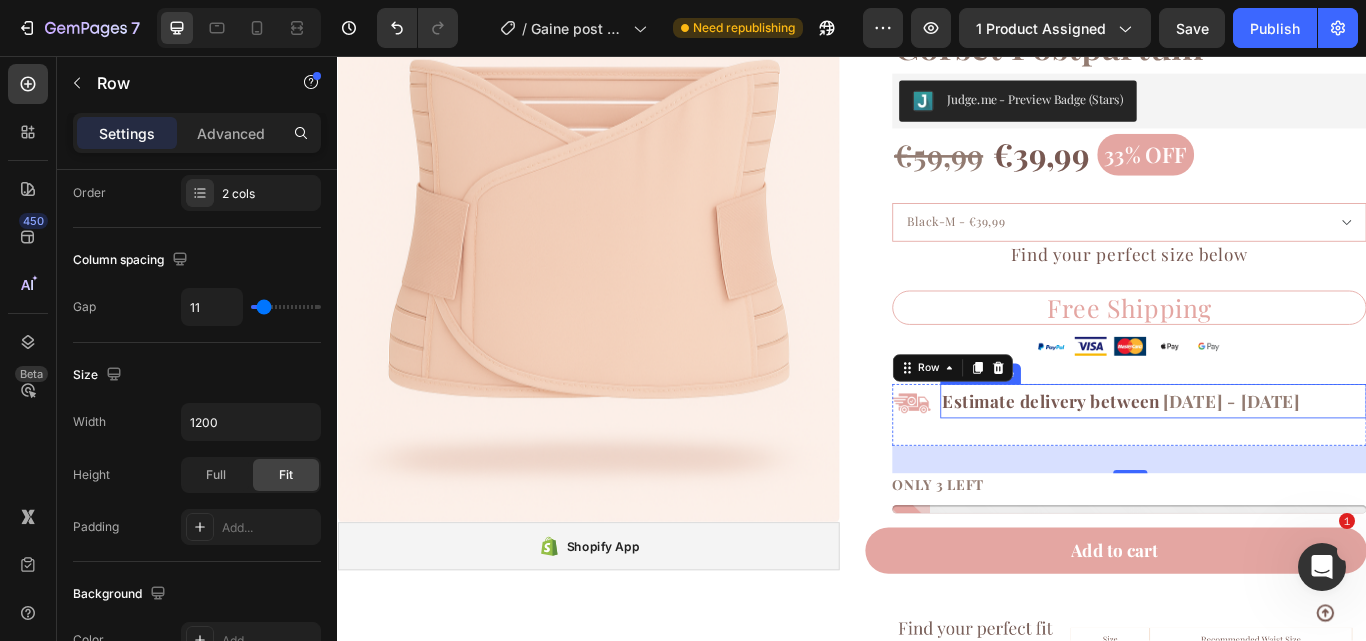 click on "Estimate delivery between" at bounding box center (1169, 458) 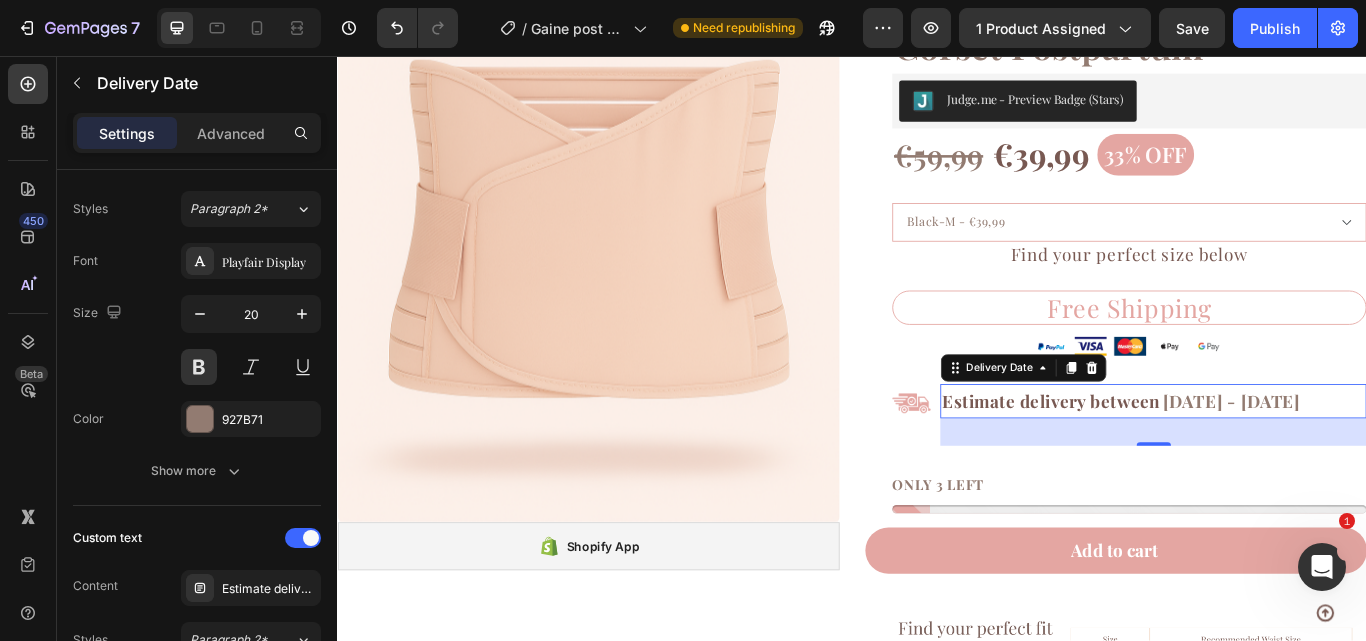 scroll, scrollTop: 0, scrollLeft: 0, axis: both 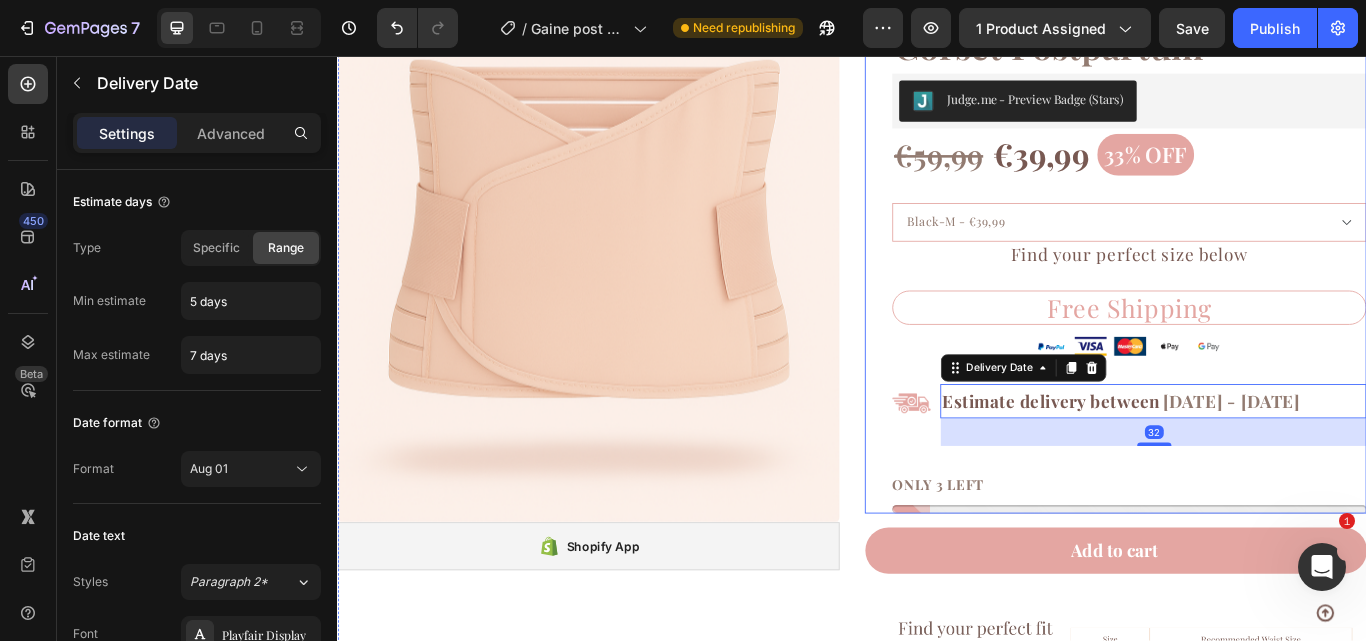 click on "Corset Postpartum Product Title Judge.me - Preview Badge (Stars) Judge.me [PRICE] Product Price Product Price [PRICE] Product Price Product Price [PERCENTAGE] off Product Badge Row   Black-[SIZE] - [PRICE]  Pink-[SIZE] - [PRICE]  Black-[SIZE] - [PRICE]  Black-[SIZE] - [PRICE]  Apricot-[SIZE] - [PRICE]  Apricot-[SIZE] - [PRICE]  Pink-[SIZE] - [PRICE]  Pink-[SIZE] - [PRICE]  Apricot-[SIZE] - [PRICE]  Product Variants & Swatches Find your perfect size below Heading
1
Product Quantity Row Free Shipping Heading Row Image Image Image Image Image Row Row Image
Estimate delivery between
[DATE] - [DATE]
Delivery Date   32 Row  ONLY 3 LEFT Stock Counter Row" at bounding box center [1244, 302] 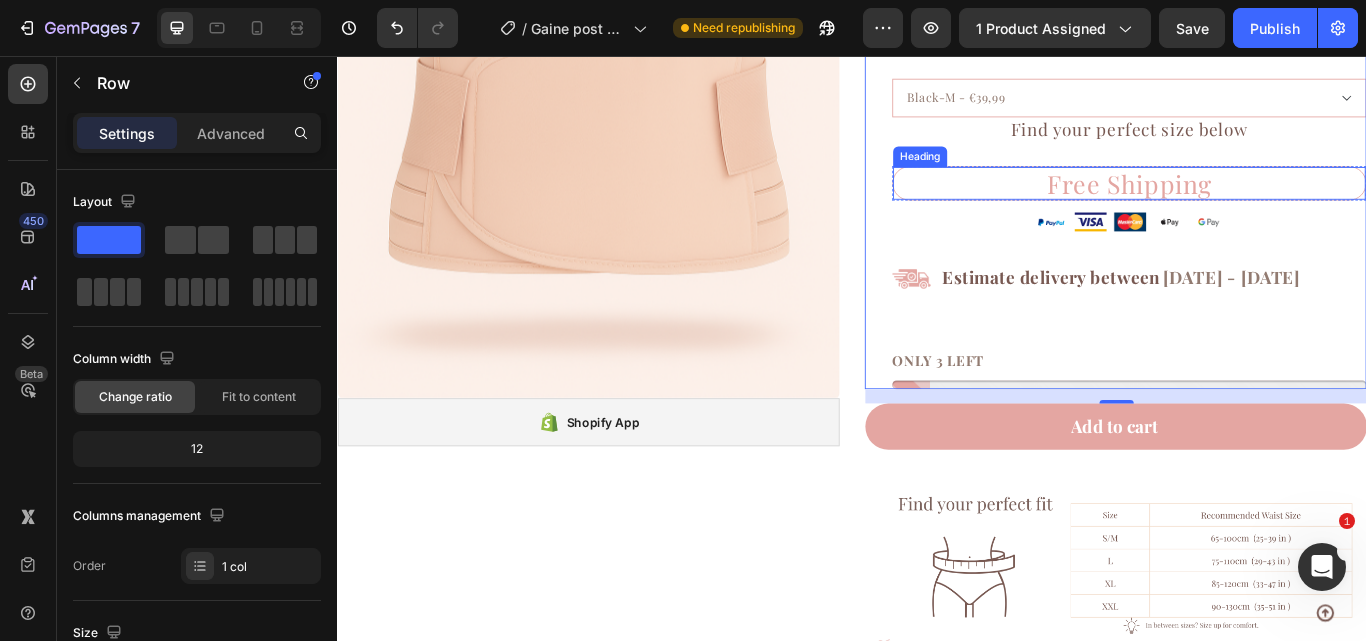 scroll, scrollTop: 3312, scrollLeft: 0, axis: vertical 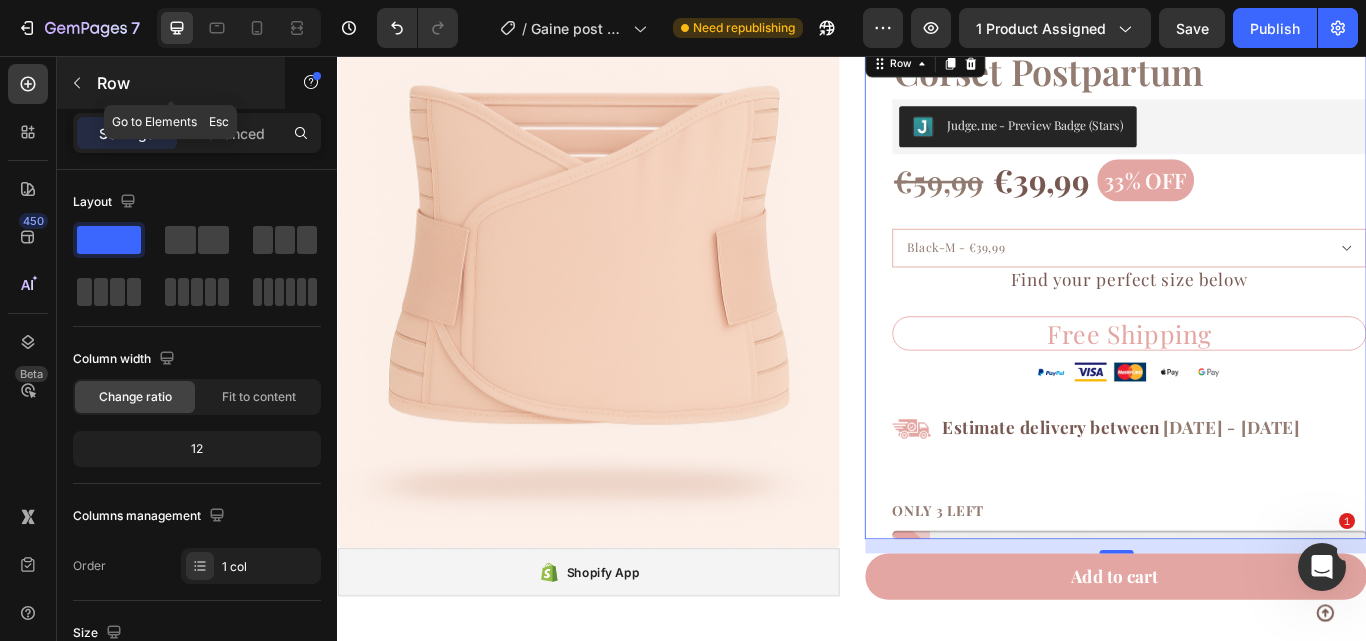 click at bounding box center (77, 83) 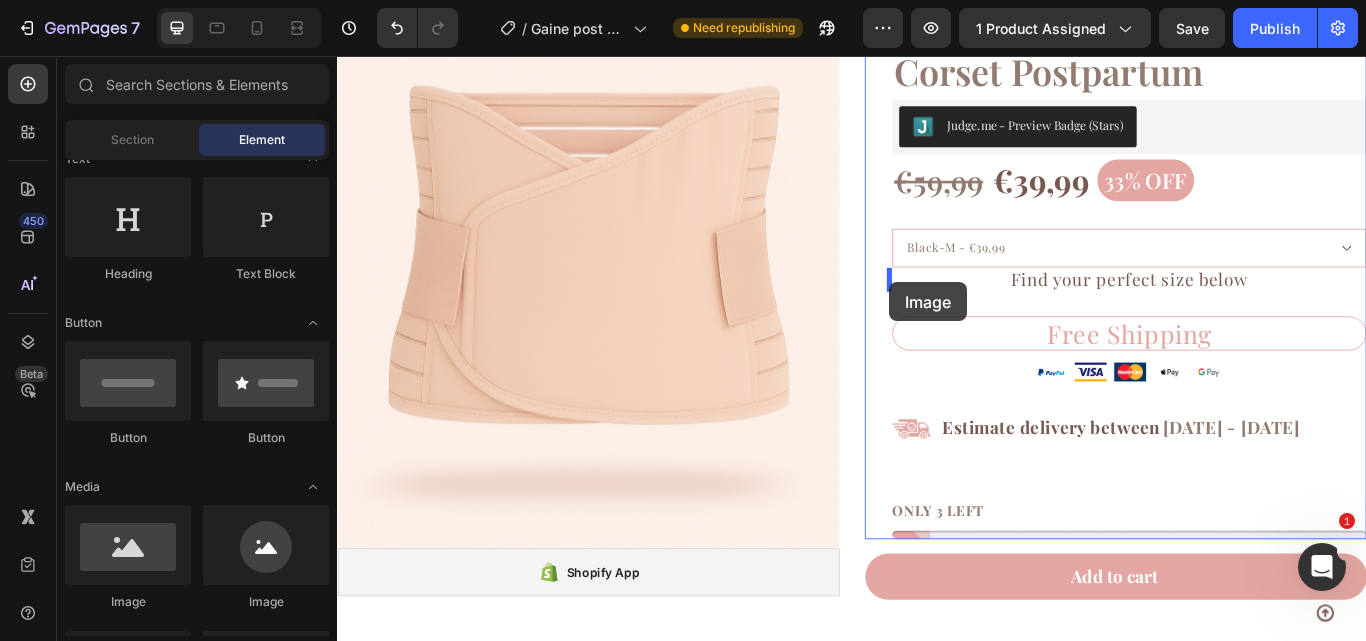 drag, startPoint x: 448, startPoint y: 608, endPoint x: 981, endPoint y: 320, distance: 605.83246 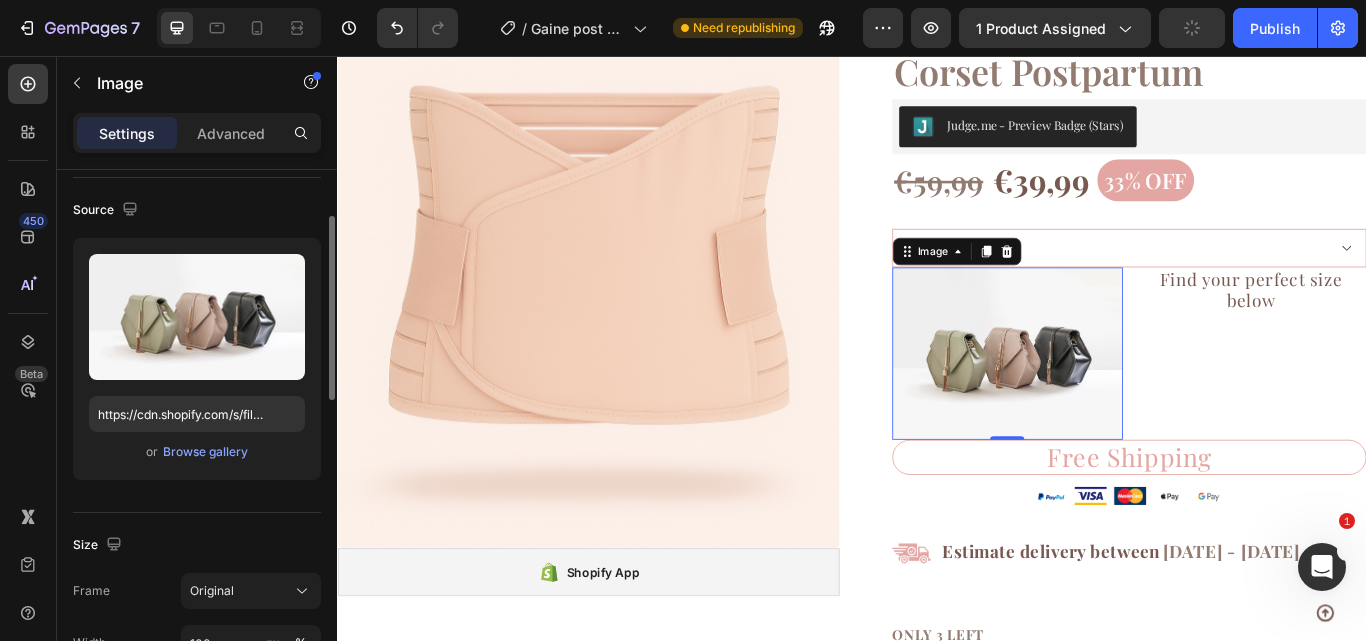 scroll, scrollTop: 0, scrollLeft: 0, axis: both 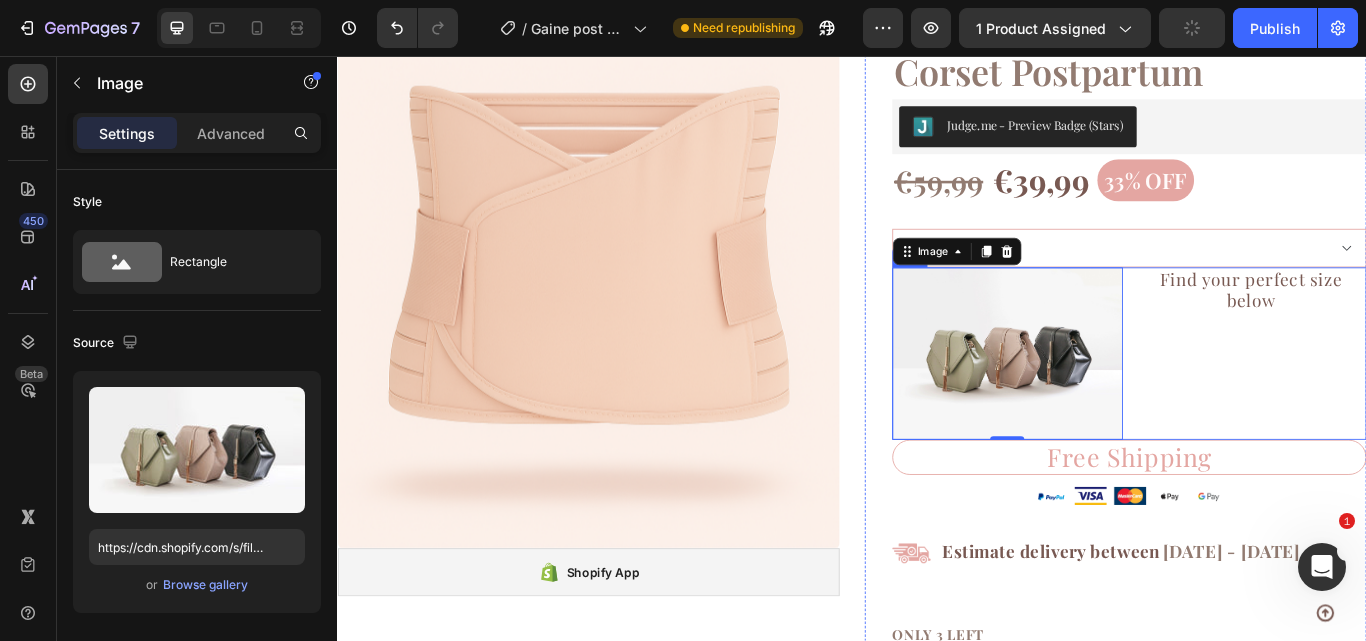 click on "Image   0 Find your perfect size below Heading Row" at bounding box center (1260, 403) 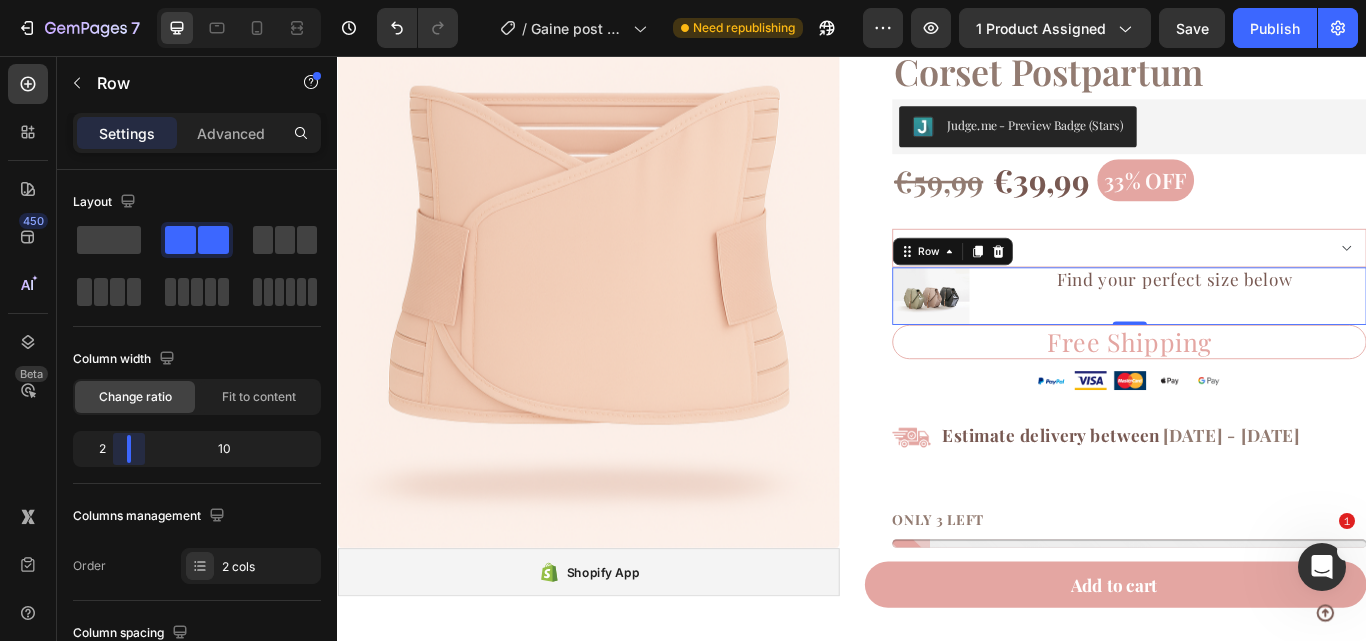 drag, startPoint x: 203, startPoint y: 448, endPoint x: 119, endPoint y: 452, distance: 84.095184 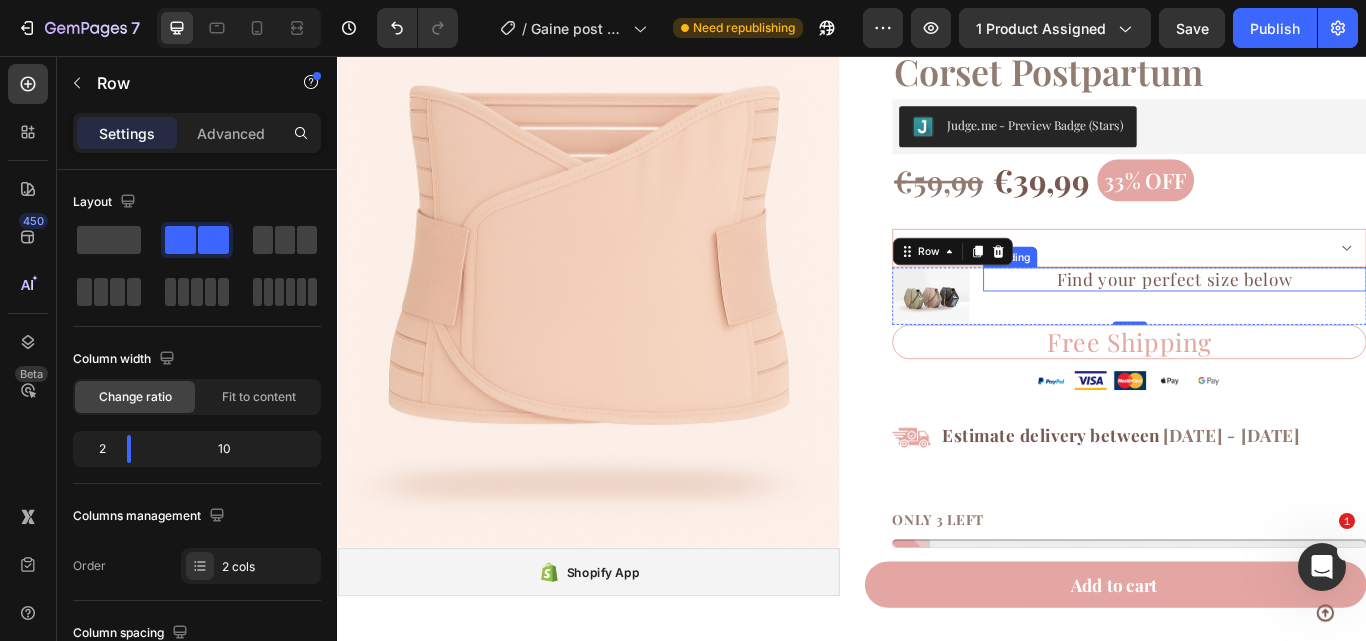 click on "Find your perfect size below" at bounding box center (1314, 317) 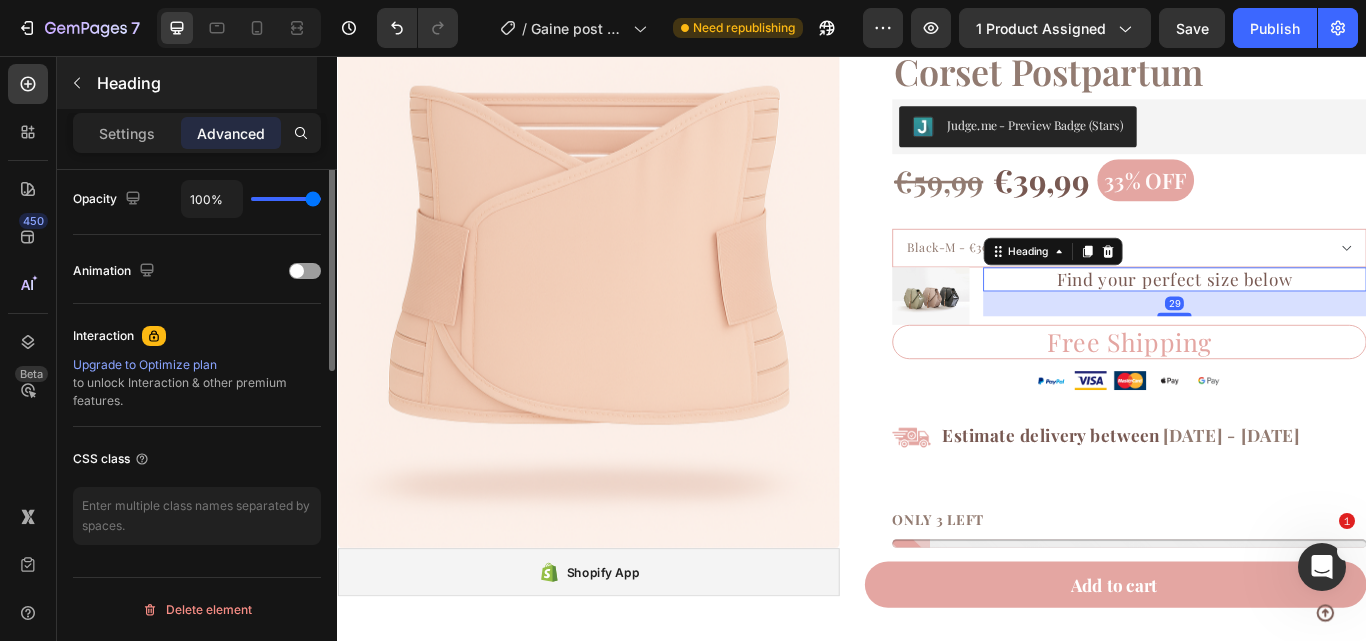 scroll, scrollTop: 572, scrollLeft: 0, axis: vertical 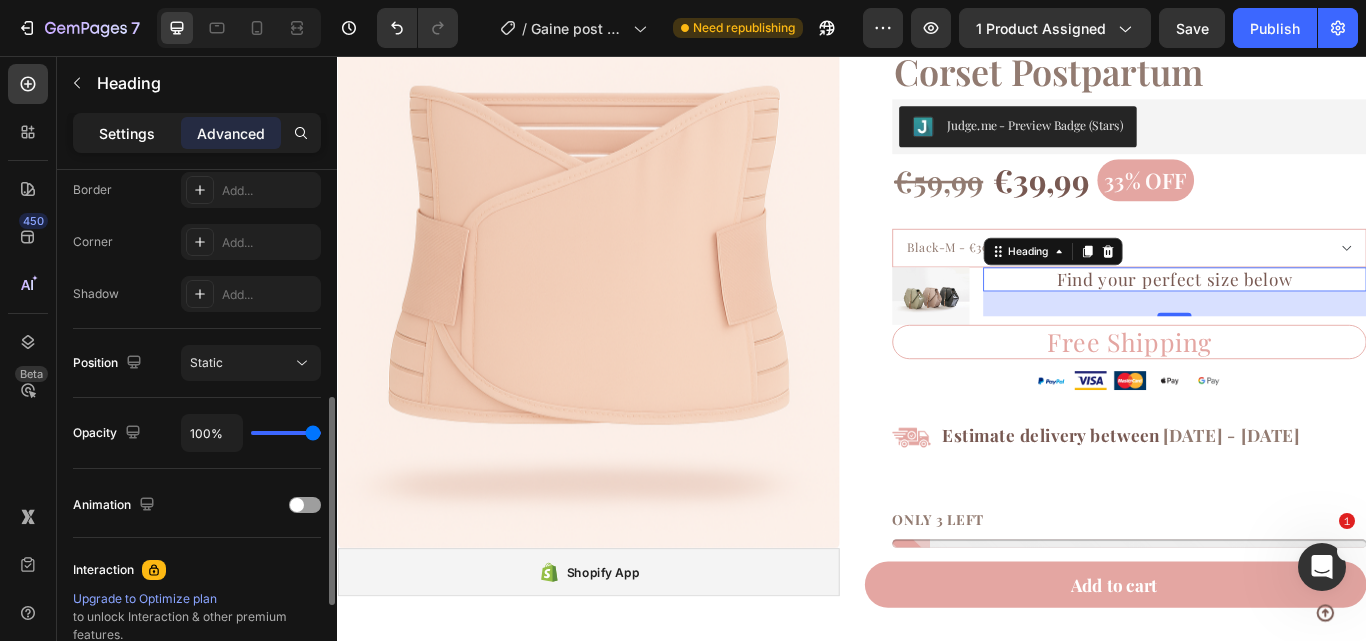 click on "Settings" 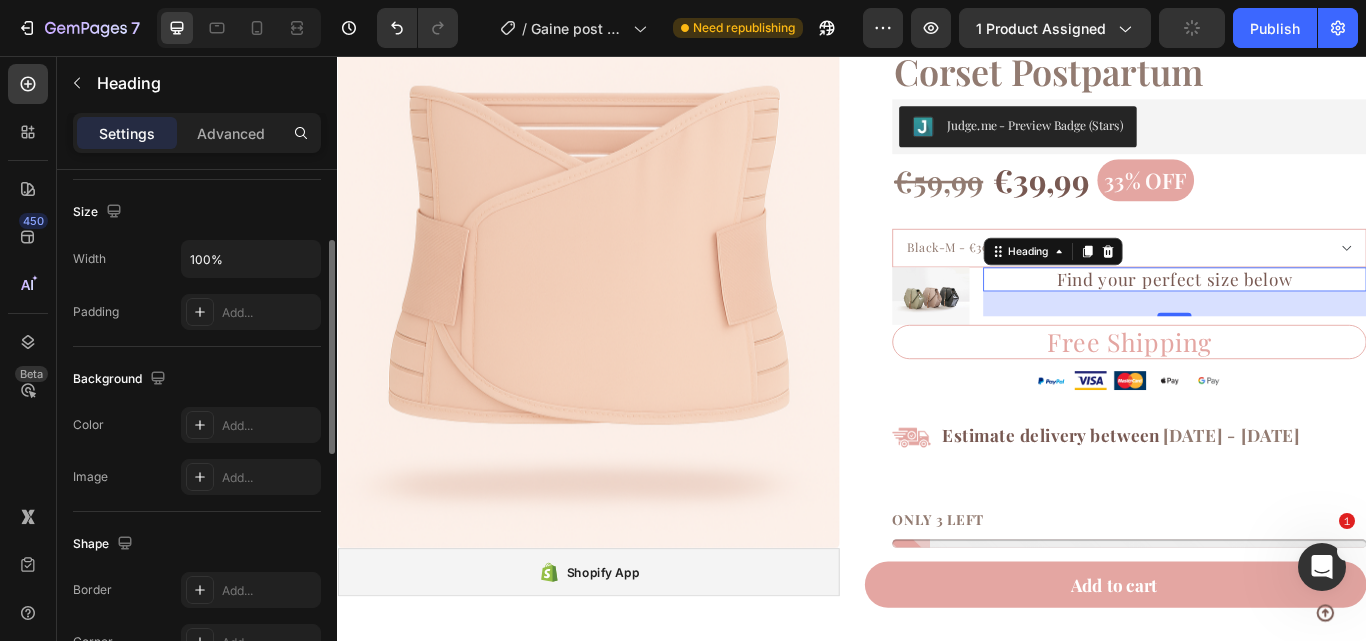 scroll, scrollTop: 348, scrollLeft: 0, axis: vertical 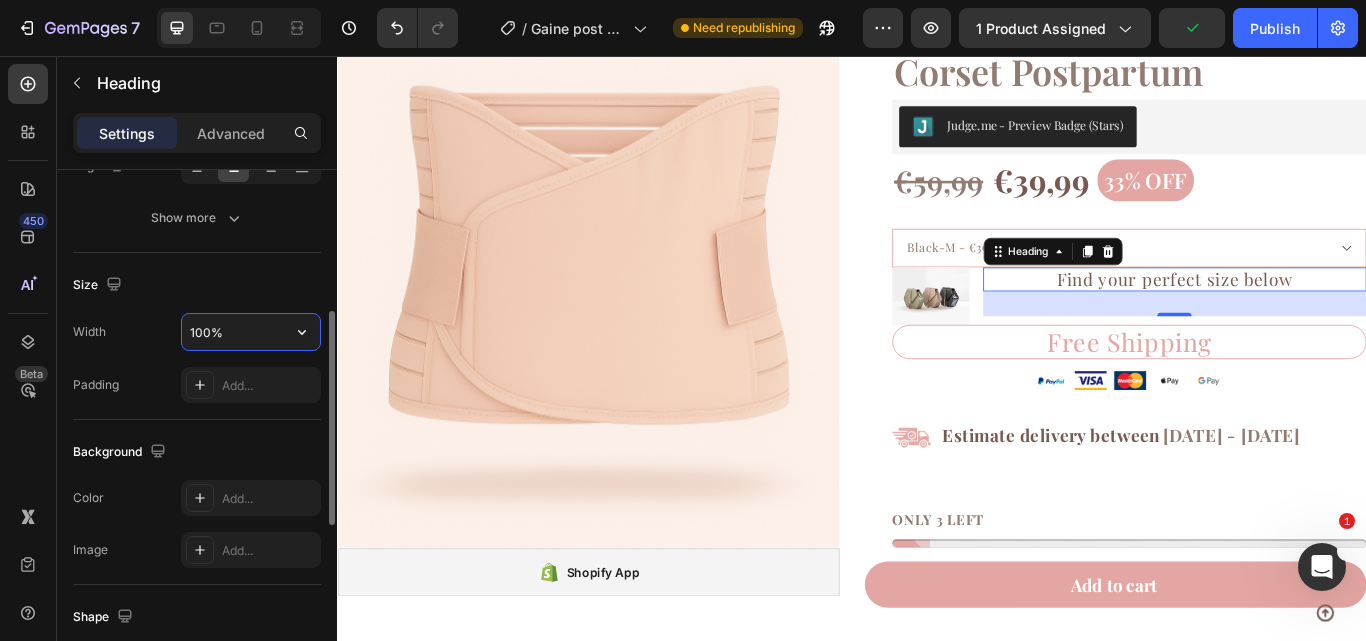 click on "100%" at bounding box center [251, 332] 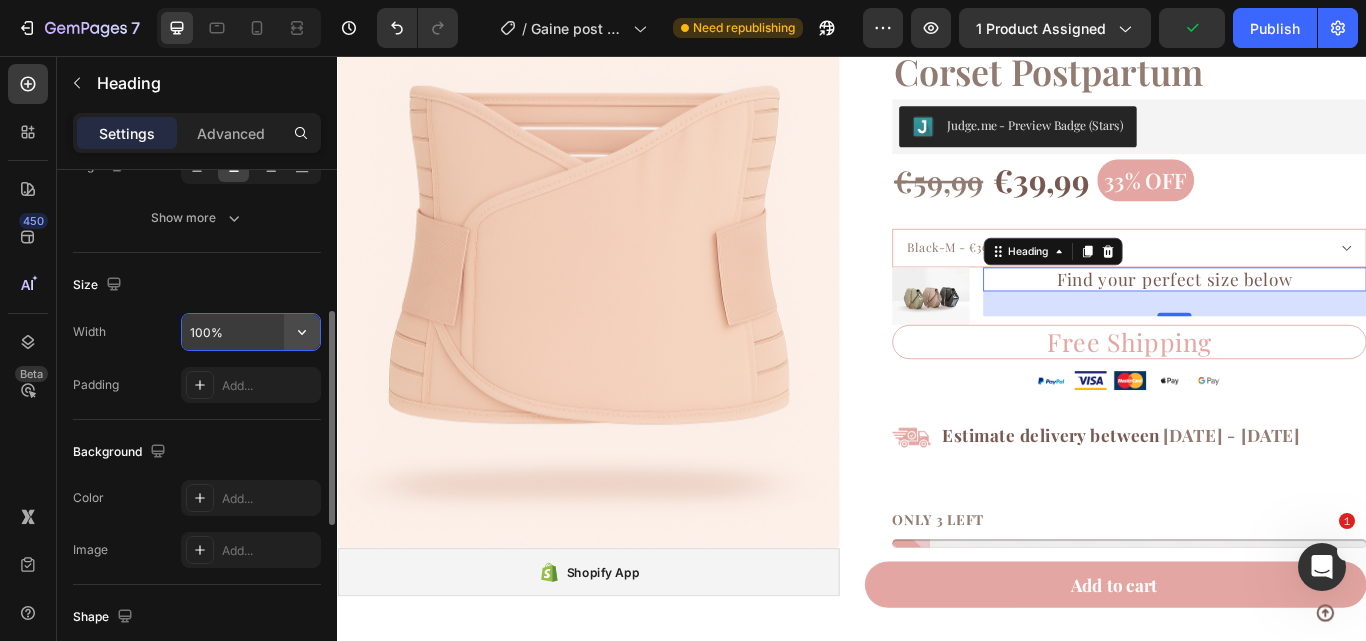 click 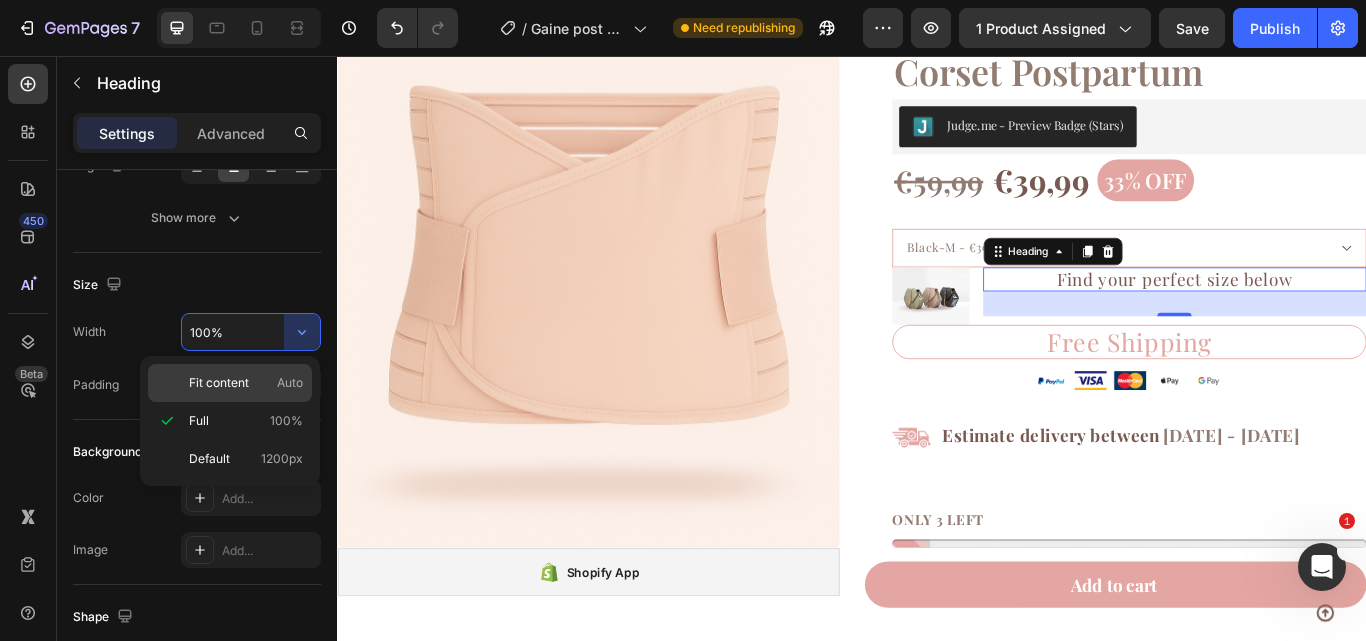click on "Fit content" at bounding box center [219, 383] 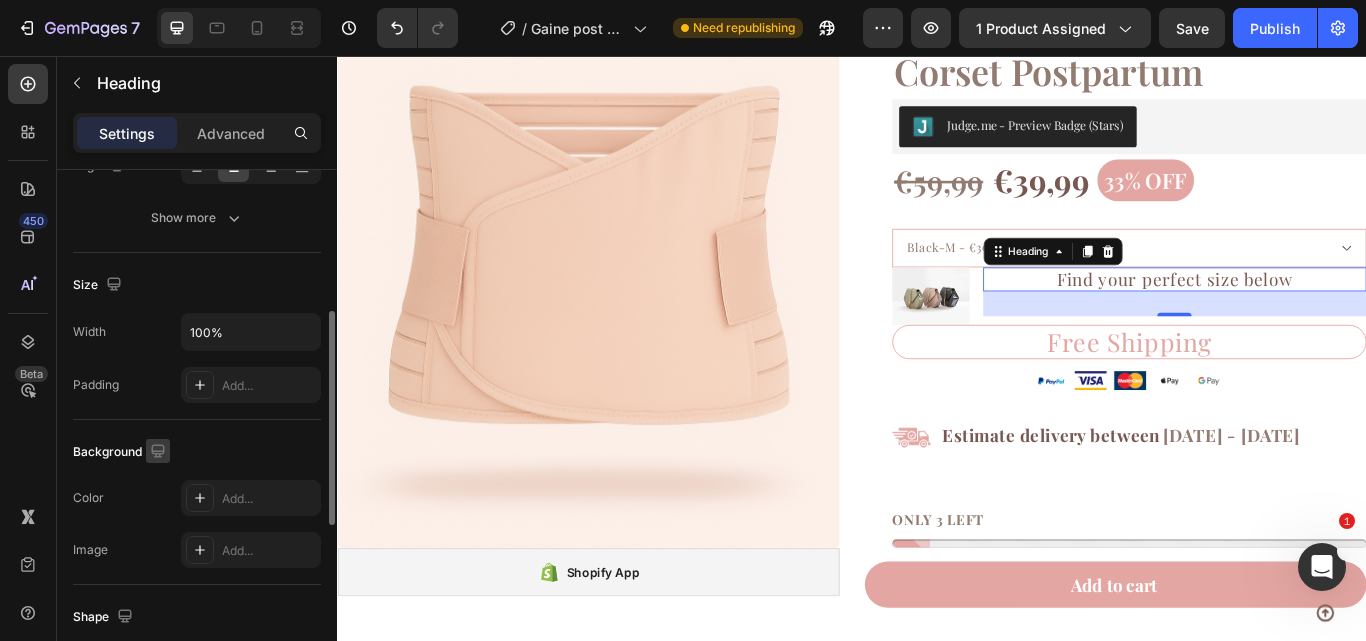 type on "Auto" 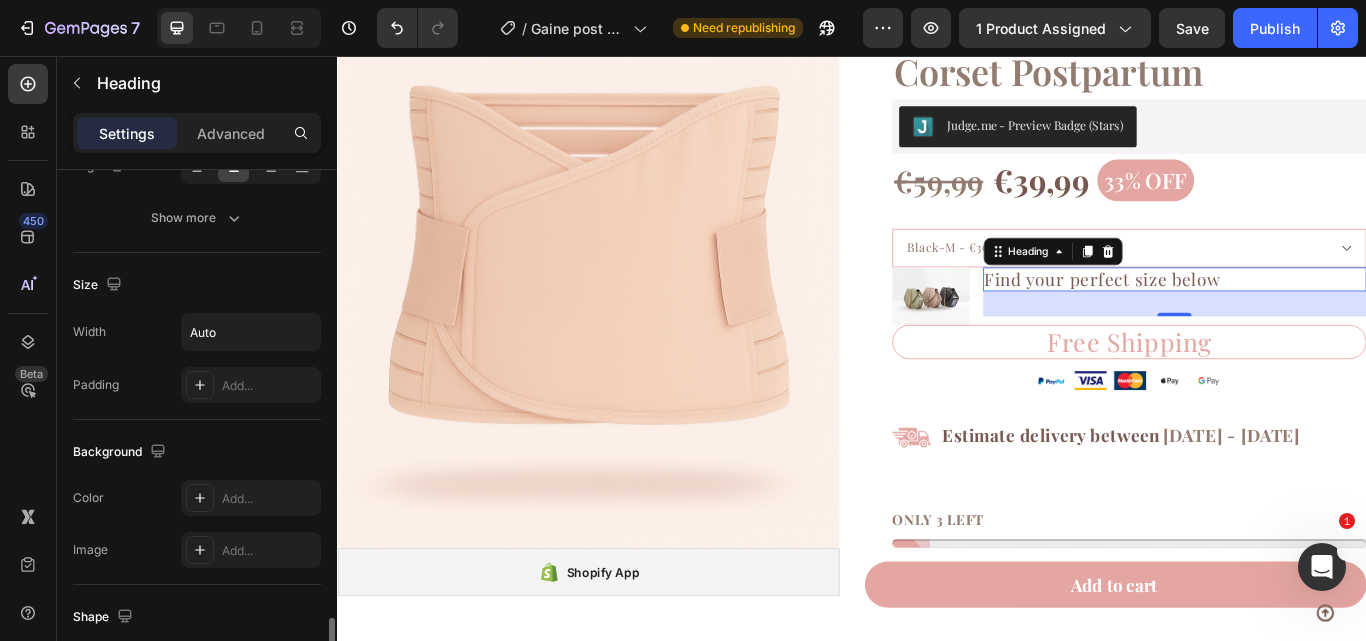 scroll, scrollTop: 770, scrollLeft: 0, axis: vertical 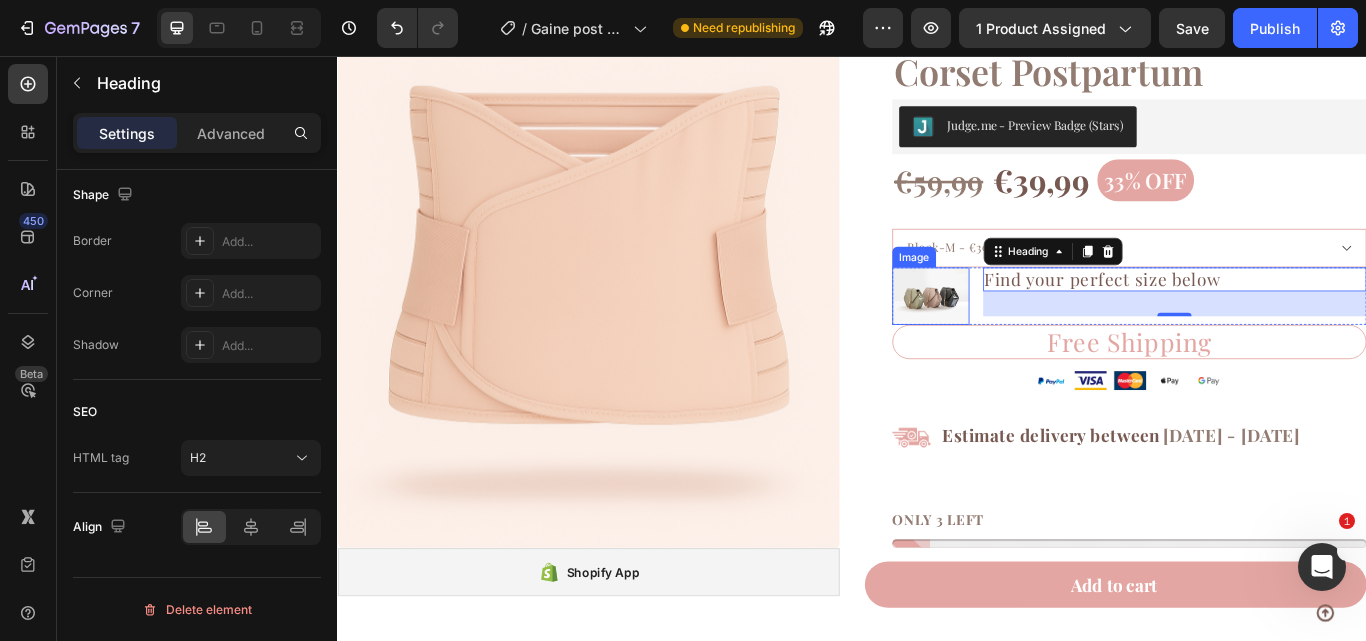 click at bounding box center [1029, 336] 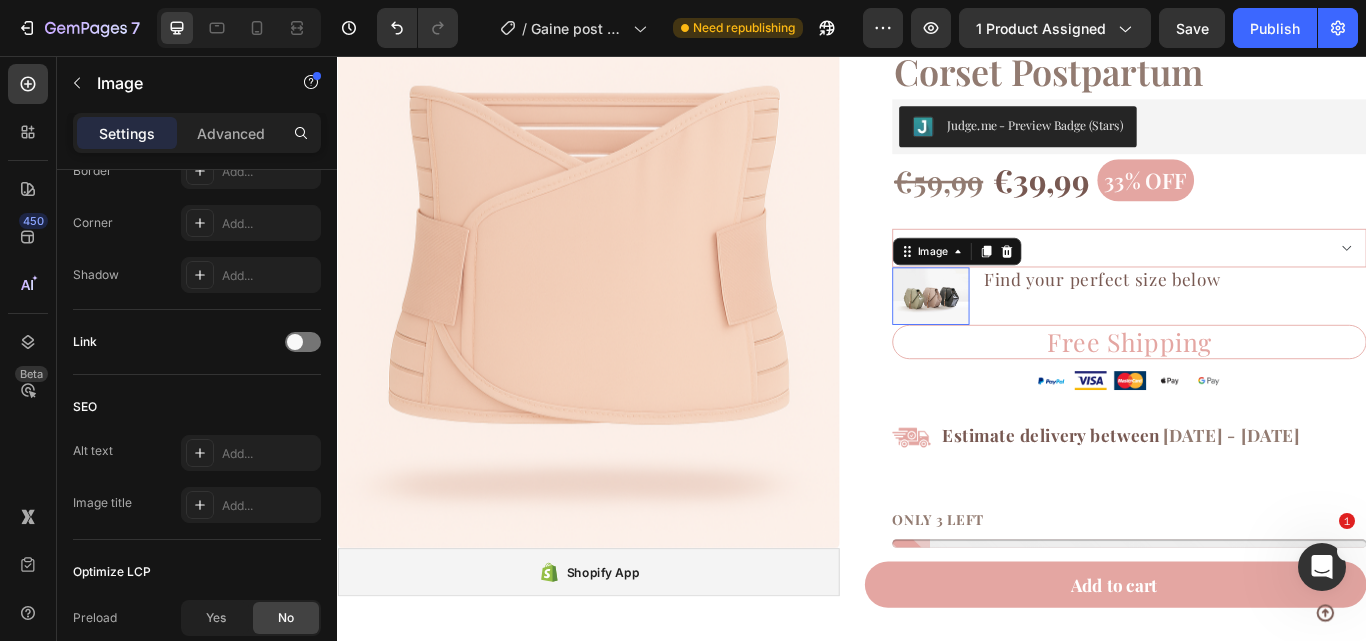 scroll, scrollTop: 0, scrollLeft: 0, axis: both 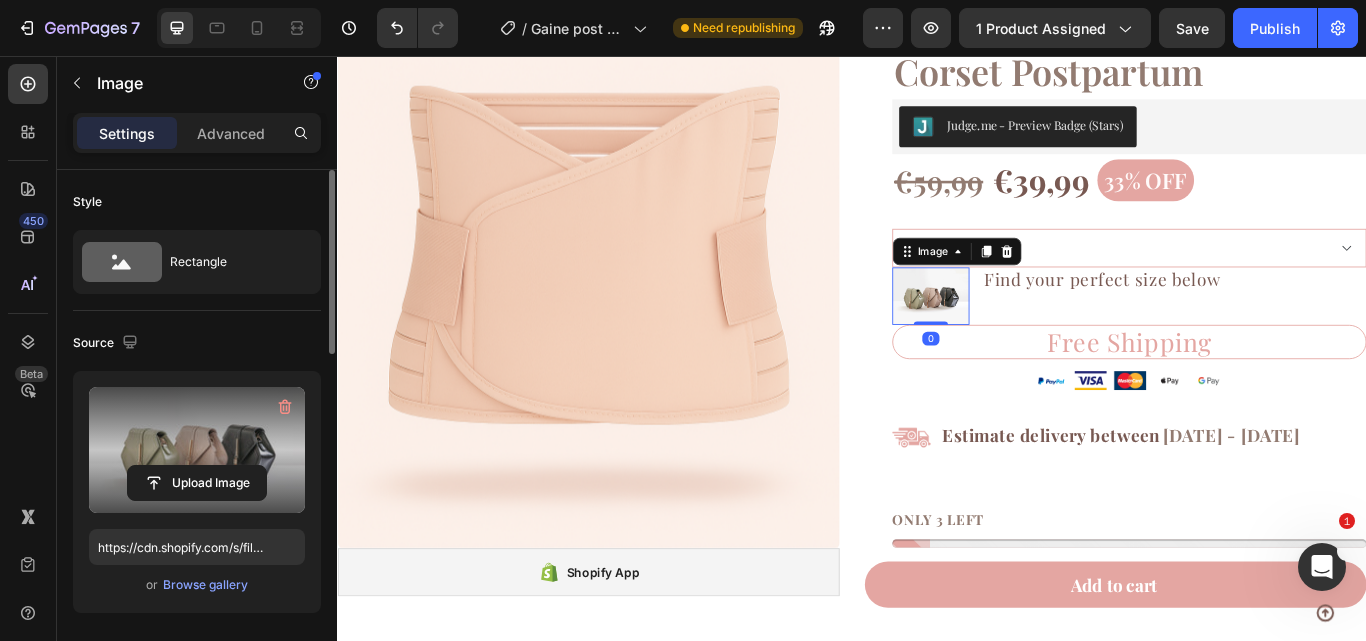 click at bounding box center [197, 450] 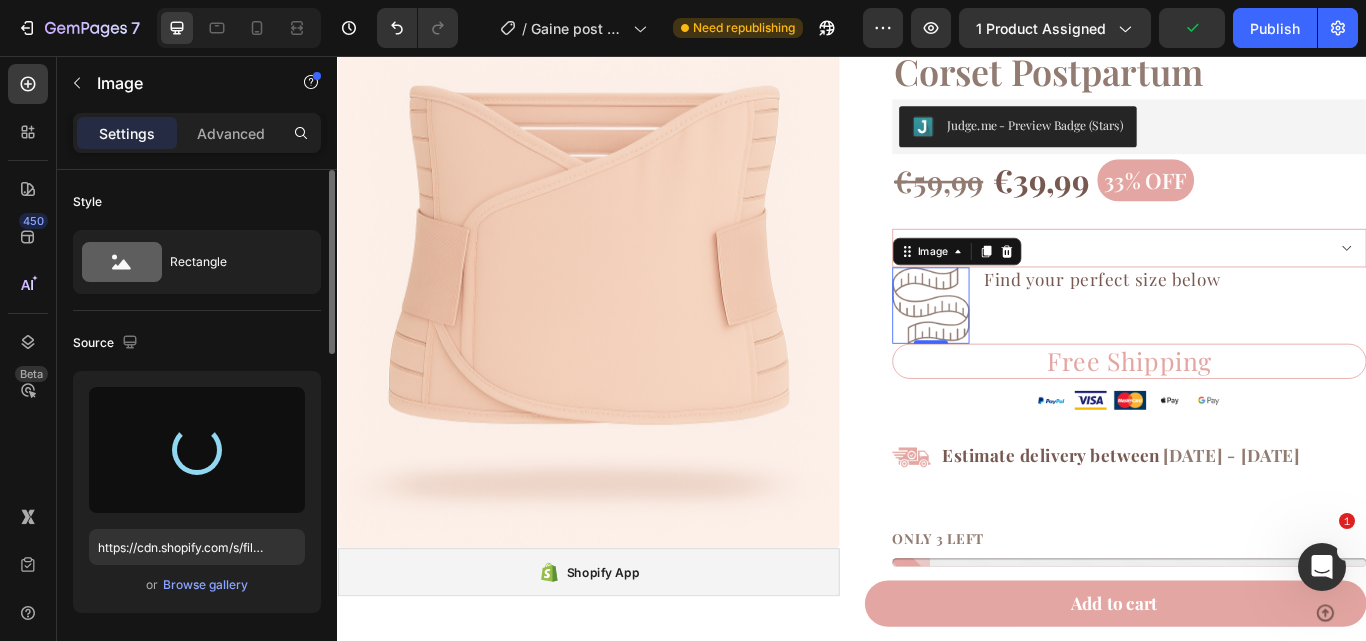 type on "https://cdn.shopify.com/s/files/1/0854/5681/4345/files/gempages_546621877804598514-14848d06-ec6f-487c-984d-1f6615522dee.png" 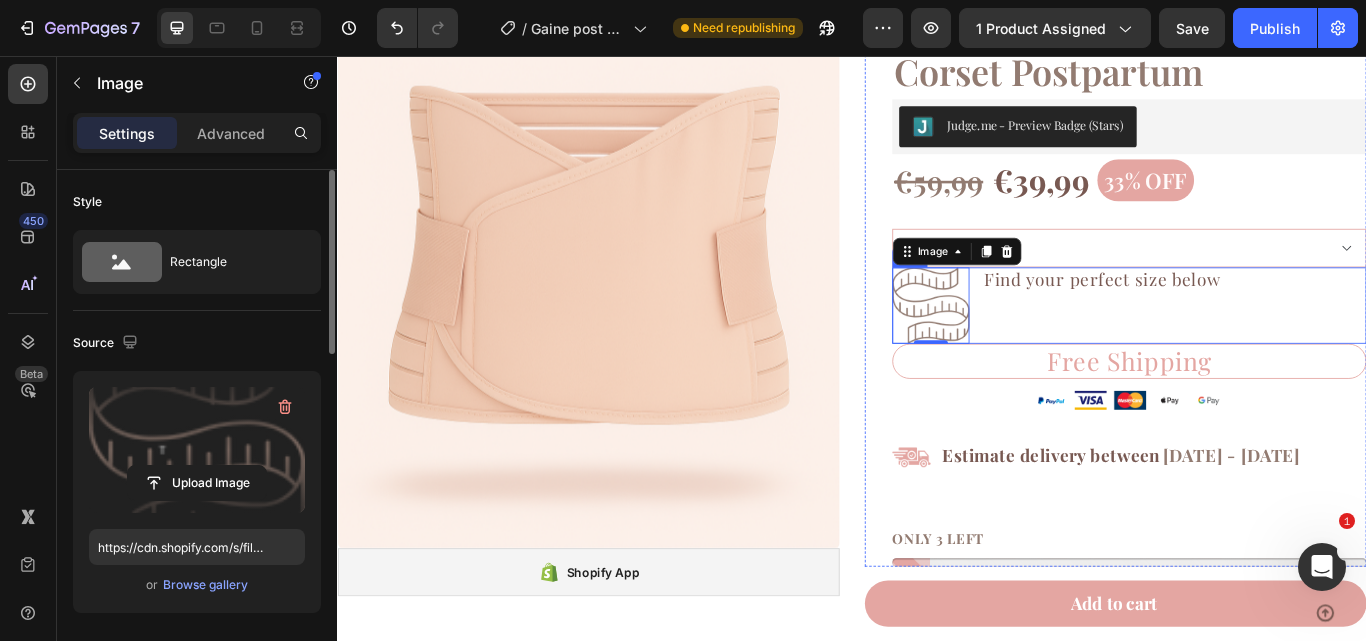click on "Find your perfect size below Heading" at bounding box center (1314, 348) 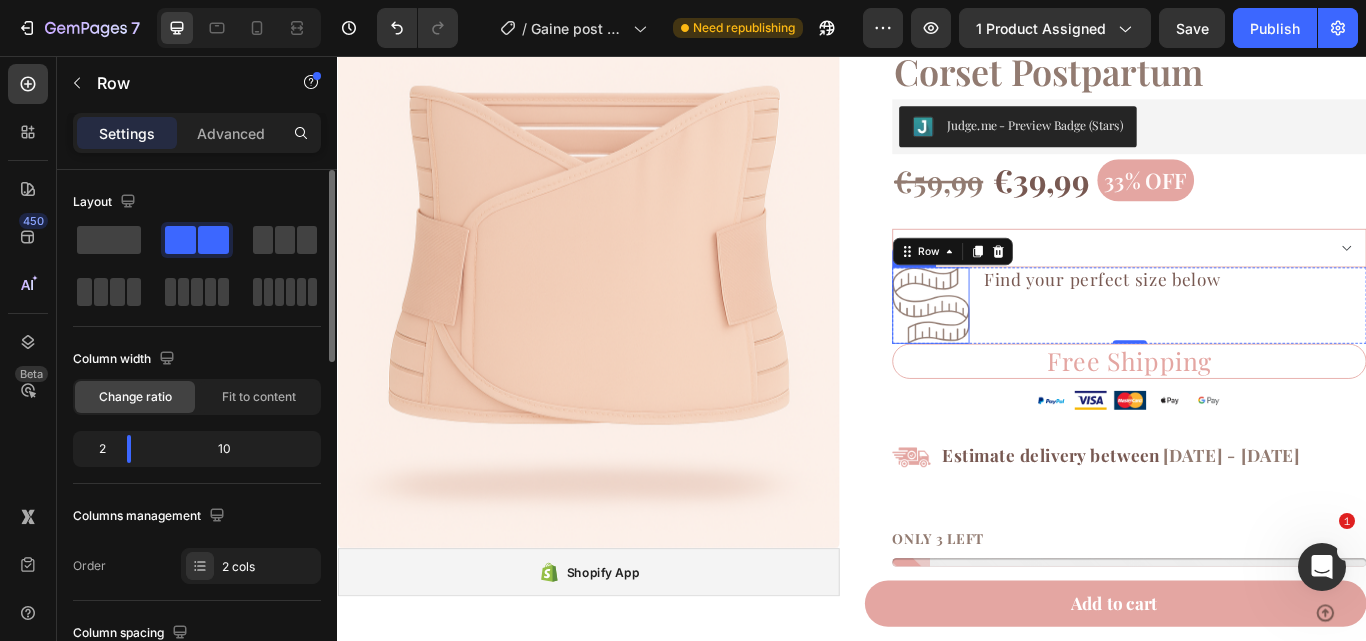 click at bounding box center [1029, 348] 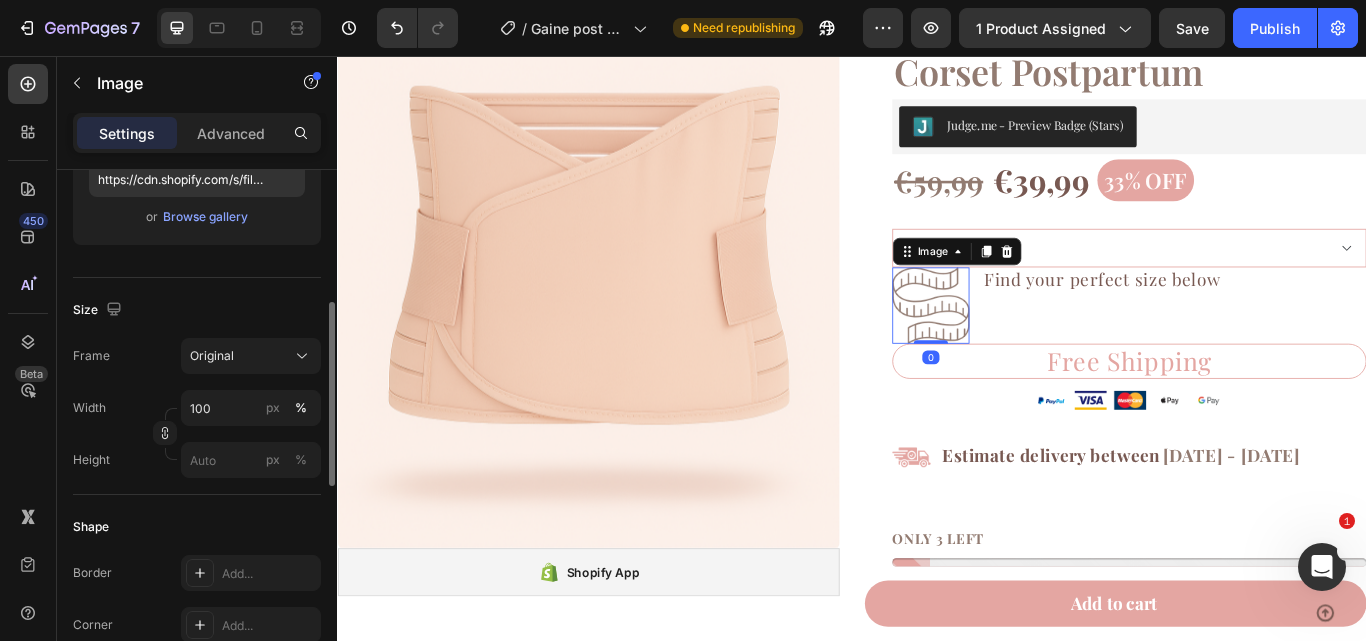scroll, scrollTop: 374, scrollLeft: 0, axis: vertical 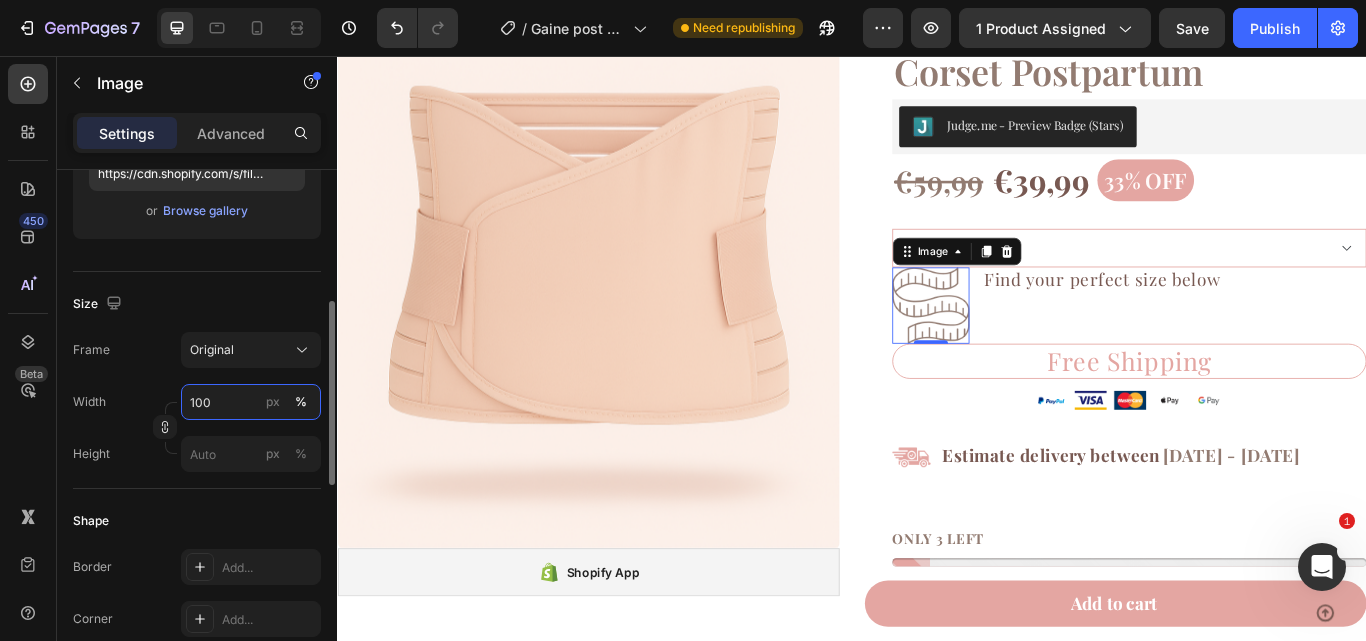 click on "100" at bounding box center (251, 402) 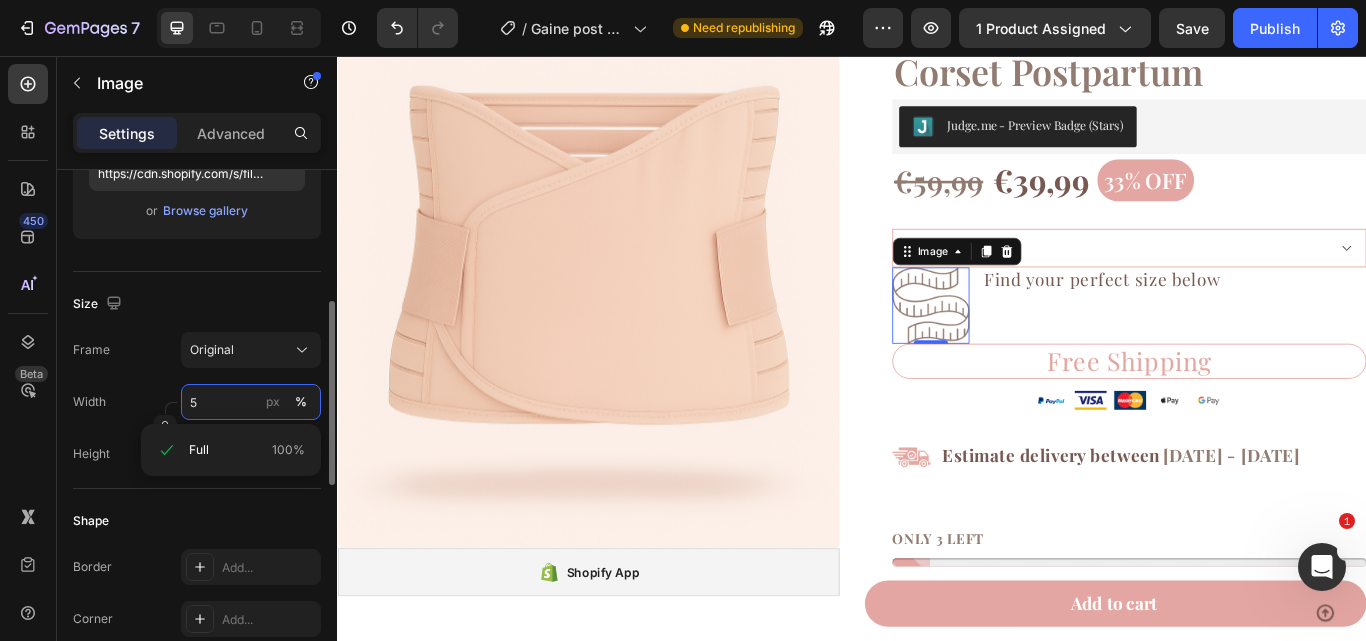 type on "50" 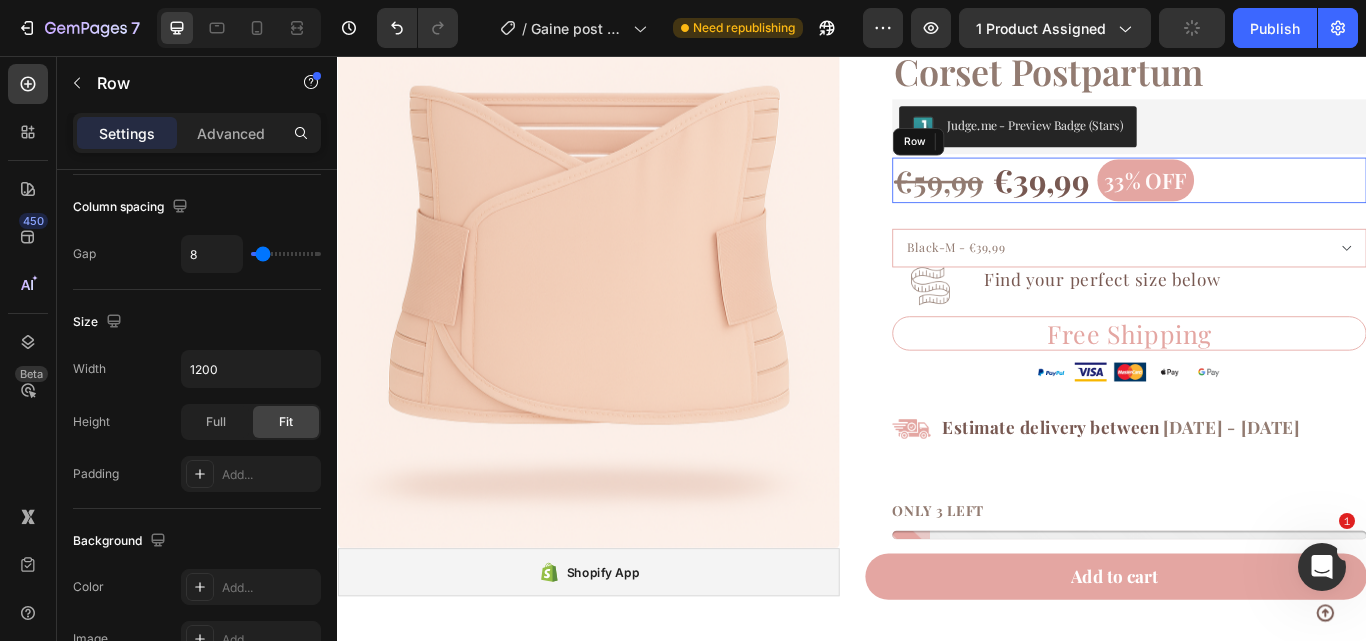 click on "[PRICE] Product Price Product Price [PRICE] Product Price Product Price [PERCENTAGE] off Product Badge Row" at bounding box center (1260, 201) 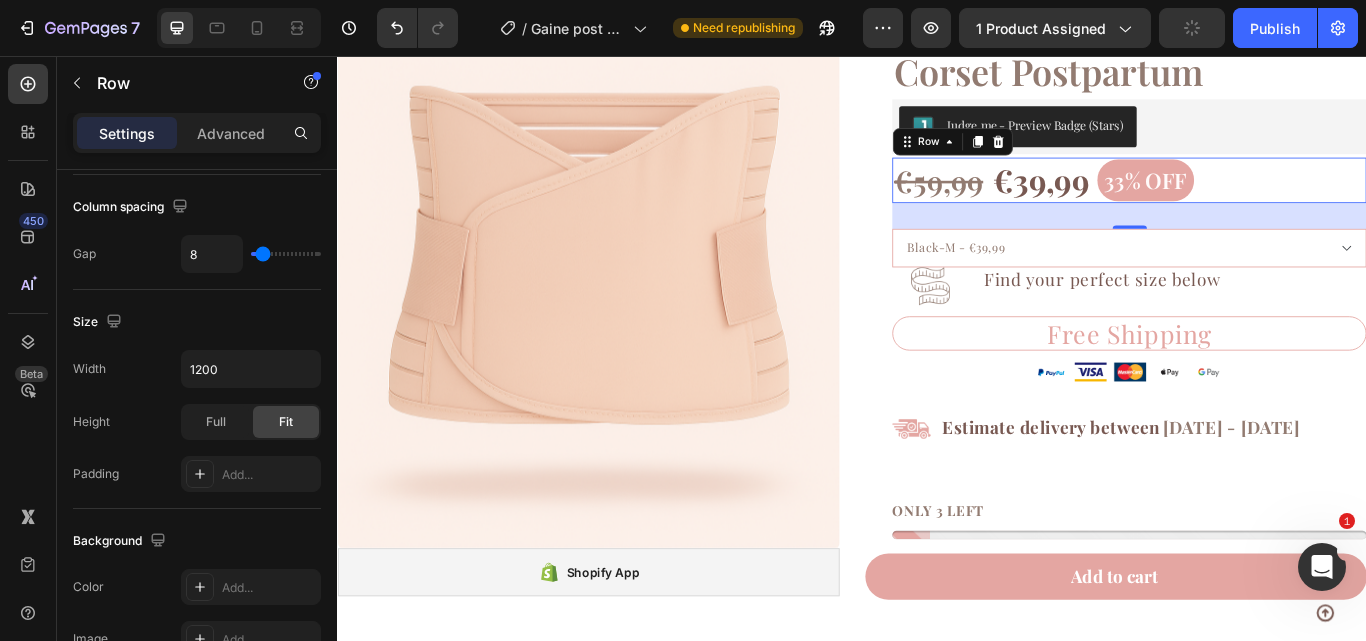 scroll, scrollTop: 0, scrollLeft: 0, axis: both 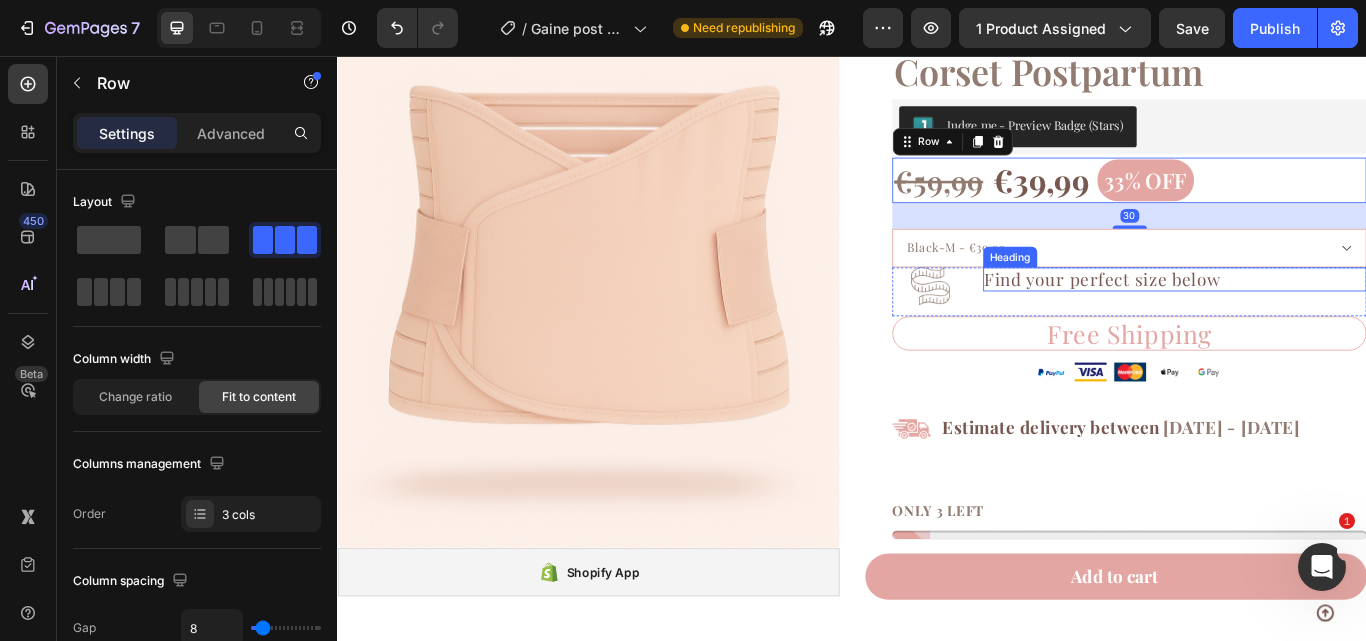 click on "Find your perfect size below" at bounding box center (1229, 317) 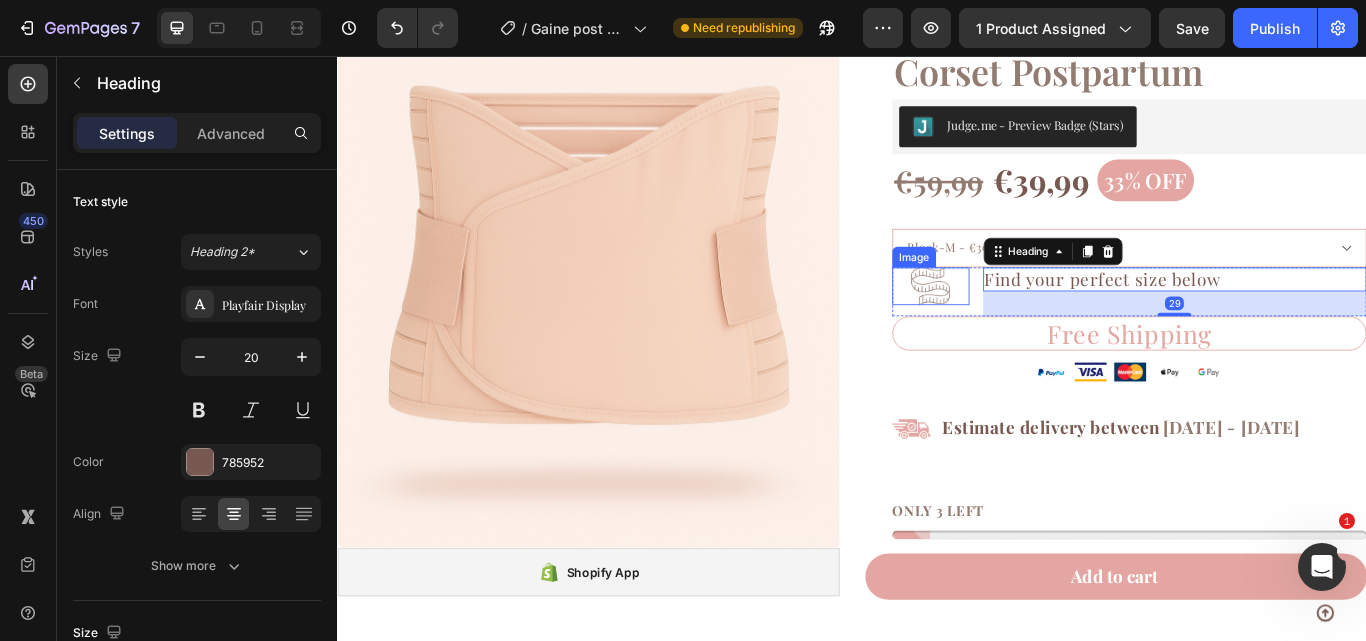 click at bounding box center (1028, 325) 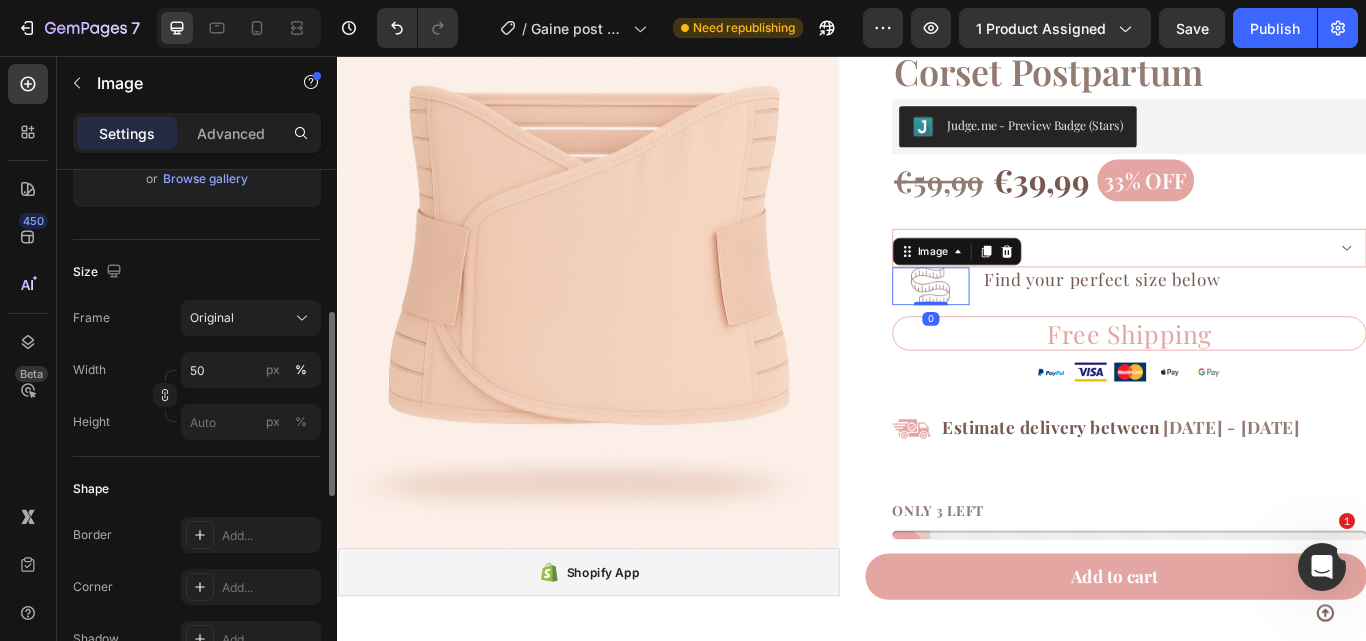 scroll, scrollTop: 407, scrollLeft: 0, axis: vertical 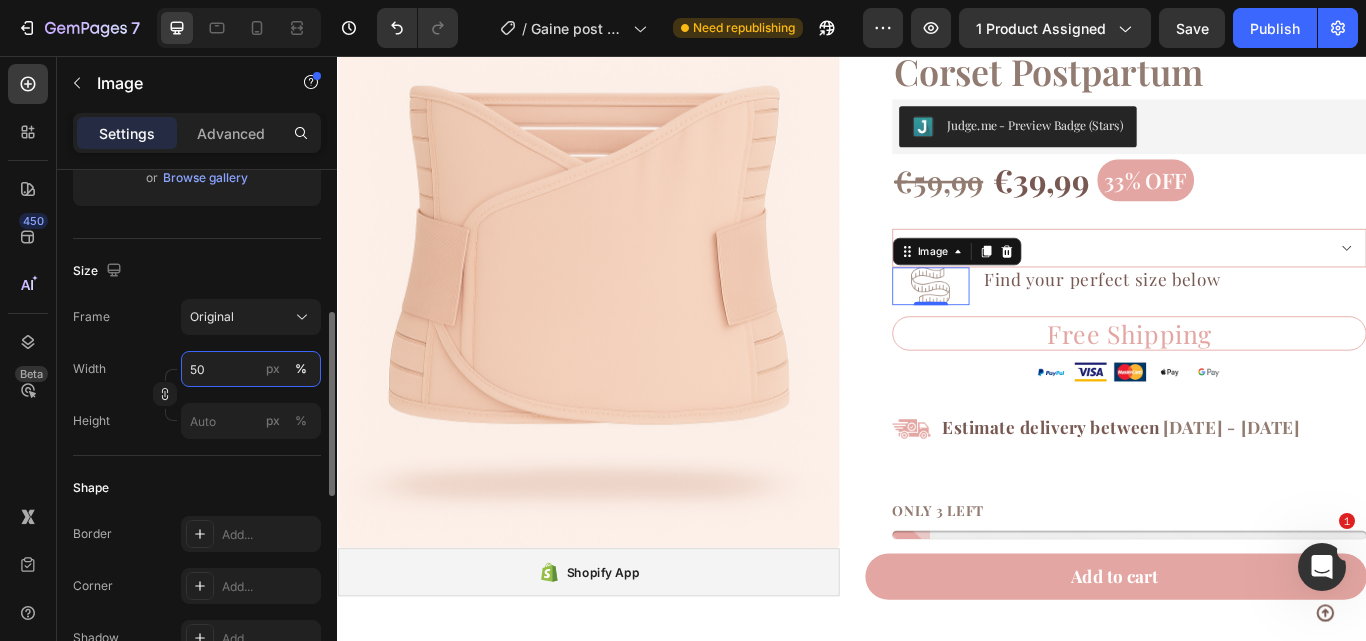click on "50" at bounding box center [251, 369] 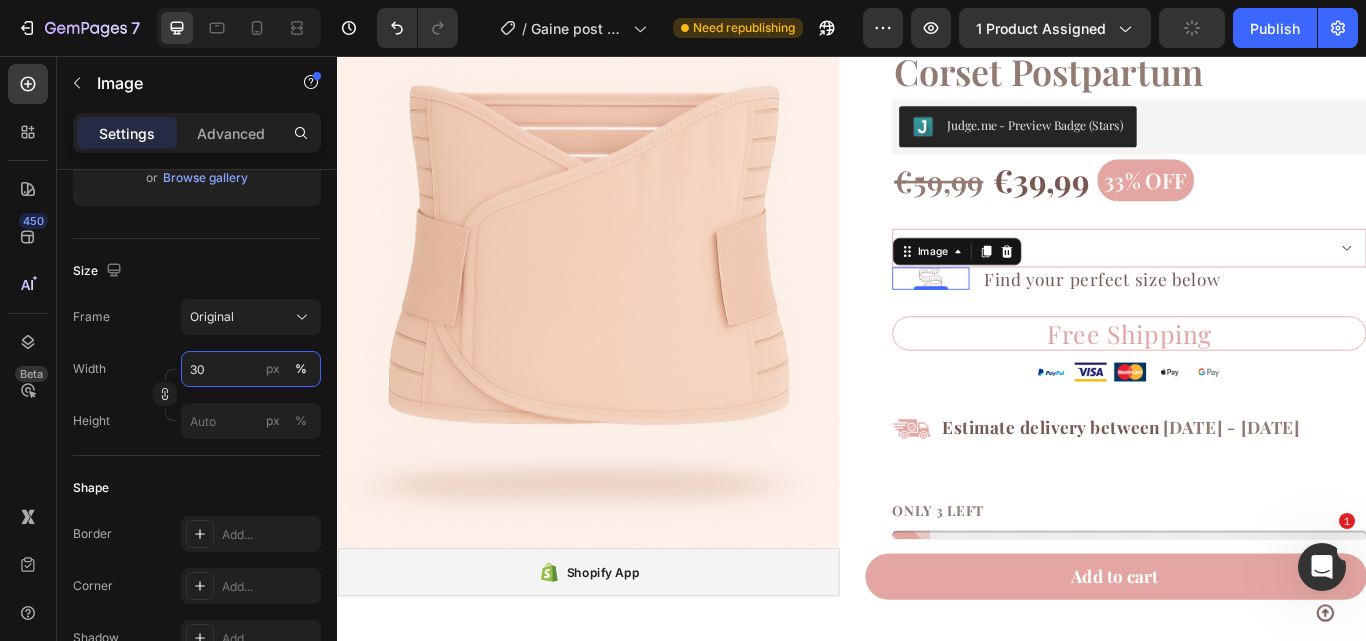 type on "3" 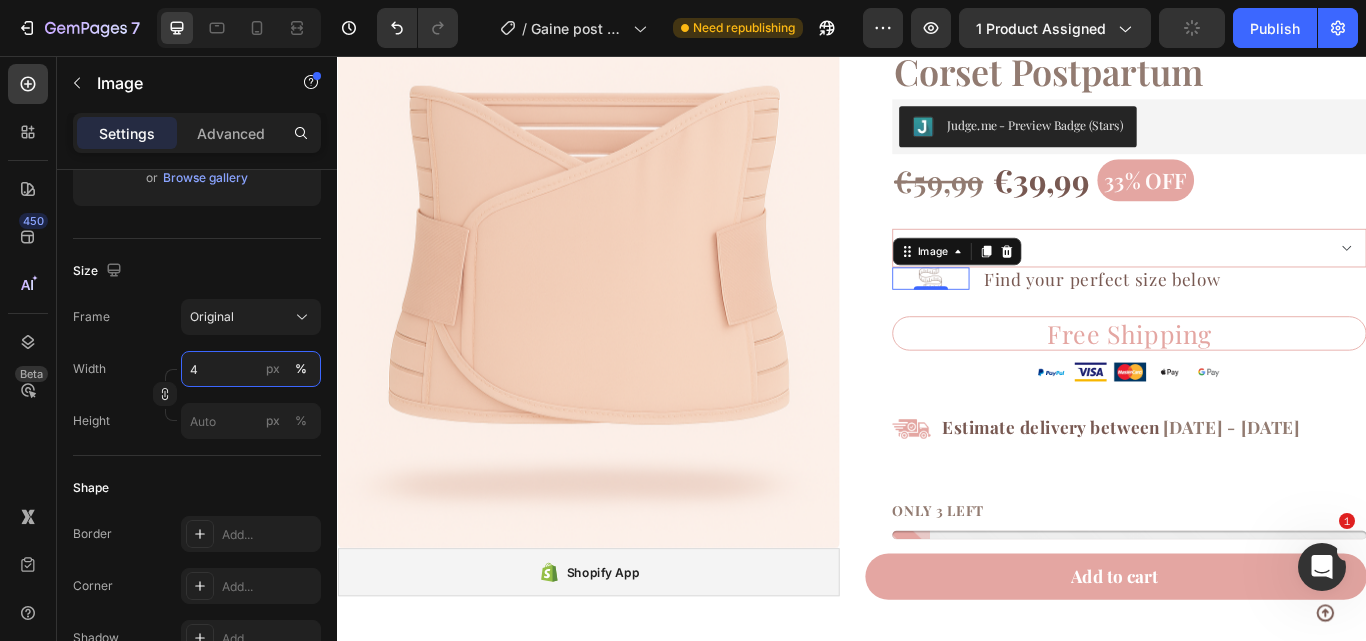 type on "40" 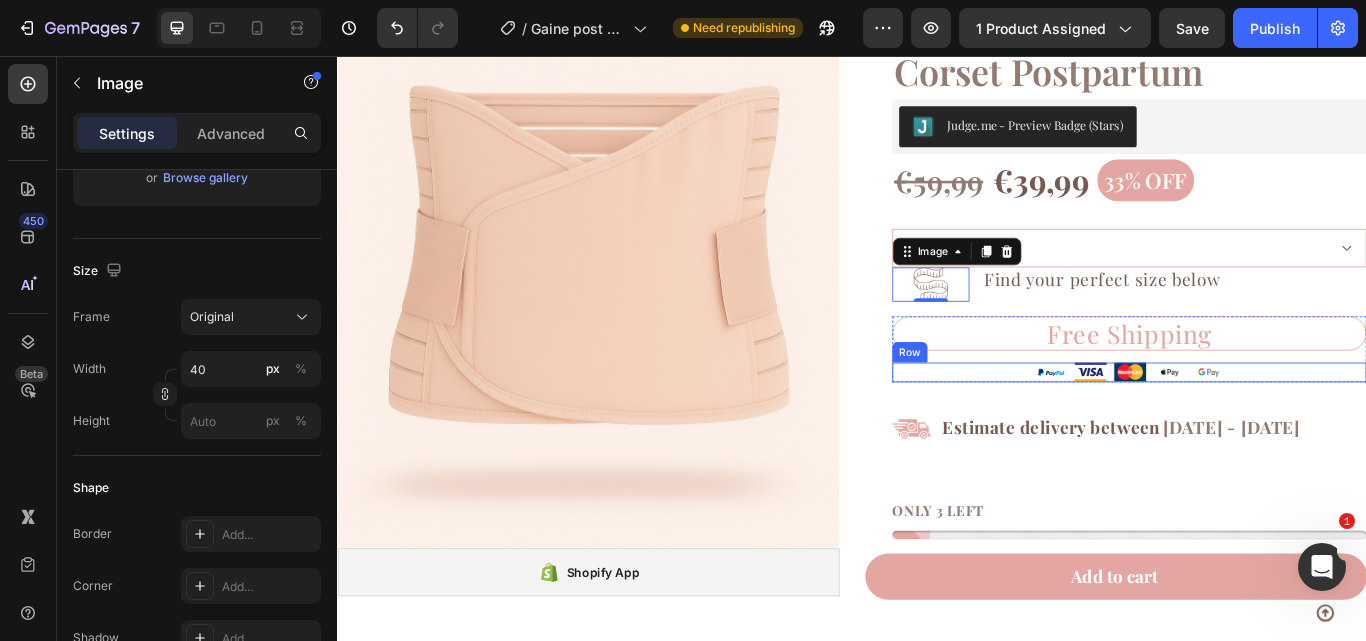 click on "Image Image Image Image Image Row" at bounding box center (1260, 425) 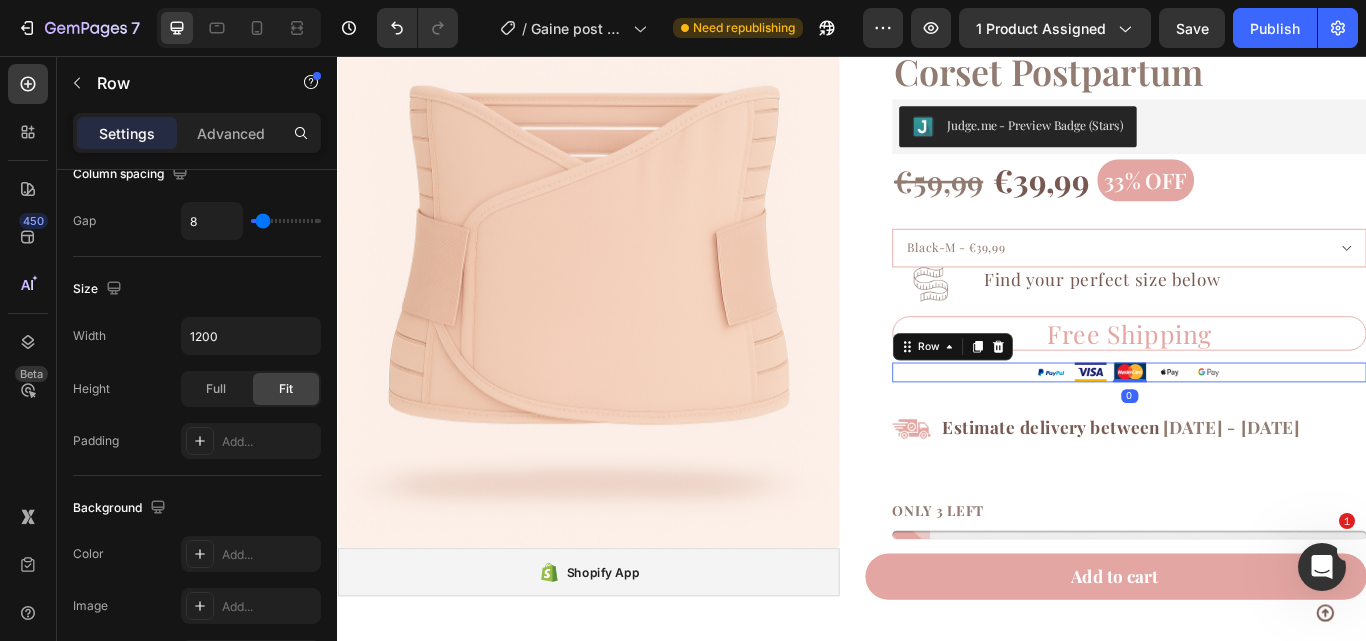 scroll, scrollTop: 0, scrollLeft: 0, axis: both 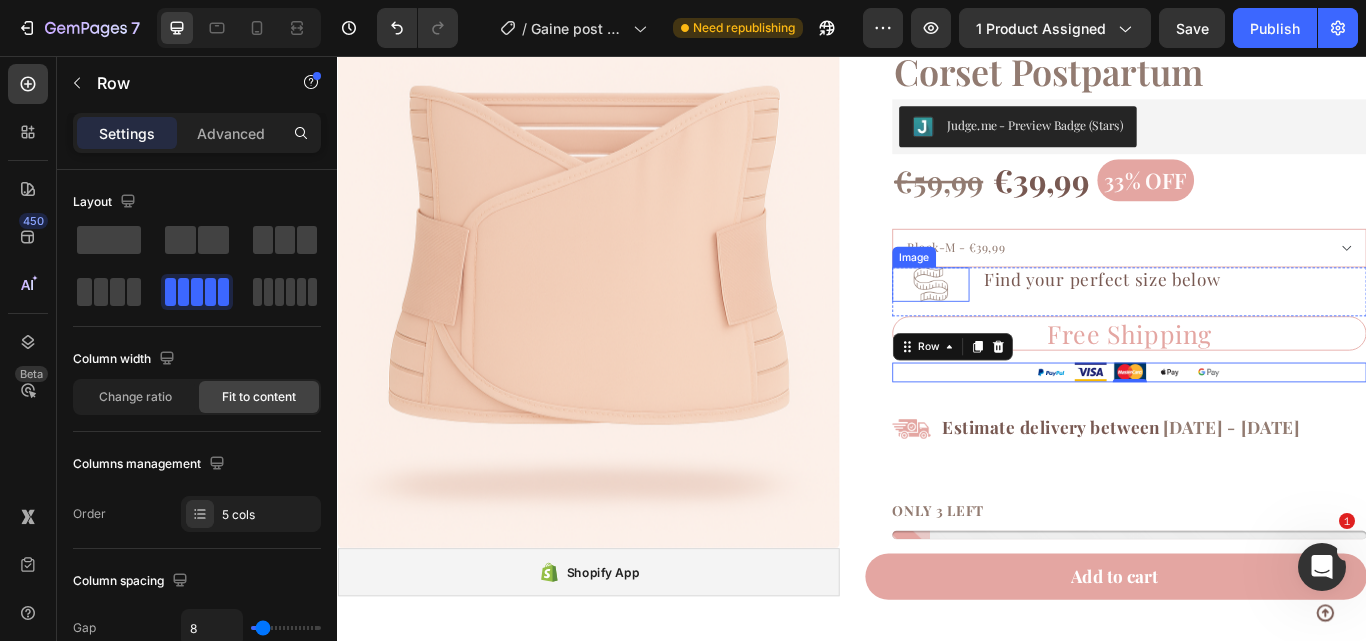 click at bounding box center [1029, 323] 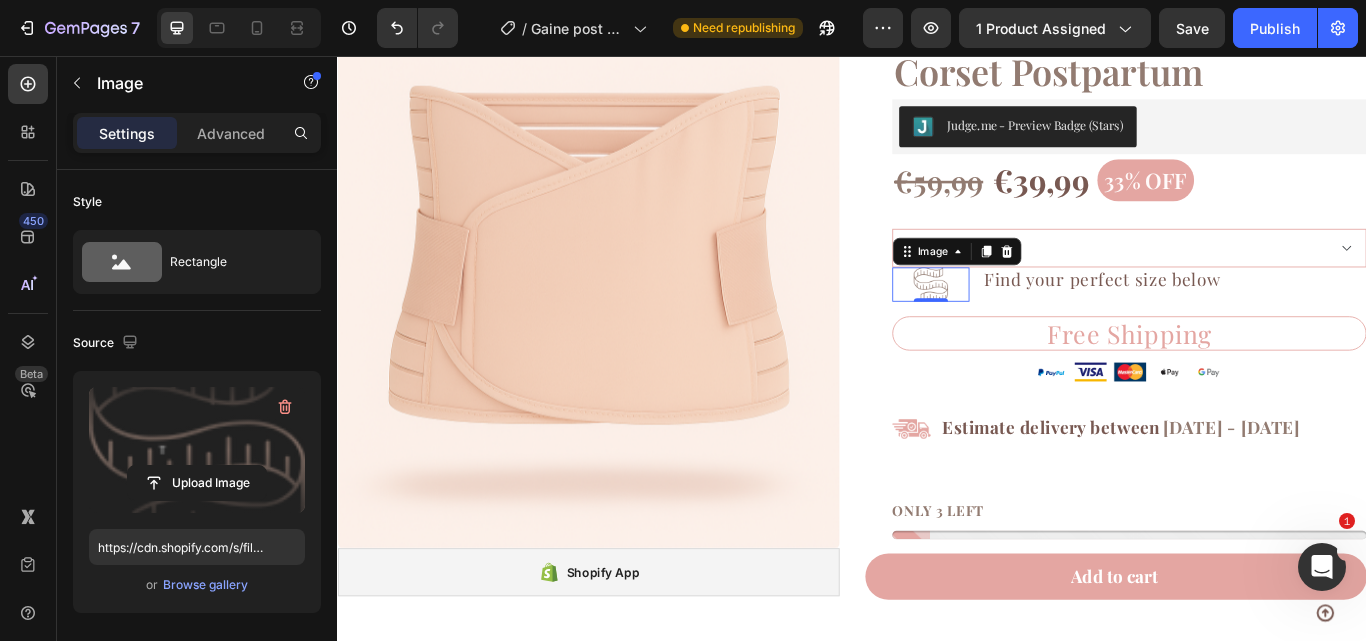click at bounding box center [197, 450] 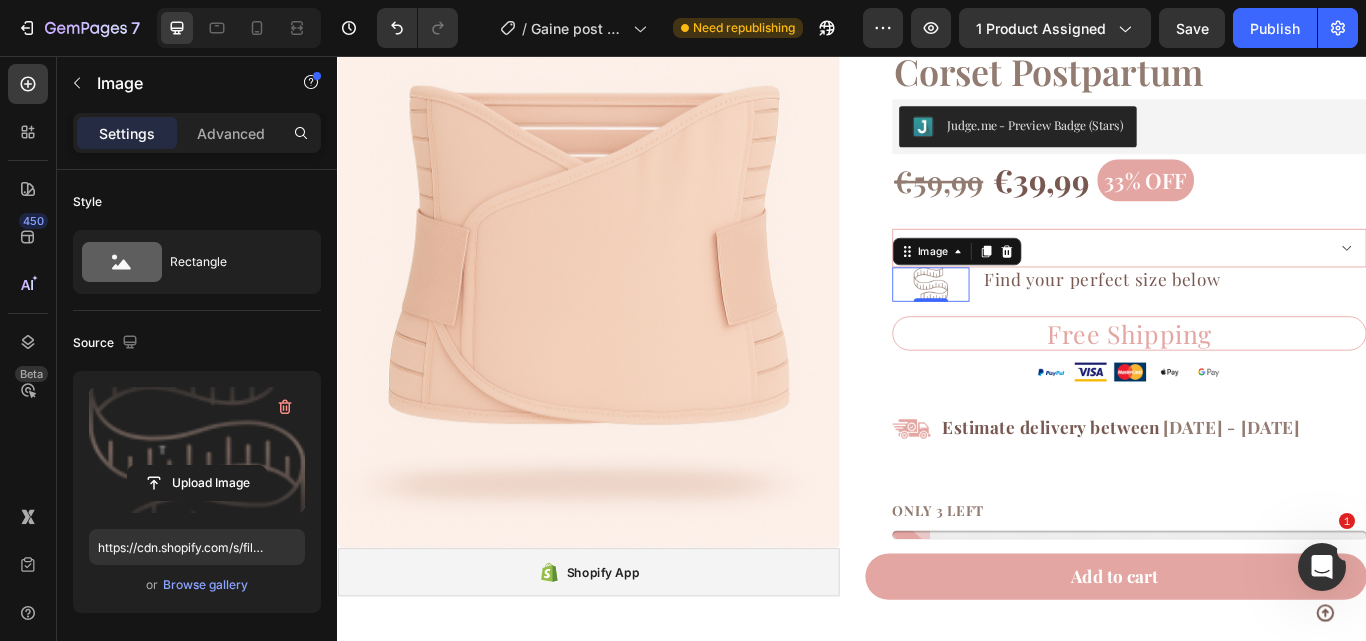 click 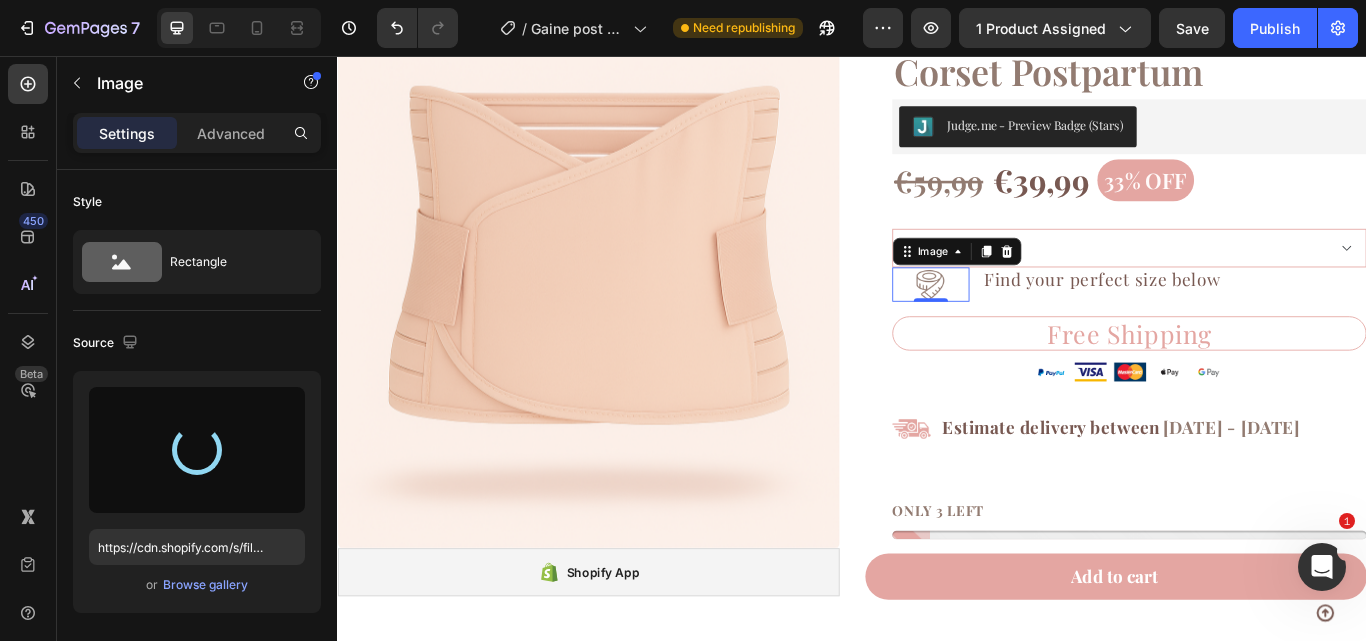 type on "https://cdn.shopify.com/s/files/1/0854/5681/4345/files/gempages_546621877804598514-21fe251f-4e0e-440c-a572-6b90f5366ad9.png" 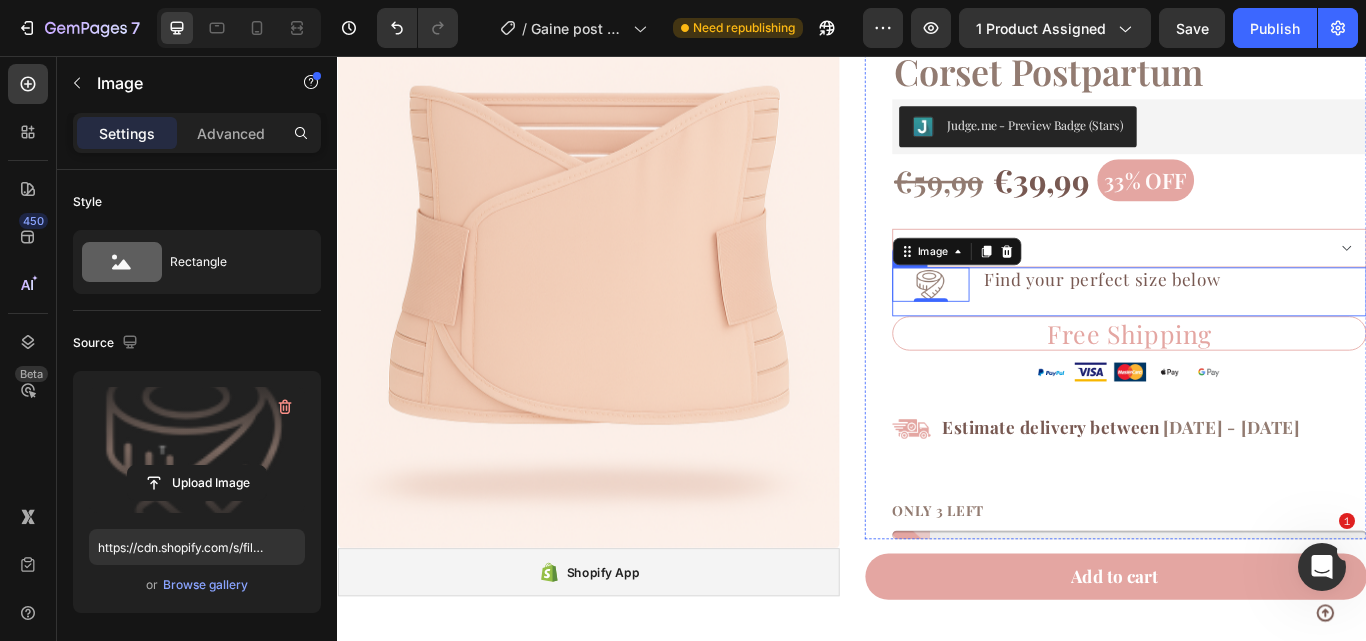 click on "Image   0 Find your perfect size below Heading Row" at bounding box center [1260, 331] 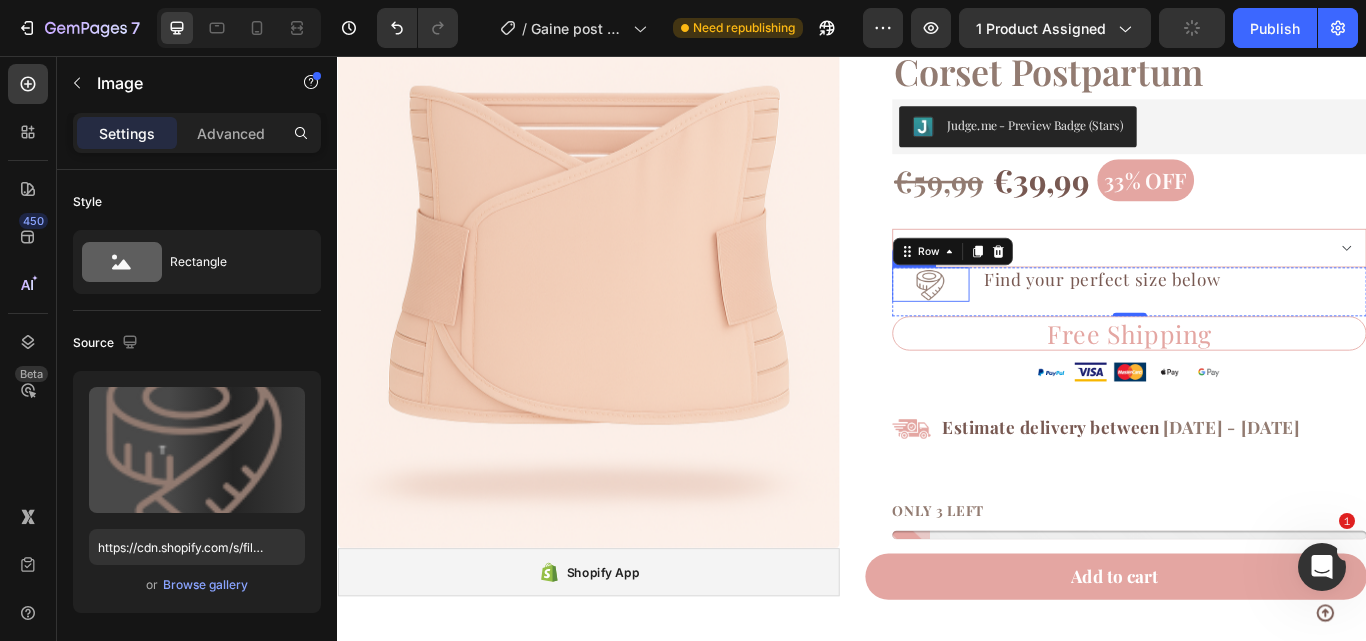 click at bounding box center (1029, 323) 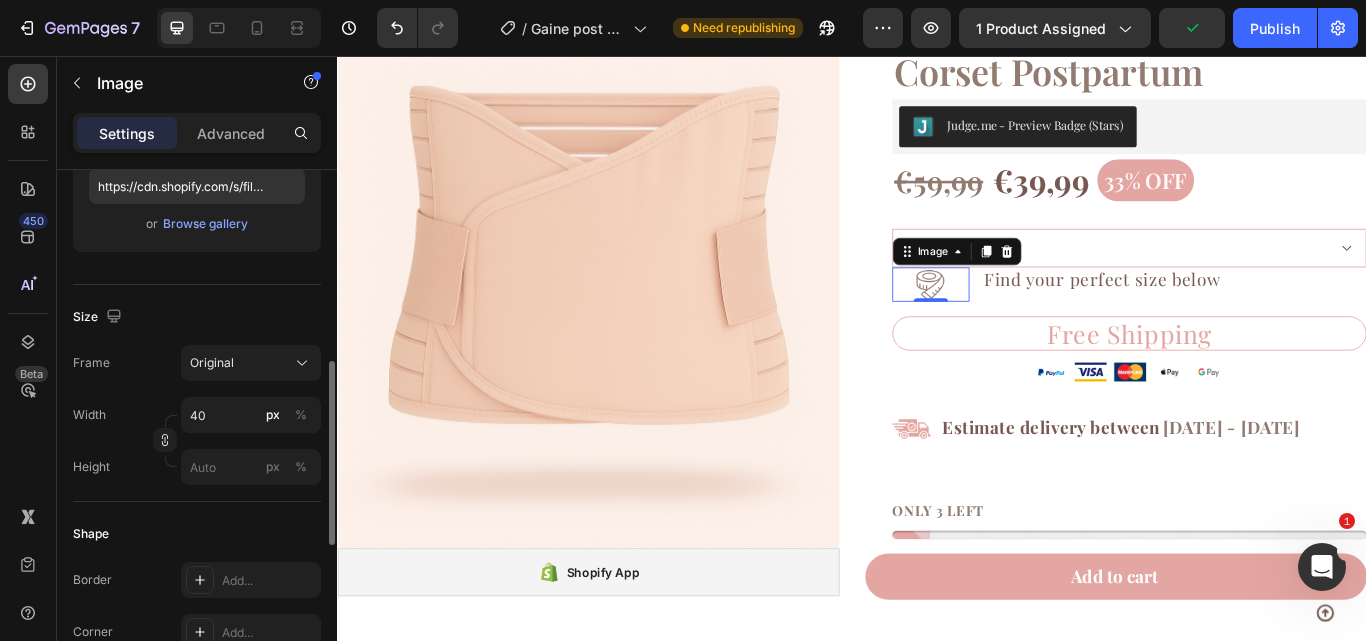 scroll, scrollTop: 424, scrollLeft: 0, axis: vertical 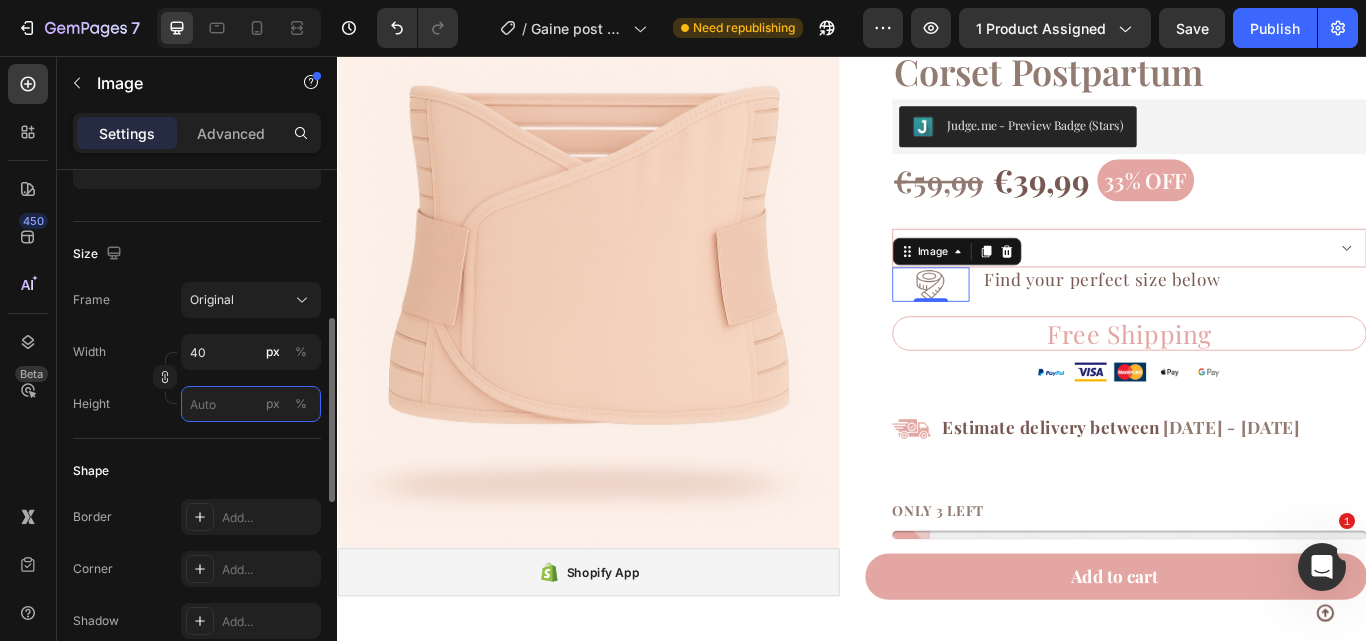 click on "px %" at bounding box center (251, 404) 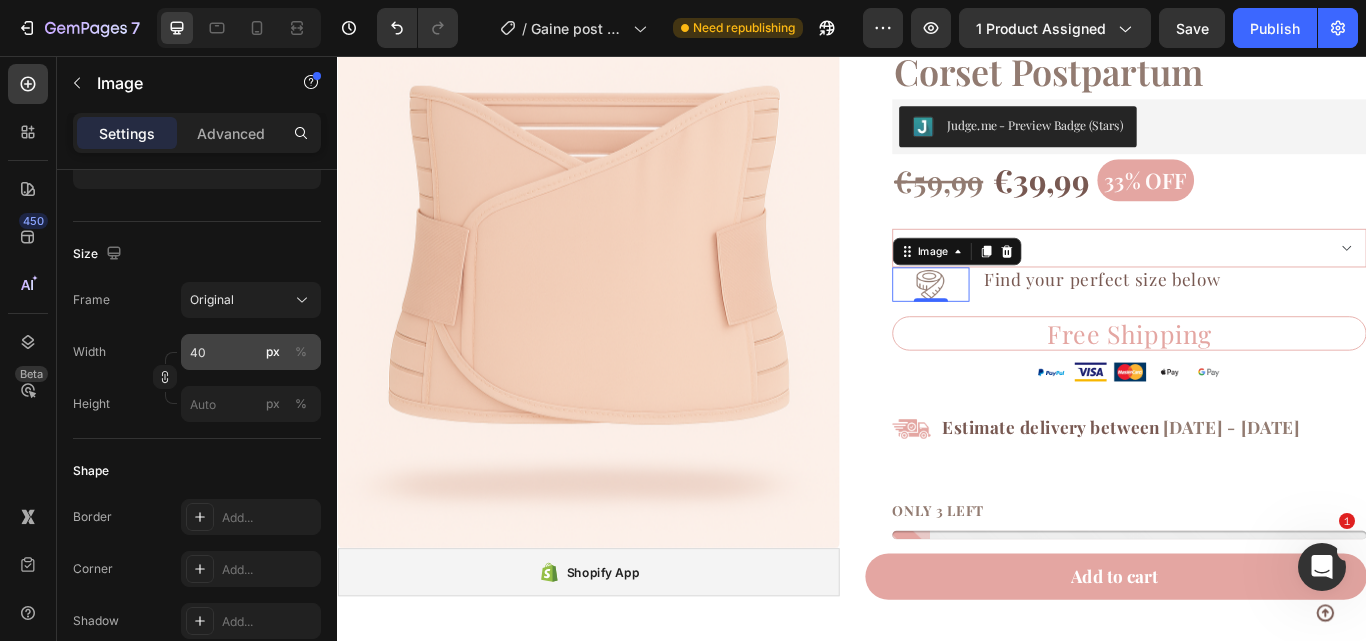 click on "px" at bounding box center [273, 352] 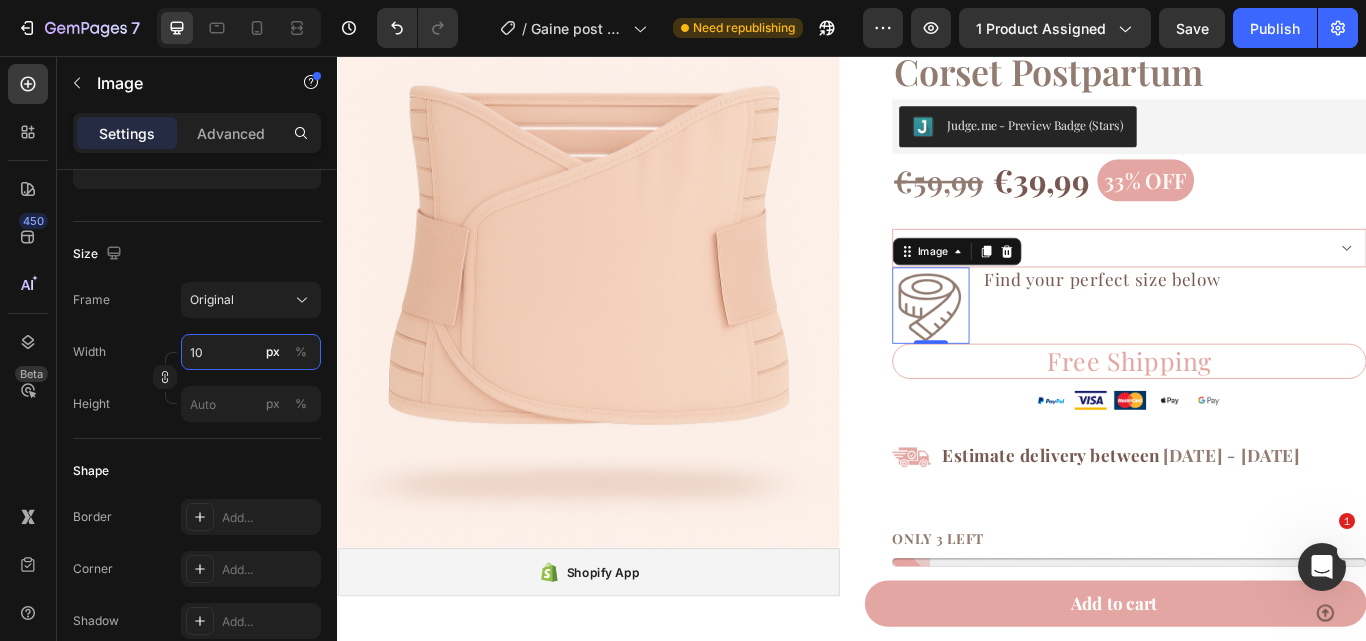 type on "1" 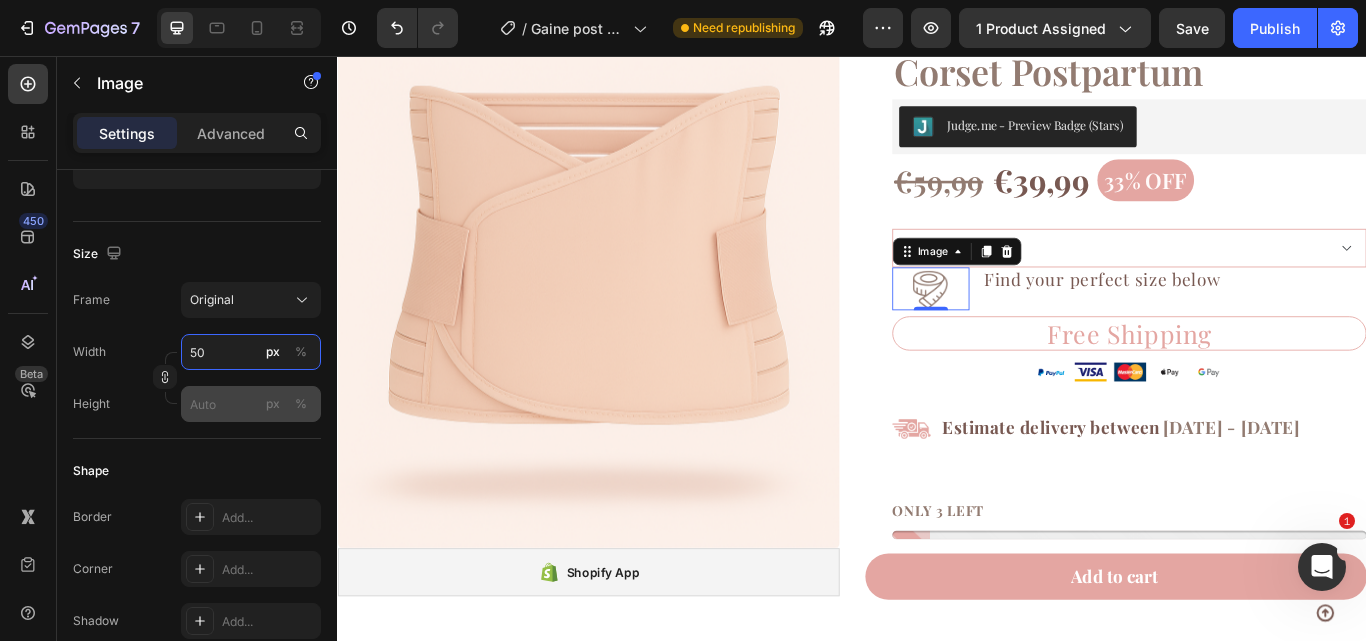 type on "50" 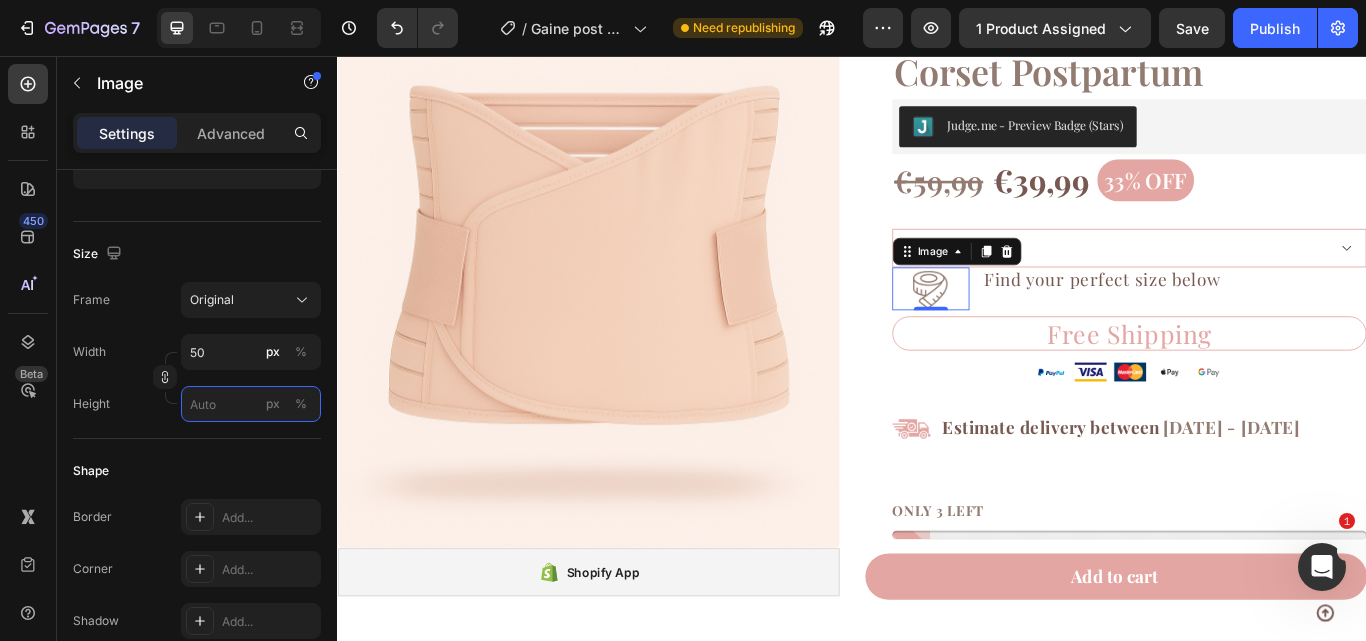 click on "px %" at bounding box center (251, 404) 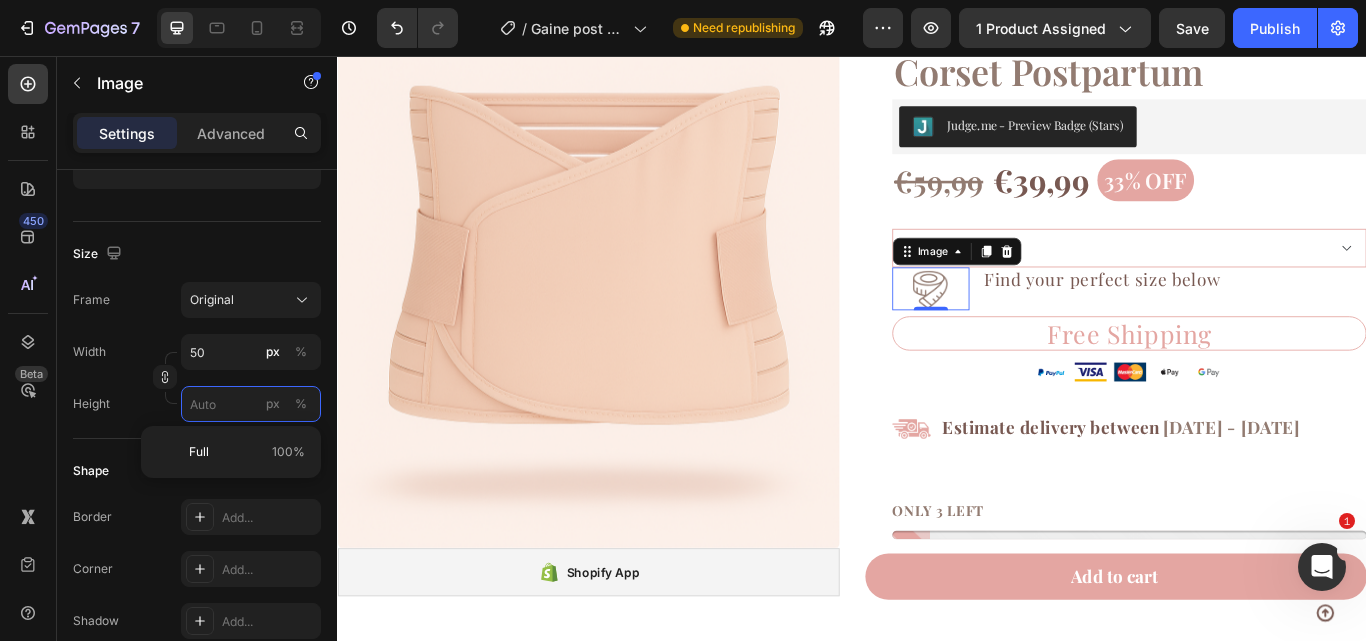 type 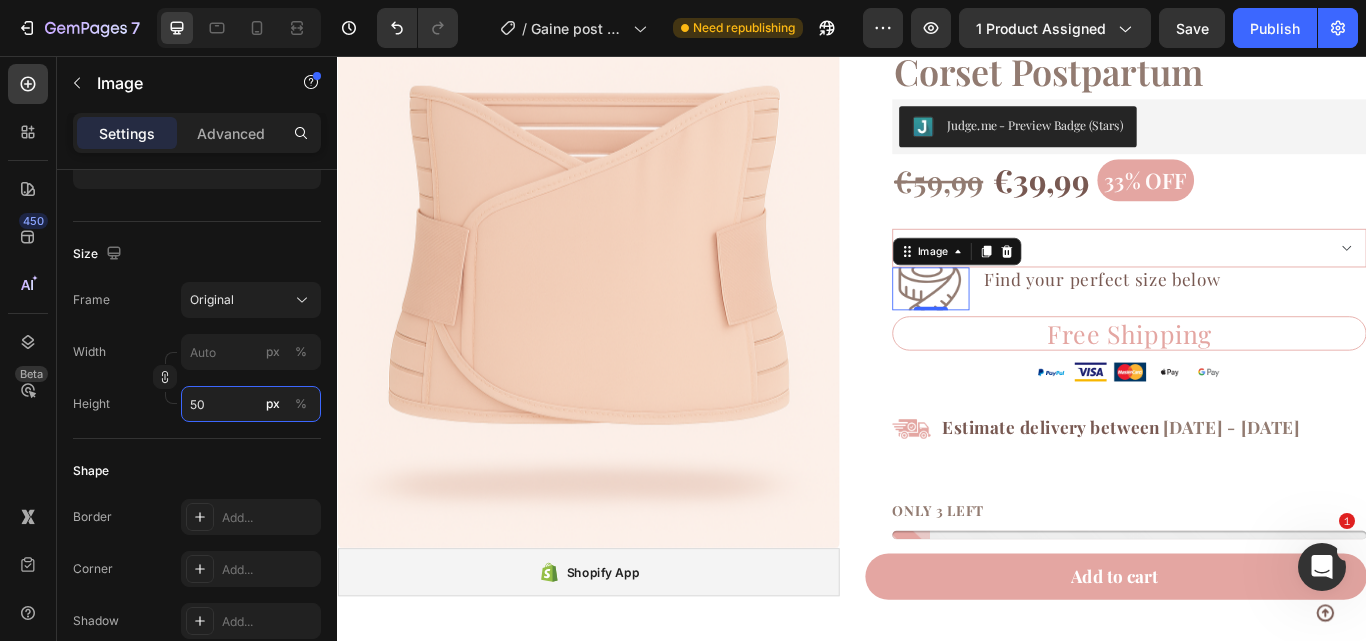 type on "5" 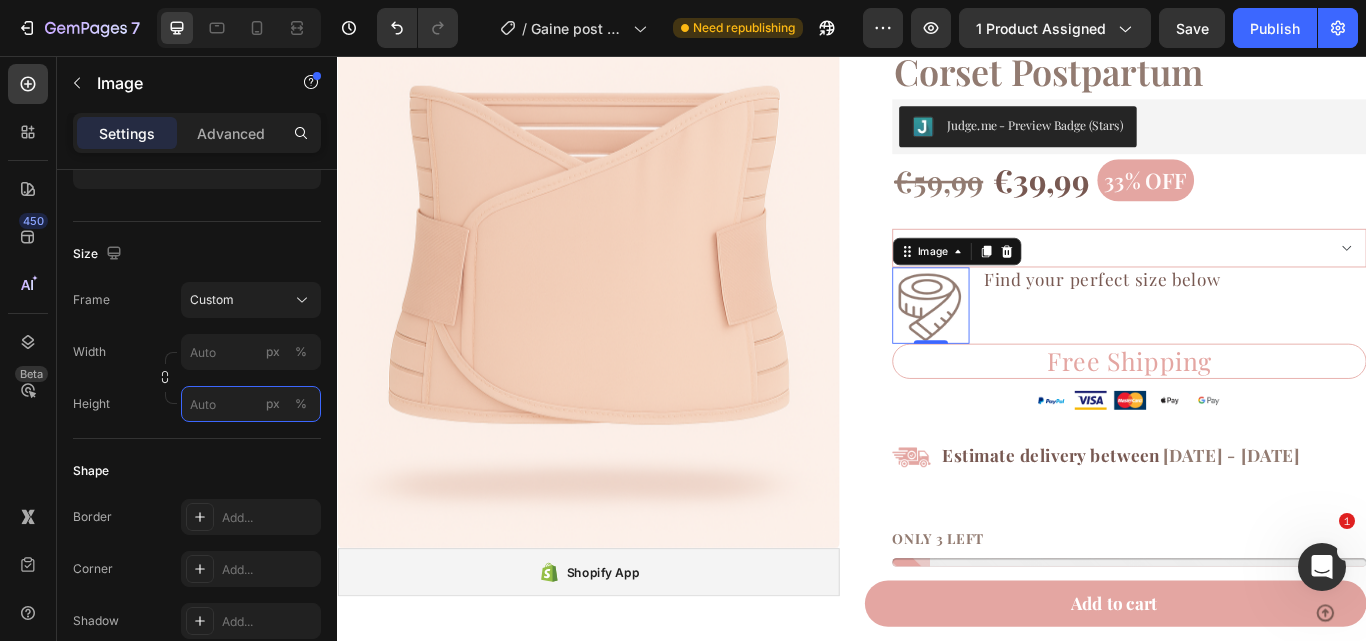 type on "5" 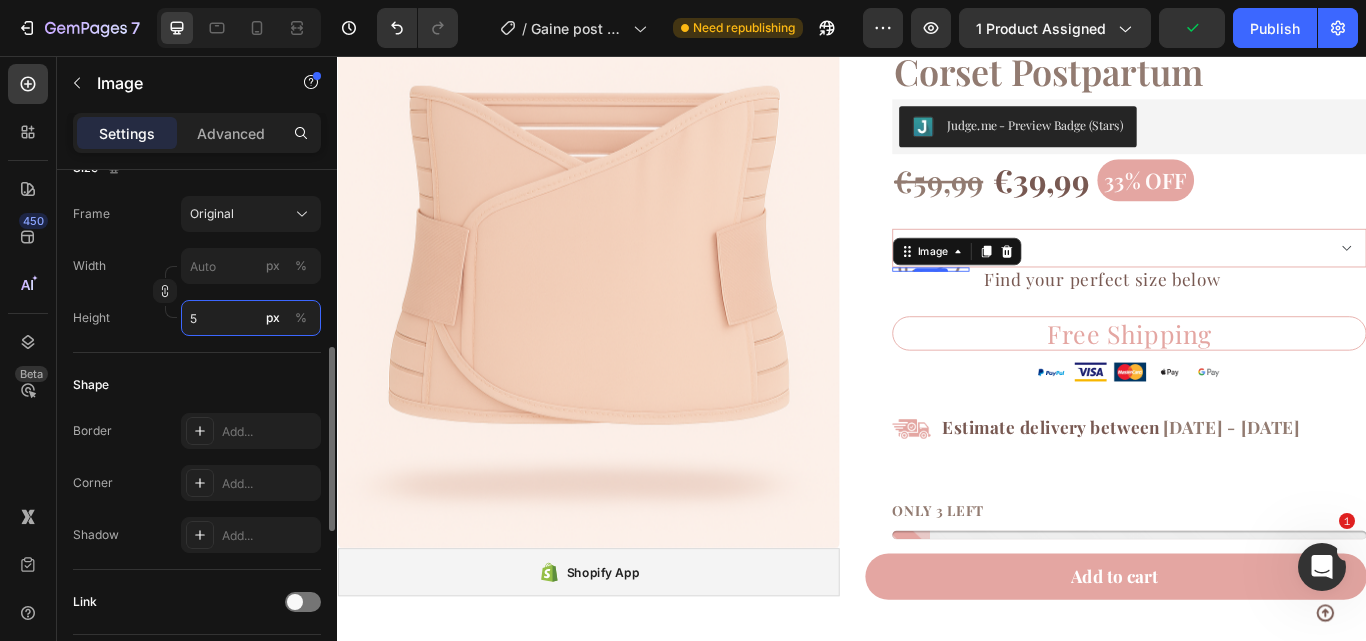 scroll, scrollTop: 508, scrollLeft: 0, axis: vertical 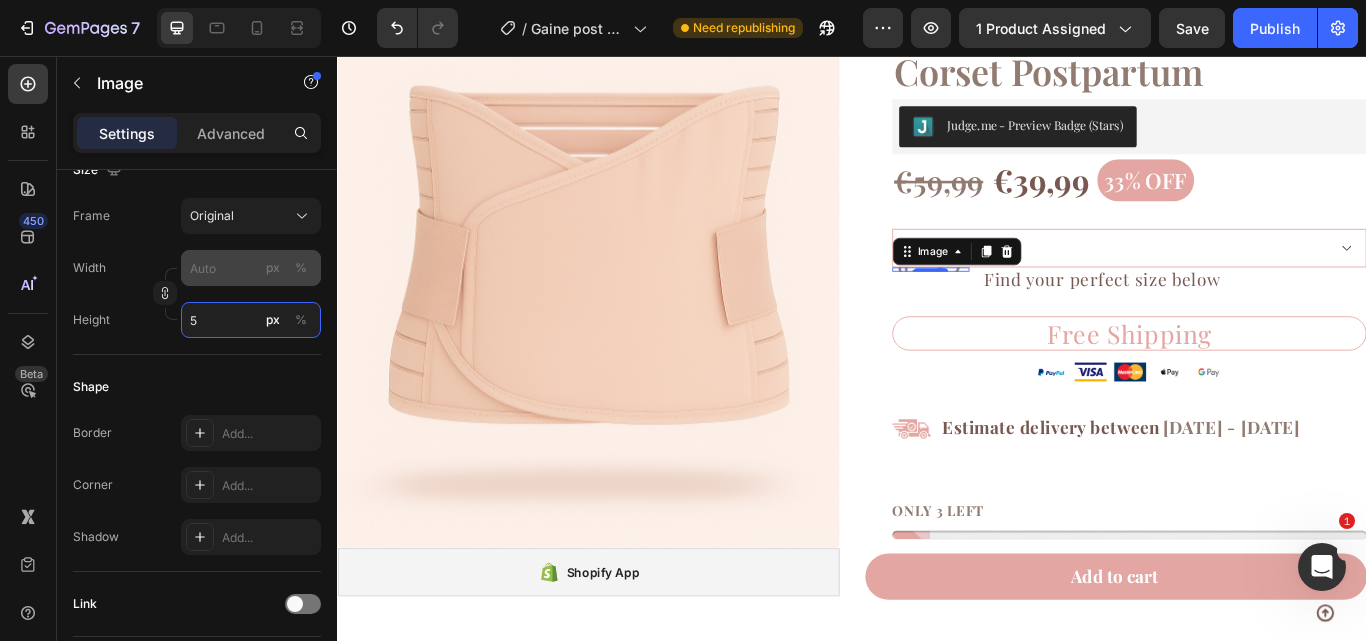 type 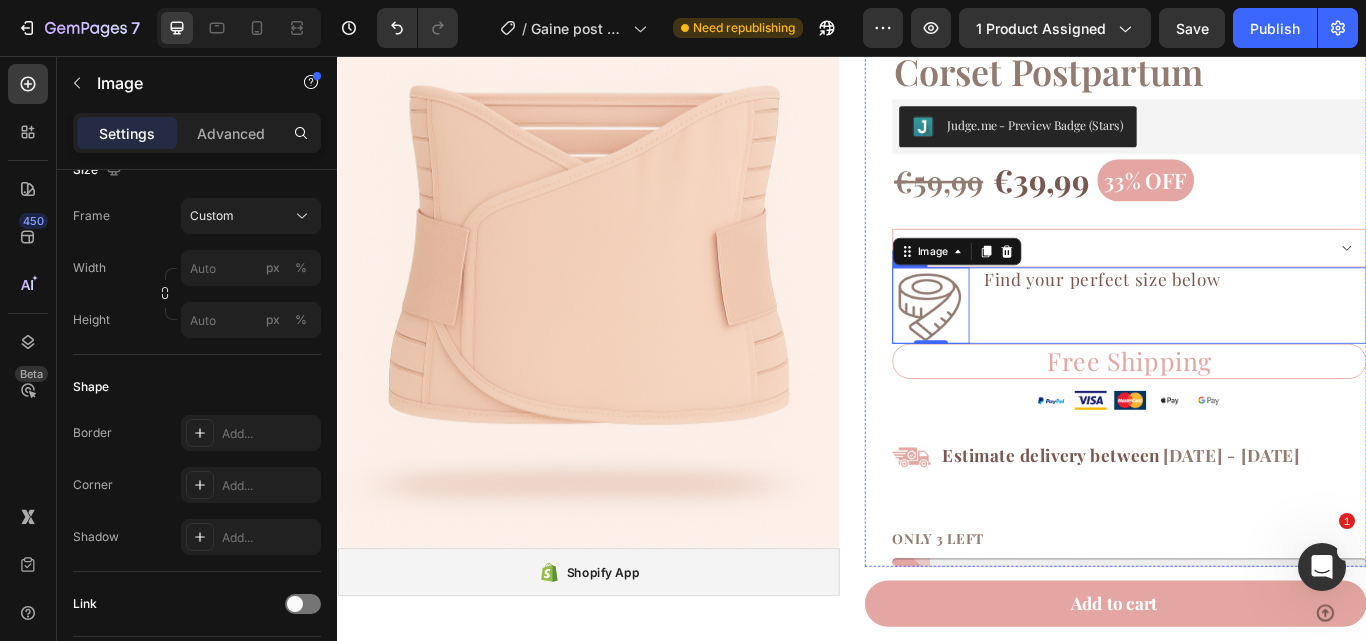 click on "Find your perfect size below Heading" at bounding box center [1314, 348] 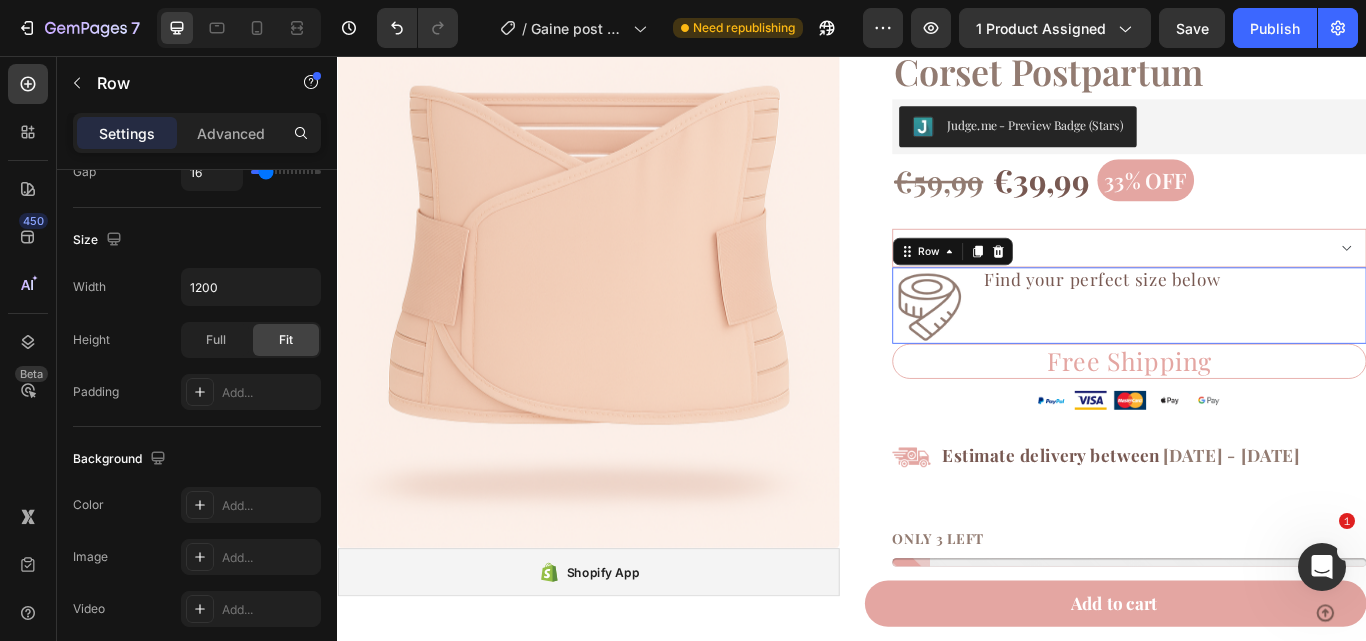 scroll, scrollTop: 0, scrollLeft: 0, axis: both 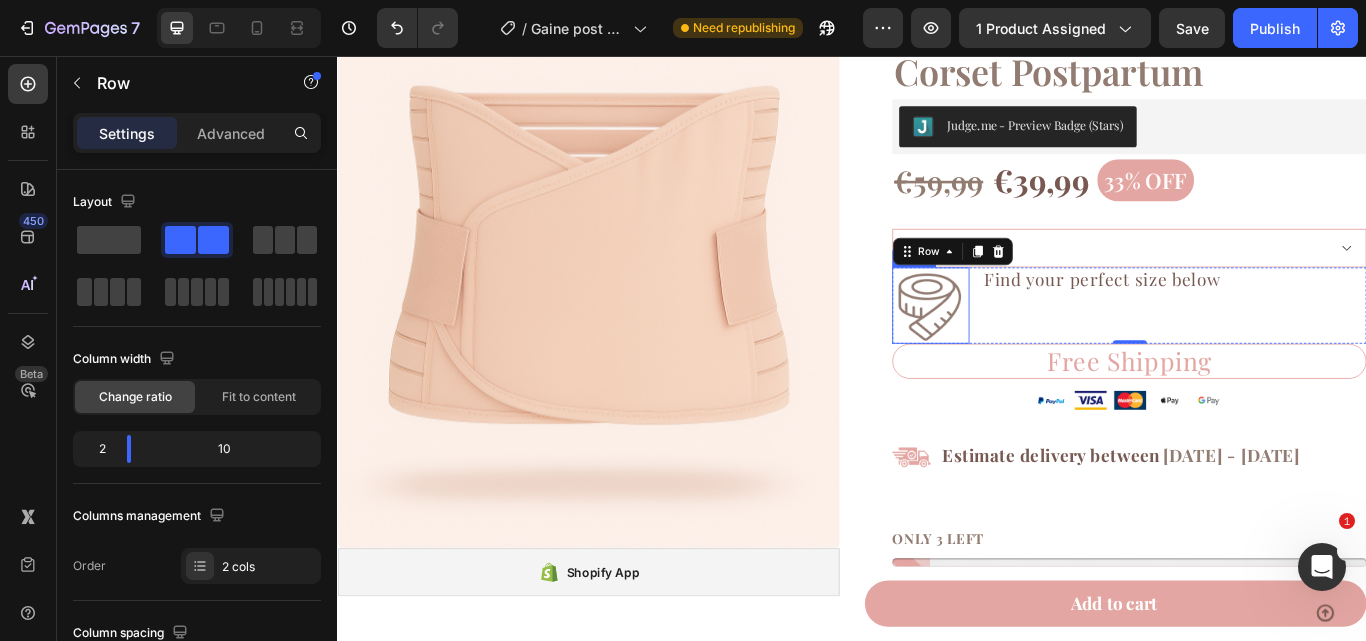 click at bounding box center (1029, 348) 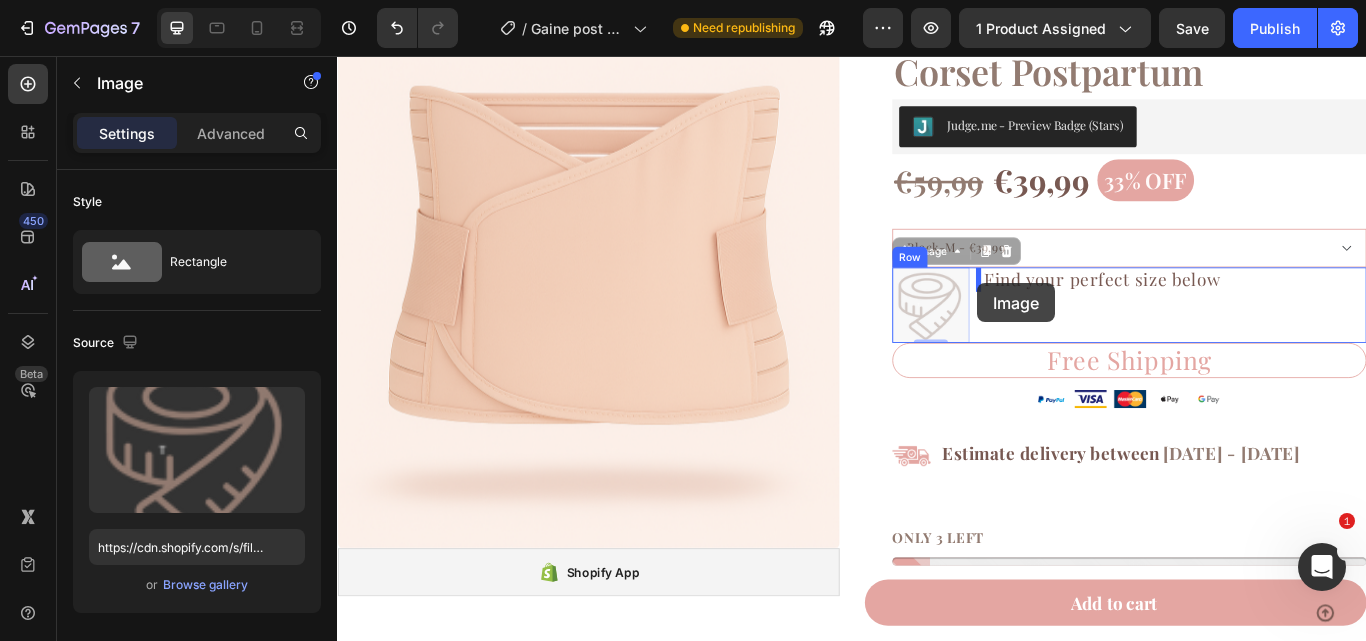 drag, startPoint x: 1012, startPoint y: 337, endPoint x: 1083, endPoint y: 321, distance: 72.780495 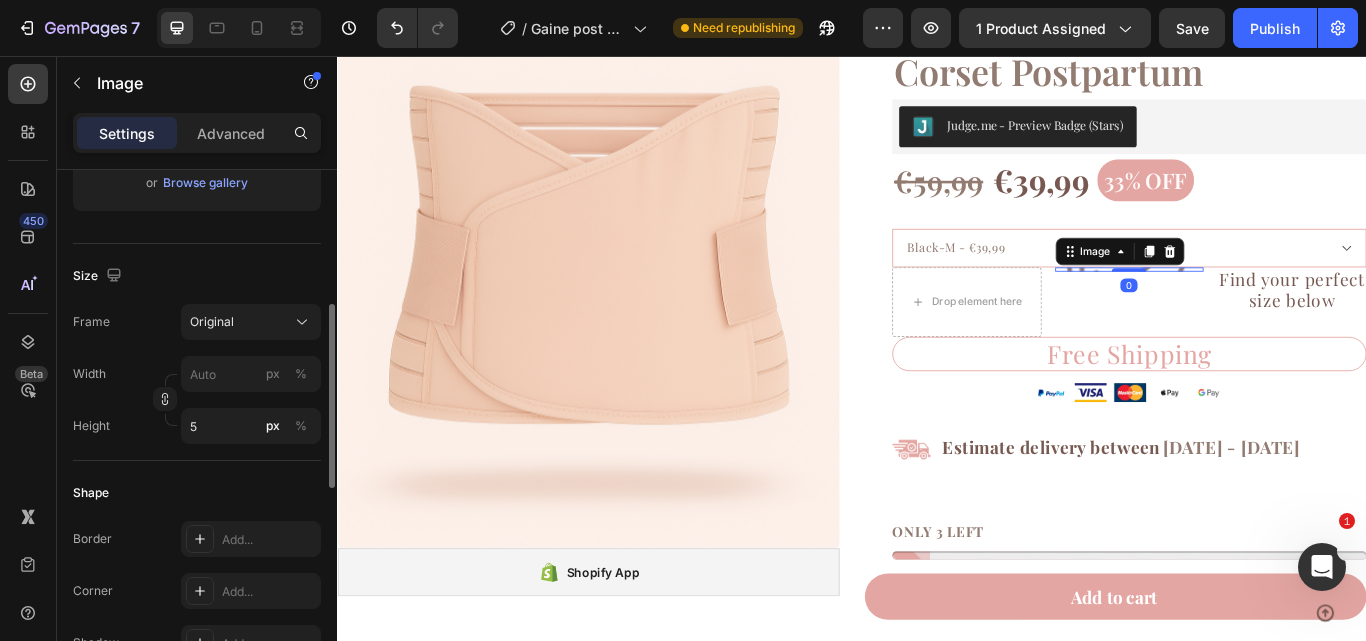 scroll, scrollTop: 404, scrollLeft: 0, axis: vertical 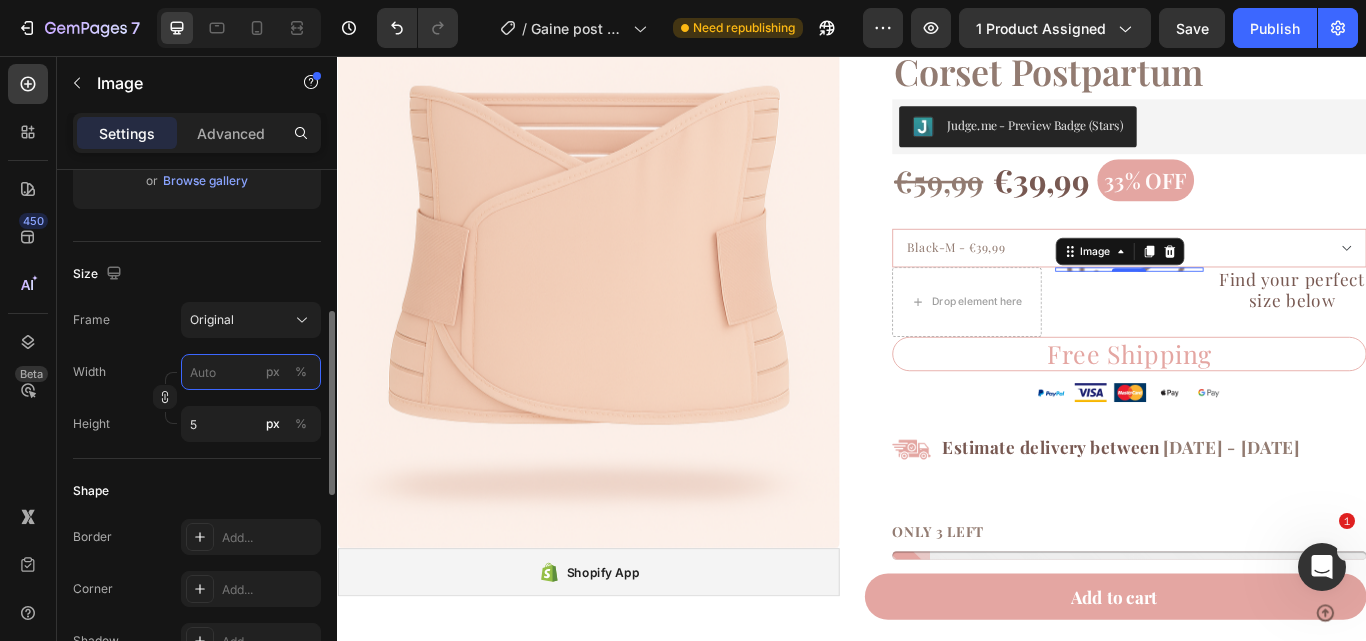 click on "px %" at bounding box center [251, 372] 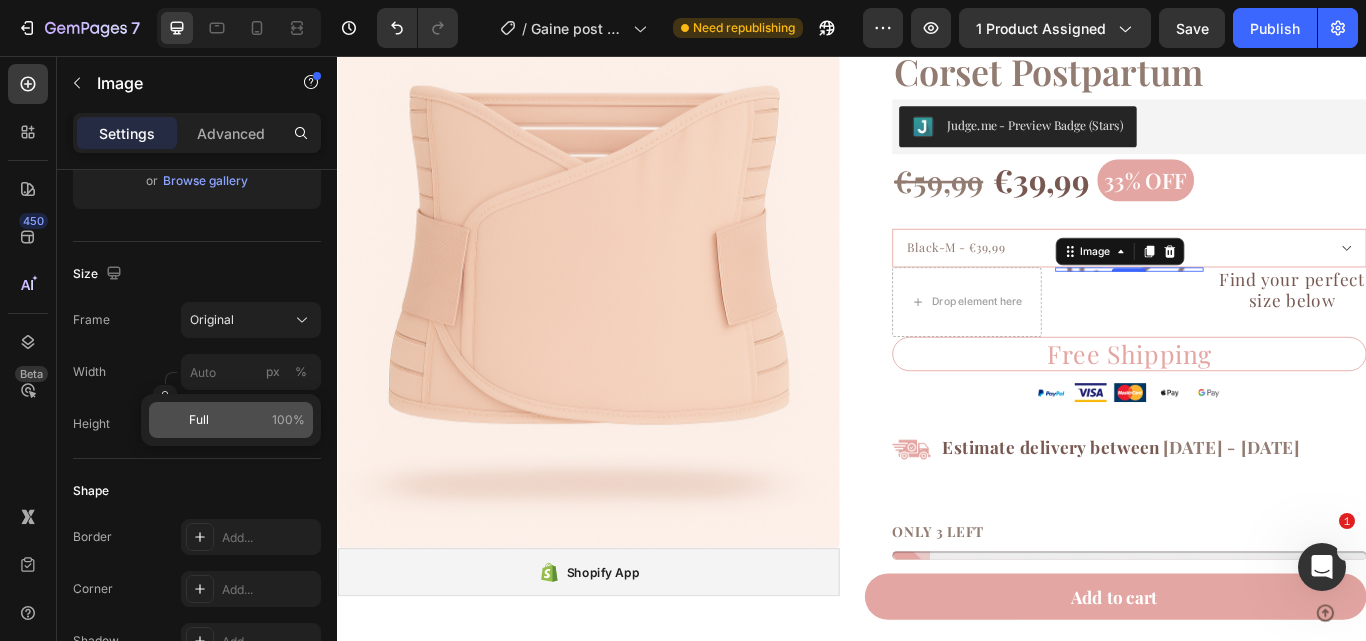 click on "Full 100%" 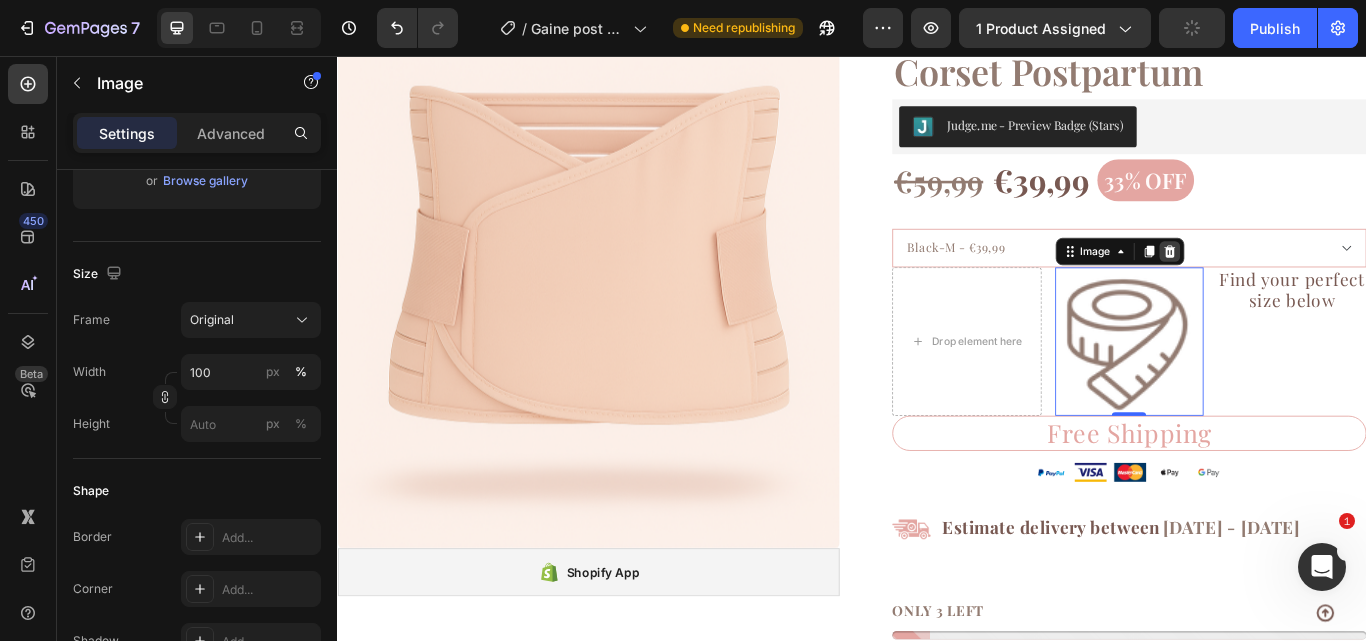 click 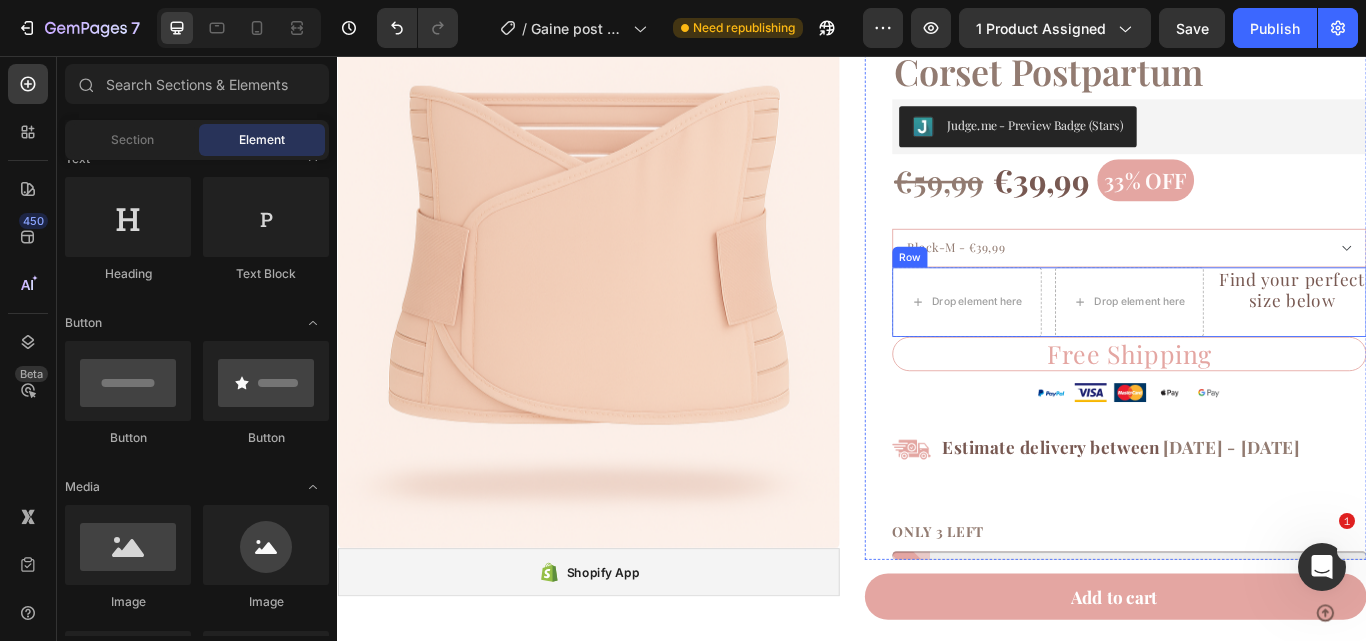 click on "Drop element here
Drop element here Find your perfect size below Heading Row" at bounding box center (1260, 343) 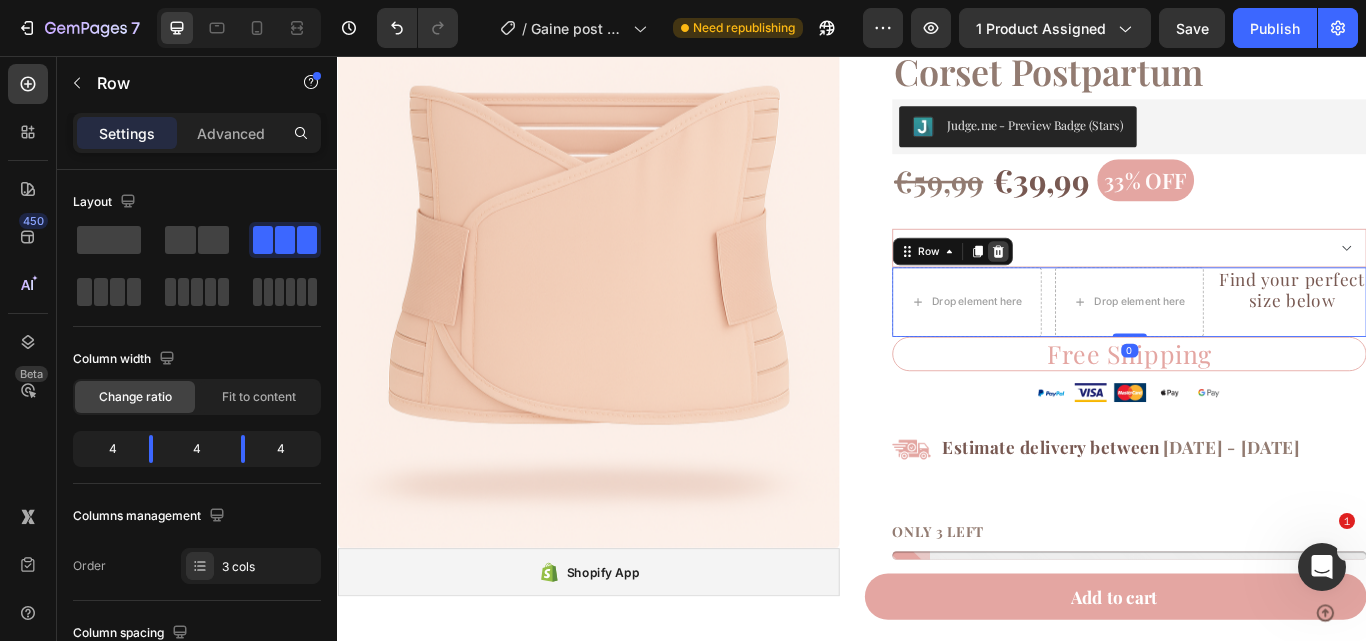 click 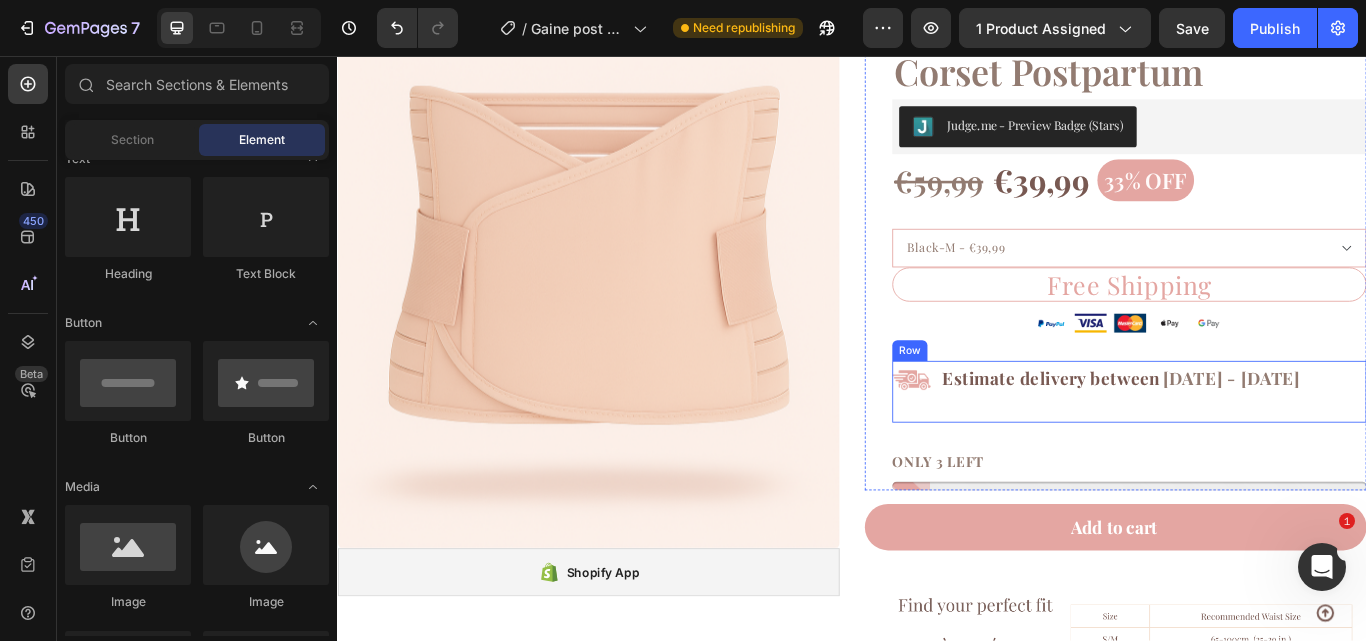 click on "Image
Estimate delivery between
[DATE] - [DATE]
Delivery Date Row" at bounding box center [1260, 448] 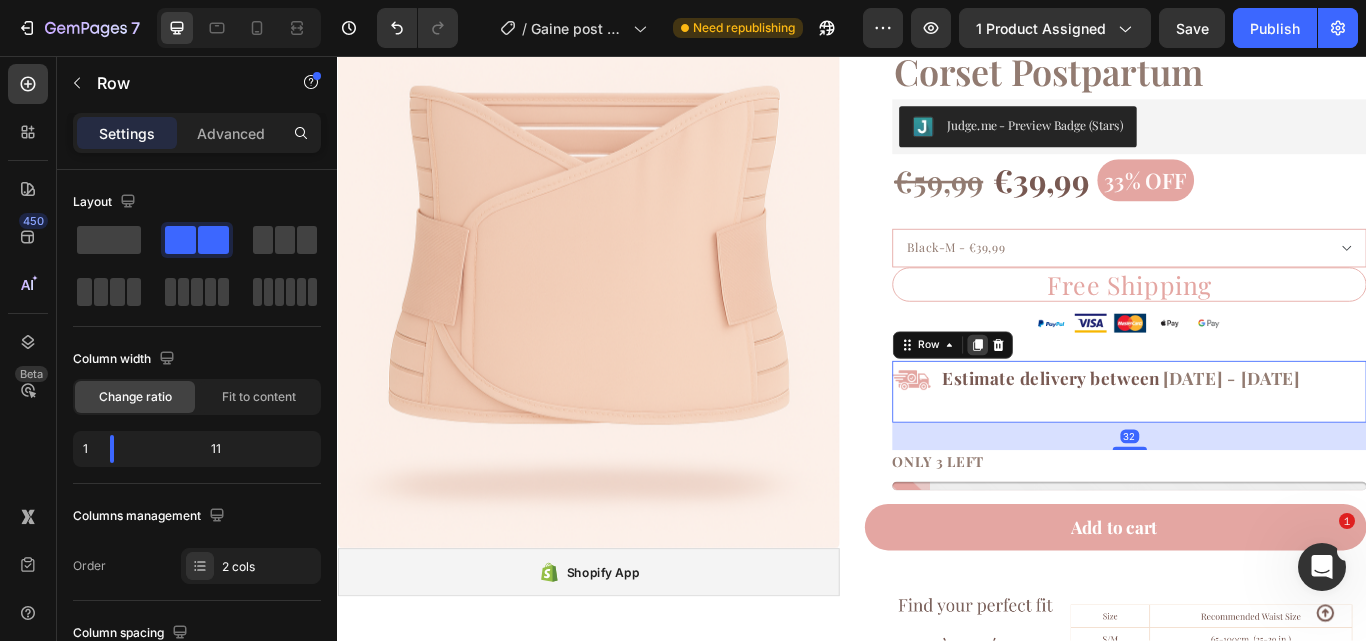 click 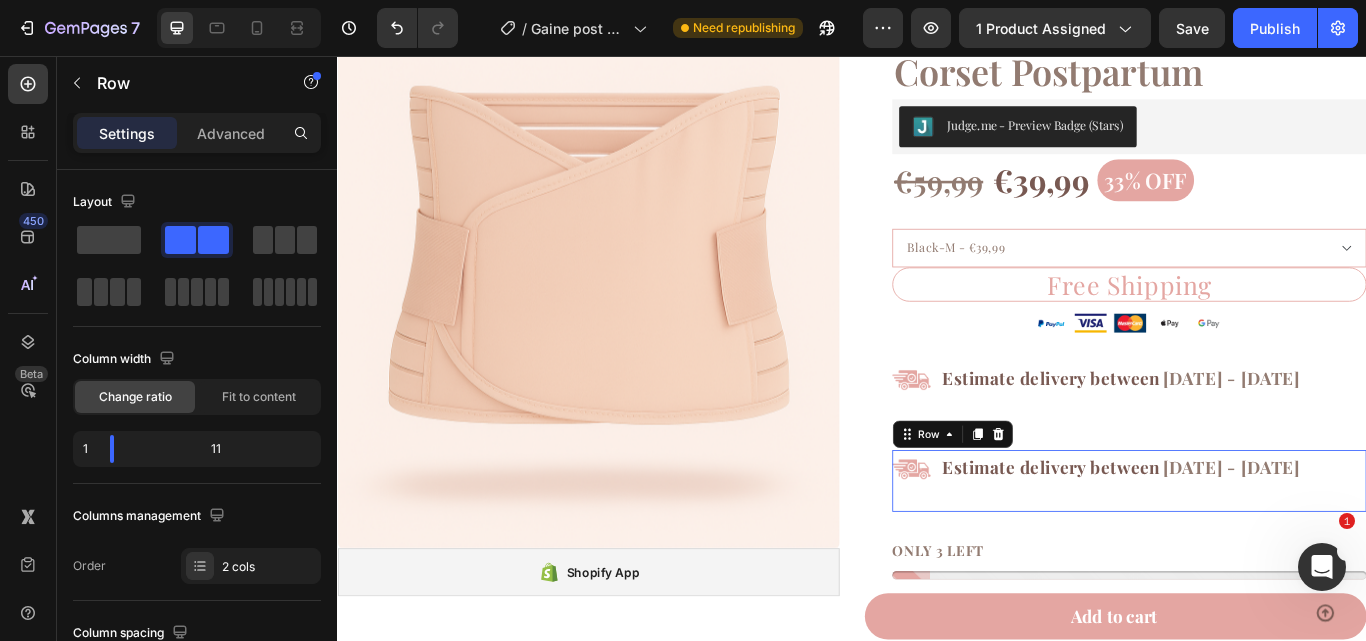 scroll, scrollTop: 404, scrollLeft: 0, axis: vertical 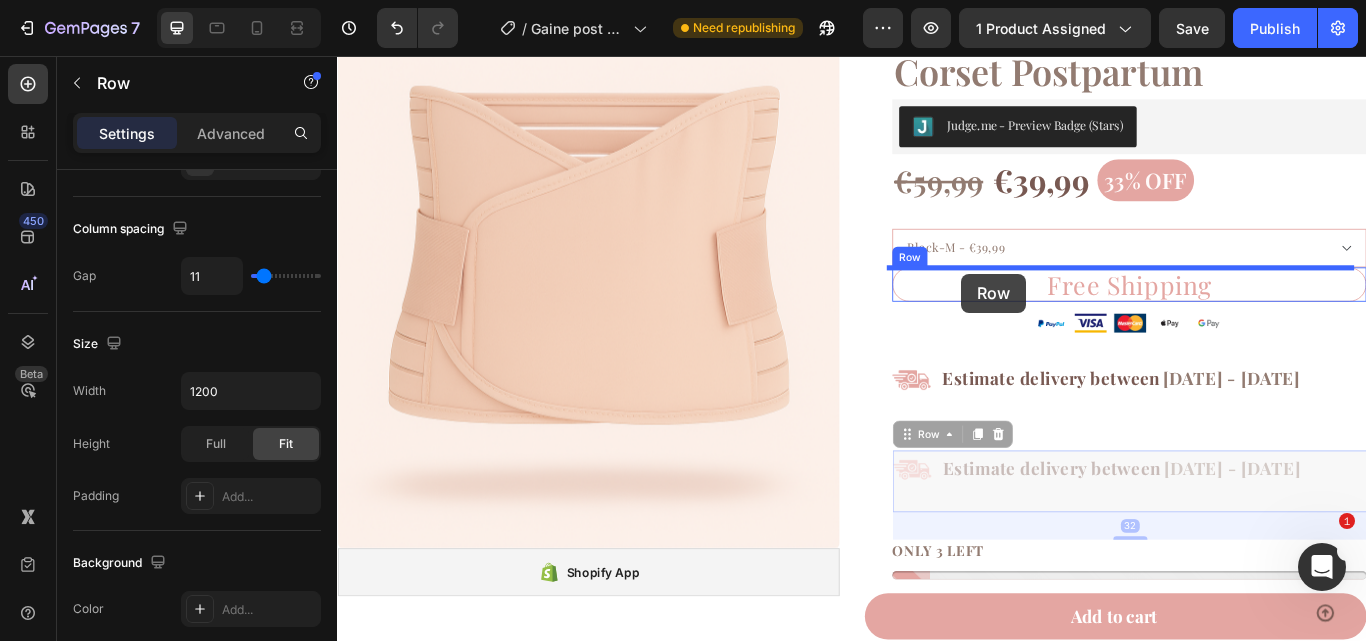 drag, startPoint x: 998, startPoint y: 503, endPoint x: 1065, endPoint y: 310, distance: 204.2988 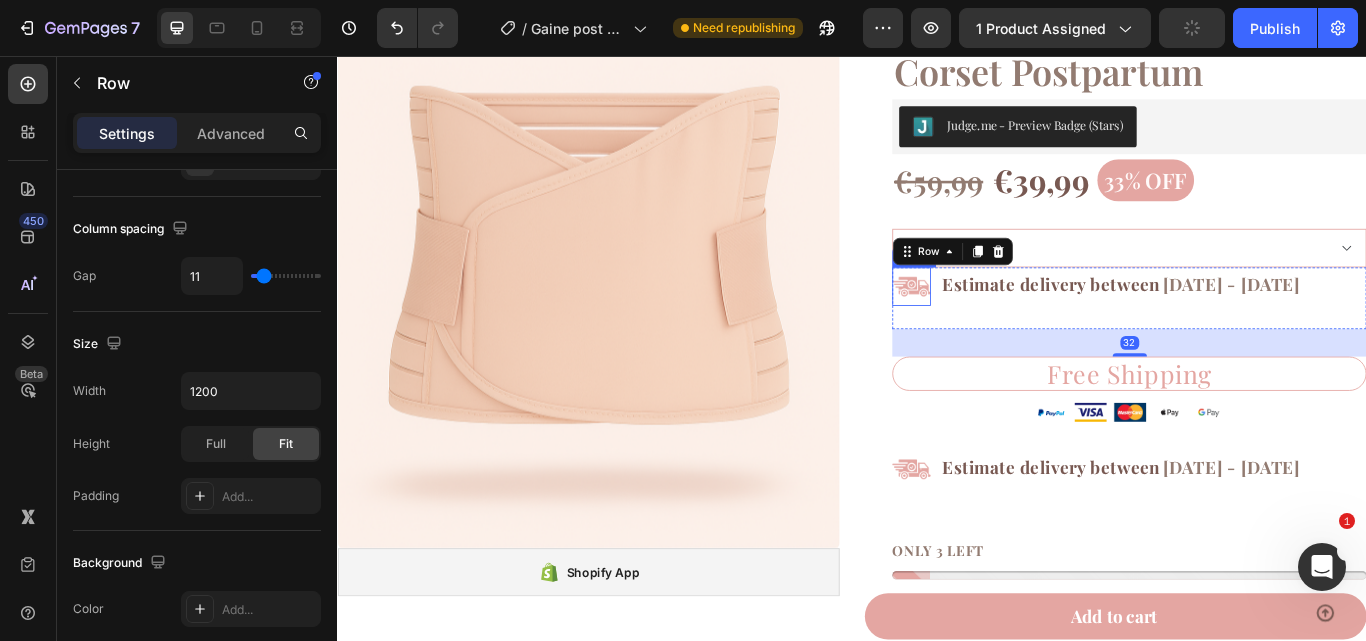 click at bounding box center (1006, 325) 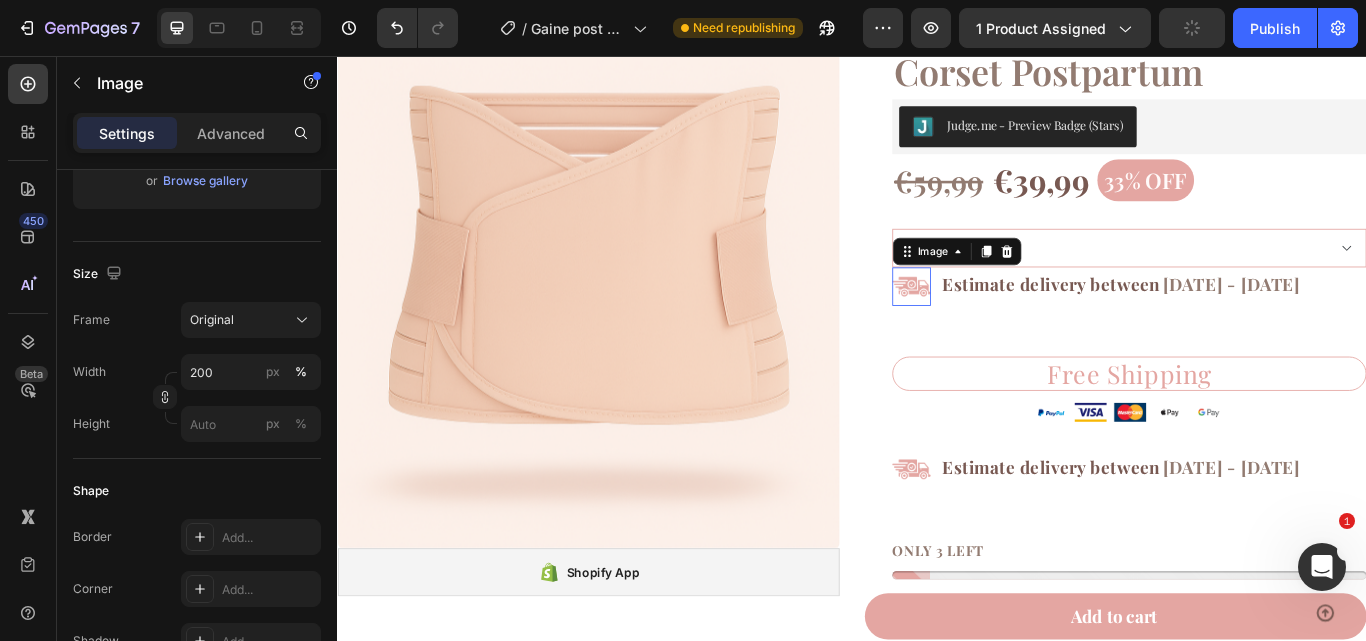 scroll, scrollTop: 0, scrollLeft: 0, axis: both 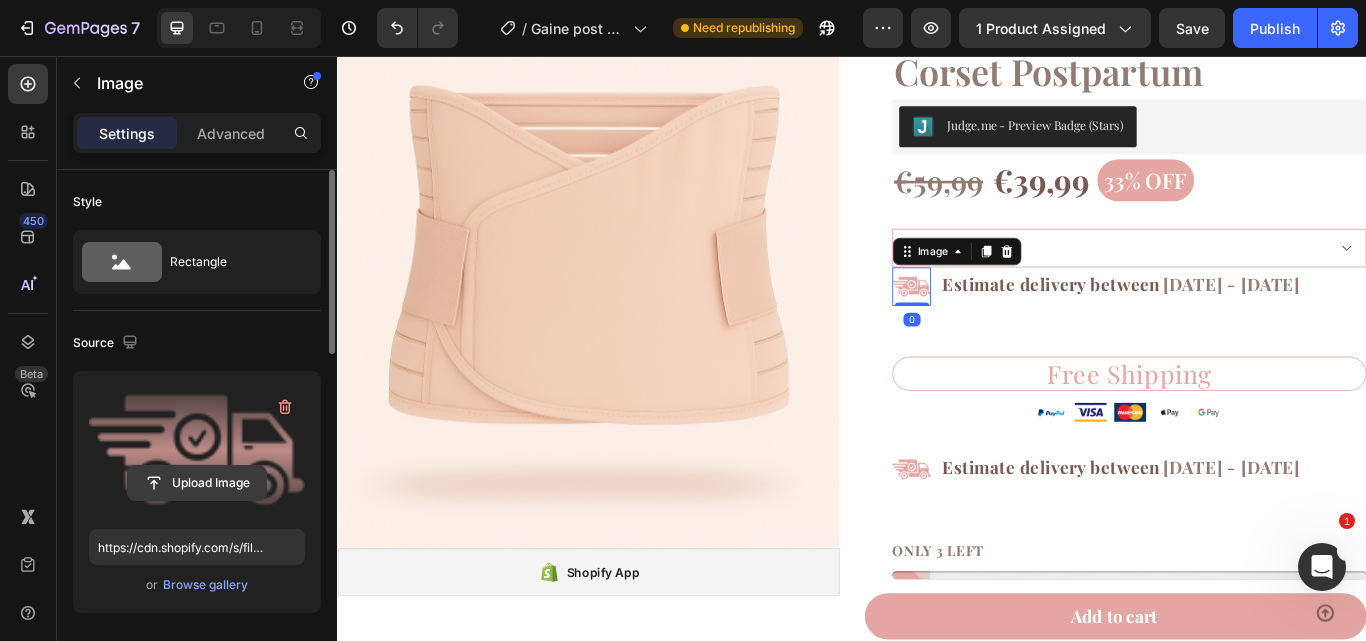 click 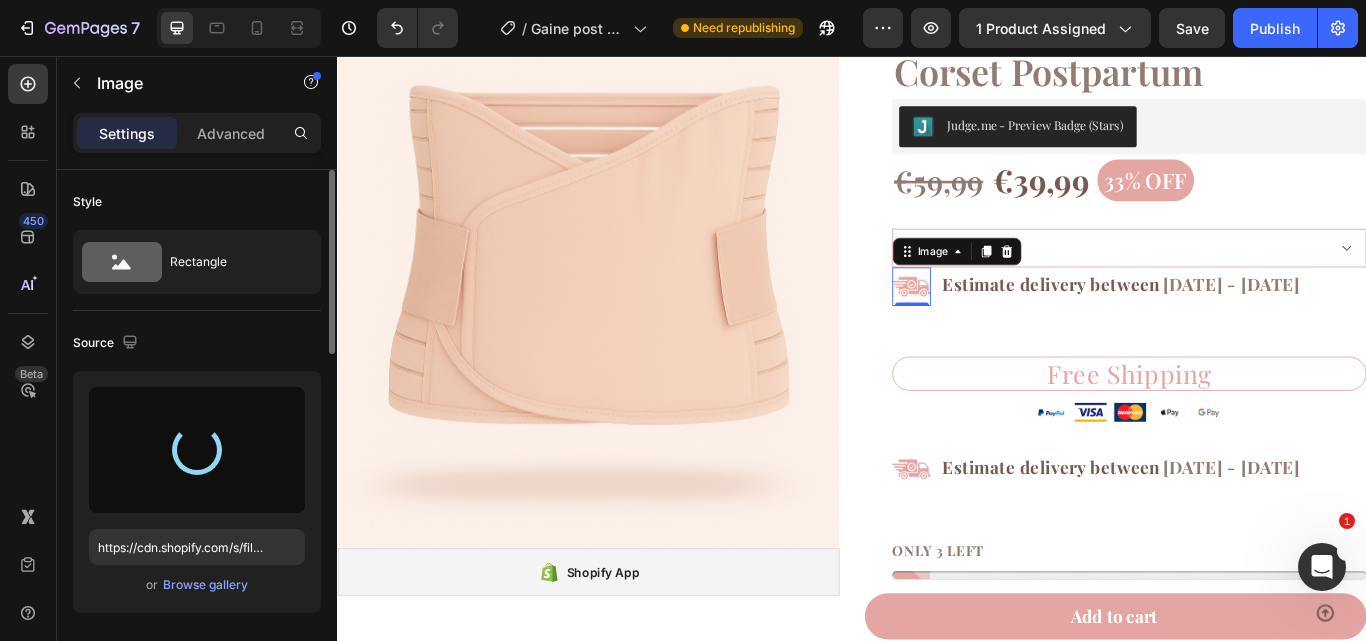 type on "https://cdn.shopify.com/s/files/1/0854/5681/4345/files/gempages_546621877804598514-21fe251f-4e0e-440c-a572-6b90f5366ad9.png" 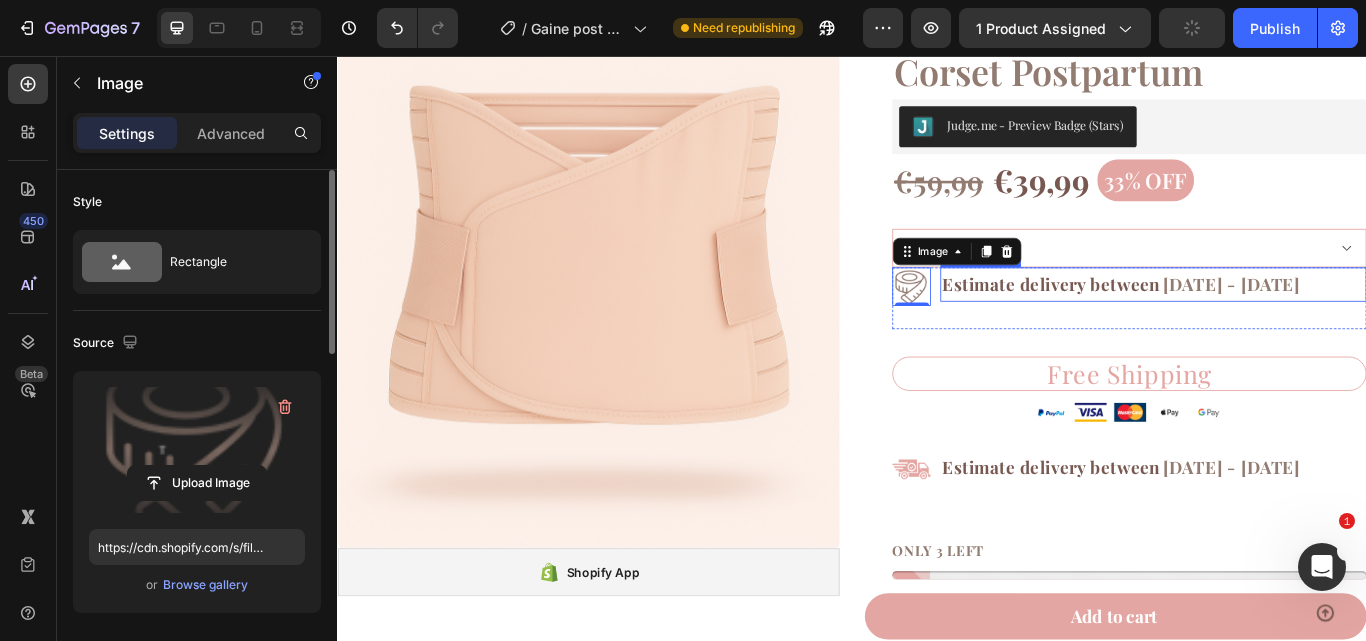 click on "Estimate delivery between" at bounding box center [1169, 322] 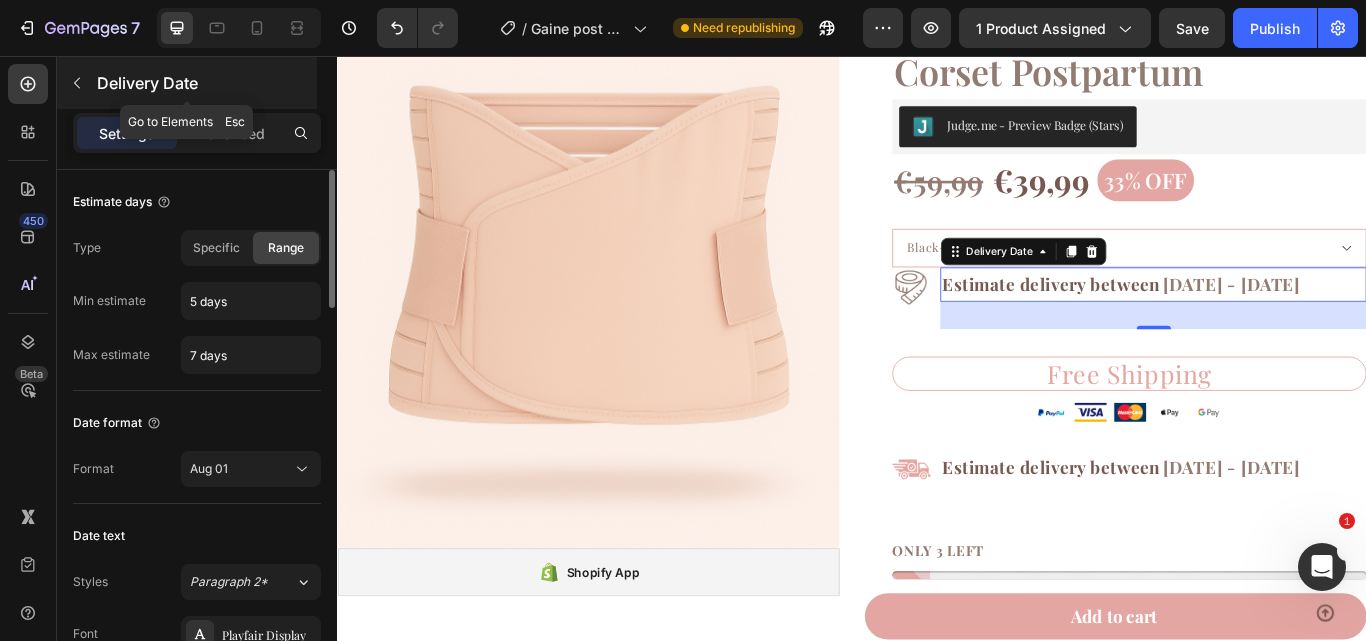 click 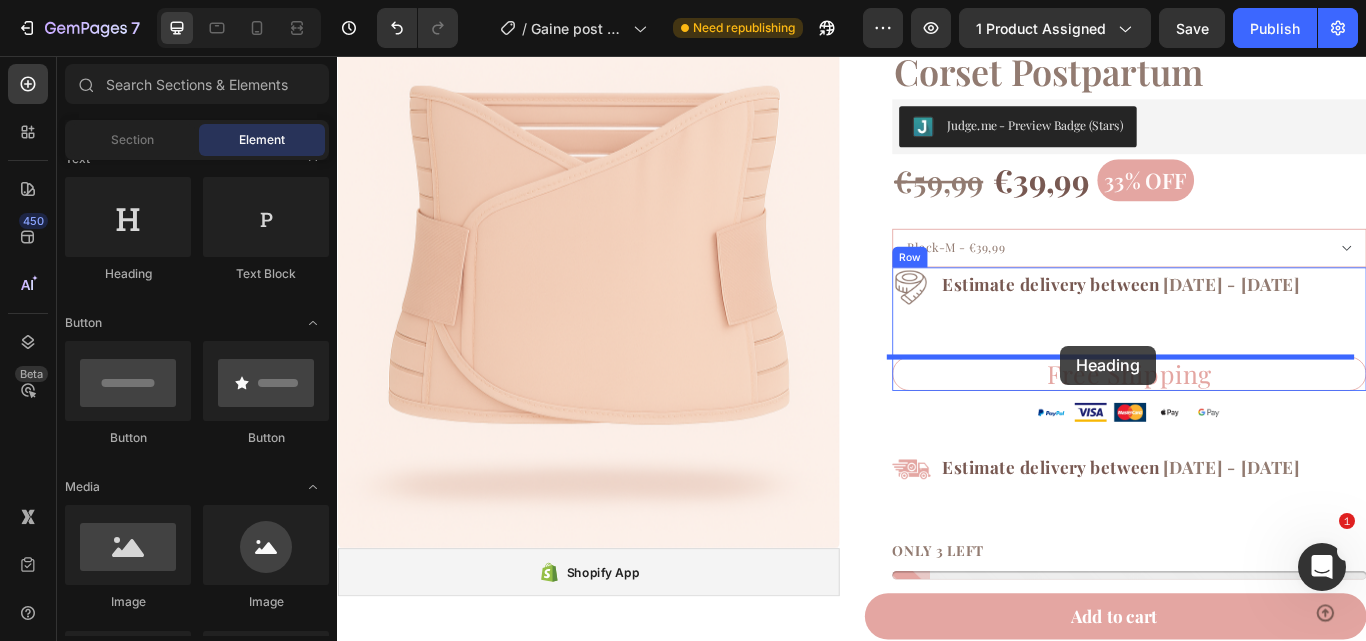 drag, startPoint x: 1084, startPoint y: 341, endPoint x: 1180, endPoint y: 394, distance: 109.65856 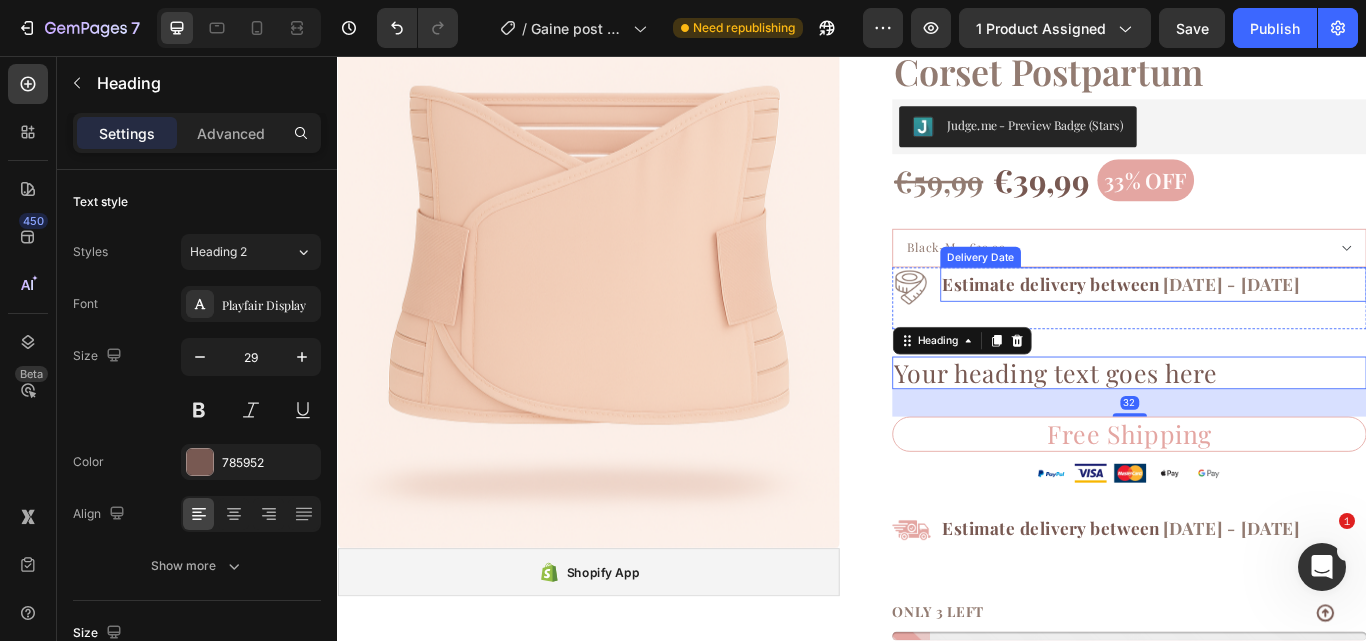 click on "Estimate delivery between" at bounding box center (1169, 322) 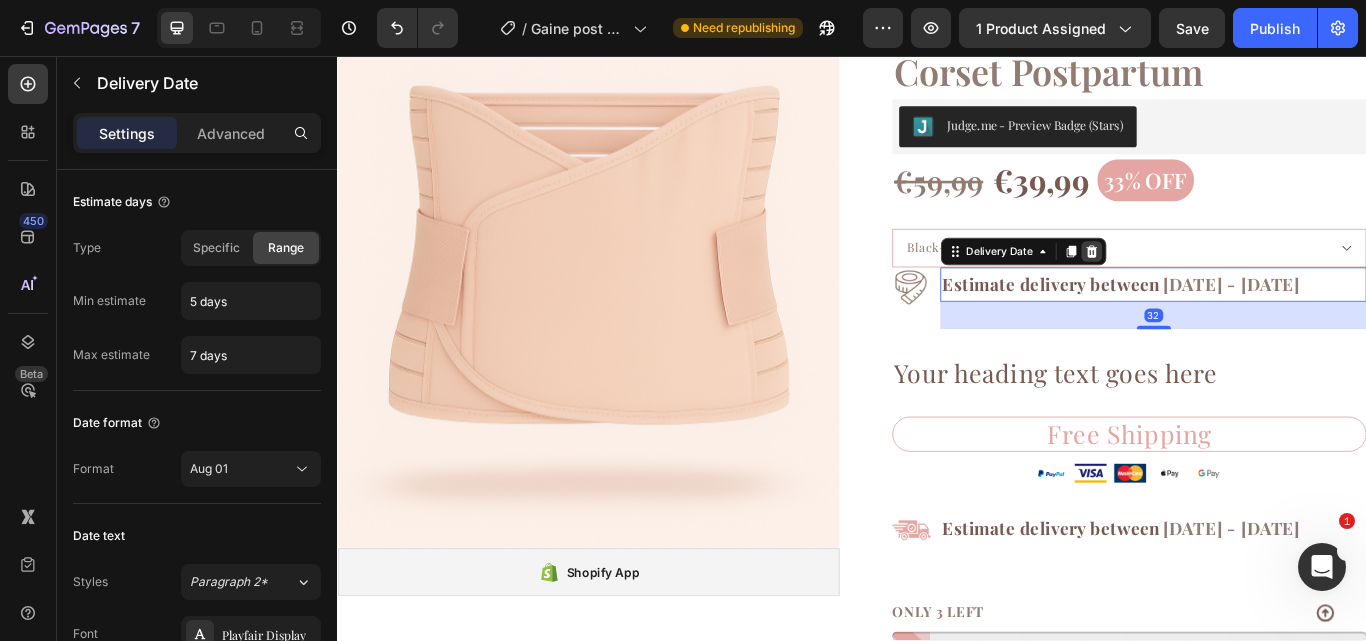 click at bounding box center [1216, 284] 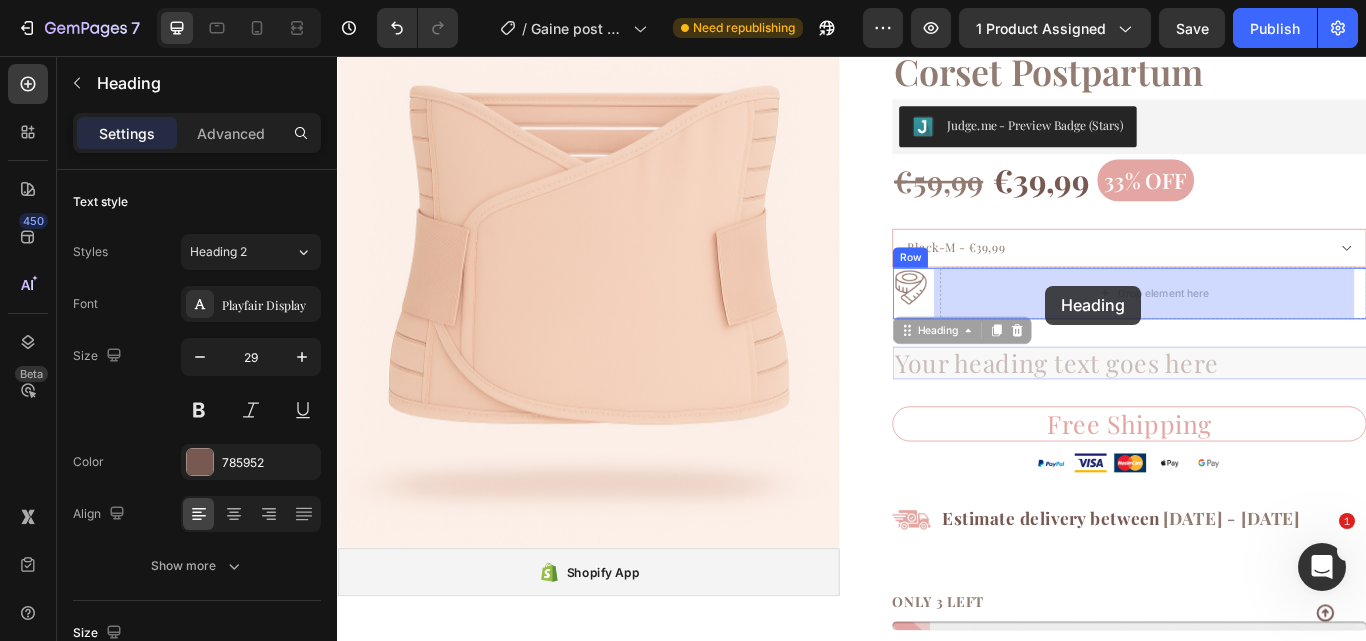 drag, startPoint x: 1114, startPoint y: 411, endPoint x: 1163, endPoint y: 324, distance: 99.849884 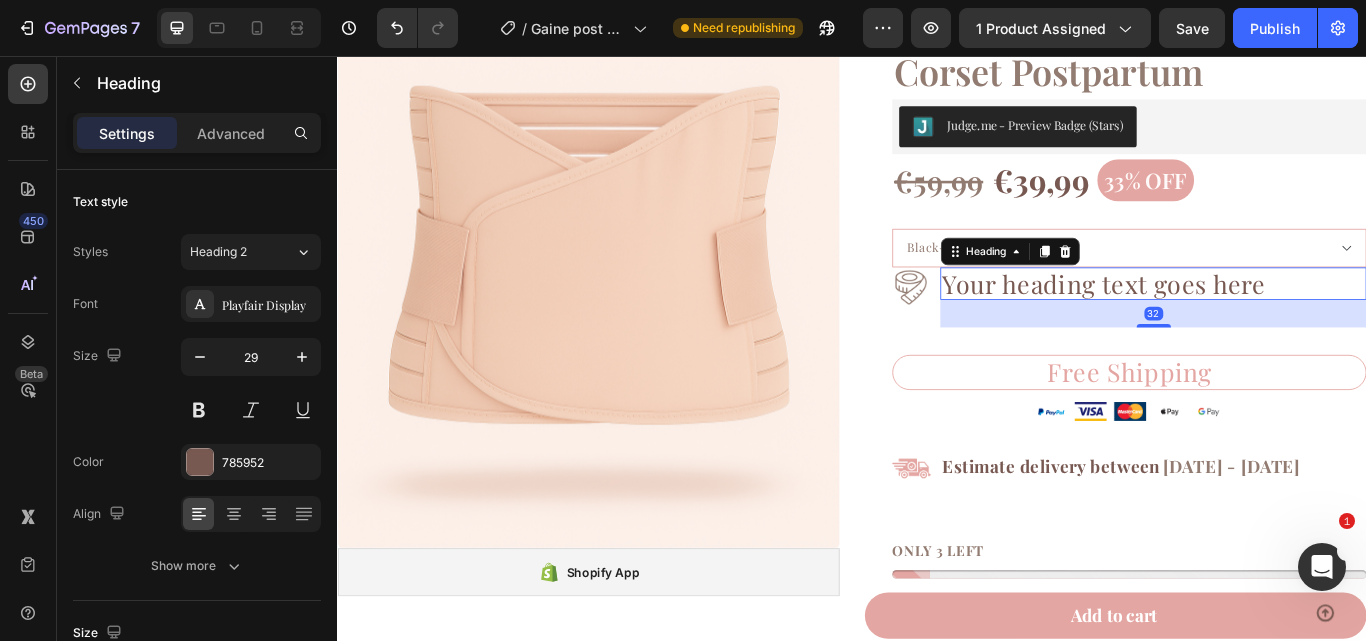 click on "Your heading text goes here" at bounding box center (1288, 322) 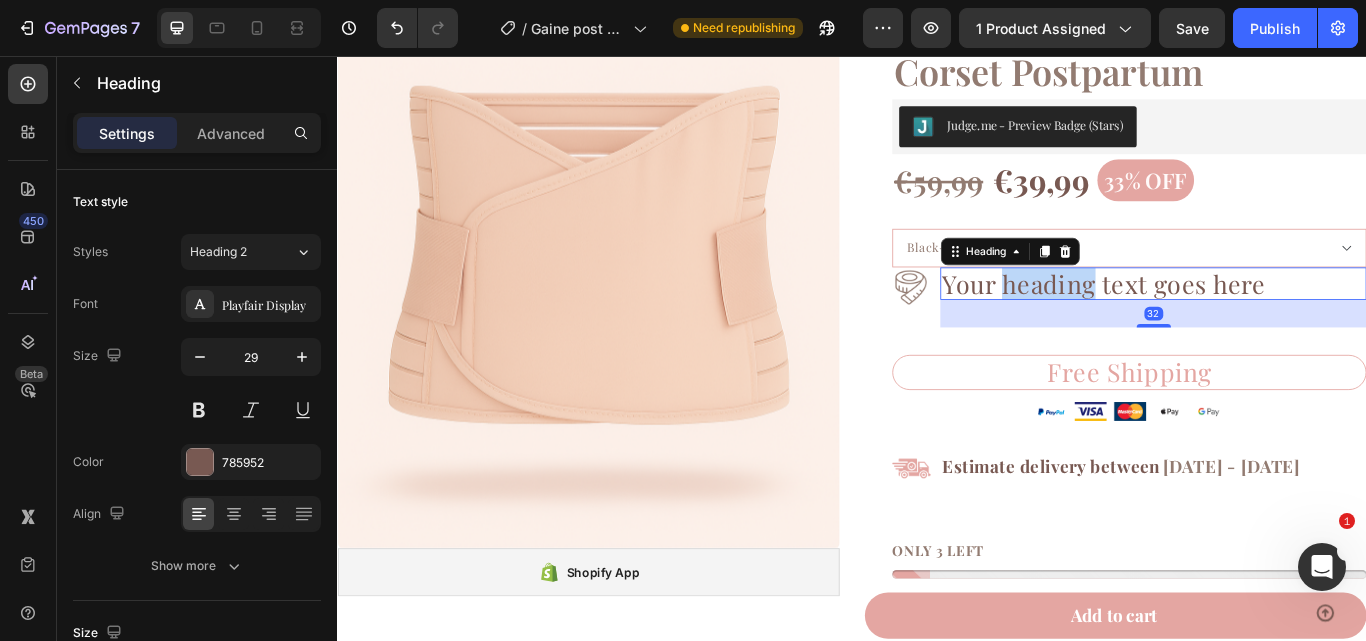 click on "Your heading text goes here" at bounding box center (1288, 322) 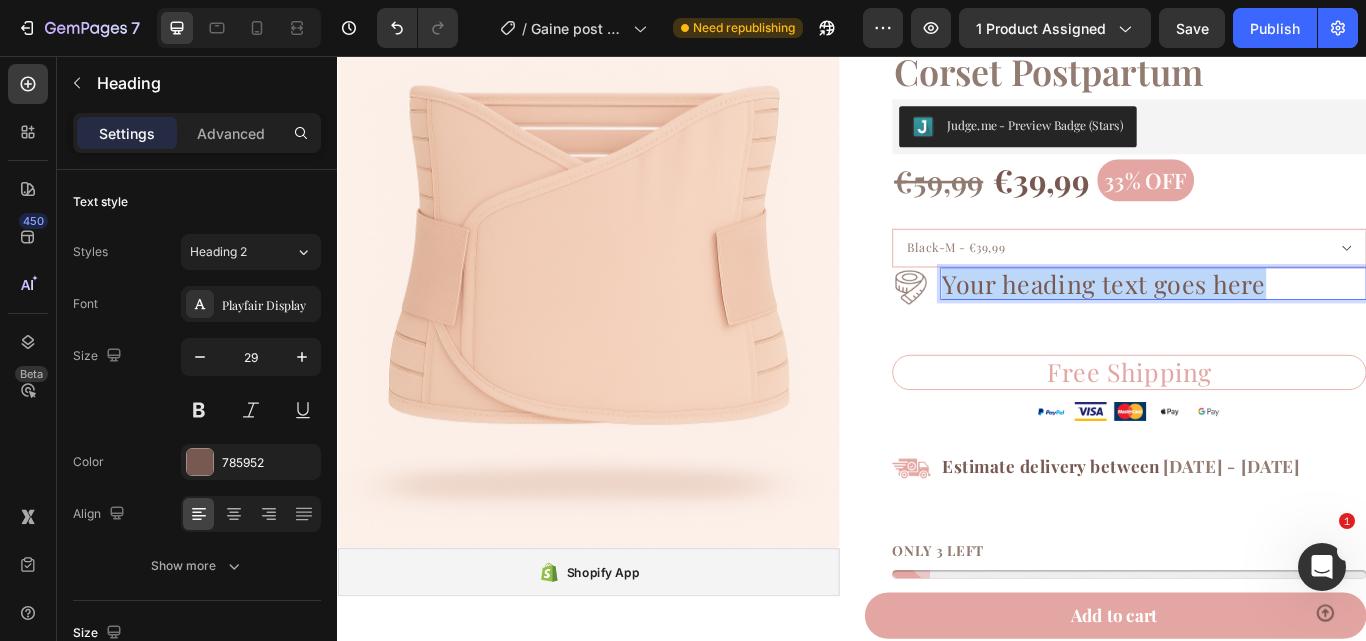 click on "Your heading text goes here" at bounding box center [1288, 322] 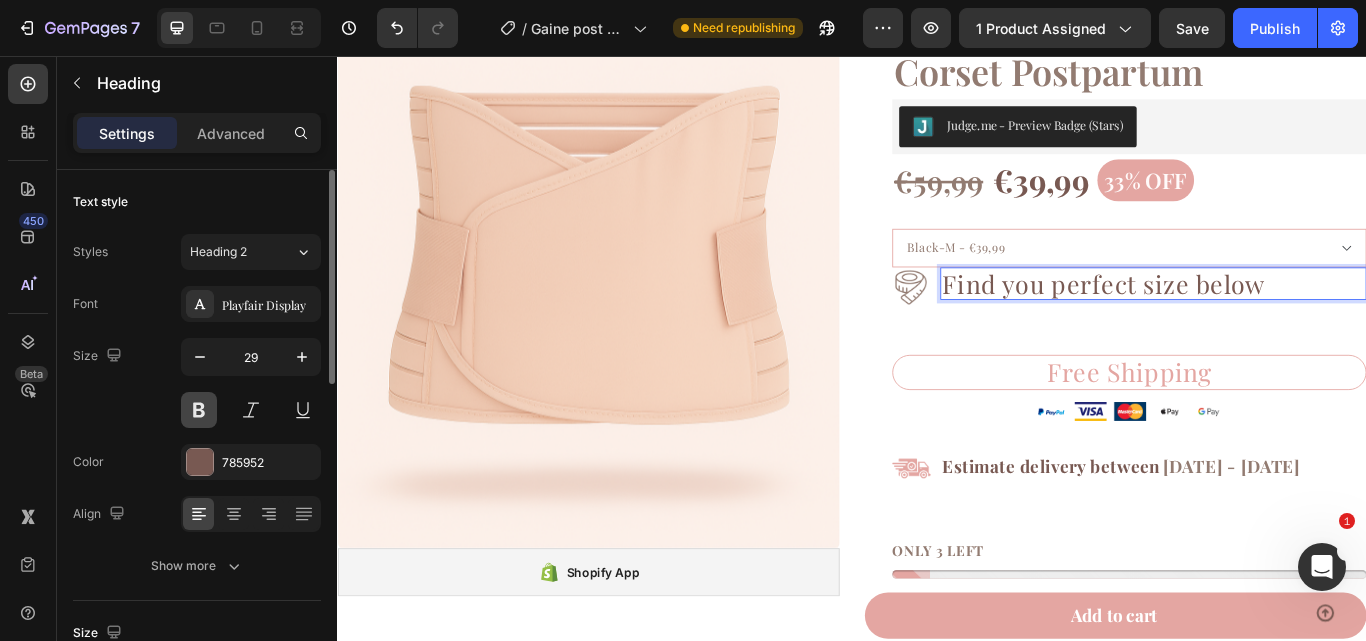 drag, startPoint x: 202, startPoint y: 346, endPoint x: 209, endPoint y: 398, distance: 52.46904 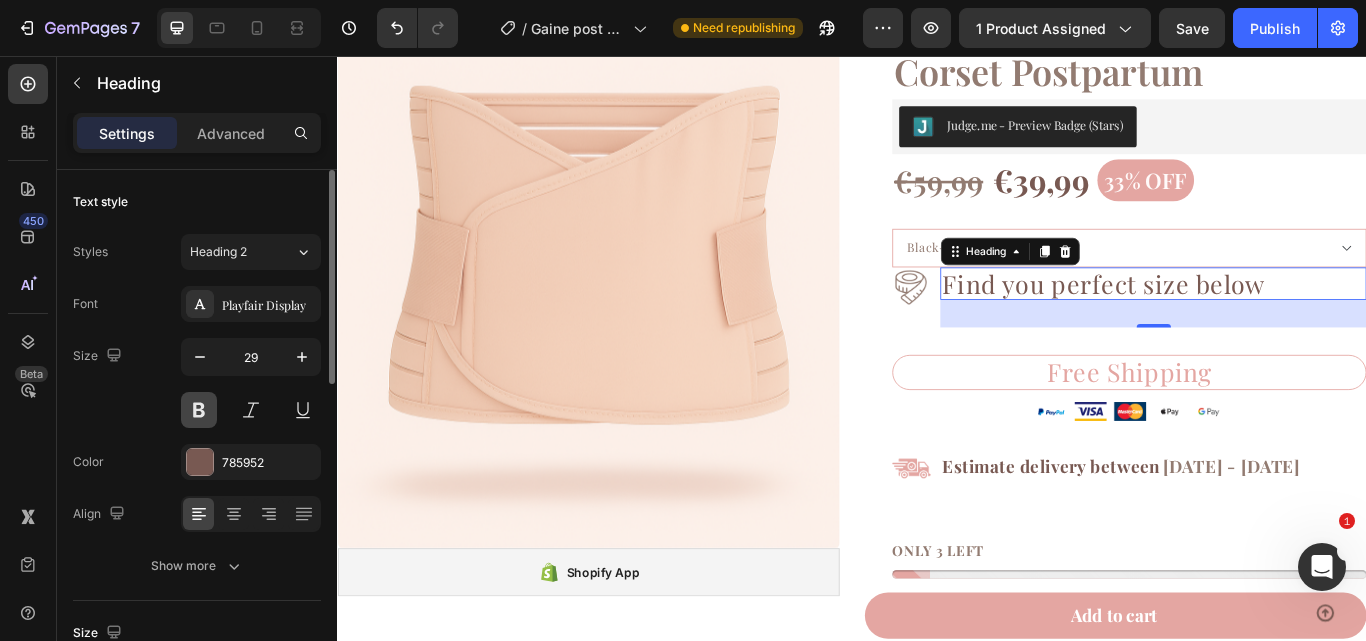 click at bounding box center [199, 410] 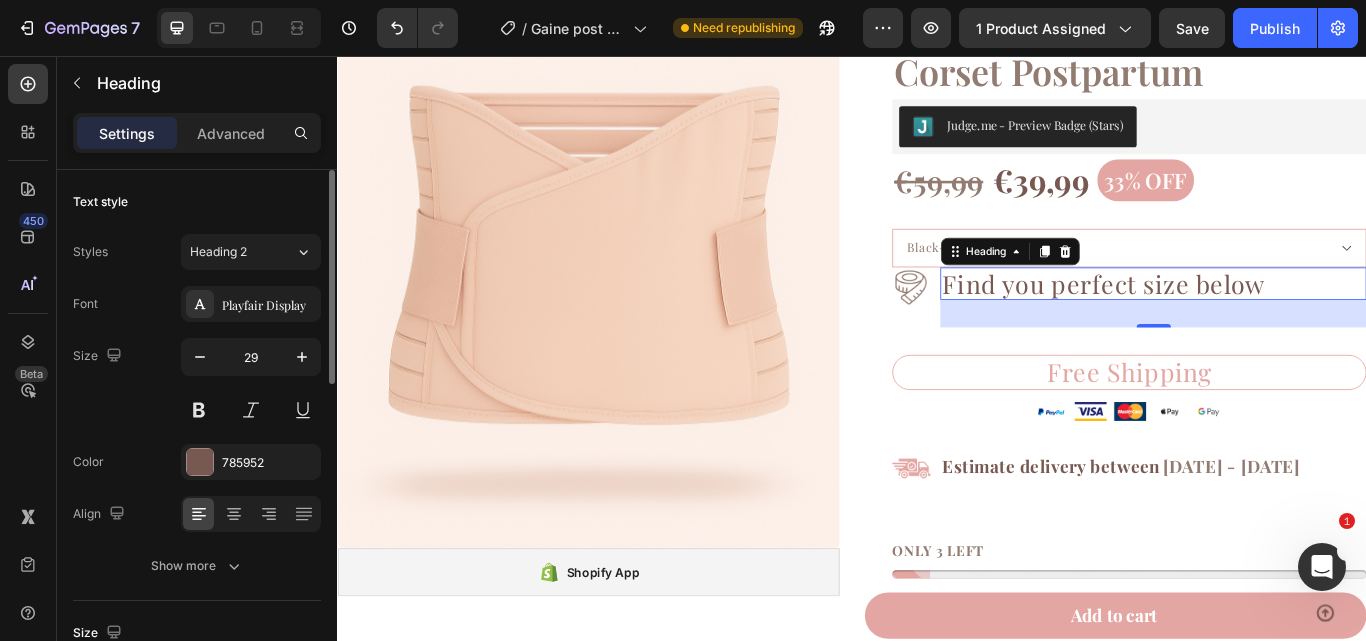drag, startPoint x: 209, startPoint y: 398, endPoint x: 201, endPoint y: 382, distance: 17.888544 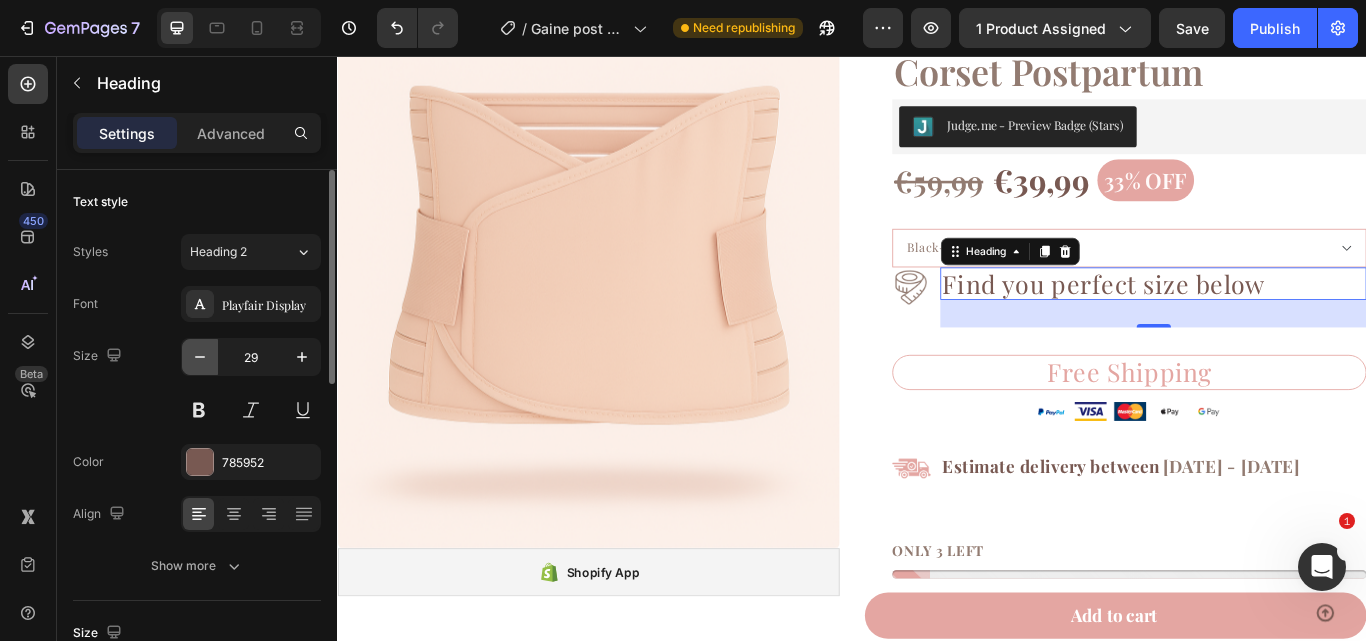 click at bounding box center [200, 357] 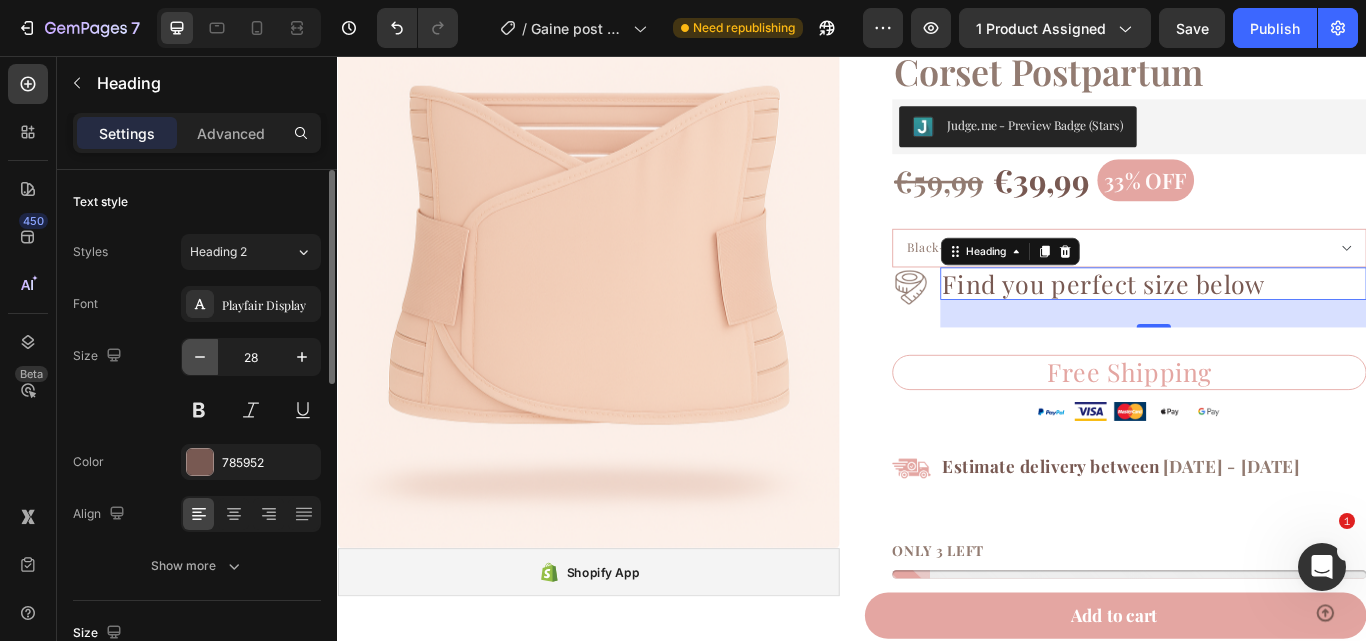 click at bounding box center [200, 357] 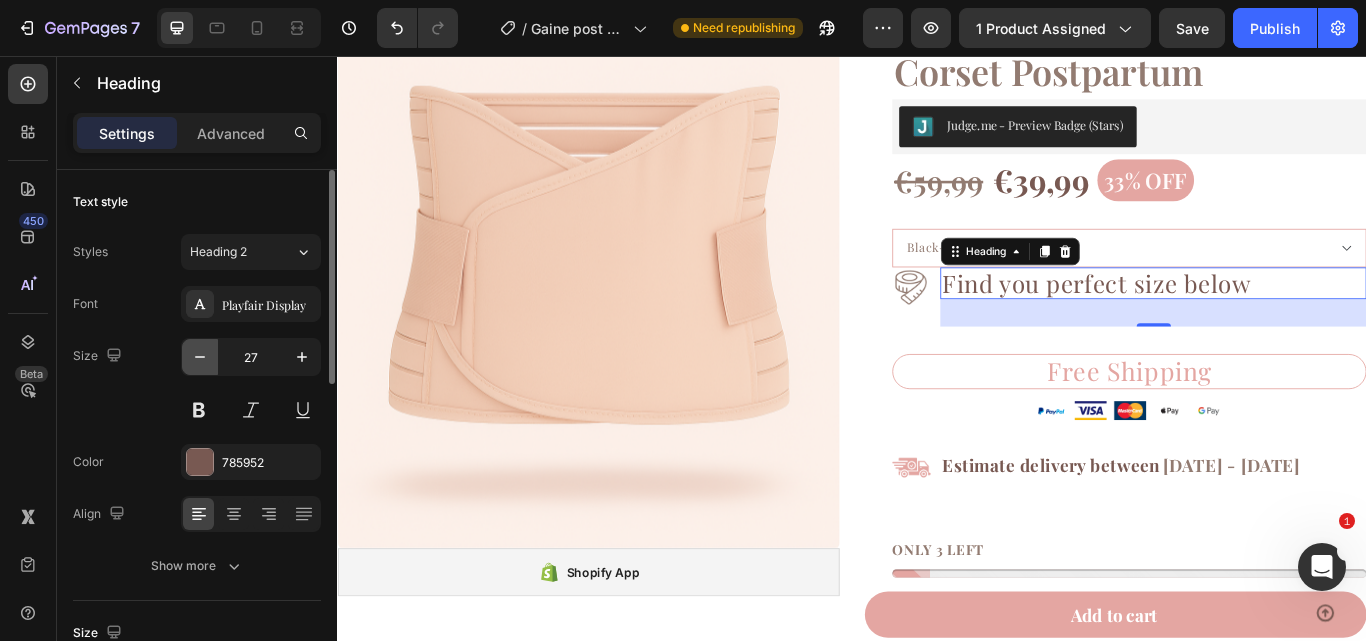 click at bounding box center [200, 357] 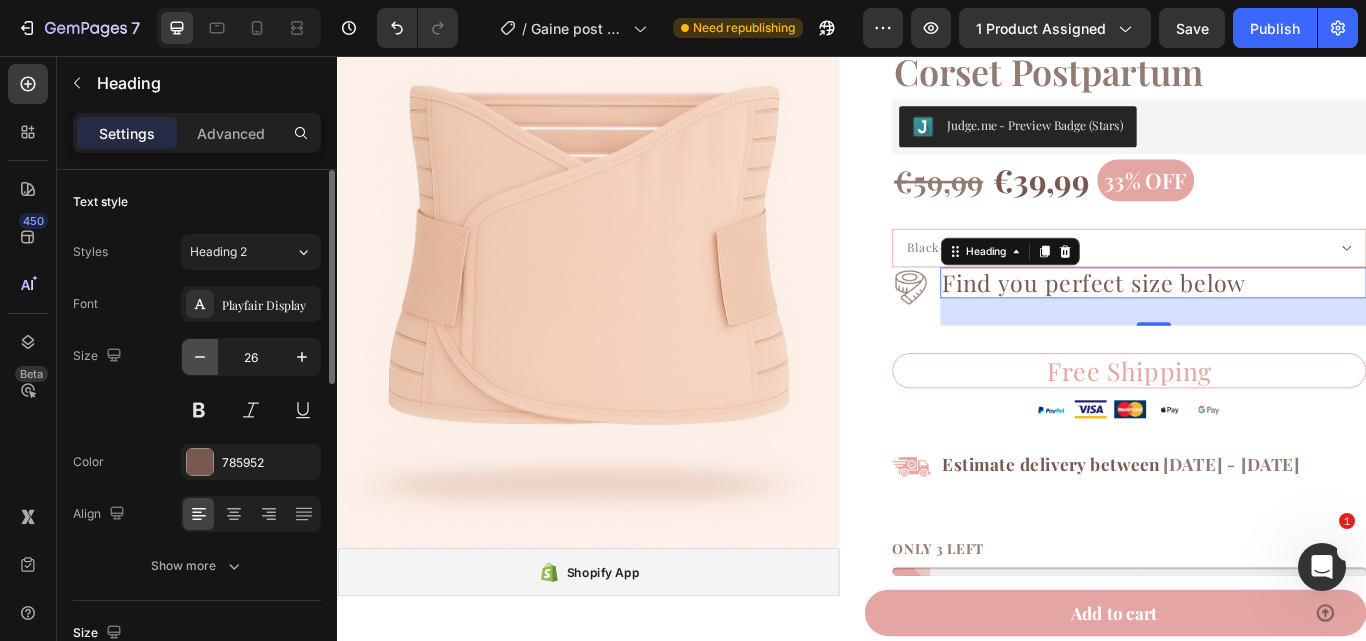 click at bounding box center (200, 357) 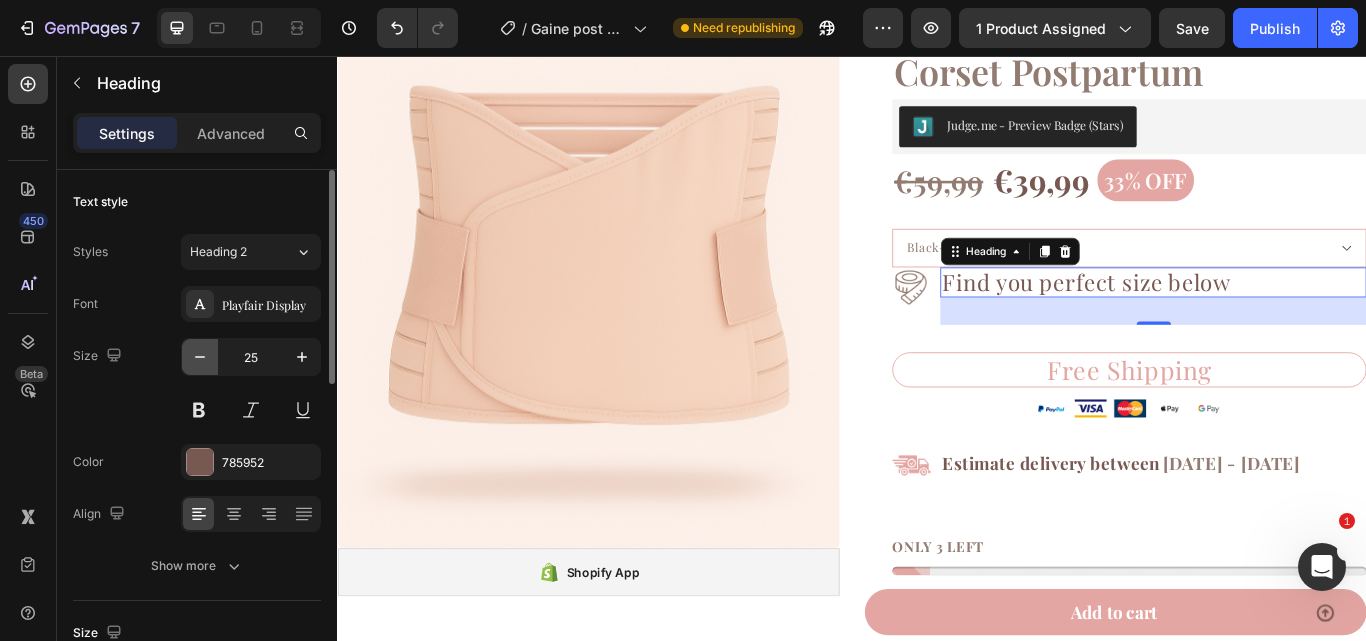 click at bounding box center [200, 357] 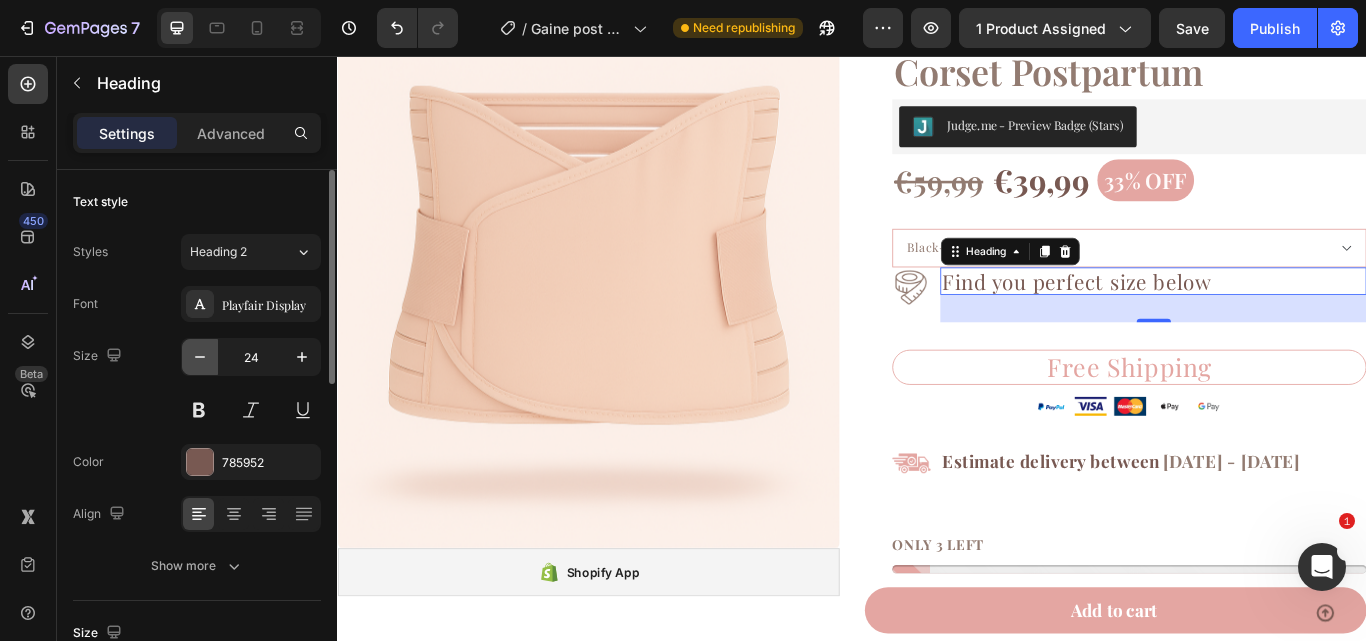click at bounding box center [200, 357] 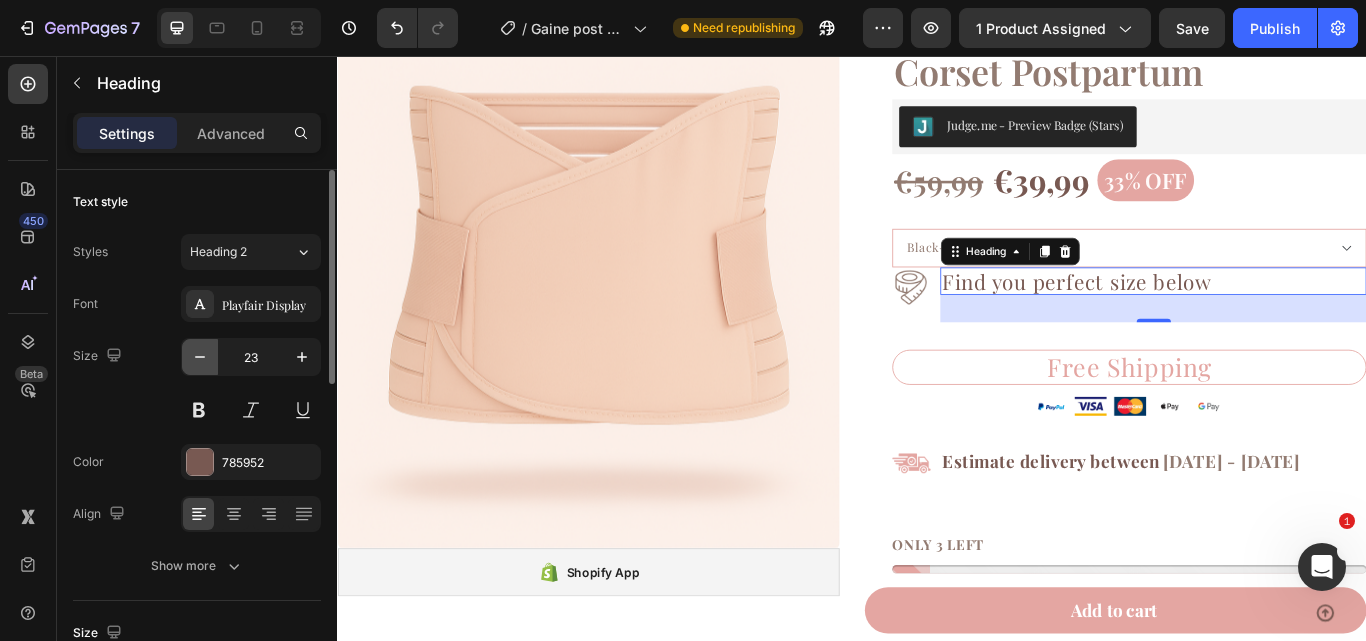 click at bounding box center (200, 357) 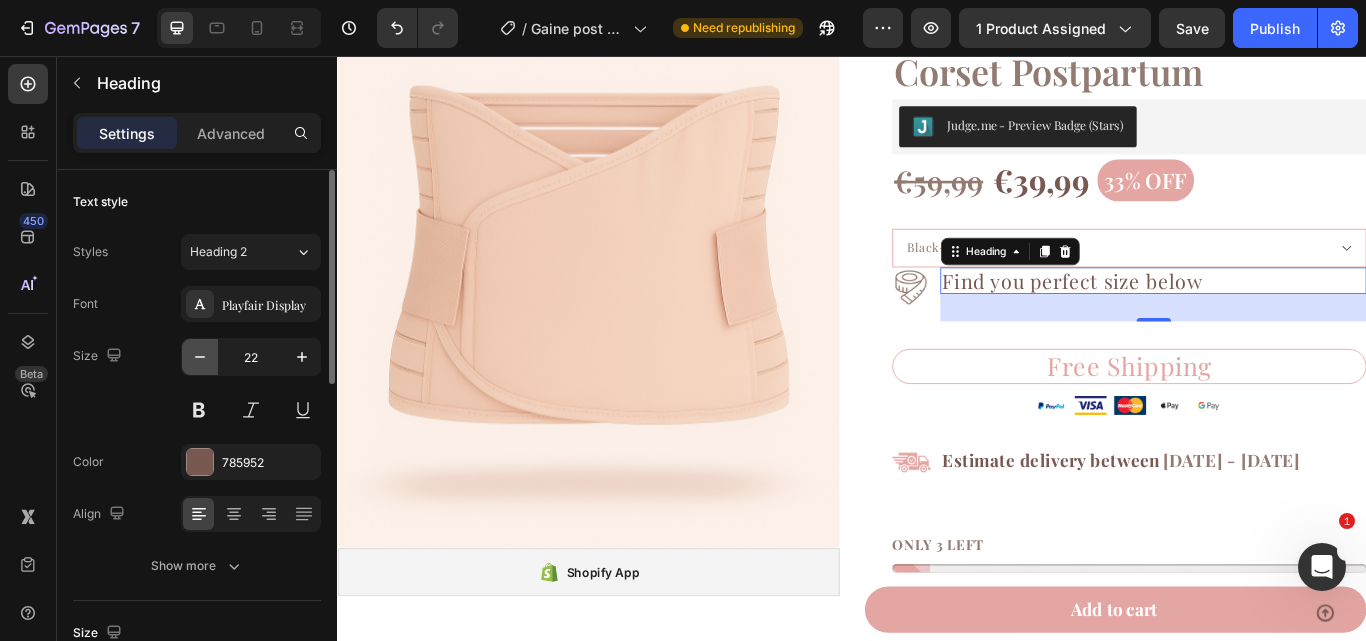 click at bounding box center [200, 357] 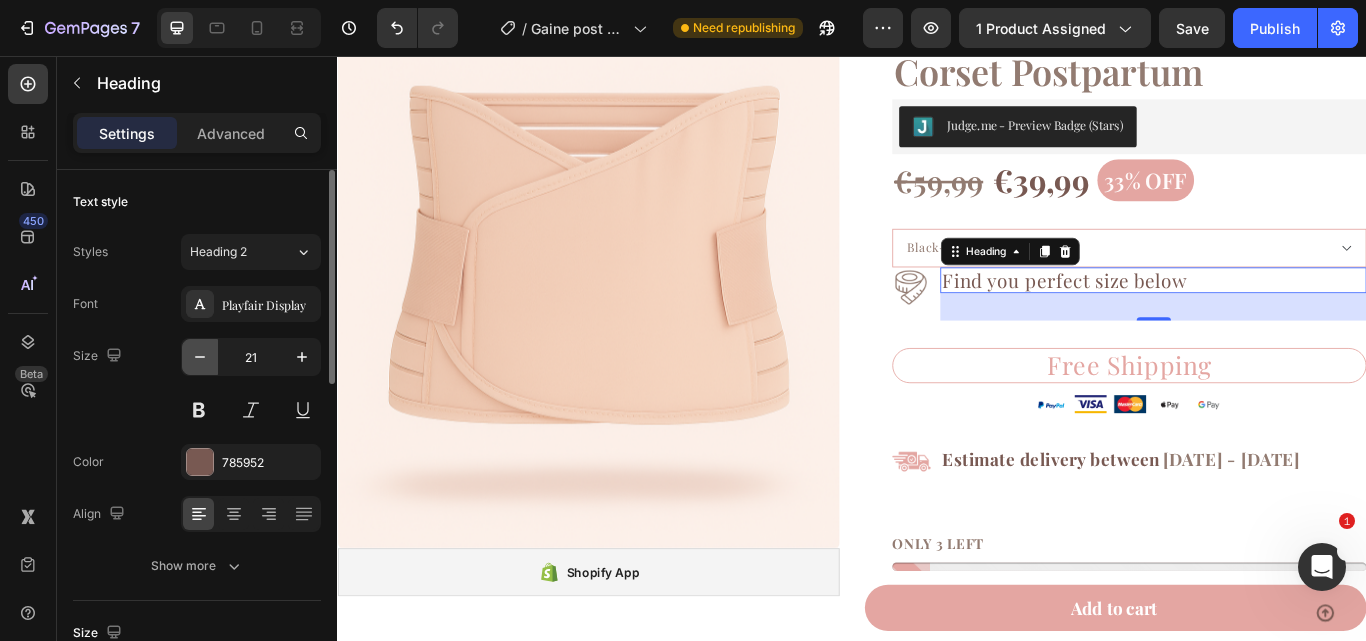 click at bounding box center [200, 357] 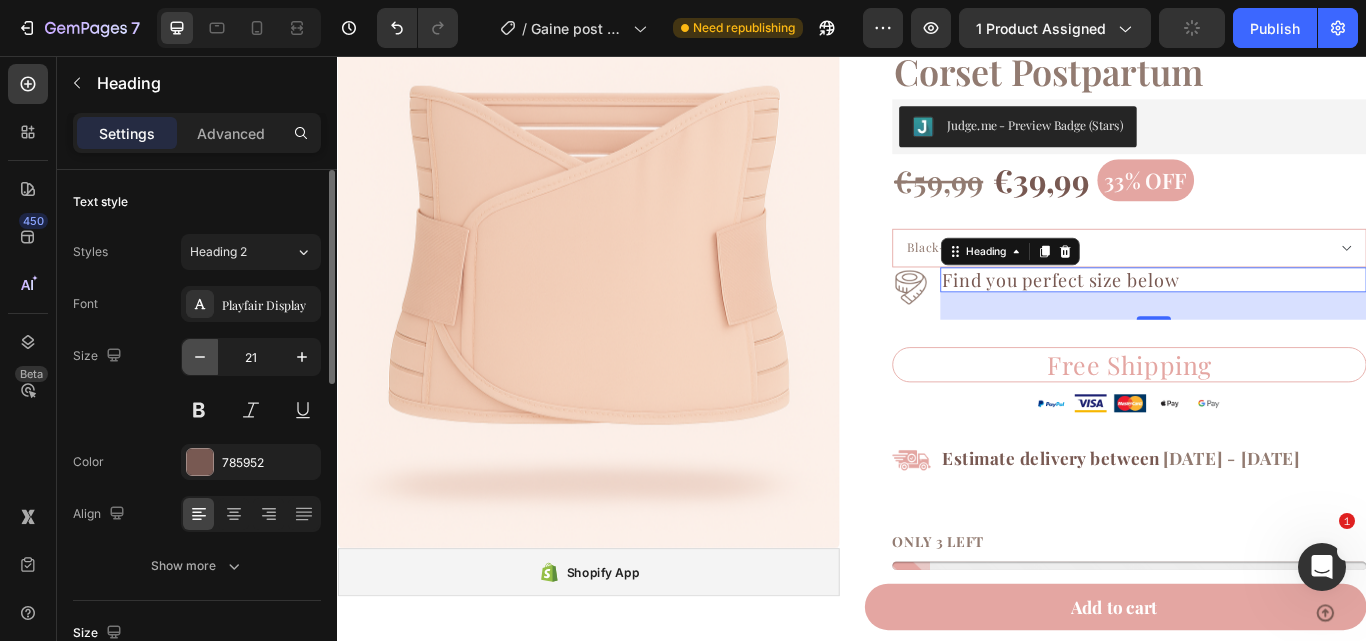 type on "20" 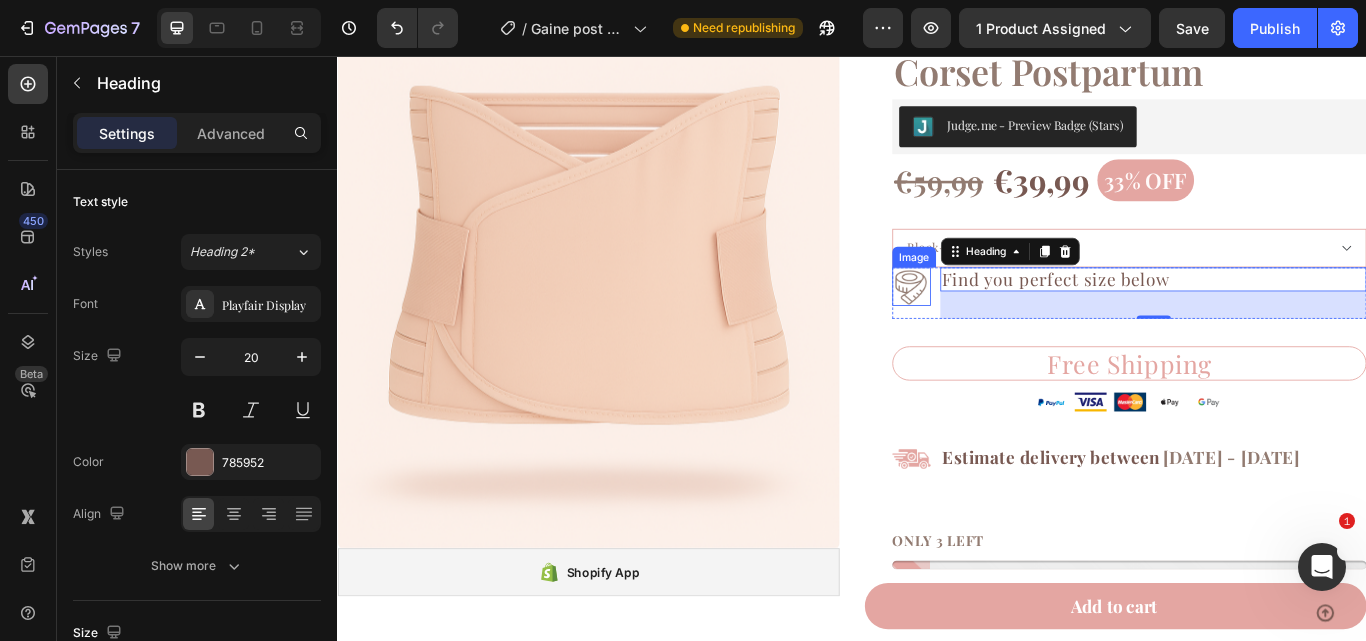 click at bounding box center [1006, 325] 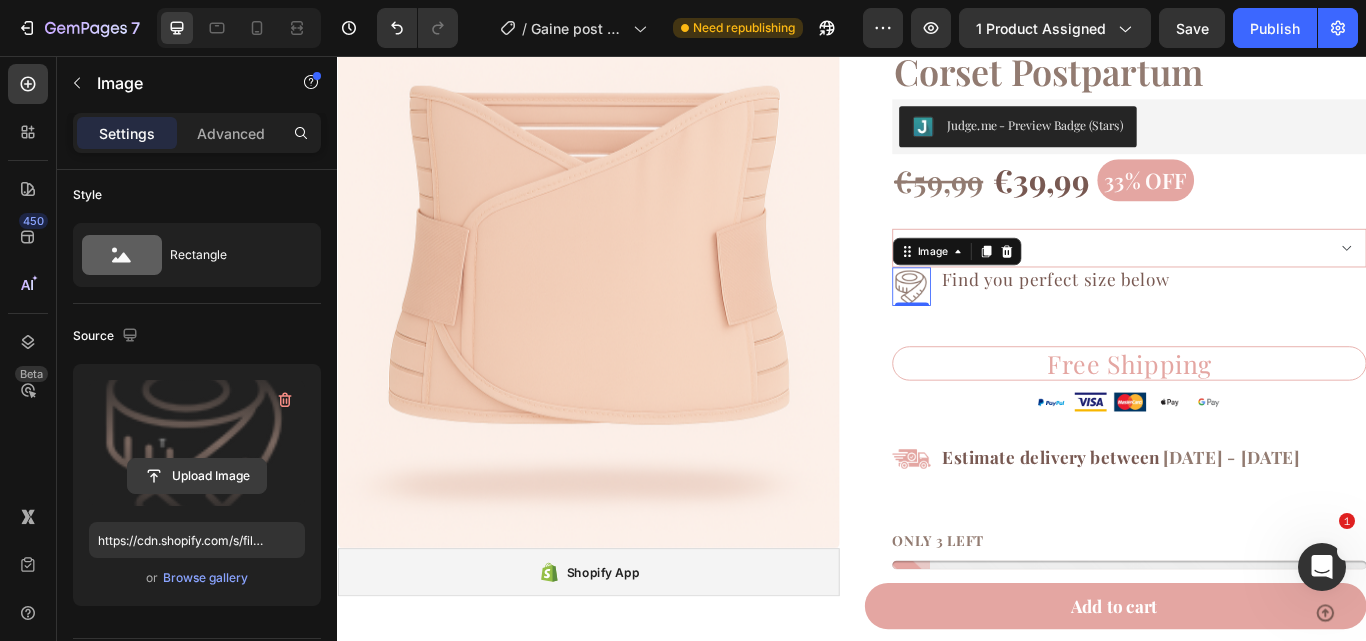 scroll, scrollTop: 386, scrollLeft: 0, axis: vertical 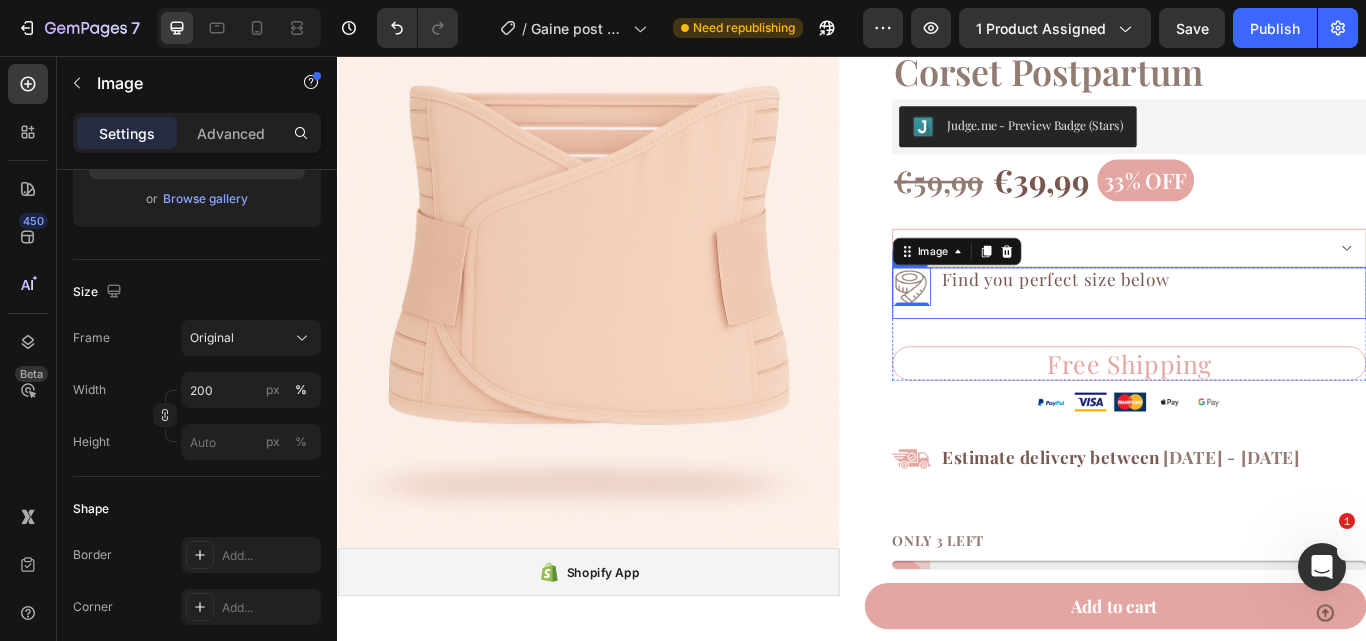click on "Image   0 Find you perfect size below Heading Row" at bounding box center [1260, 333] 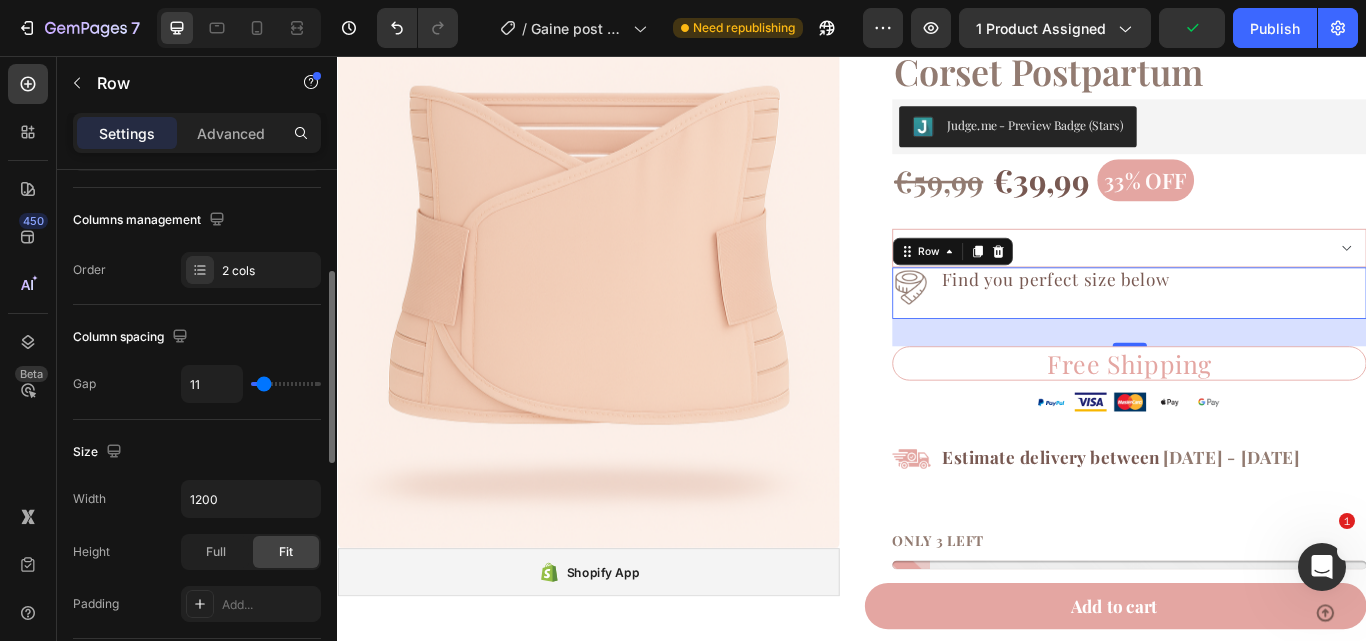 scroll, scrollTop: 298, scrollLeft: 0, axis: vertical 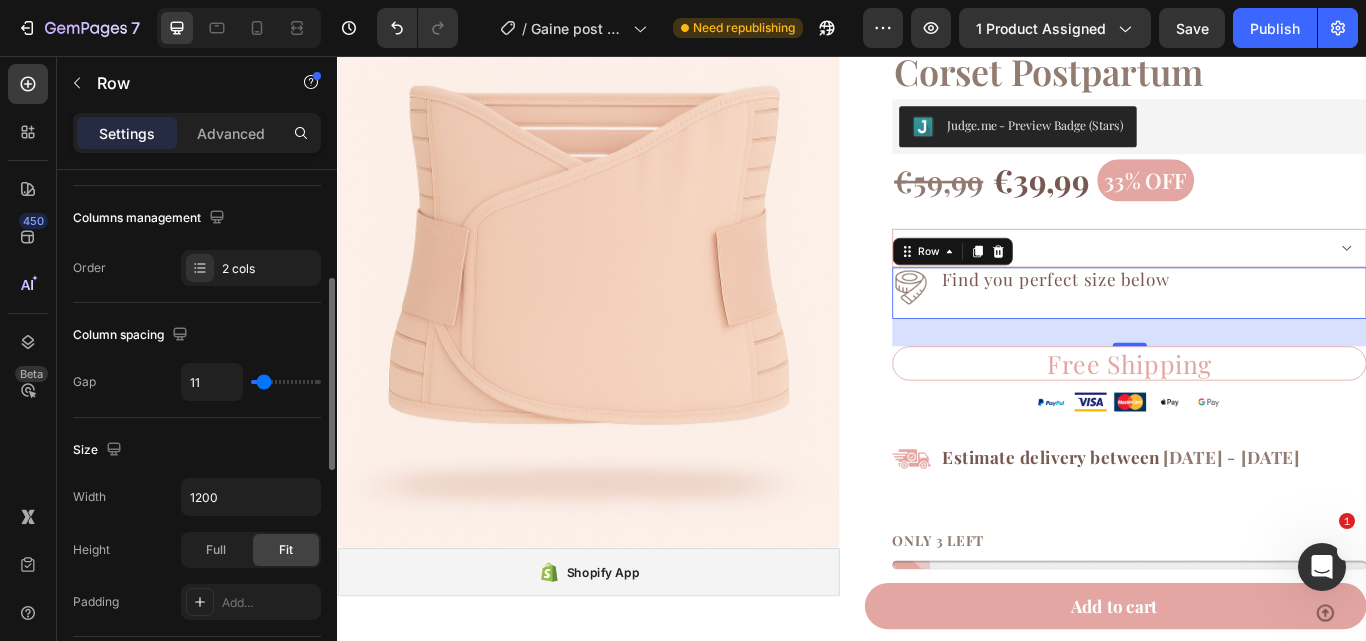 type on "24" 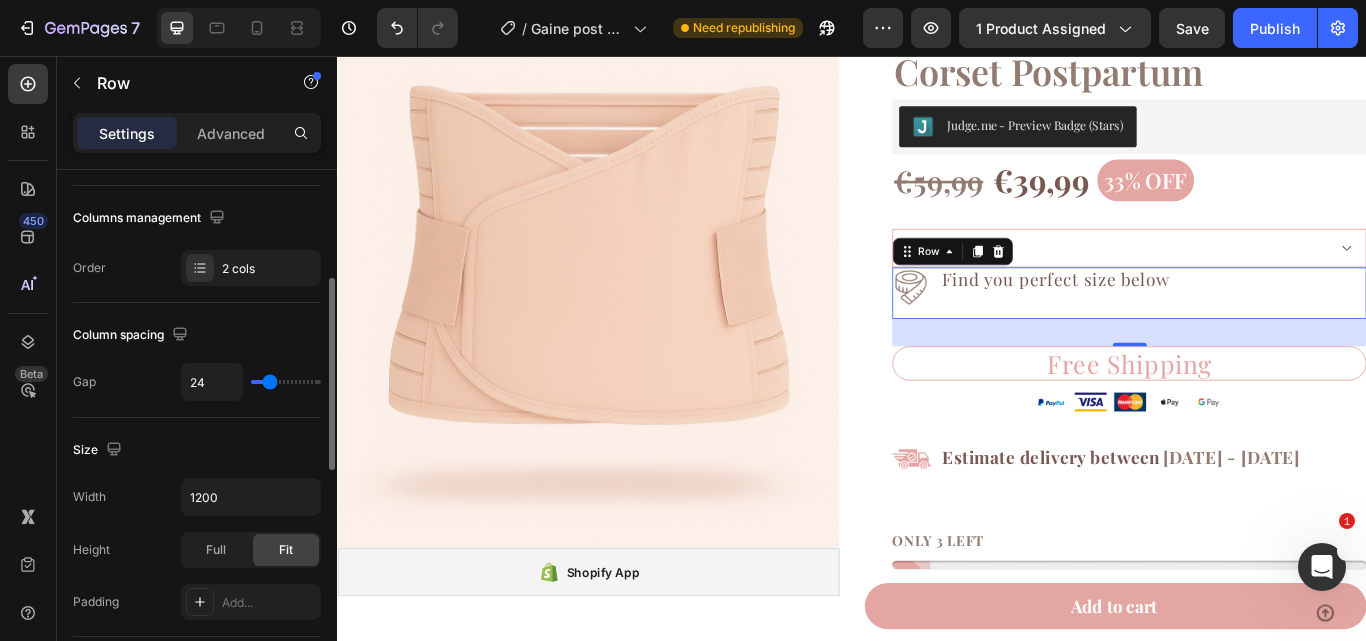 type on "33" 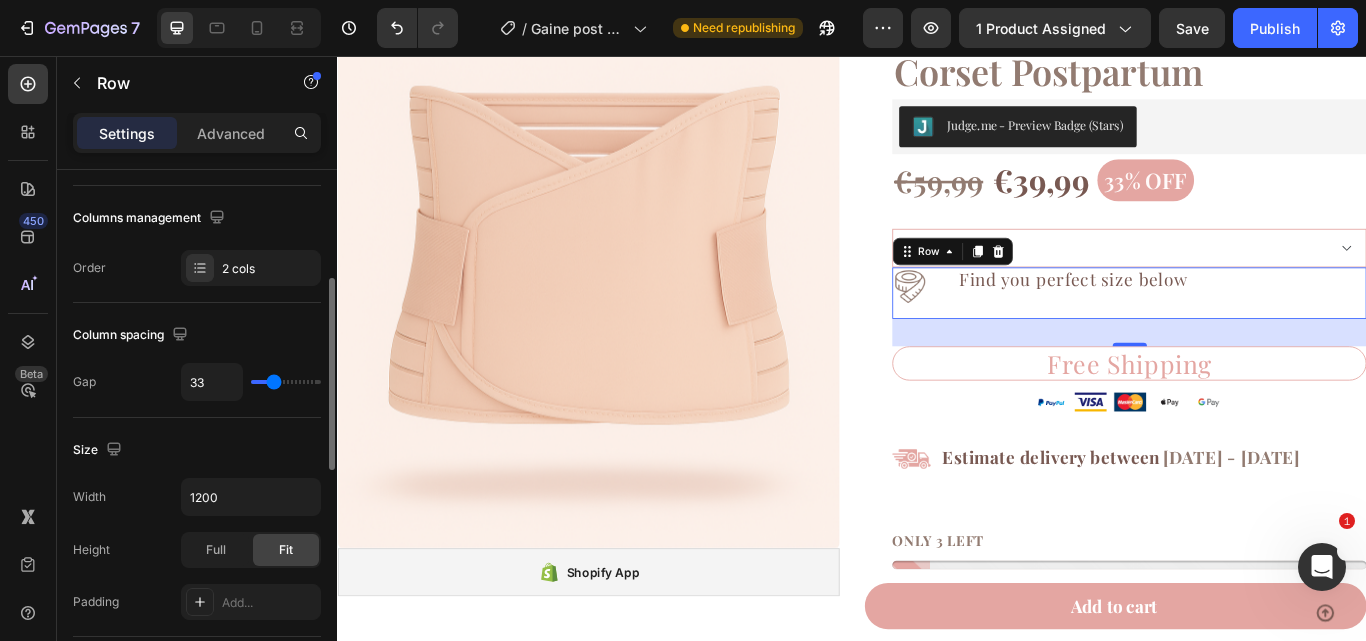 type on "36" 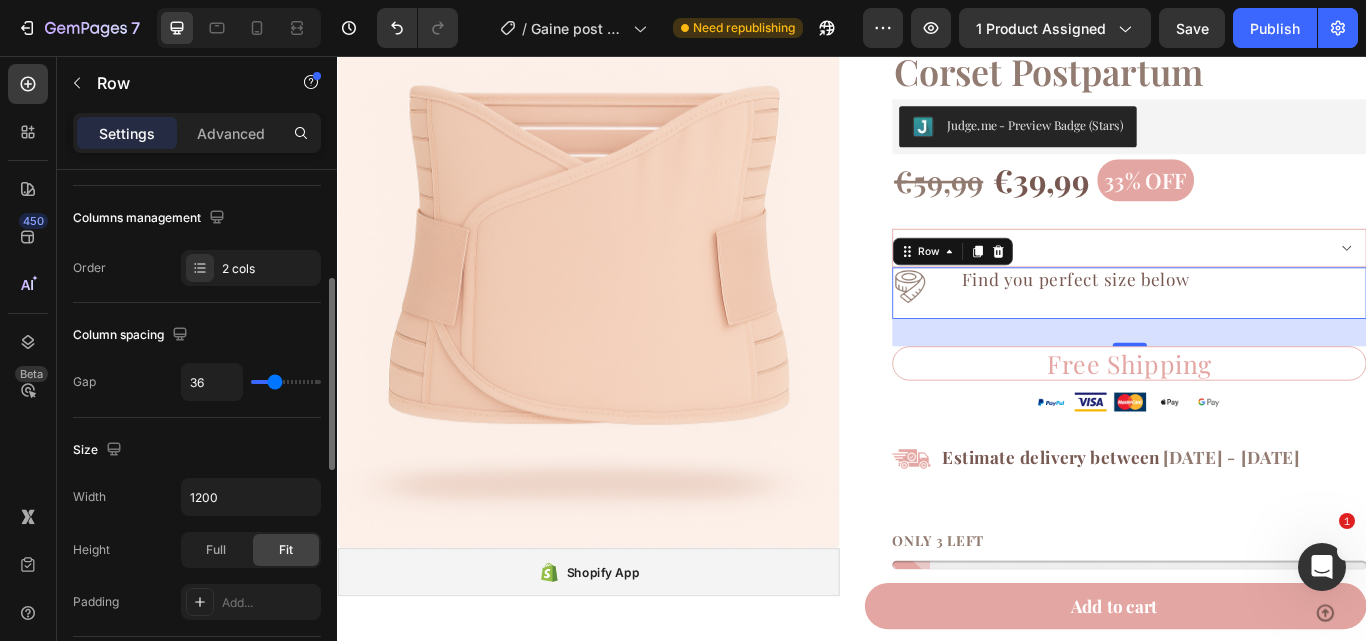 type on "4" 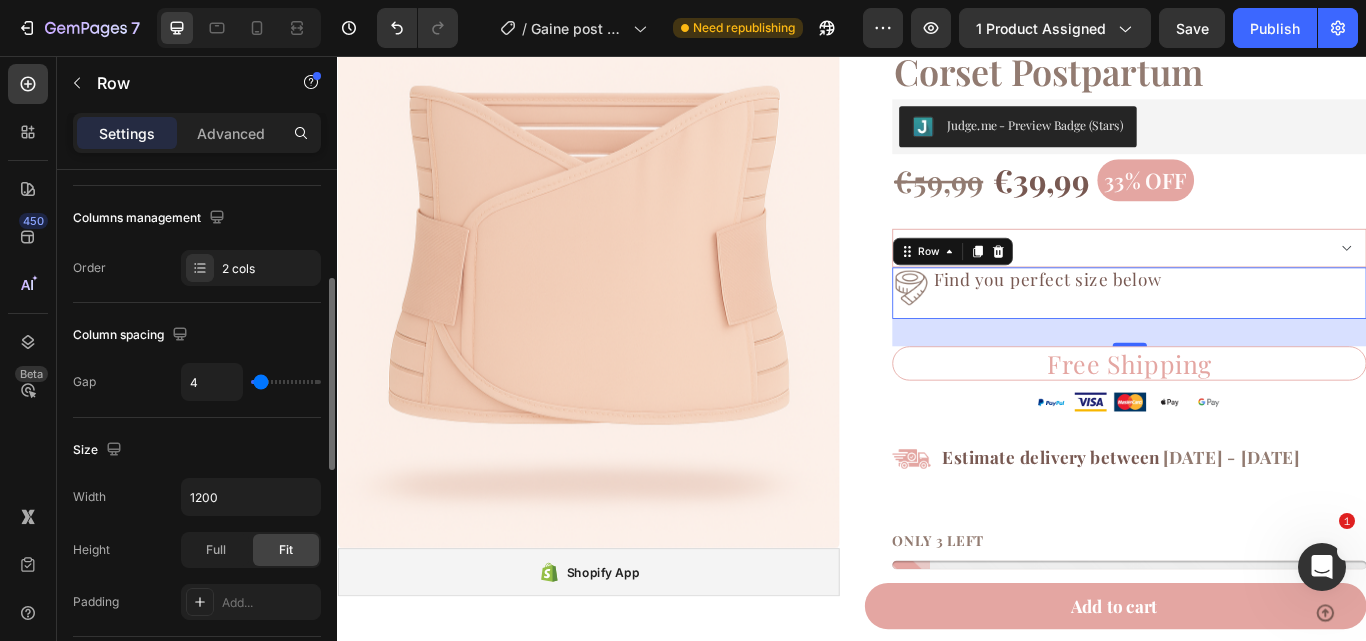 type on "0" 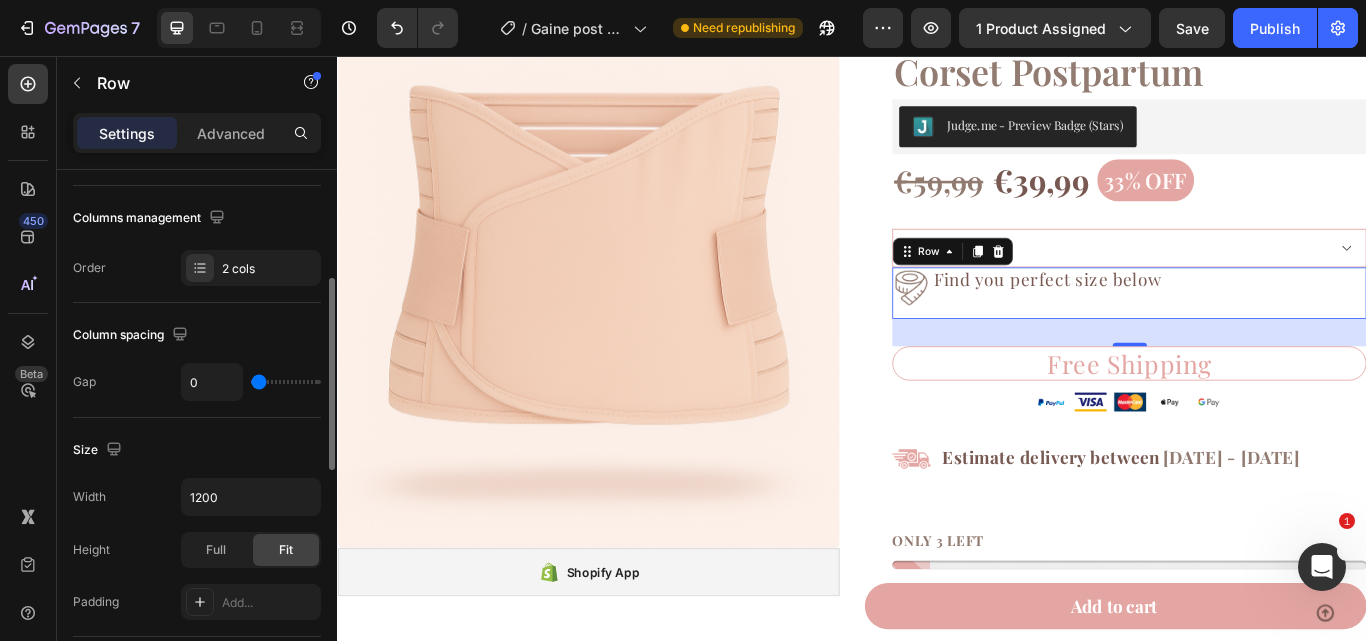 type on "18" 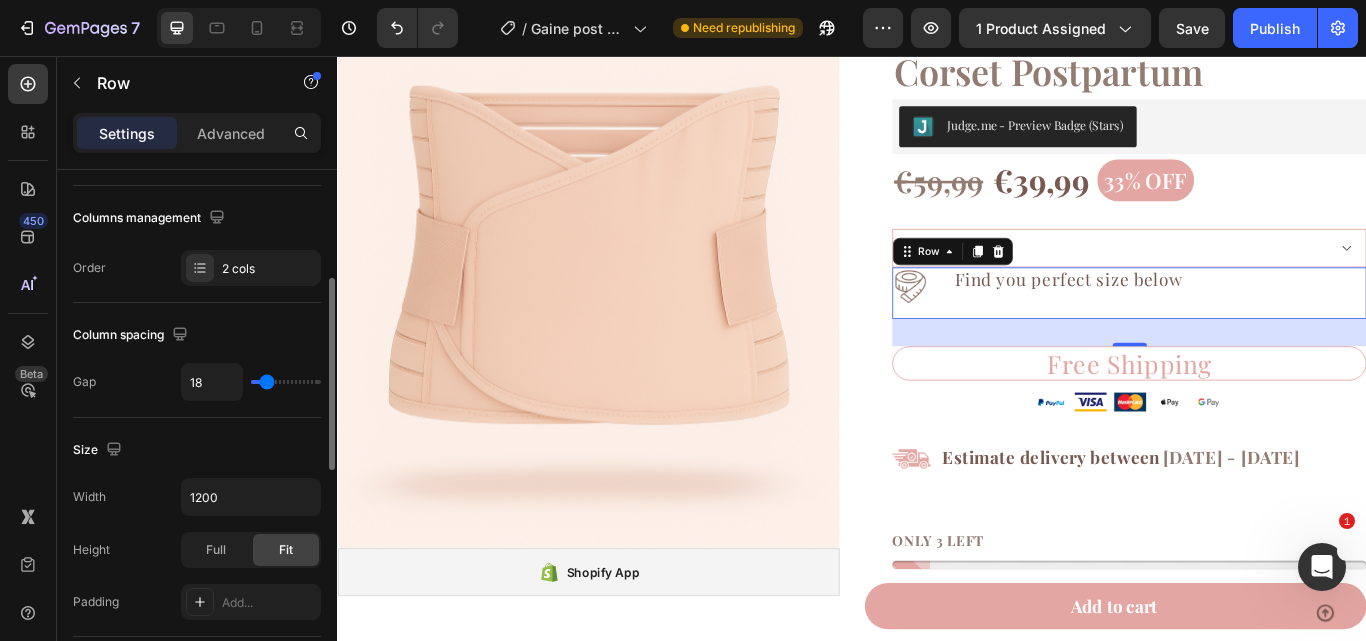 type on "27" 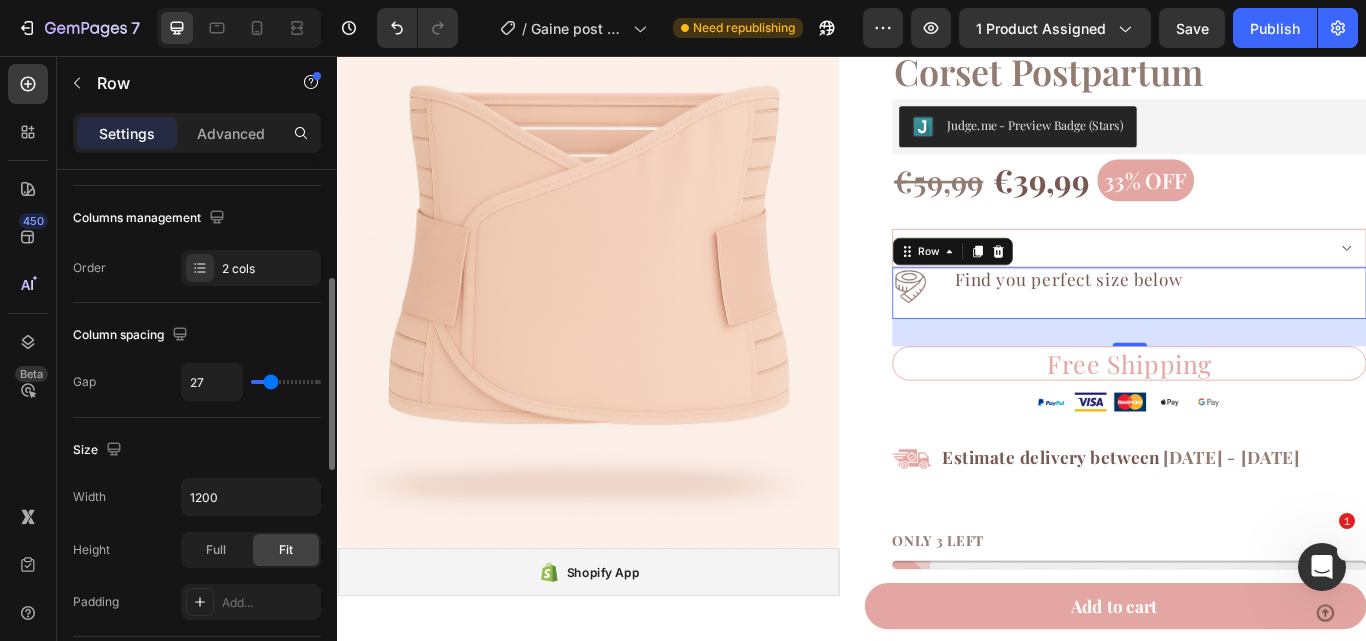 type on "29" 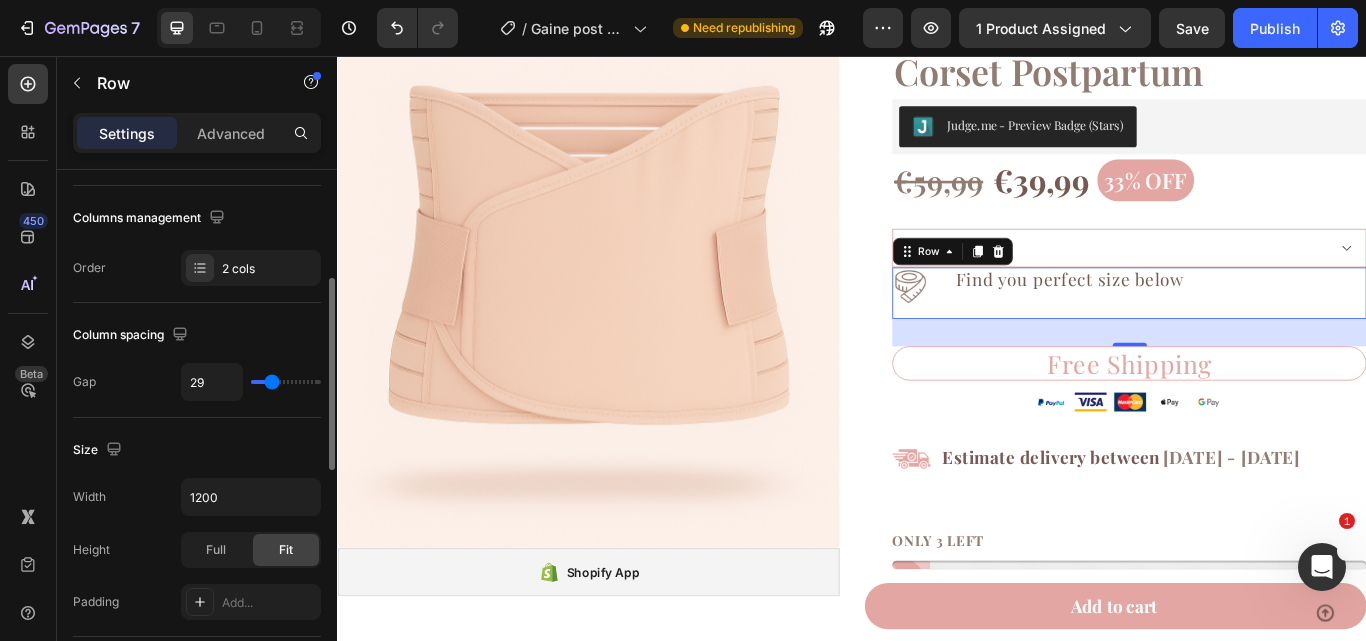 type on "20" 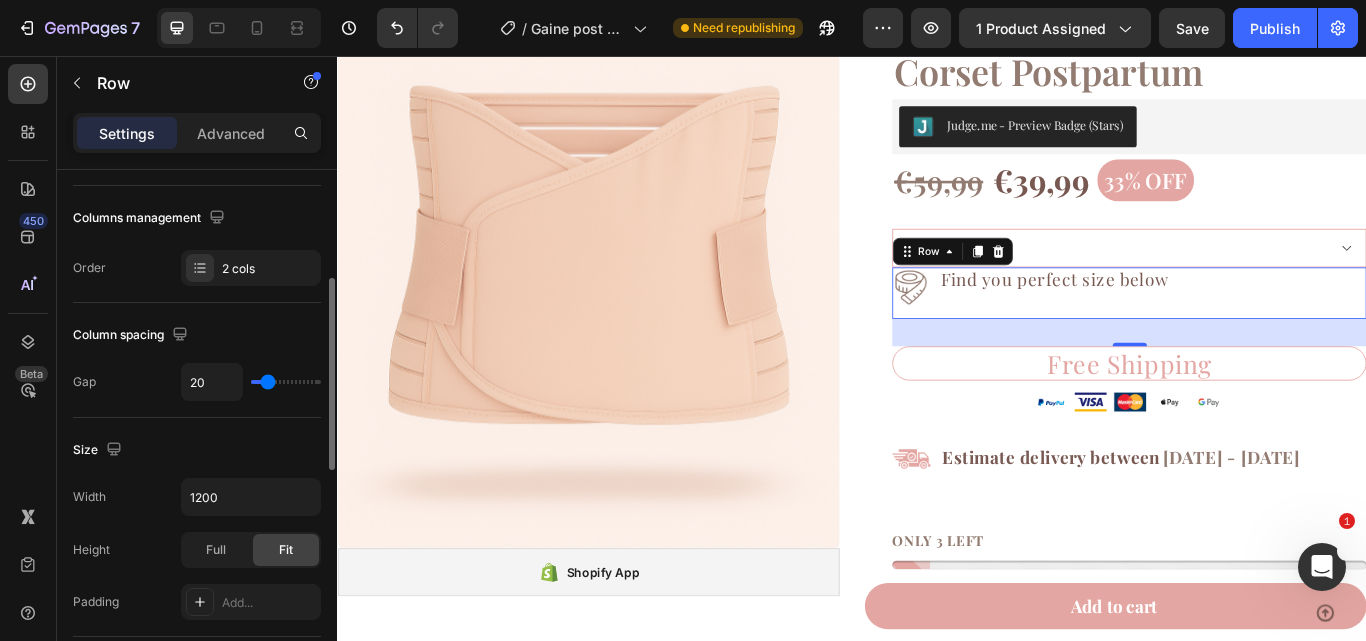 type on "9" 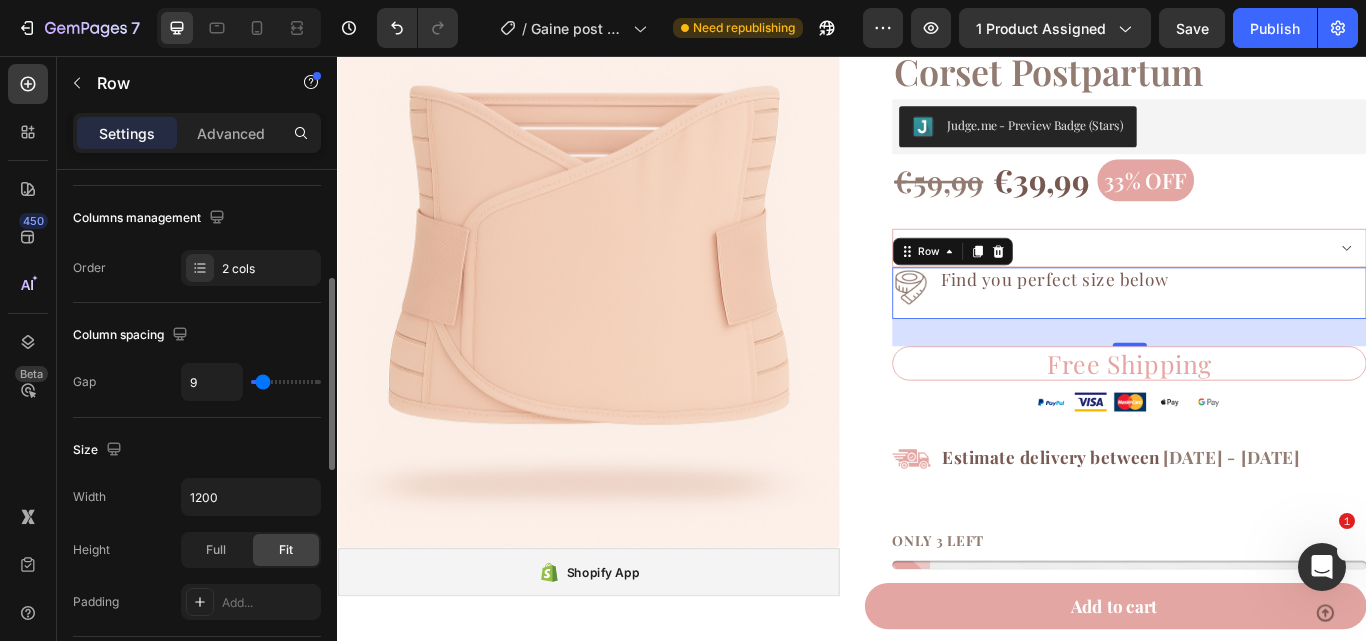 type on "7" 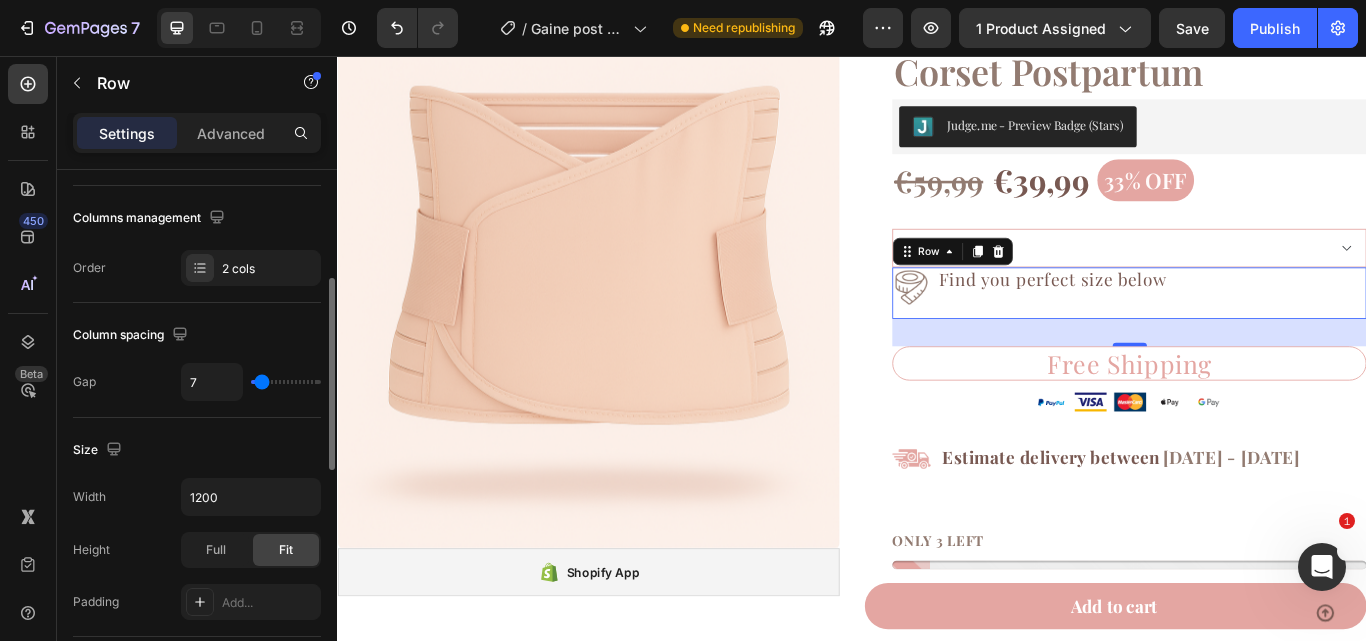 type on "7" 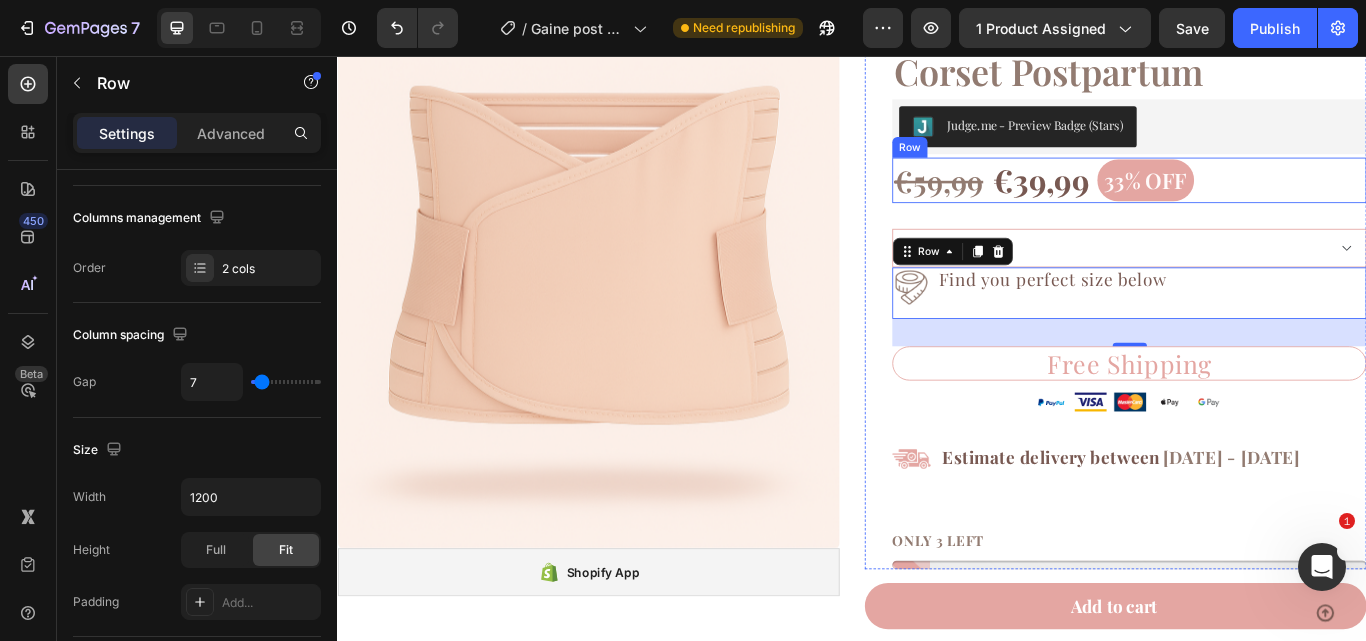 click on "[PRICE] Product Price Product Price [PRICE] Product Price Product Price [PERCENTAGE] off Product Badge Row" at bounding box center (1260, 201) 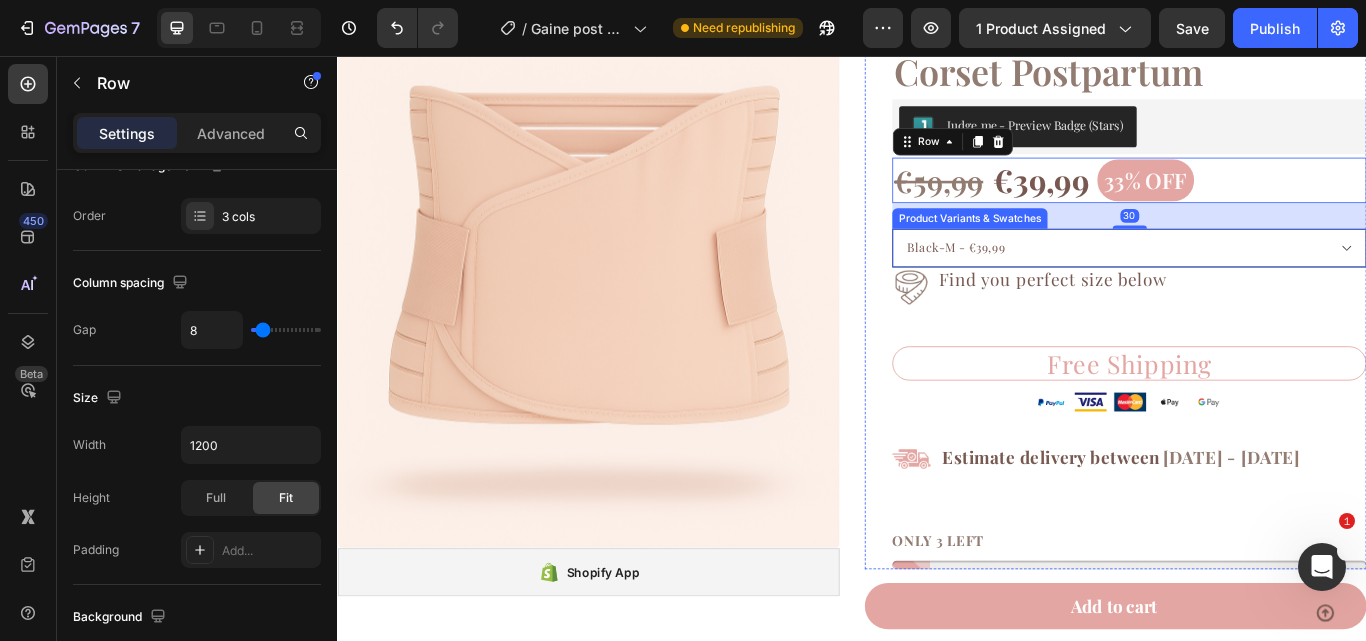 click on "Black-M - €39,99  Pink-XL - €39,99  Black-XL - €39,99  Black-L - €39,99  Apricot-XL - €39,99  Apricot-L - €39,99  Pink-L - €39,99  Pink-M - €39,99  Apricot-M - €39,99" at bounding box center (1260, 280) 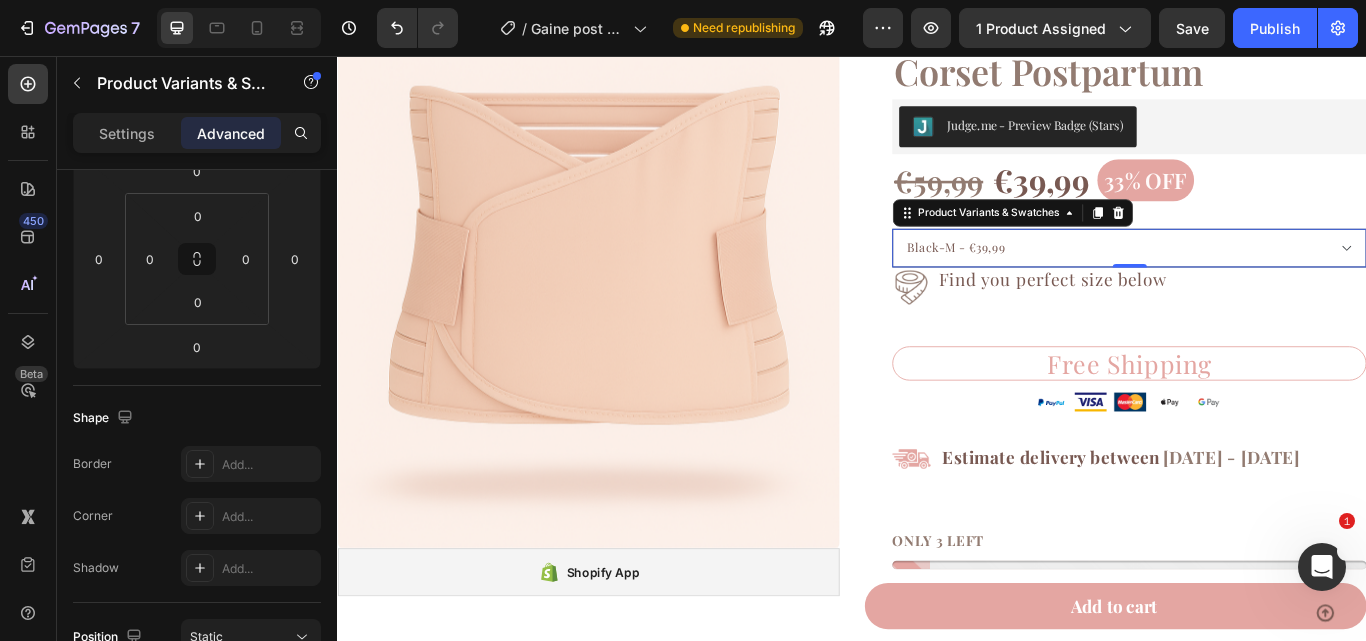 scroll, scrollTop: 0, scrollLeft: 0, axis: both 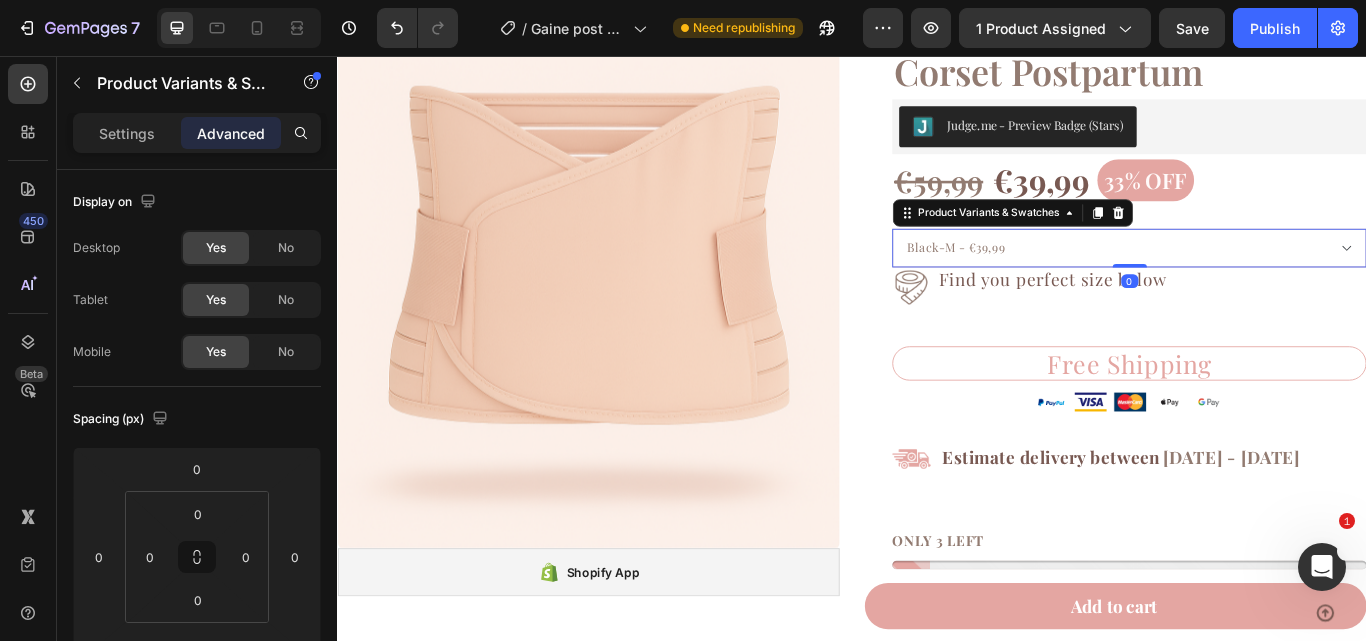 drag, startPoint x: 1348, startPoint y: 282, endPoint x: 1247, endPoint y: 306, distance: 103.81233 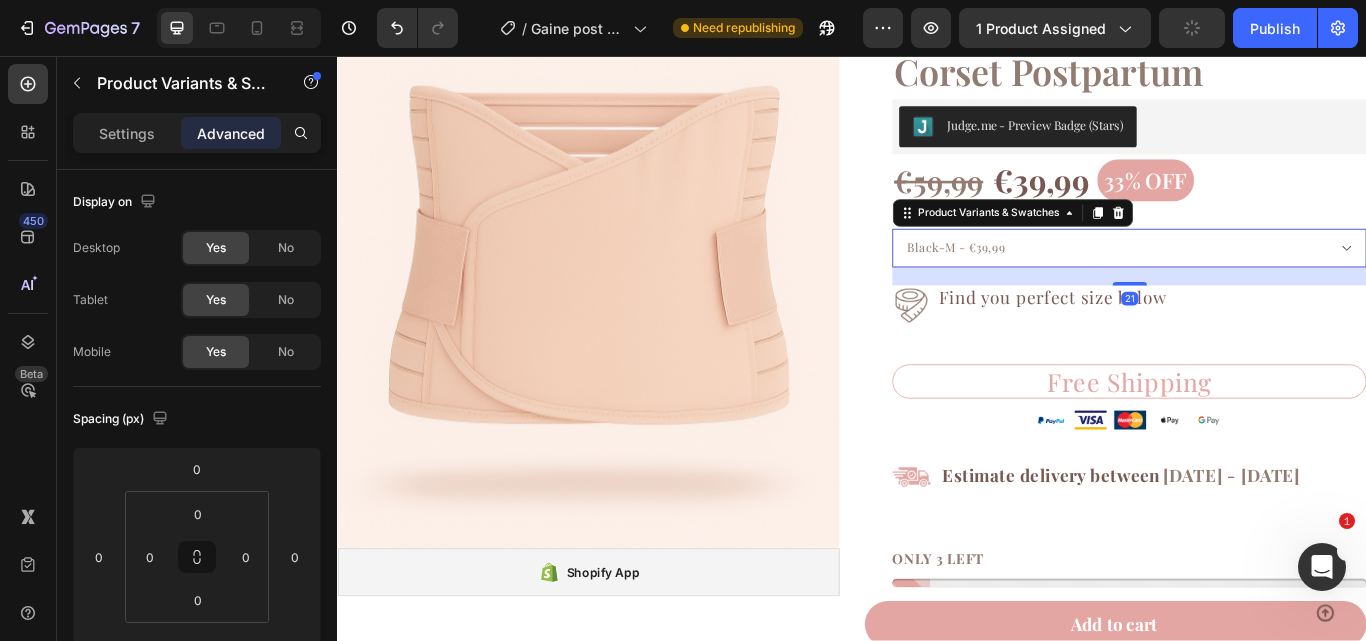 drag, startPoint x: 1250, startPoint y: 302, endPoint x: 1250, endPoint y: 323, distance: 21 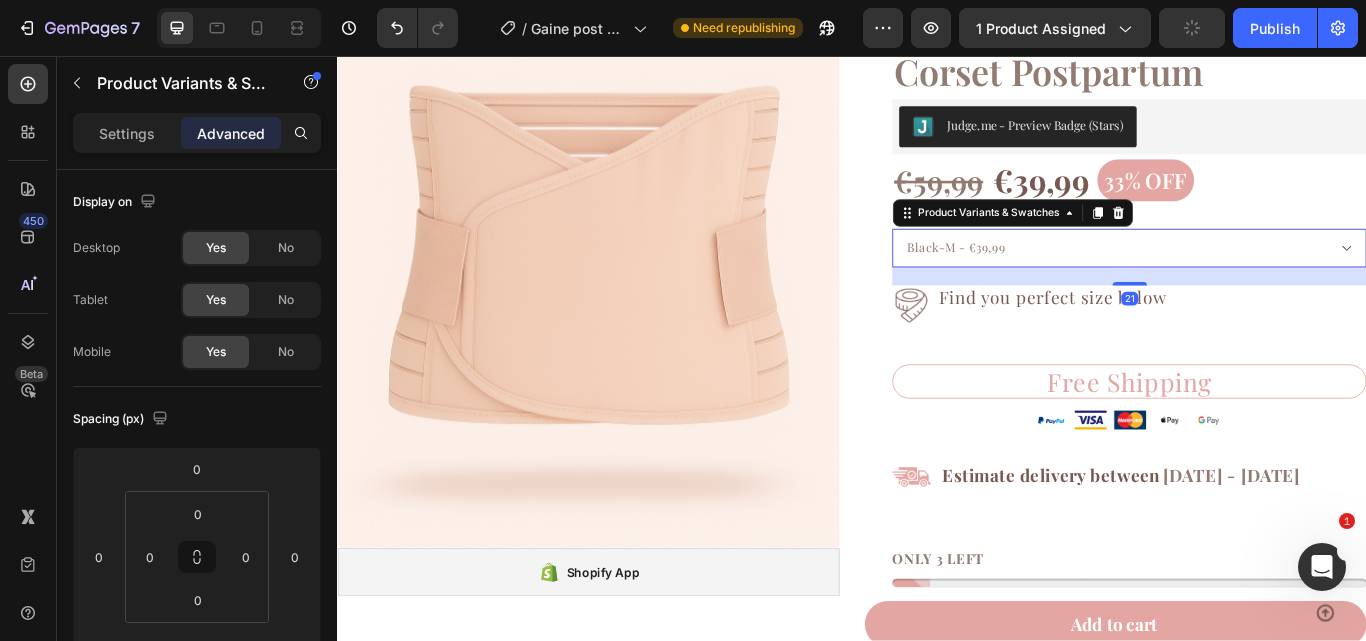 click at bounding box center [1261, 322] 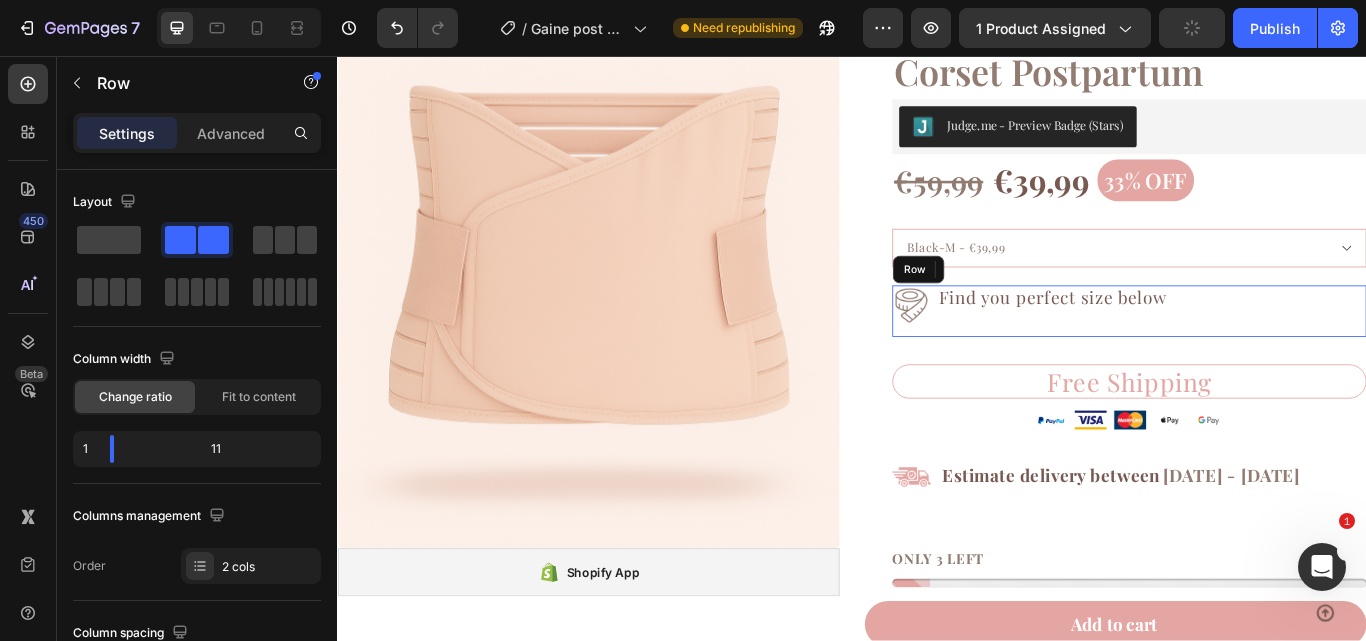 click on "Find you perfect size below Heading" at bounding box center (1287, 354) 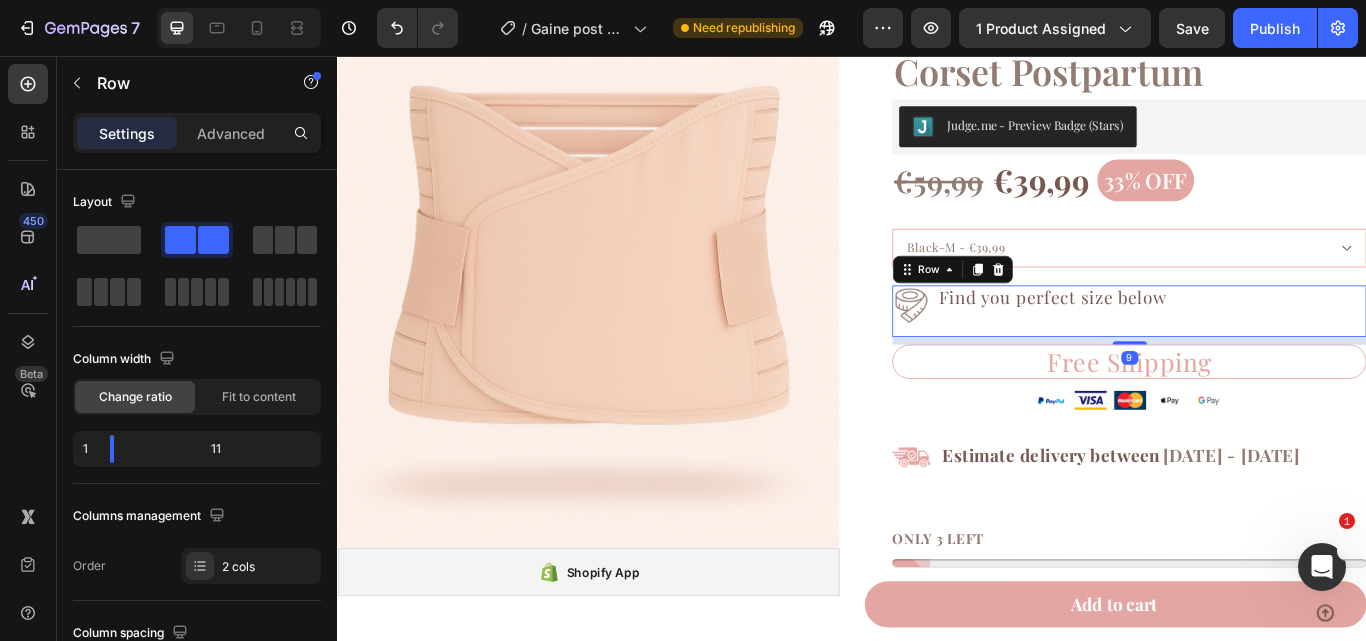 drag, startPoint x: 1254, startPoint y: 410, endPoint x: 1475, endPoint y: 181, distance: 318.24832 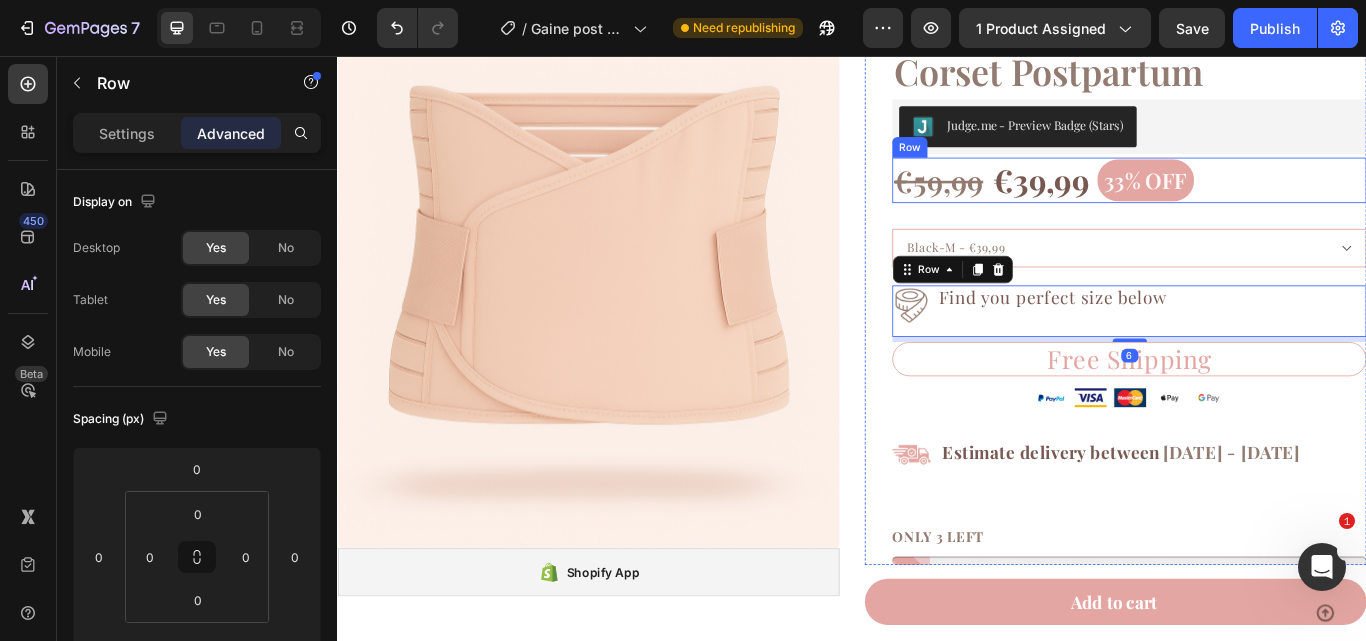 click on "[PRICE] Product Price Product Price [PRICE] Product Price Product Price [PERCENTAGE] off Product Badge Row" at bounding box center (1260, 201) 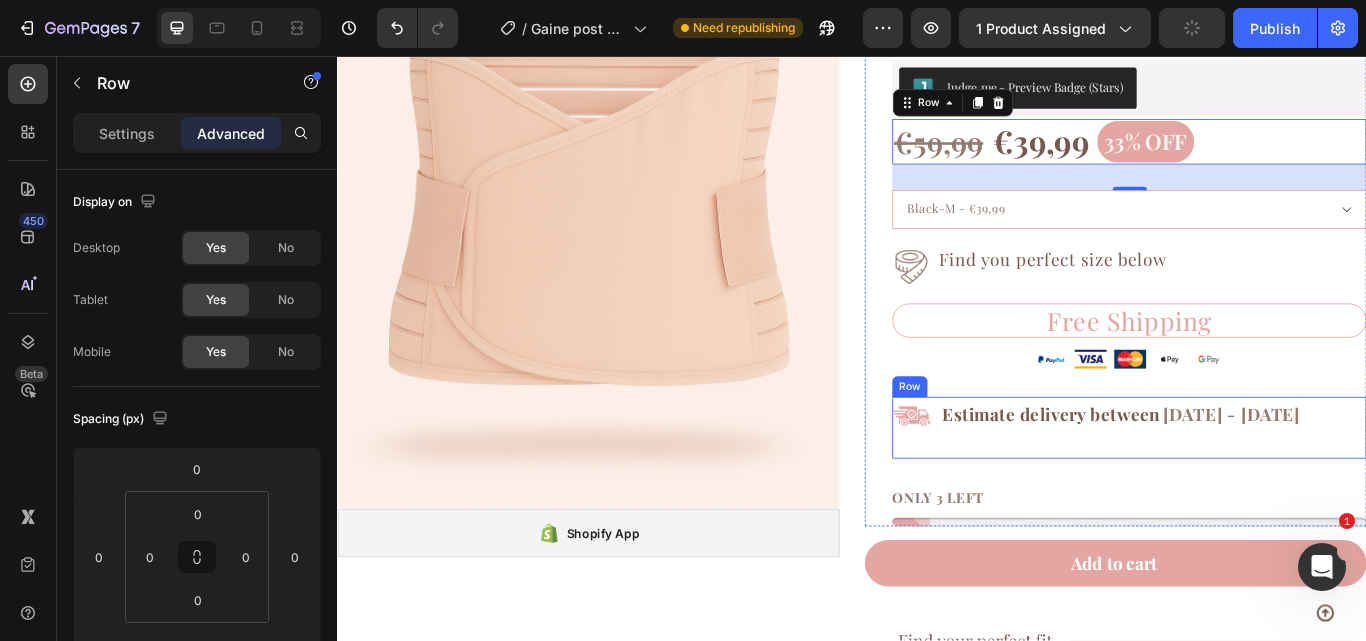 scroll, scrollTop: 3375, scrollLeft: 0, axis: vertical 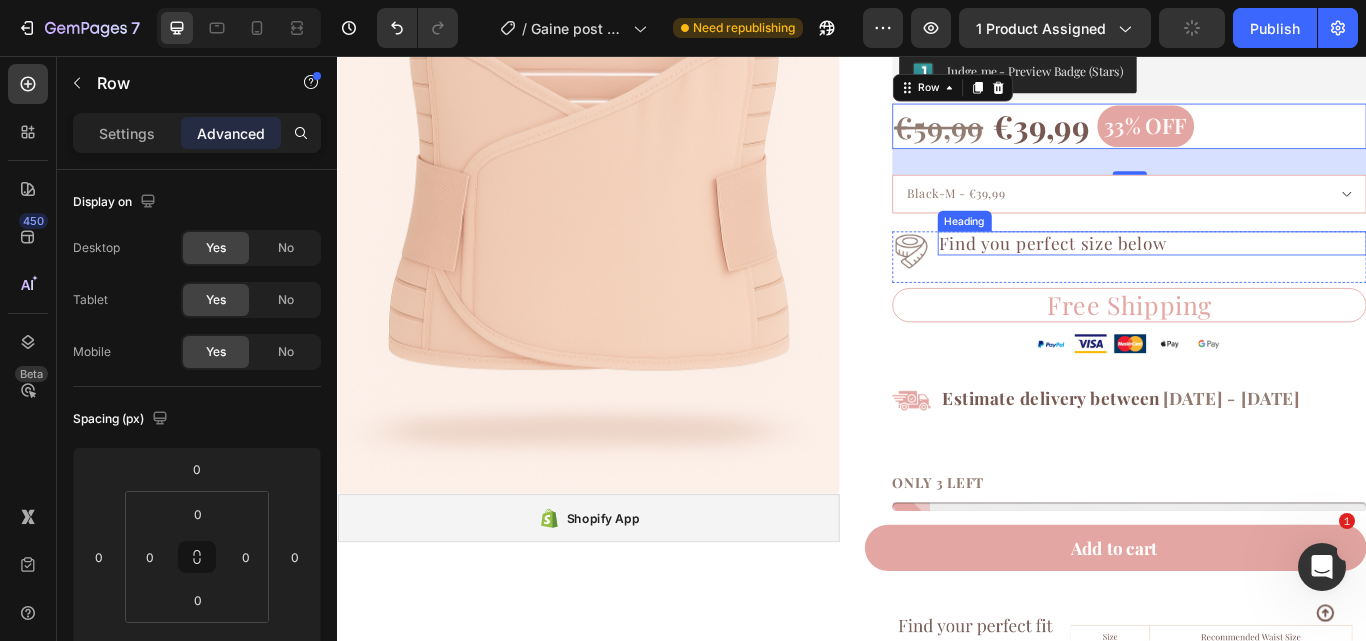 click on "Find you perfect size below" at bounding box center (1287, 275) 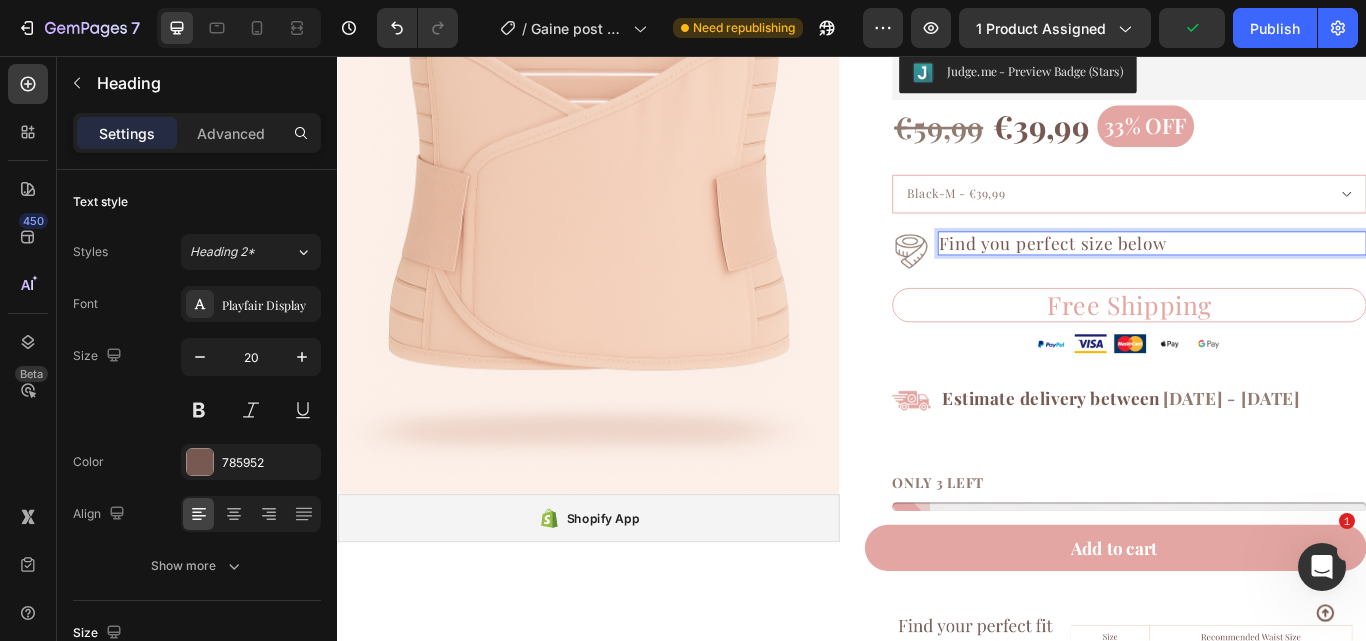 click on "Find you perfect size below" at bounding box center [1287, 275] 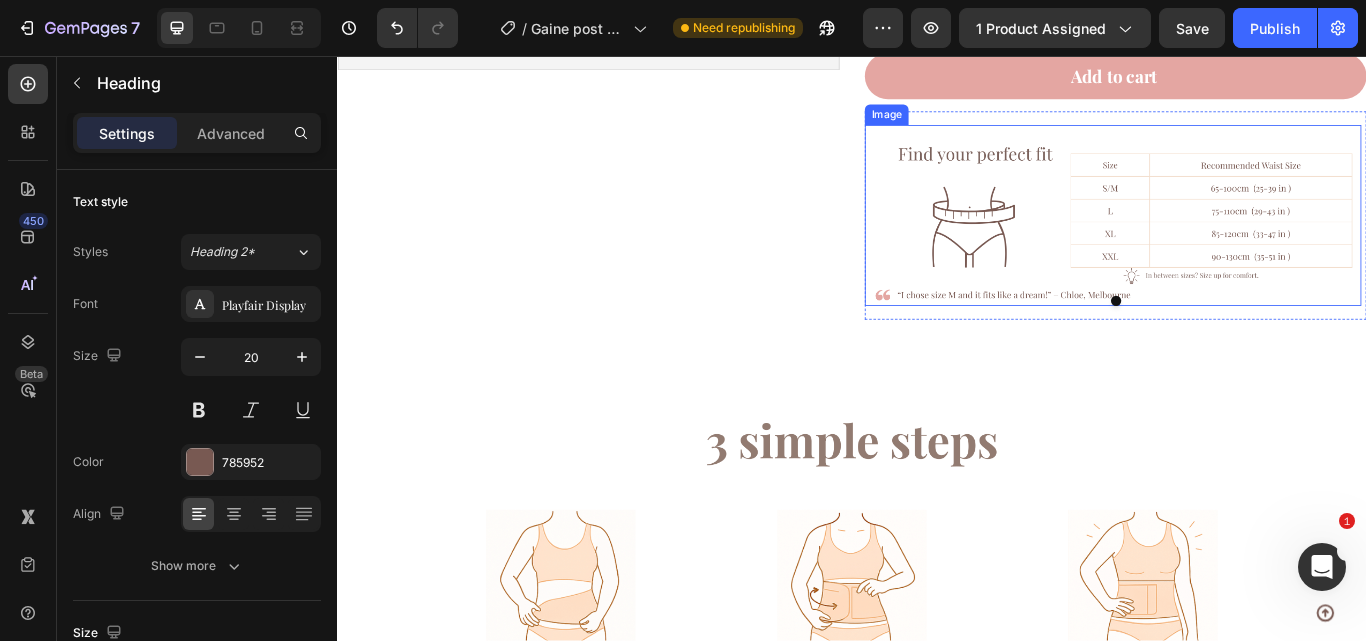 scroll, scrollTop: 3743, scrollLeft: 0, axis: vertical 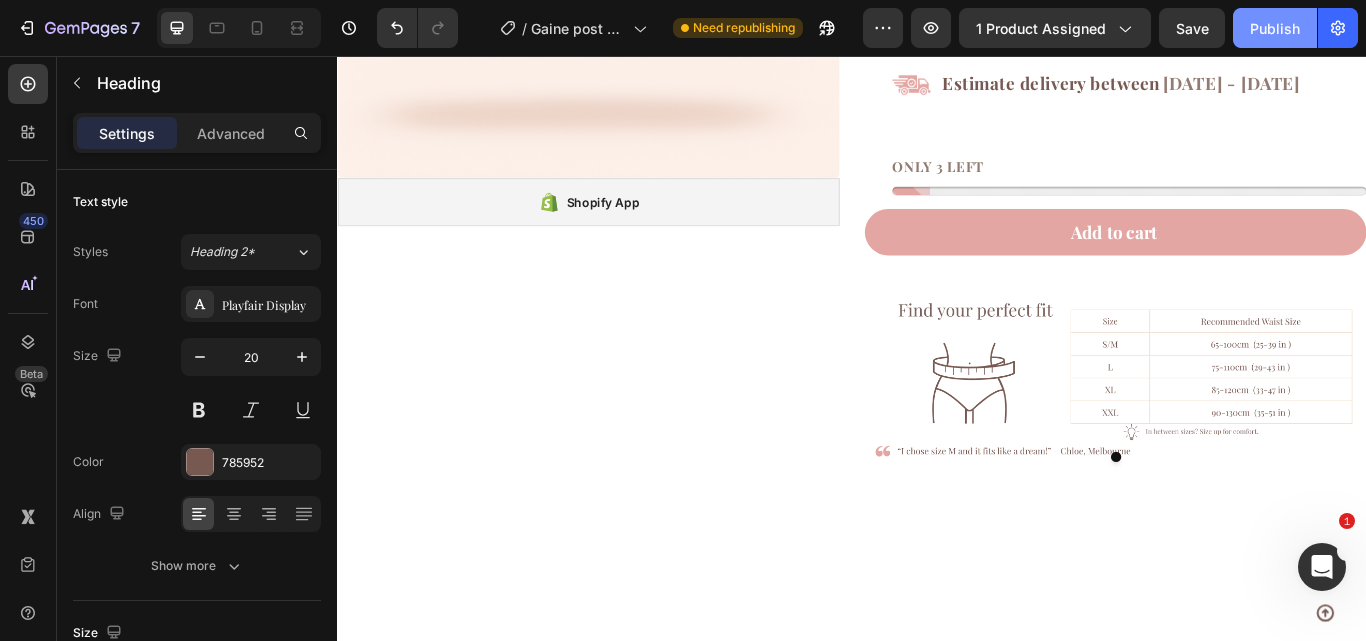 click on "Publish" at bounding box center (1275, 28) 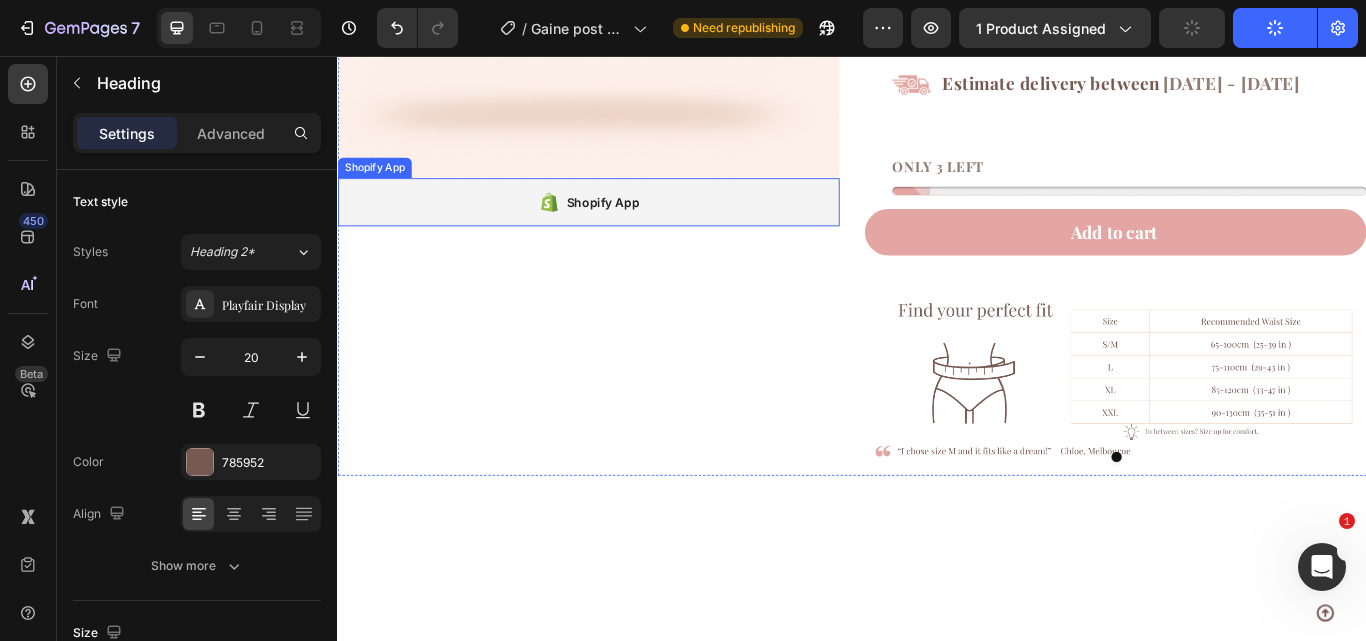 click on "Shopify App" at bounding box center (646, 227) 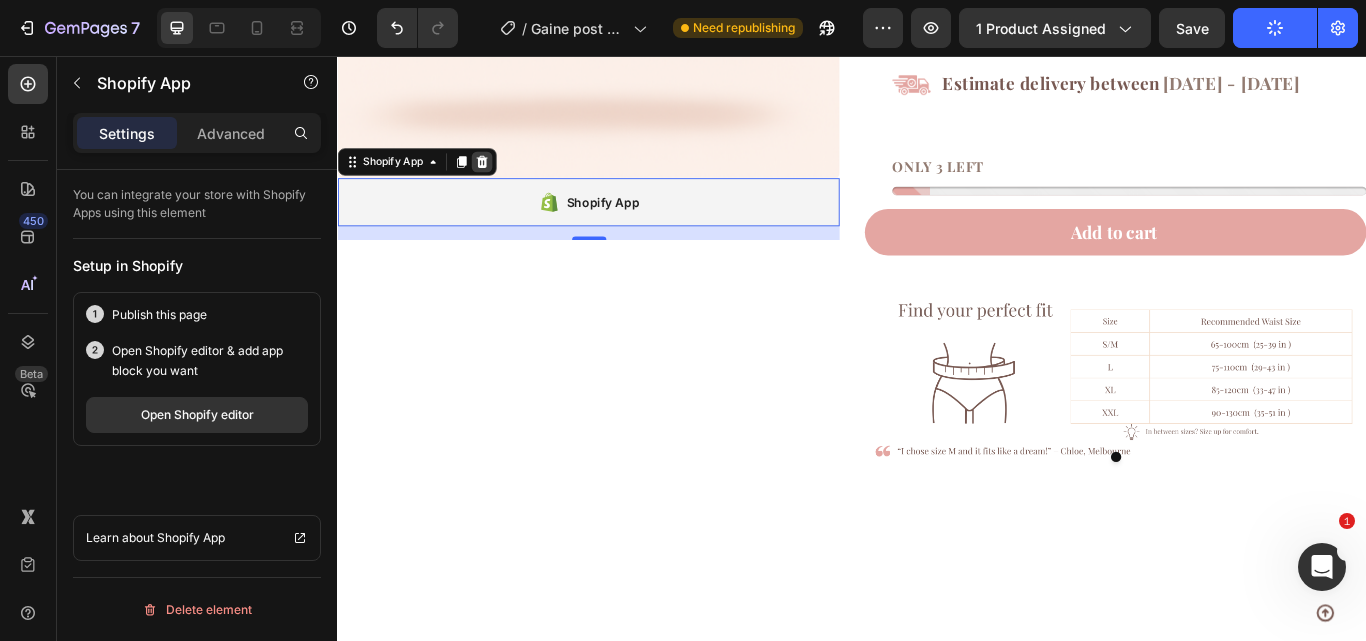 click 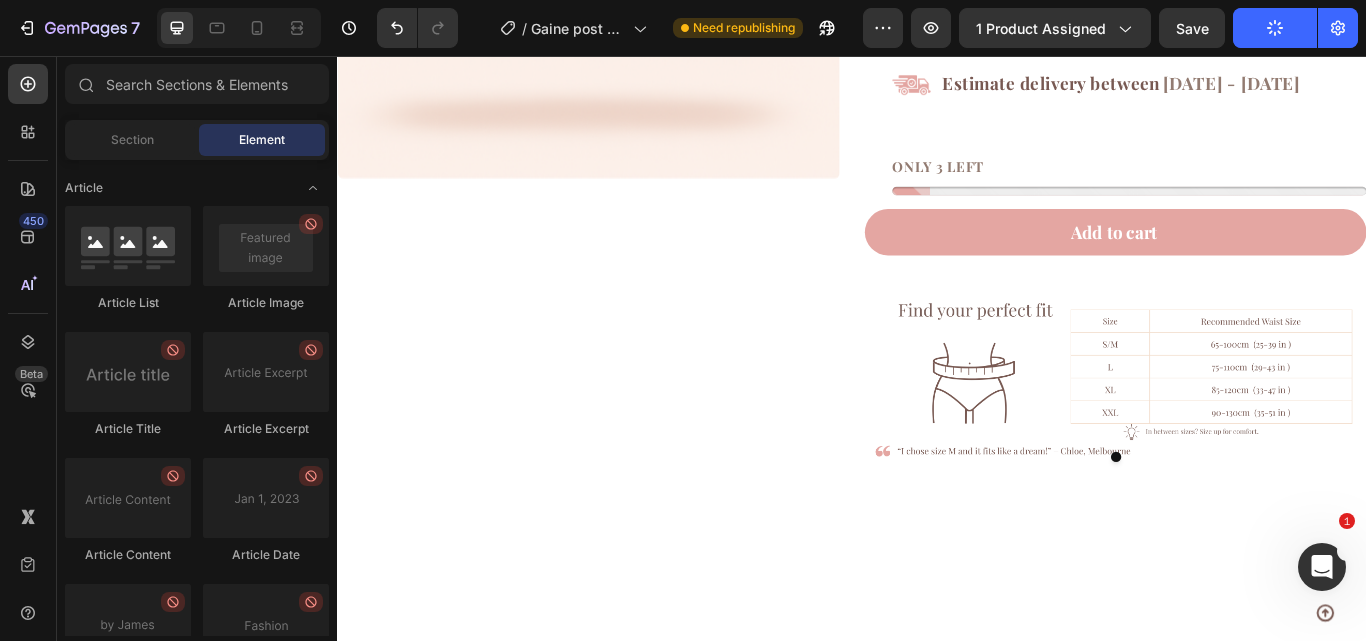 scroll, scrollTop: 5582, scrollLeft: 0, axis: vertical 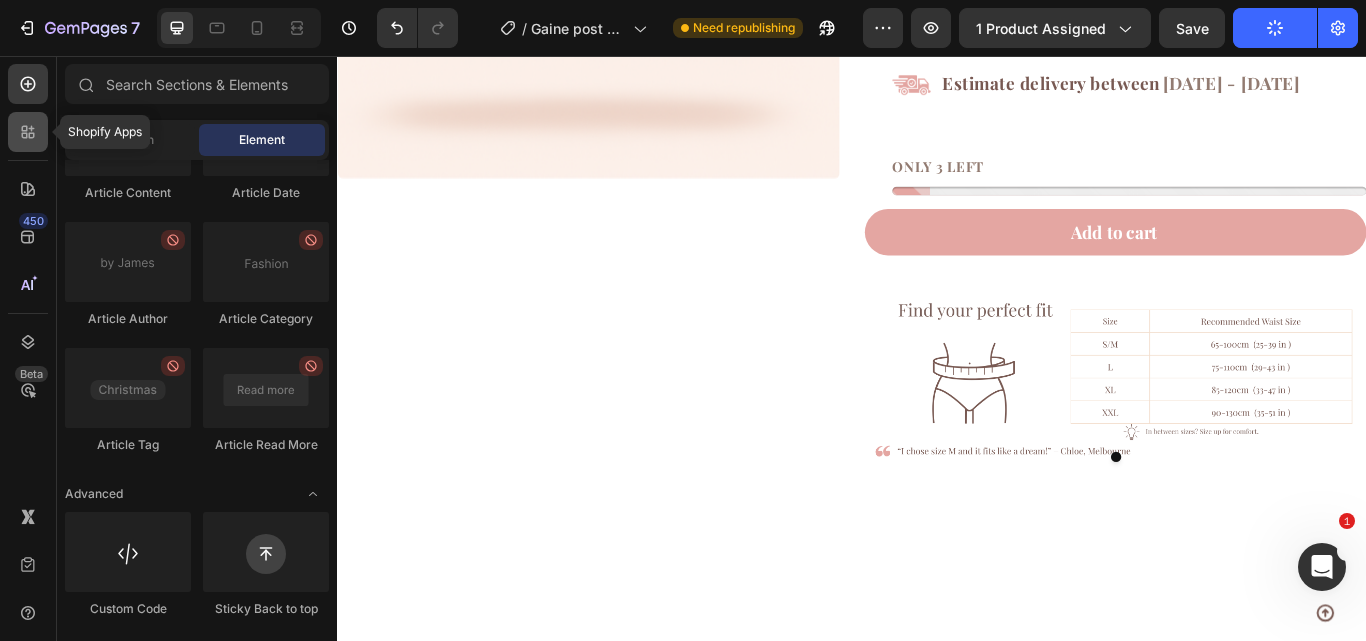 click 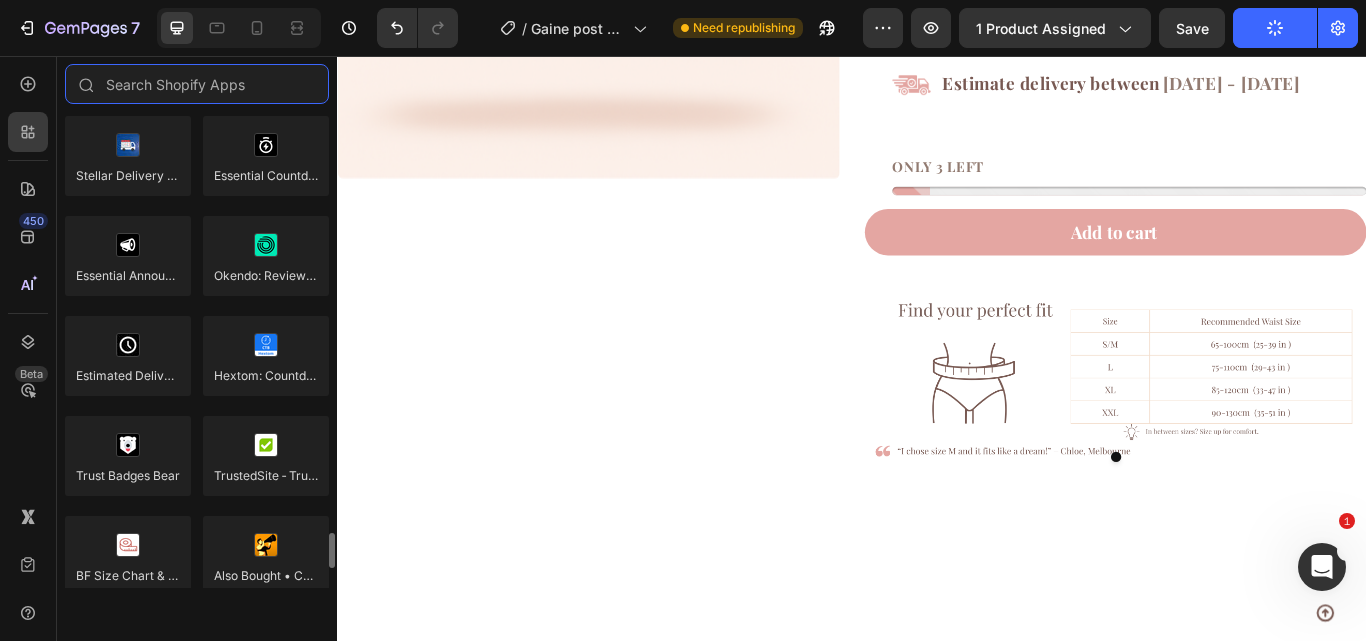 scroll, scrollTop: 5846, scrollLeft: 0, axis: vertical 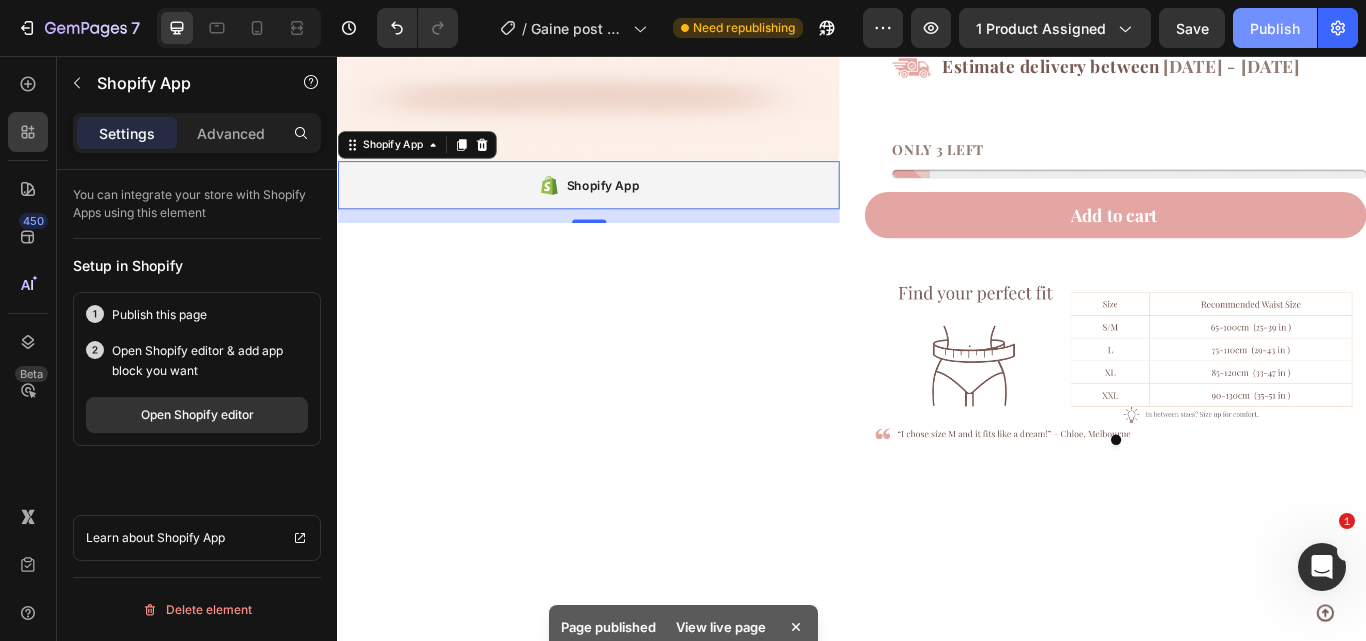 click on "Publish" 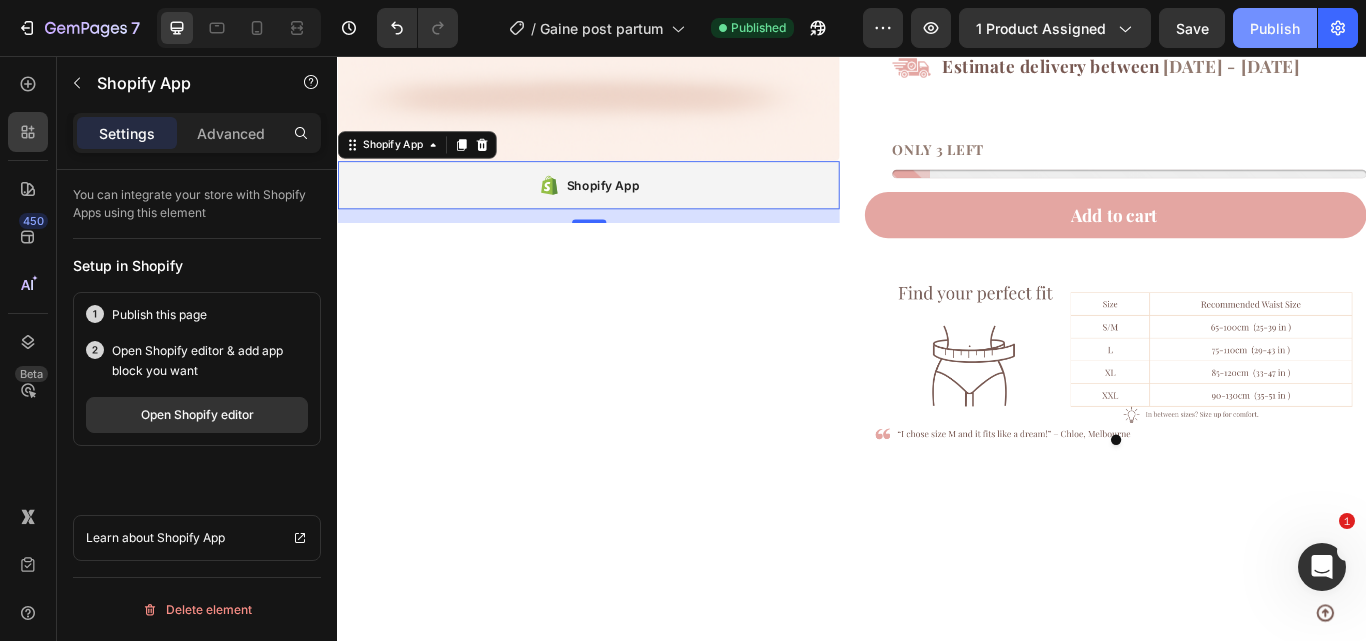 click on "Publish" 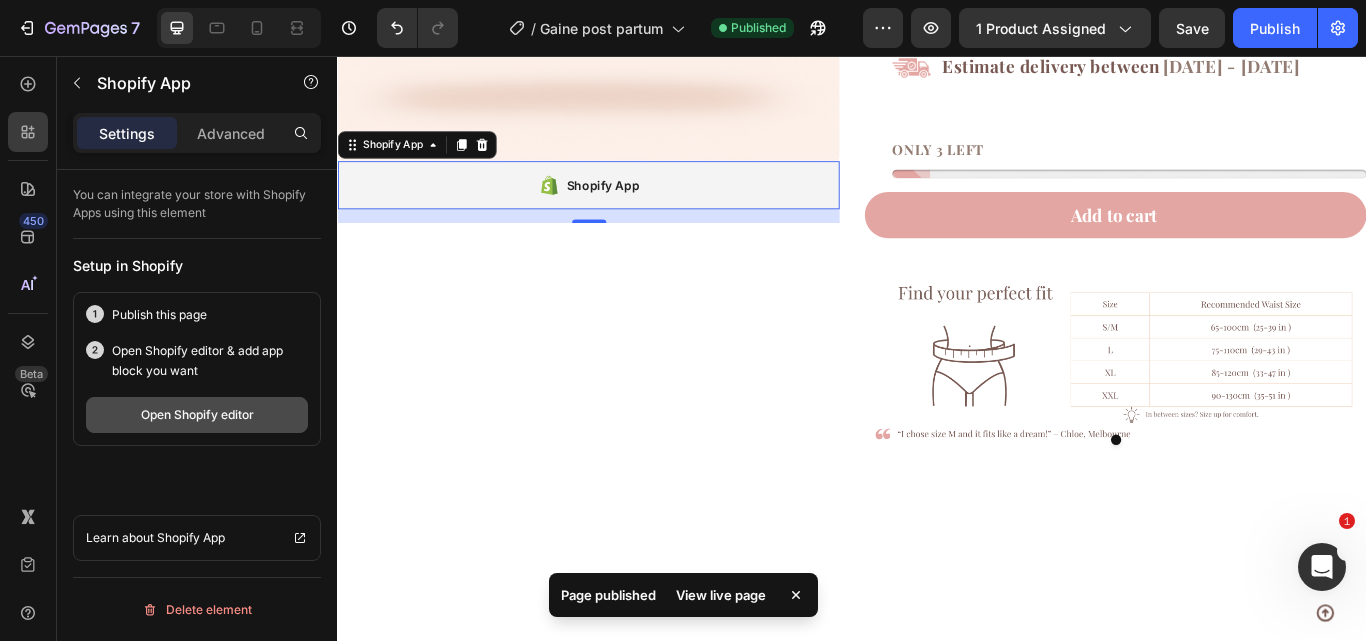click on "Open Shopify editor" at bounding box center (197, 415) 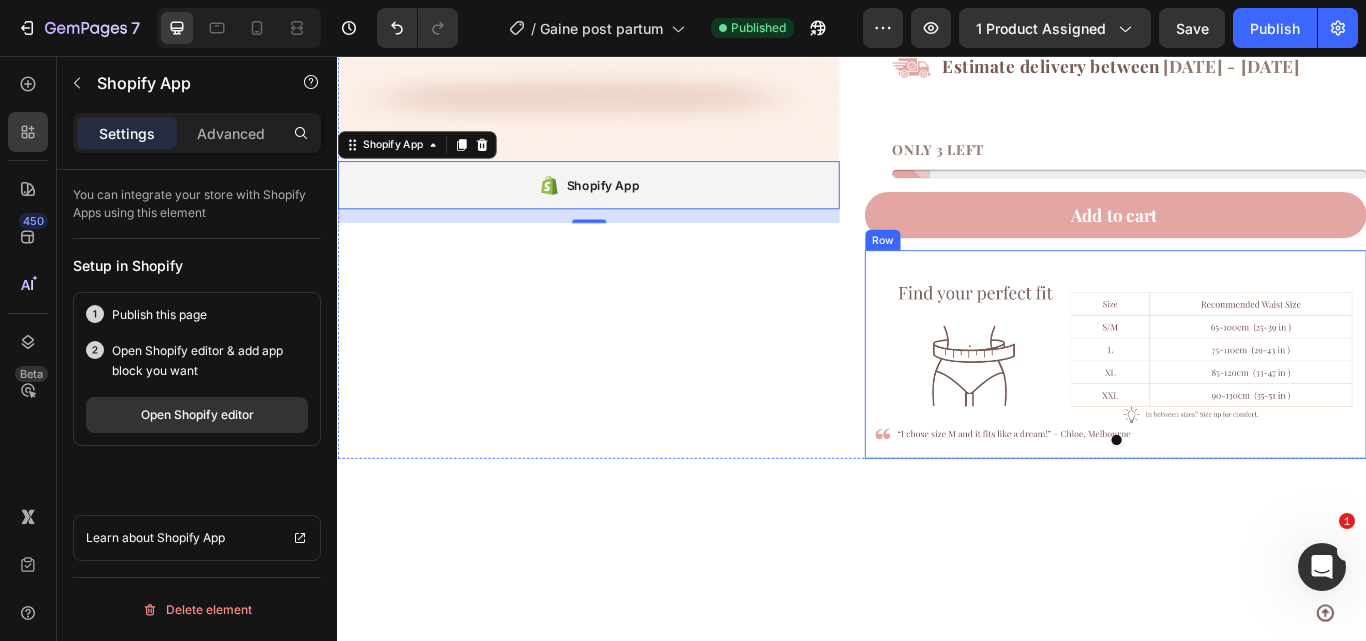 drag, startPoint x: 1139, startPoint y: 291, endPoint x: 935, endPoint y: 264, distance: 205.779 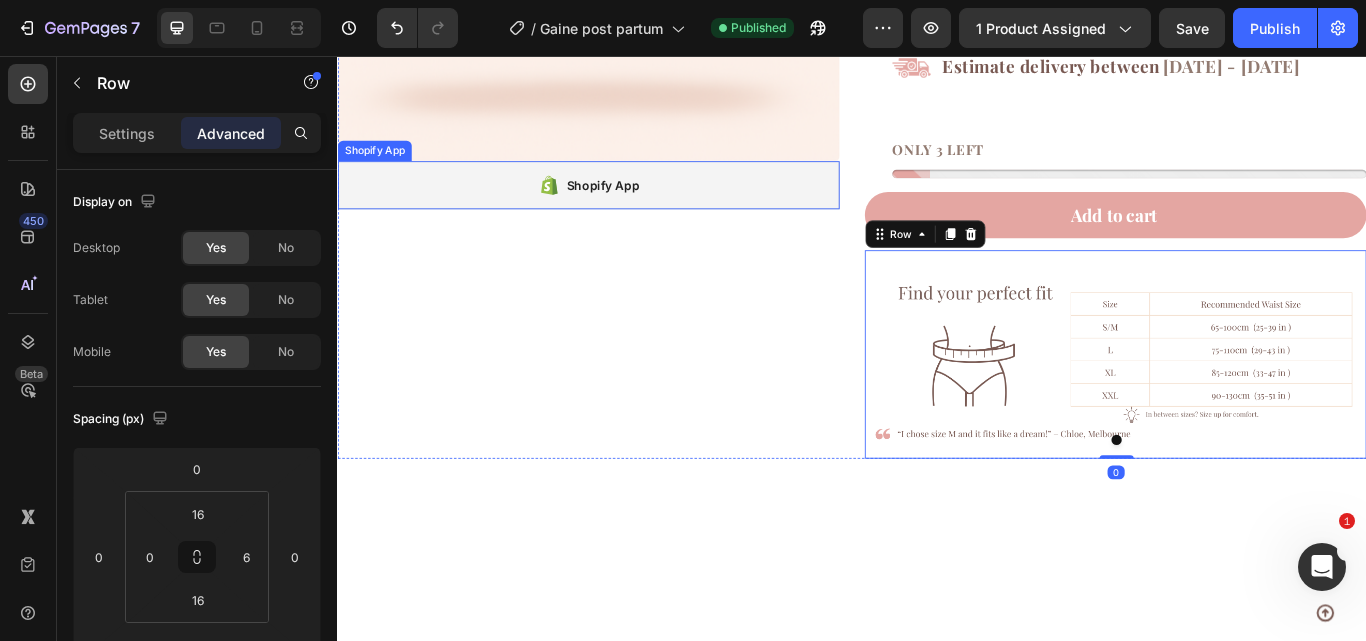 click on "Shopify App" at bounding box center (629, 207) 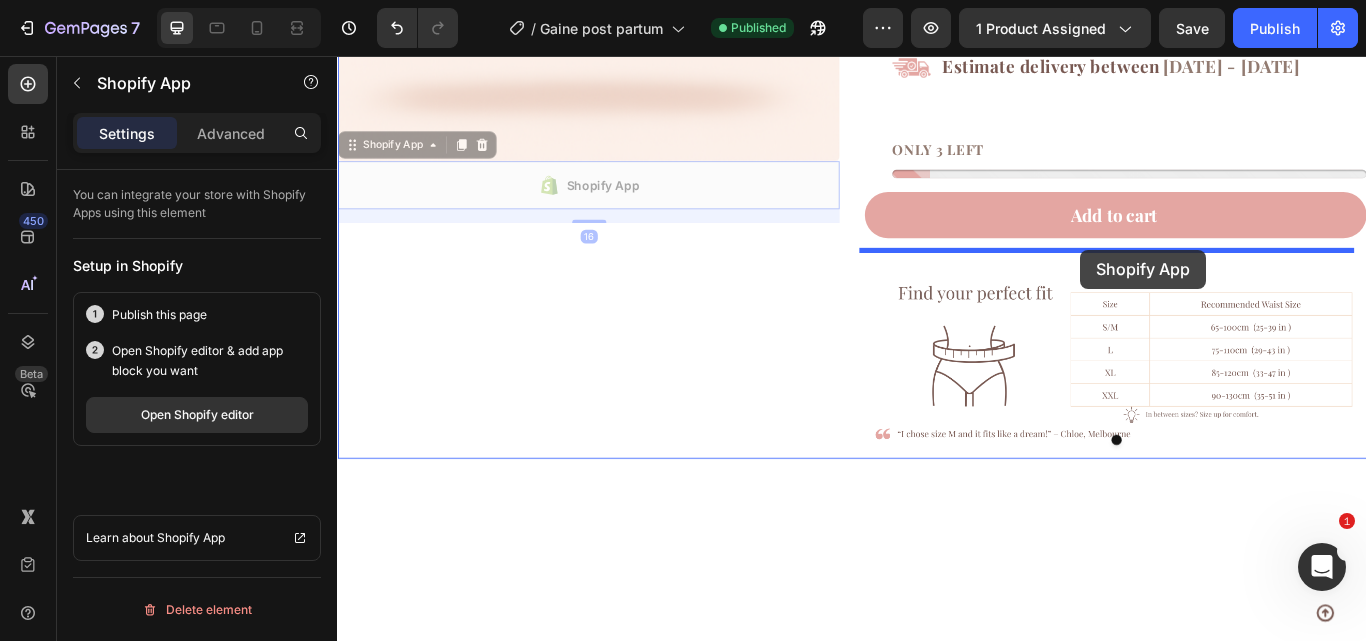 drag, startPoint x: 356, startPoint y: 151, endPoint x: 1191, endPoint y: 291, distance: 846.6552 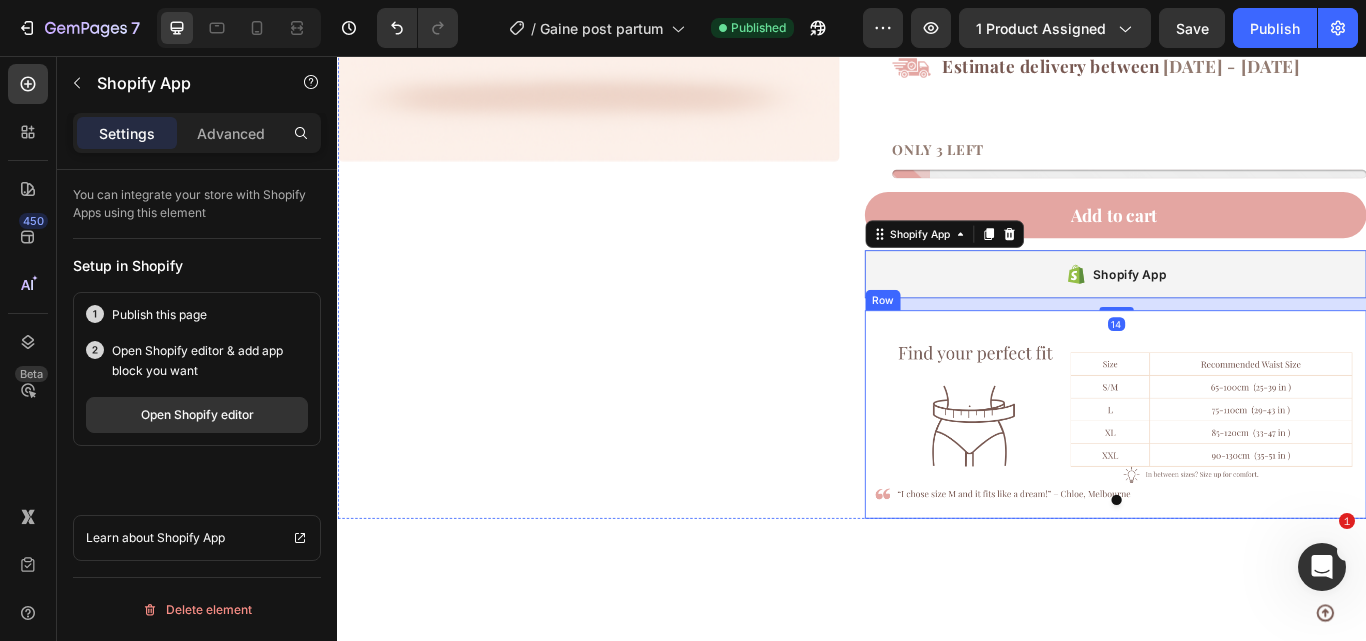 click on "Image Row" at bounding box center [1244, 474] 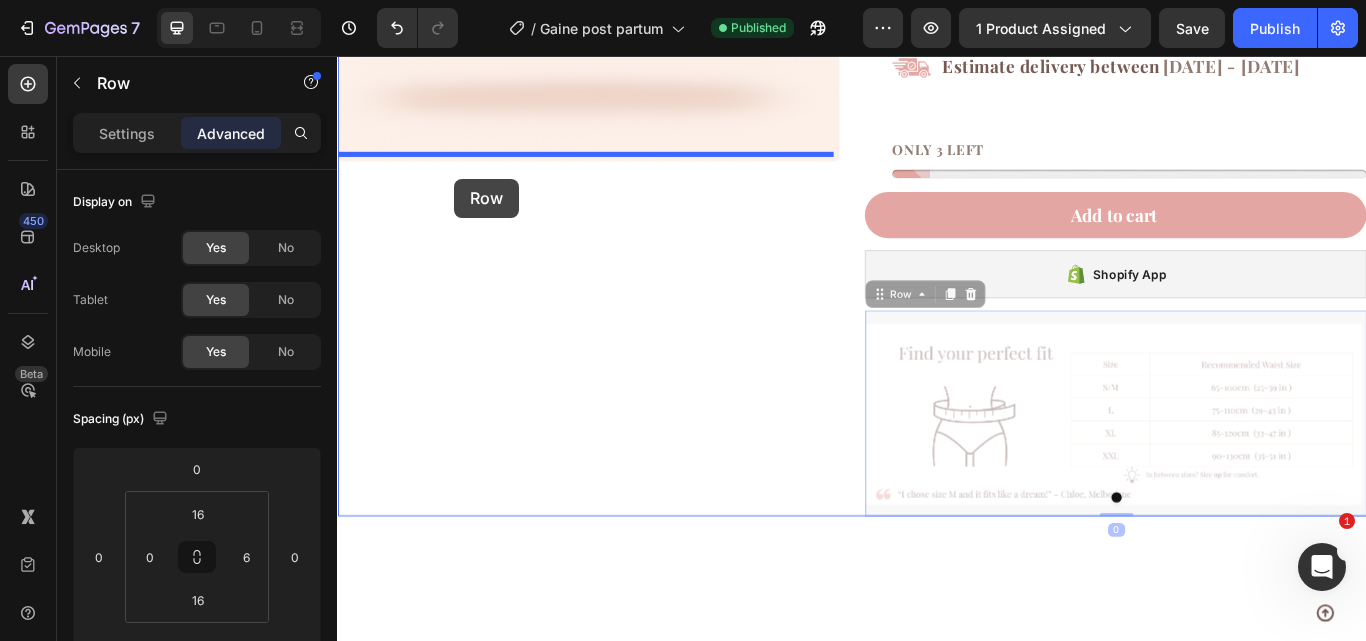 drag, startPoint x: 967, startPoint y: 339, endPoint x: 473, endPoint y: 199, distance: 513.45496 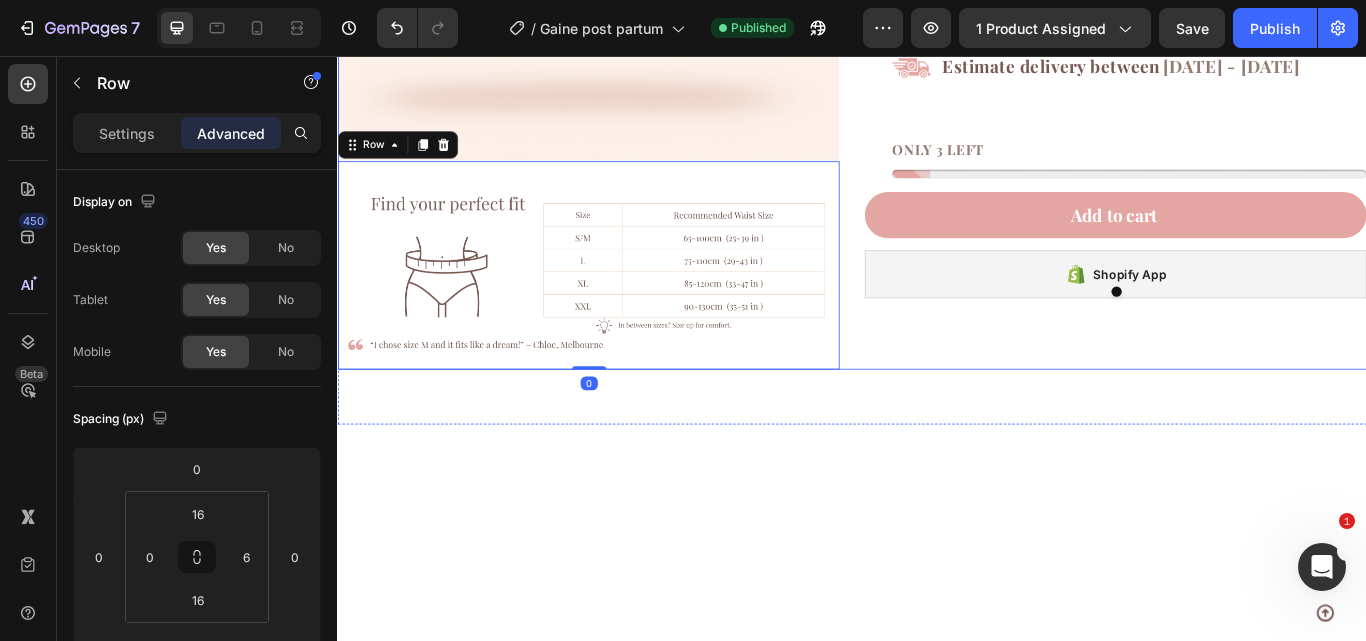 scroll, scrollTop: 3456, scrollLeft: 0, axis: vertical 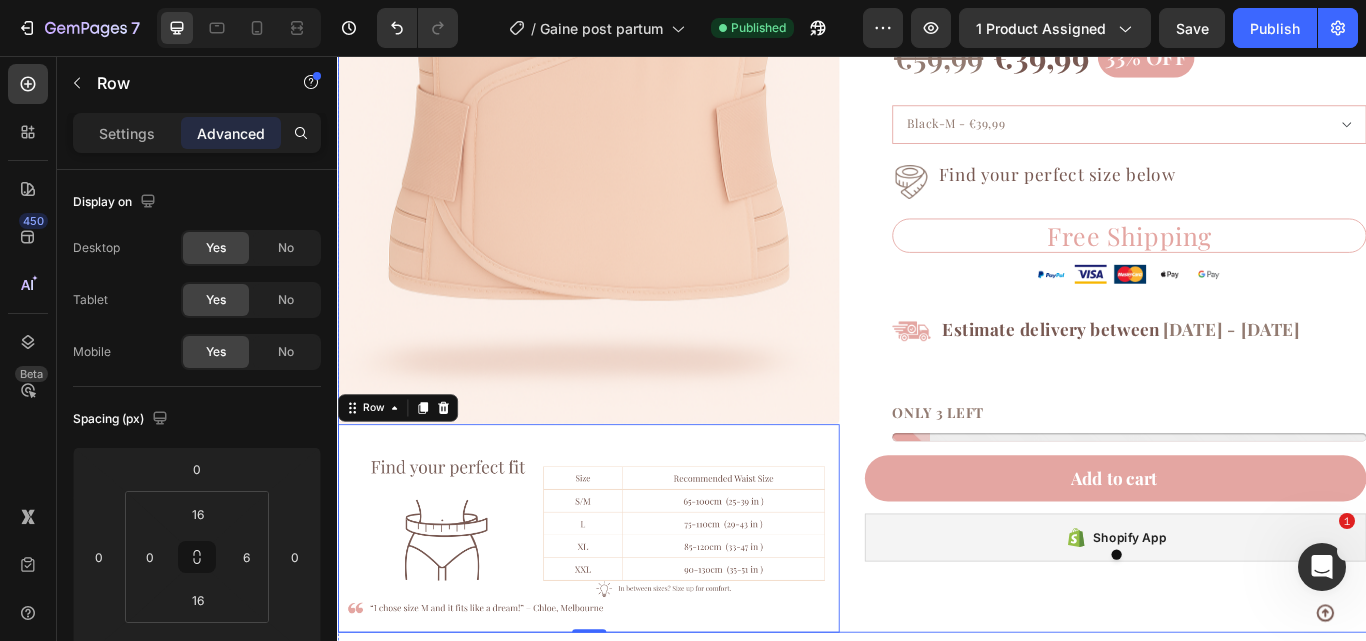 click on "Product Images Image Row   0 Corset Postpartum Product Title Judge.me - Preview Badge (Stars) Judge.me [PRICE] Product Price Product Price [PRICE] Product Price Product Price [PERCENTAGE] off Product Badge Row   Black-[SIZE] - [PRICE]  Pink-[SIZE] - [PRICE]  Black-[SIZE] - [PRICE]  Black-[SIZE] - [PRICE]  Apricot-[SIZE] - [PRICE]  Apricot-[SIZE] - [PRICE]  Pink-[SIZE] - [PRICE]  Pink-[SIZE] - [PRICE]  Apricot-[SIZE] - [PRICE]  Product Variants & Swatches
1
Product Quantity Row Image Find your perfect size below Heading Row Free Shipping Heading Row Image Image Image Image Image Row Row Image
Estimate delivery between
[DATE] - [DATE]
Delivery Date Row  ONLY 3 LEFT Stock Counter Row Add to cart Add to Cart
Shopify App Shopify App
Image
Carousel Row Product" at bounding box center [937, 315] 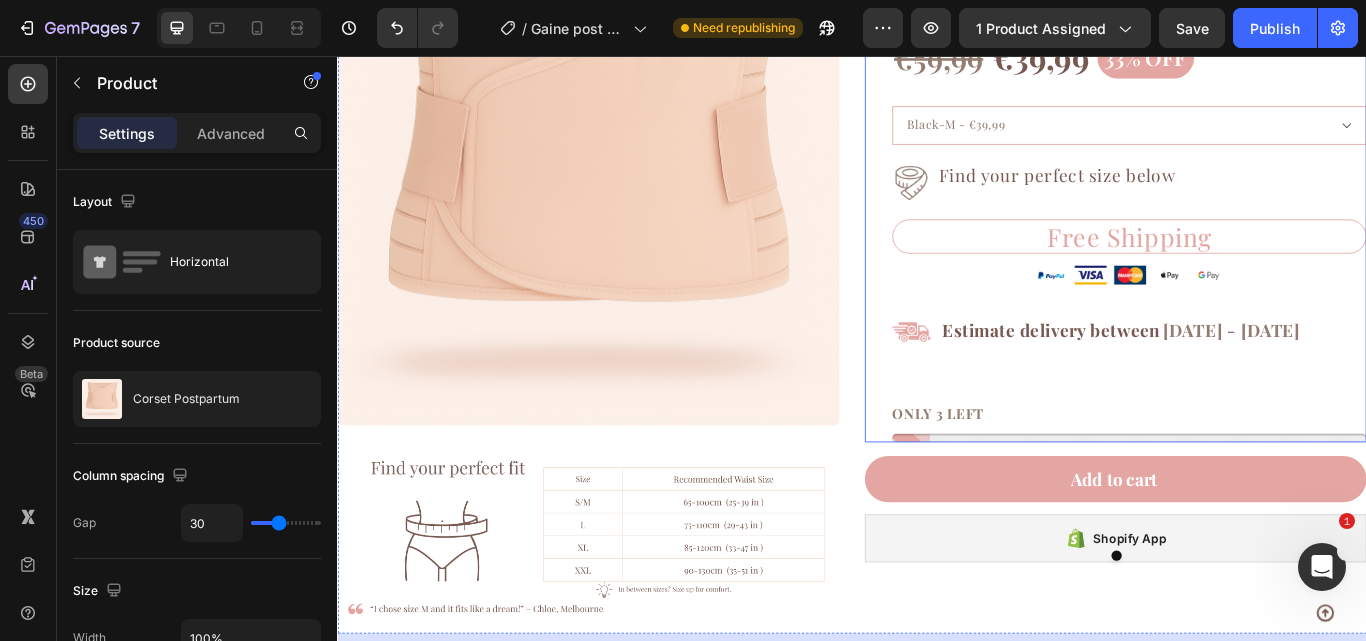 scroll, scrollTop: 3471, scrollLeft: 0, axis: vertical 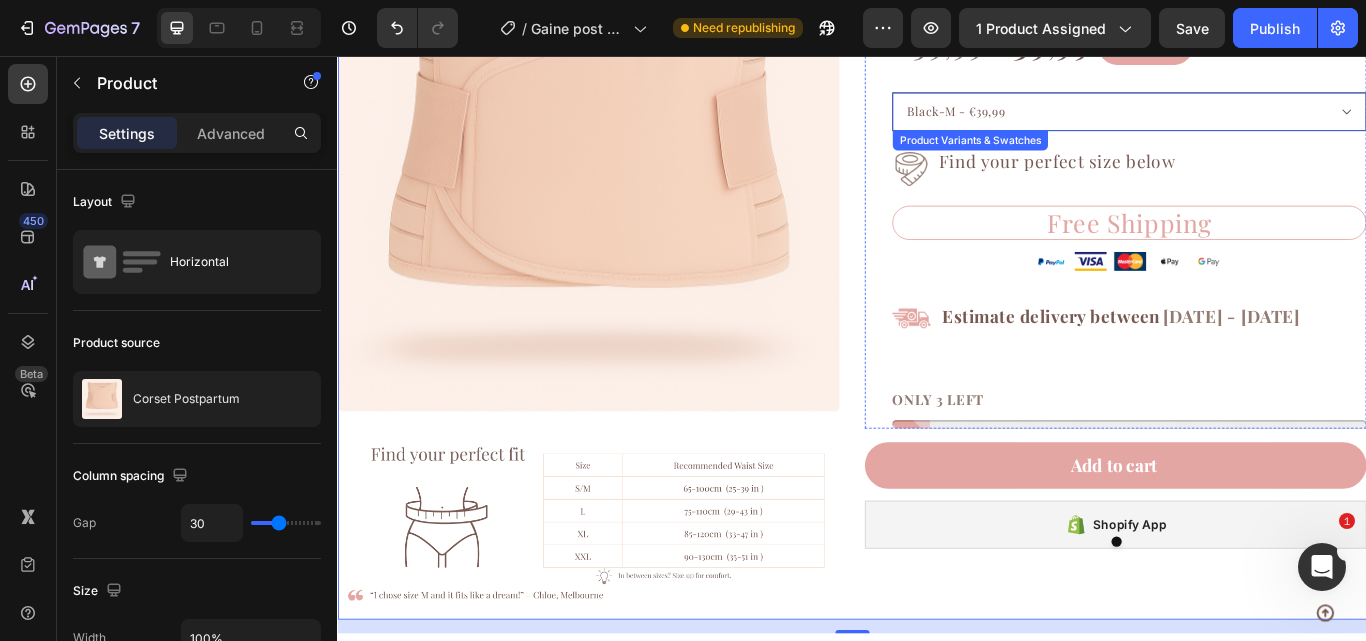 click on "Black-M - €39,99  Pink-XL - €39,99  Black-XL - €39,99  Black-L - €39,99  Apricot-XL - €39,99  Apricot-L - €39,99  Pink-L - €39,99  Pink-M - €39,99  Apricot-M - €39,99" at bounding box center [1260, 121] 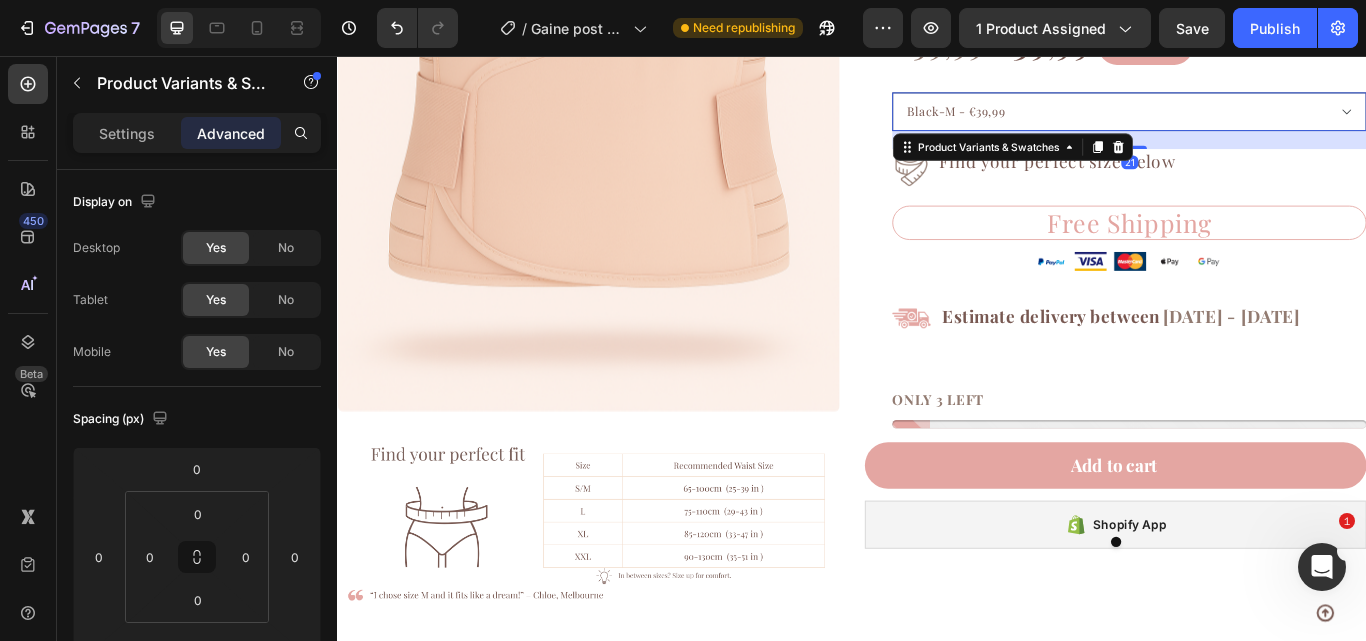 click on "Black-M - €39,99  Pink-XL - €39,99  Black-XL - €39,99  Black-L - €39,99  Apricot-XL - €39,99  Apricot-L - €39,99  Pink-L - €39,99  Pink-M - €39,99  Apricot-M - €39,99" at bounding box center (1260, 121) 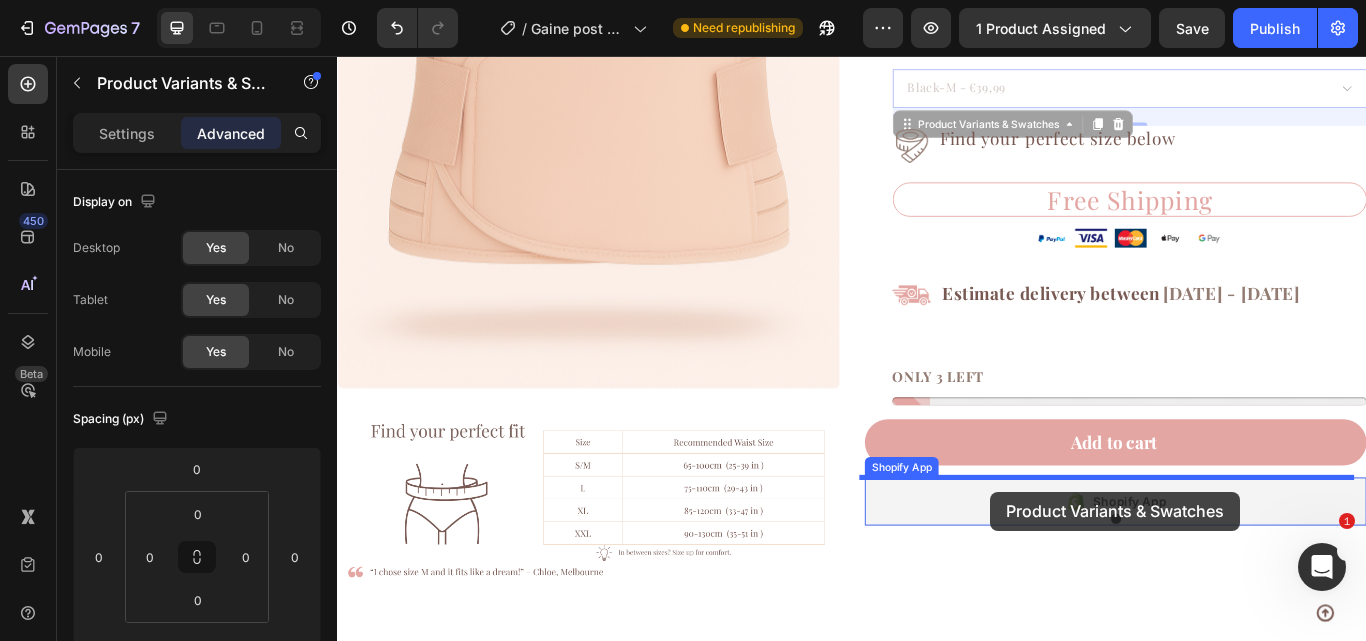 scroll, scrollTop: 3510, scrollLeft: 0, axis: vertical 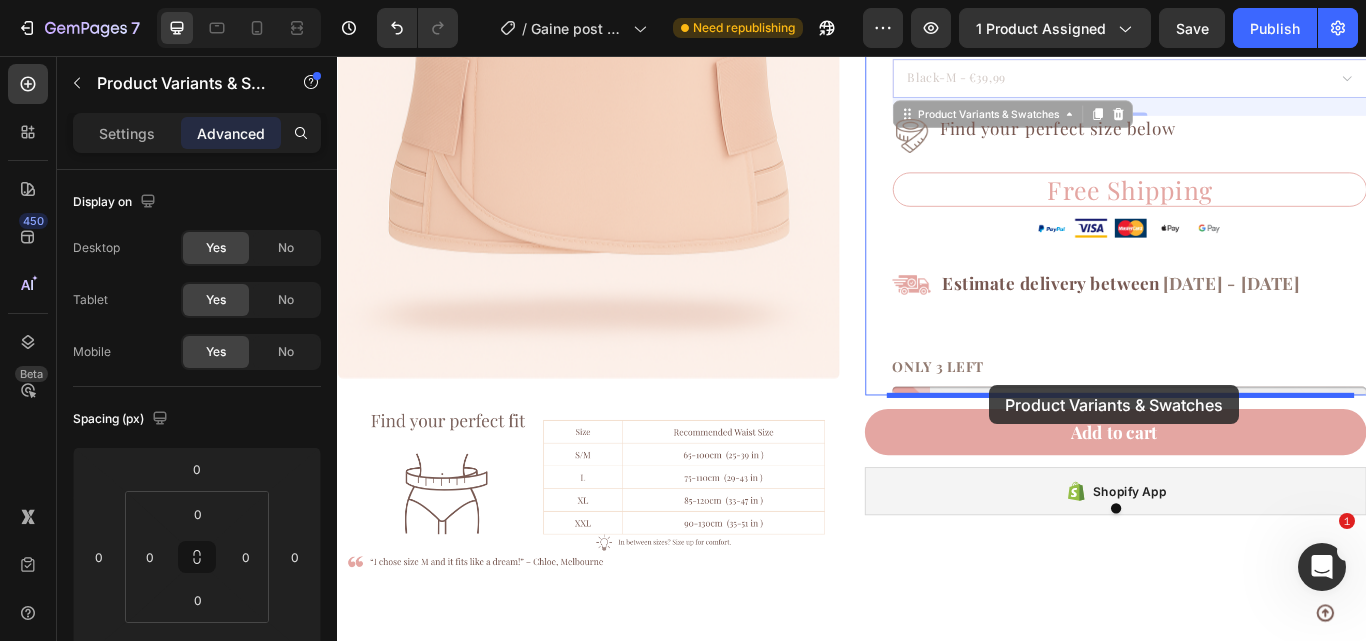 drag, startPoint x: 994, startPoint y: 162, endPoint x: 1097, endPoint y: 440, distance: 296.46753 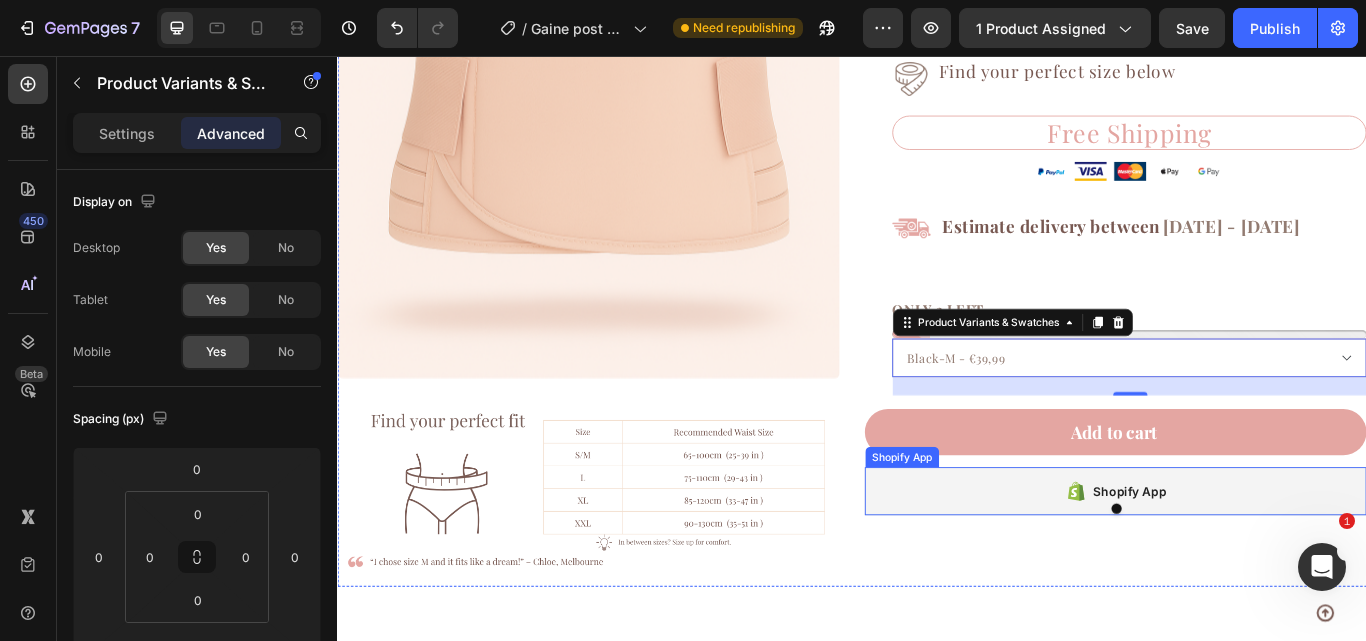 click on "Shopify App" at bounding box center [1244, 564] 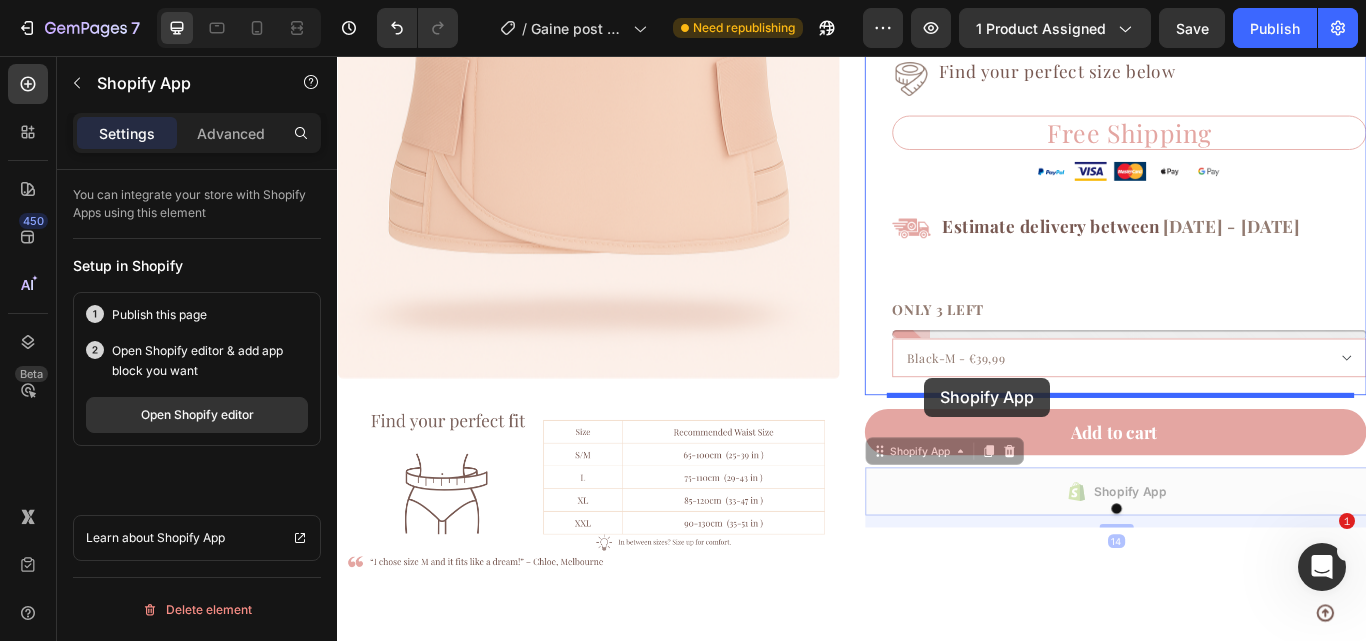 drag, startPoint x: 966, startPoint y: 524, endPoint x: 1019, endPoint y: 437, distance: 101.87247 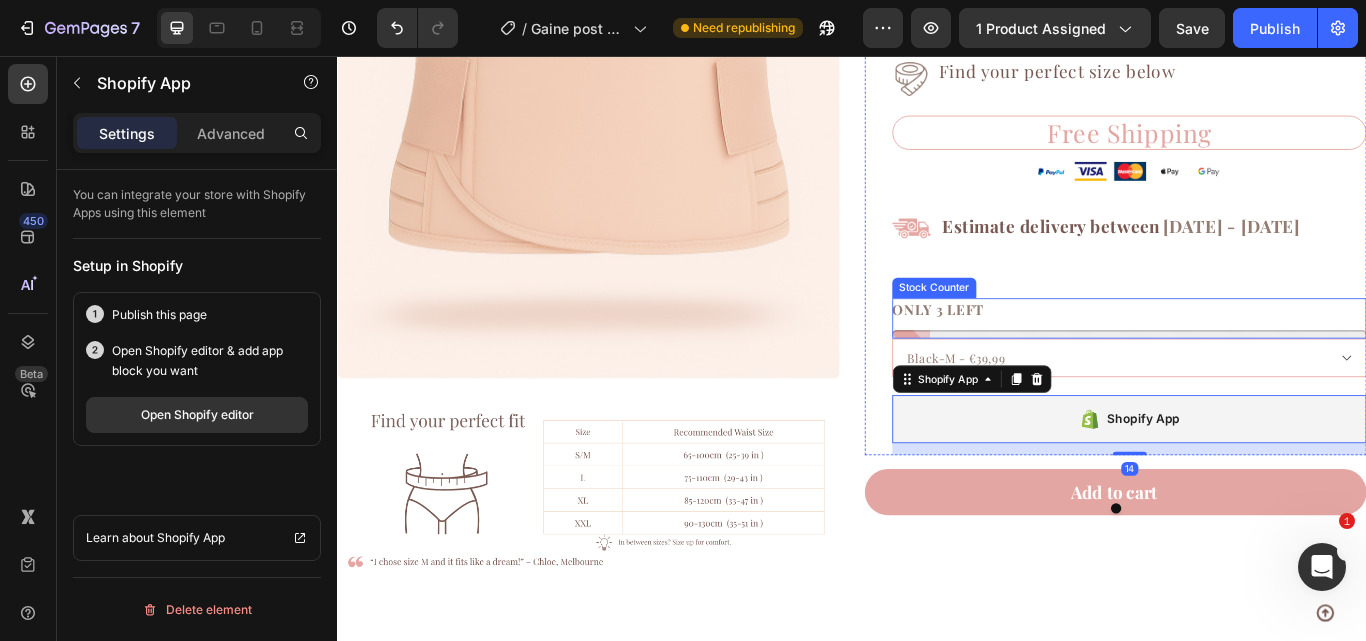 click on "ONLY 3 LEFT" at bounding box center (1260, 353) 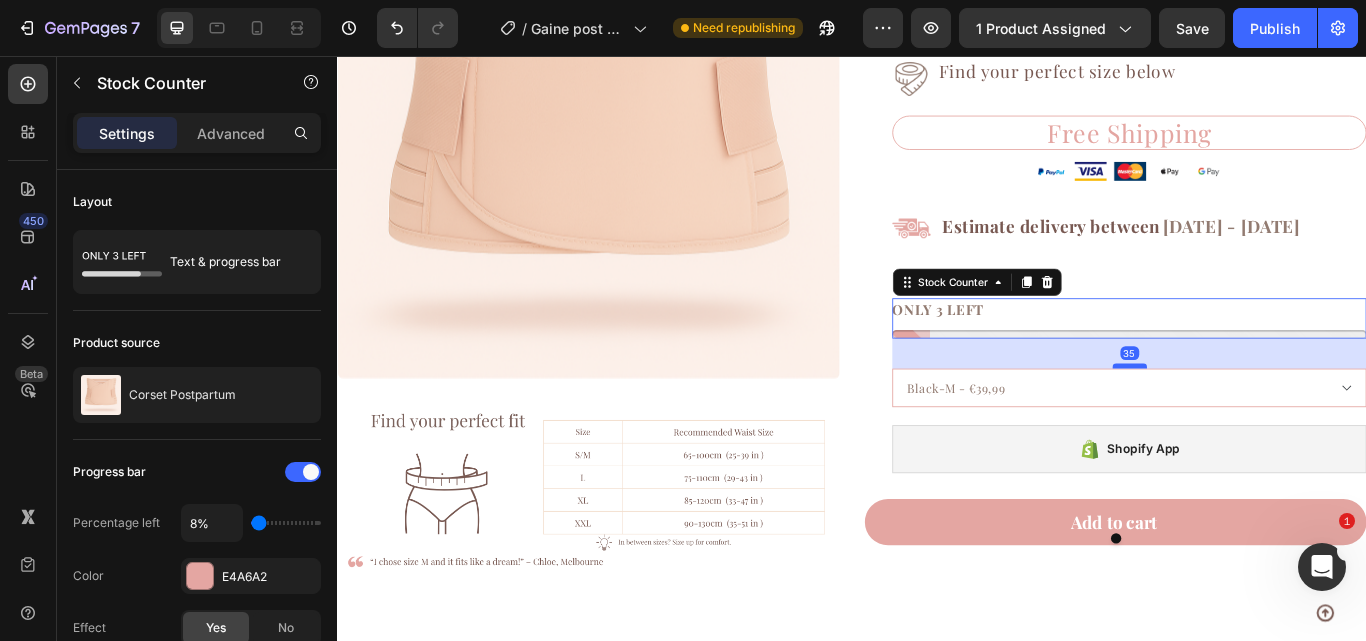 drag, startPoint x: 1251, startPoint y: 383, endPoint x: 1241, endPoint y: 418, distance: 36.40055 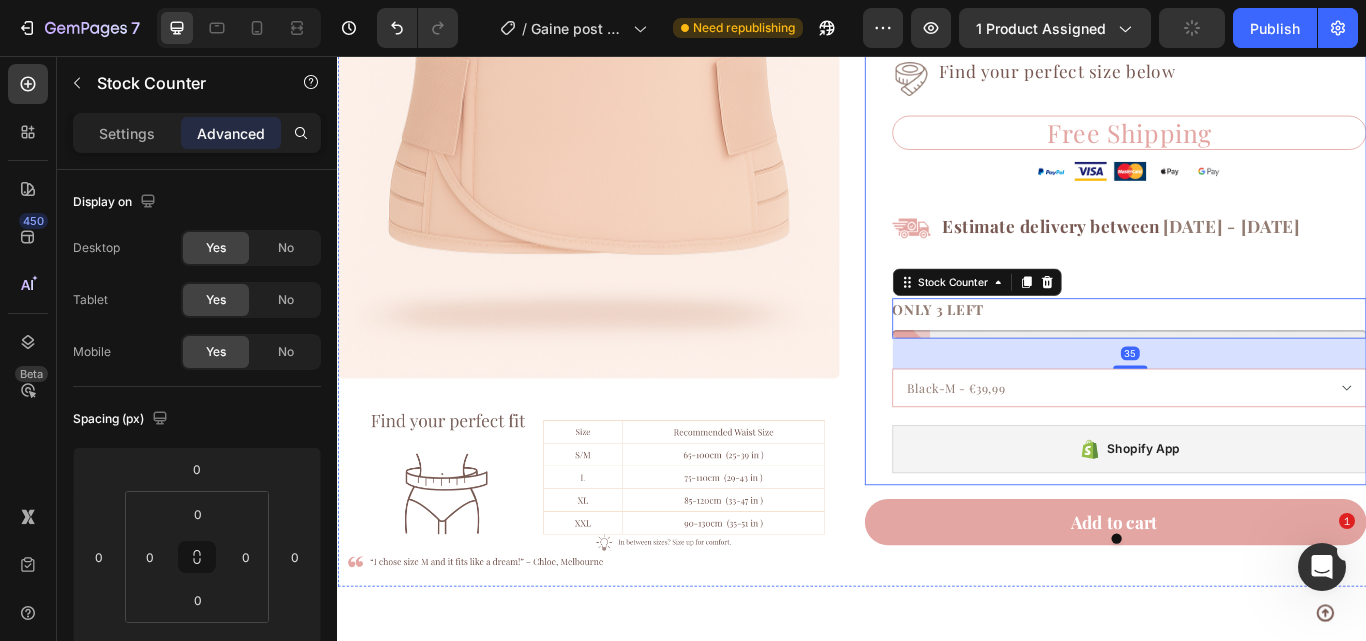 click on "Corset Postpartum Product Title Judge.me - Preview Badge (Stars) Judge.me [PRICE] Product Price Product Price [PRICE] Product Price Product Price [PERCENTAGE] off Product Badge Row Find your perfect size below Heading   0   Black-[SIZE] - [PRICE]  Pink-[SIZE] - [PRICE]  Black-[SIZE] - [PRICE]  Black-[SIZE] - [PRICE]  Apricot-[SIZE] - [PRICE]  Apricot-[SIZE] - [PRICE]  Pink-[SIZE] - [PRICE]  Pink-[SIZE] - [PRICE]  Apricot-[SIZE] - [PRICE]  Product Variants & Swatches
Shopify App Shopify App" at bounding box center (1260, 202) 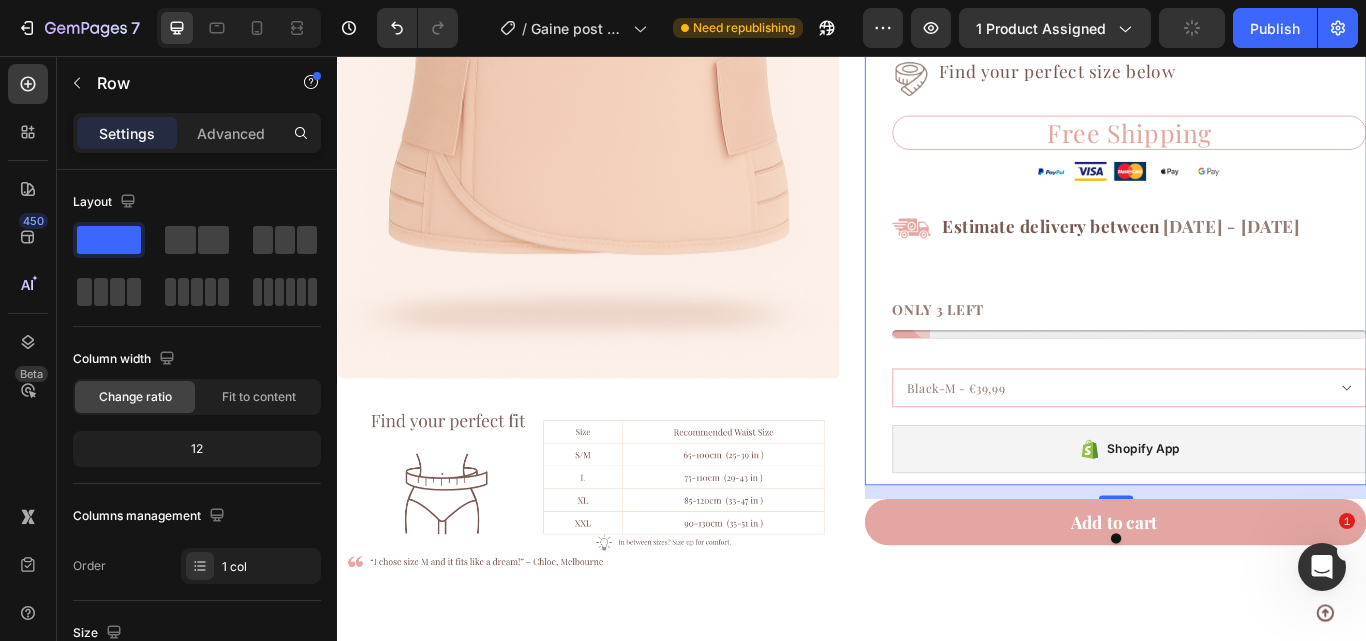 scroll, scrollTop: 3287, scrollLeft: 0, axis: vertical 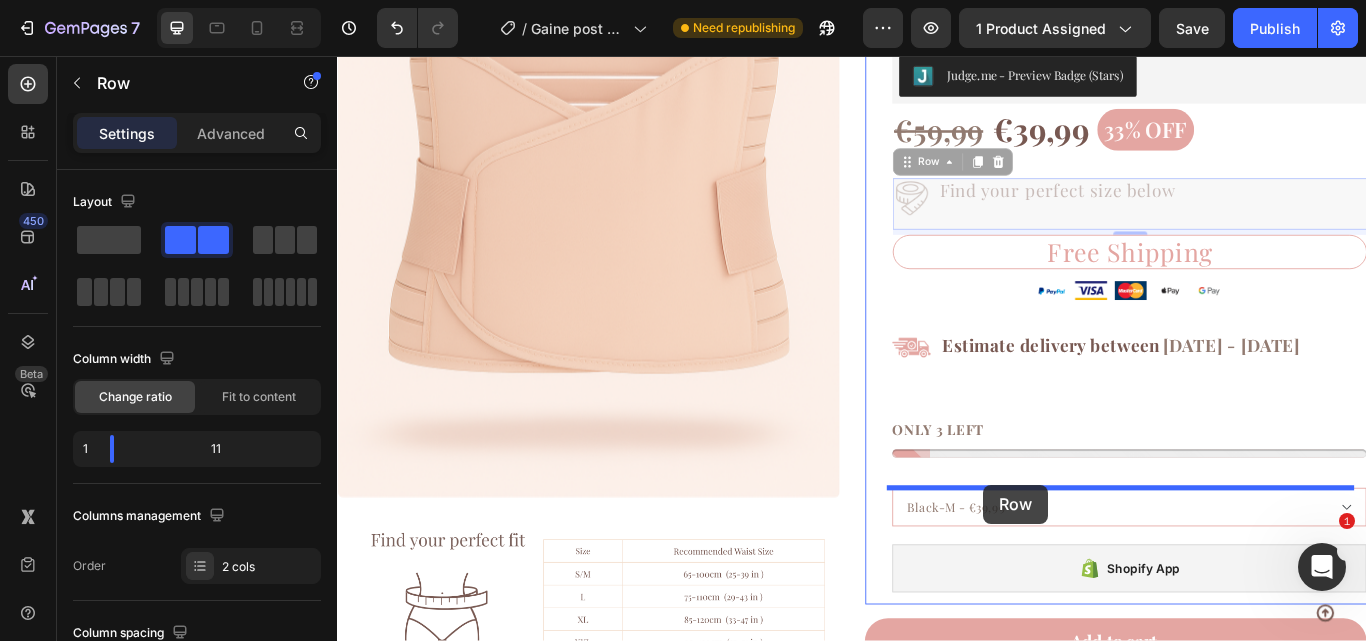 drag, startPoint x: 998, startPoint y: 178, endPoint x: 1090, endPoint y: 551, distance: 384.17834 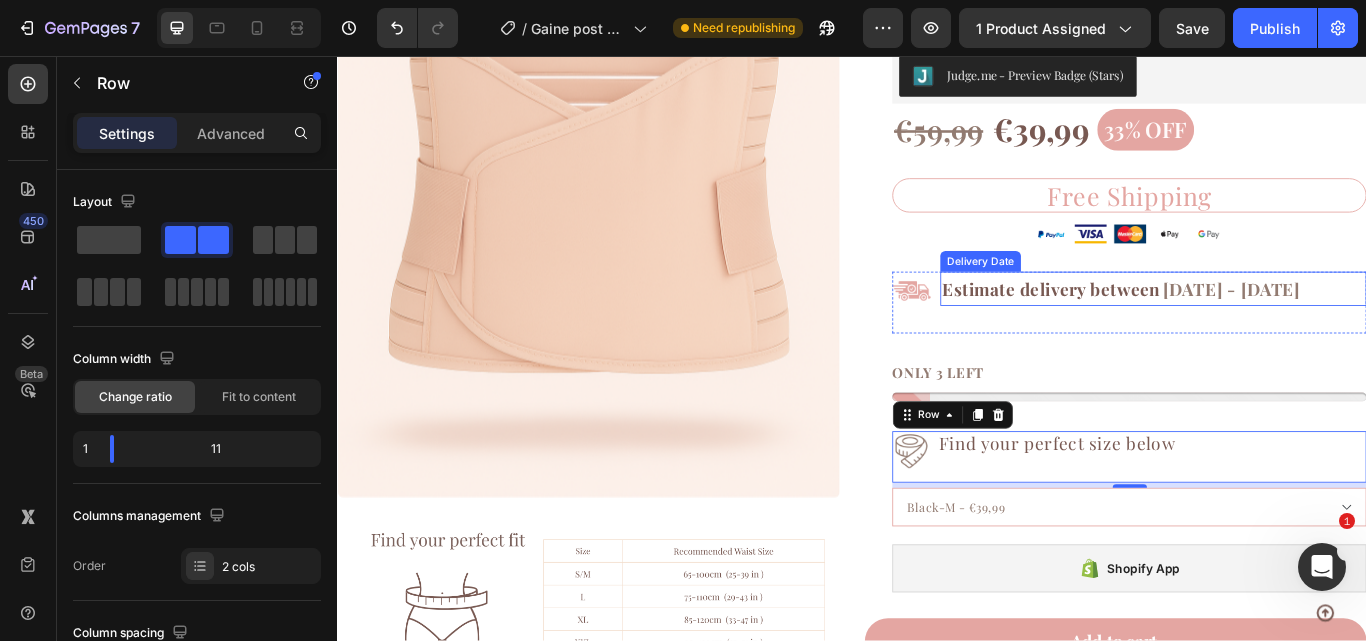 click on "Estimate delivery between" at bounding box center [1169, 327] 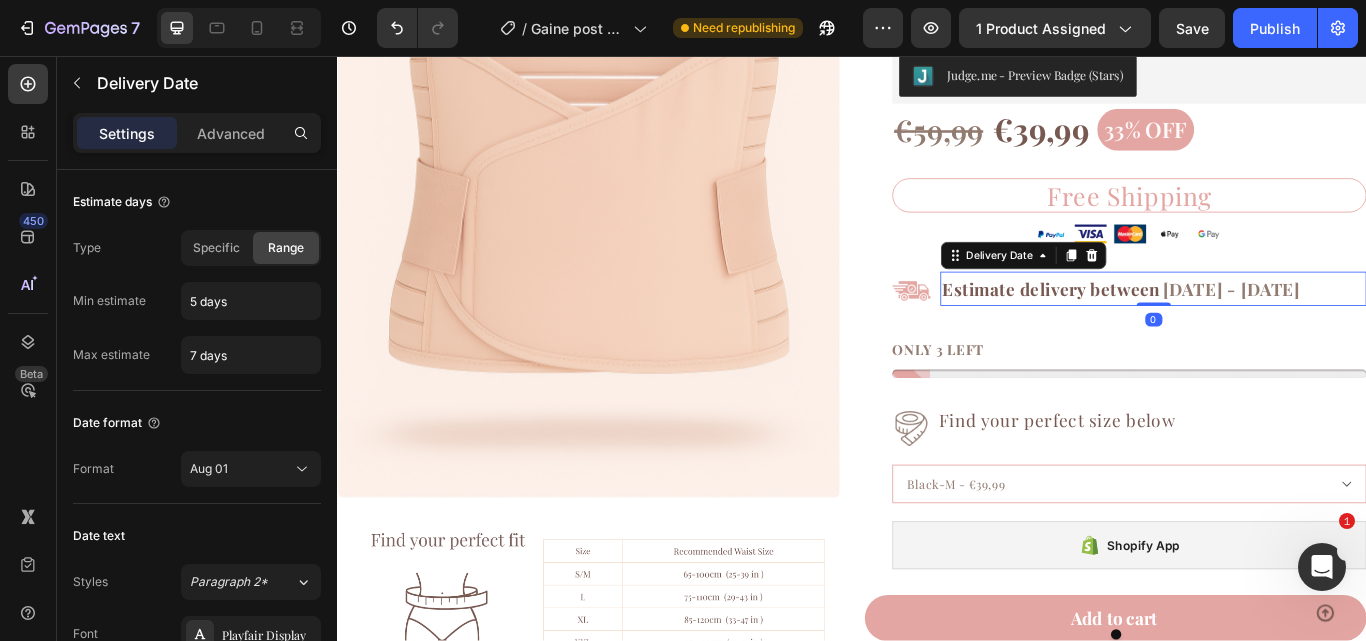drag, startPoint x: 1273, startPoint y: 375, endPoint x: 1432, endPoint y: 148, distance: 277.14618 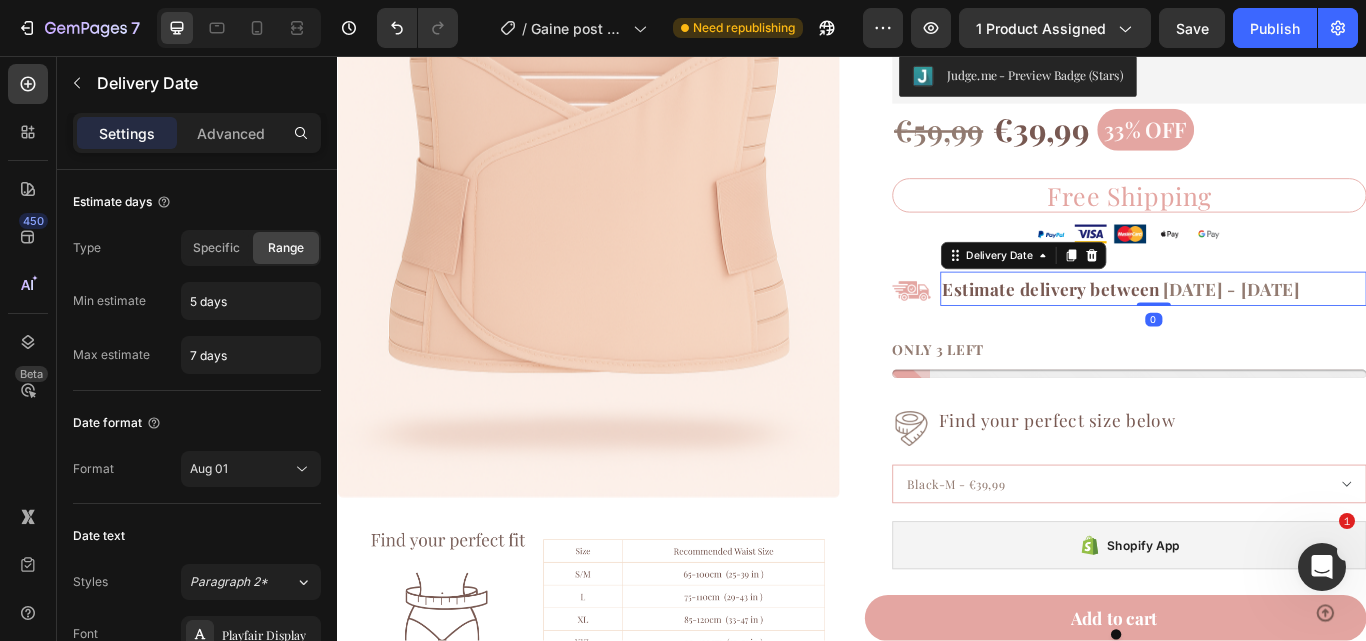 click on "Estimate delivery between
Aug 07 - Aug 09
Delivery Date   0" at bounding box center (1288, 328) 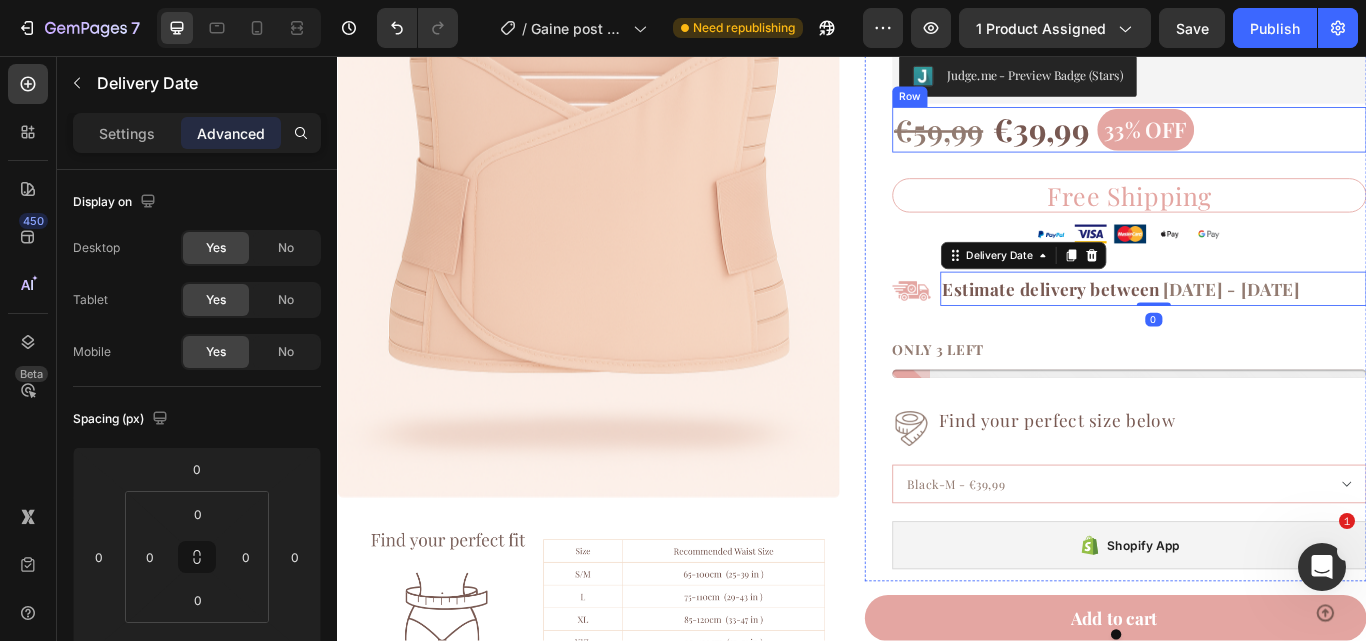 click on "[PRICE] Product Price Product Price [PRICE] Product Price Product Price [PERCENTAGE] off Product Badge Row" at bounding box center [1260, 142] 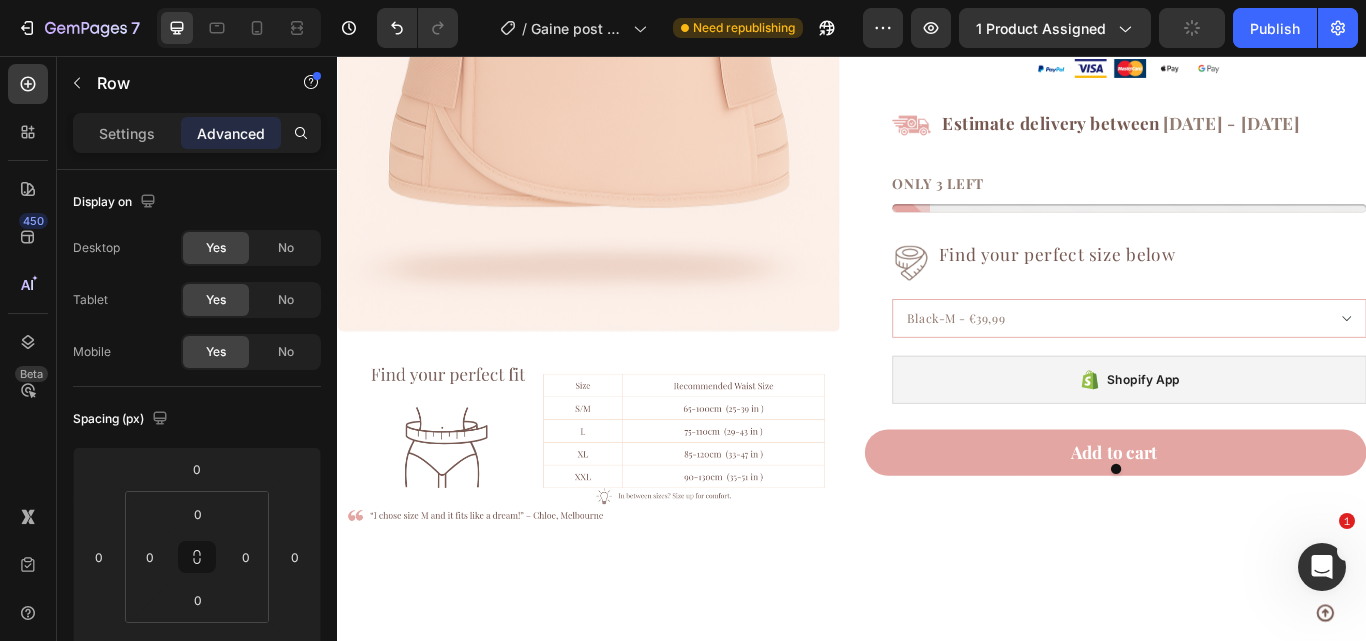 scroll, scrollTop: 3249, scrollLeft: 0, axis: vertical 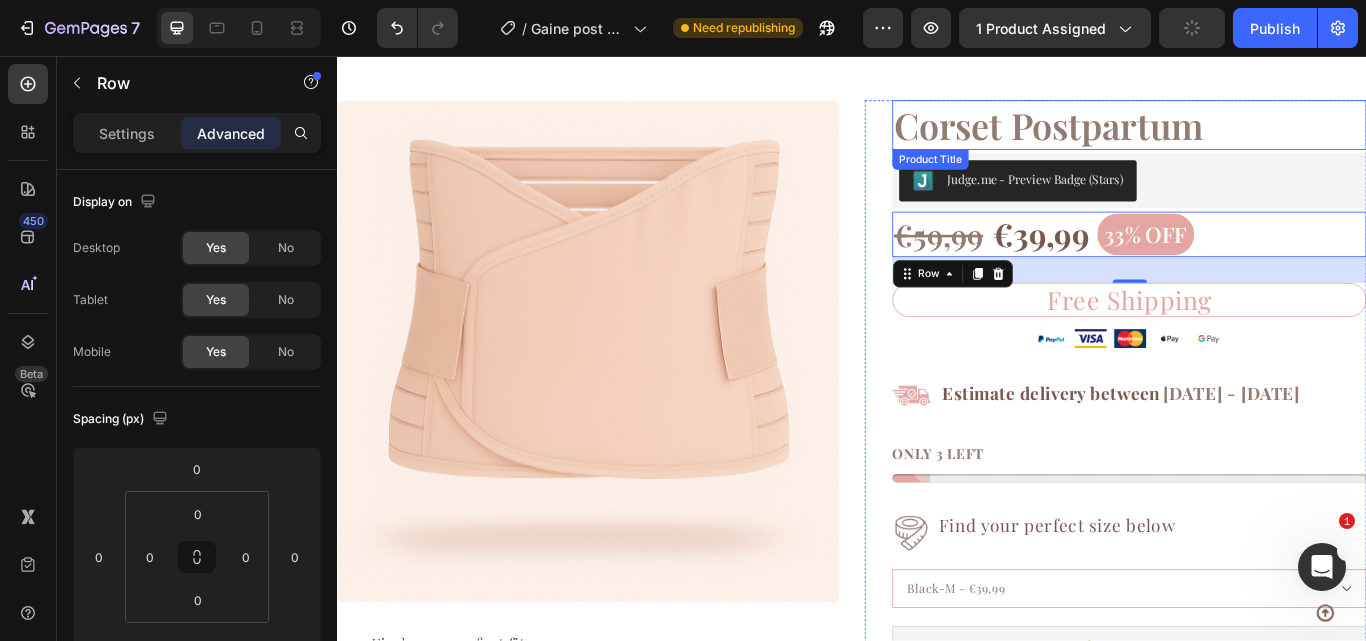 click on "Corset Postpartum" at bounding box center [1260, 137] 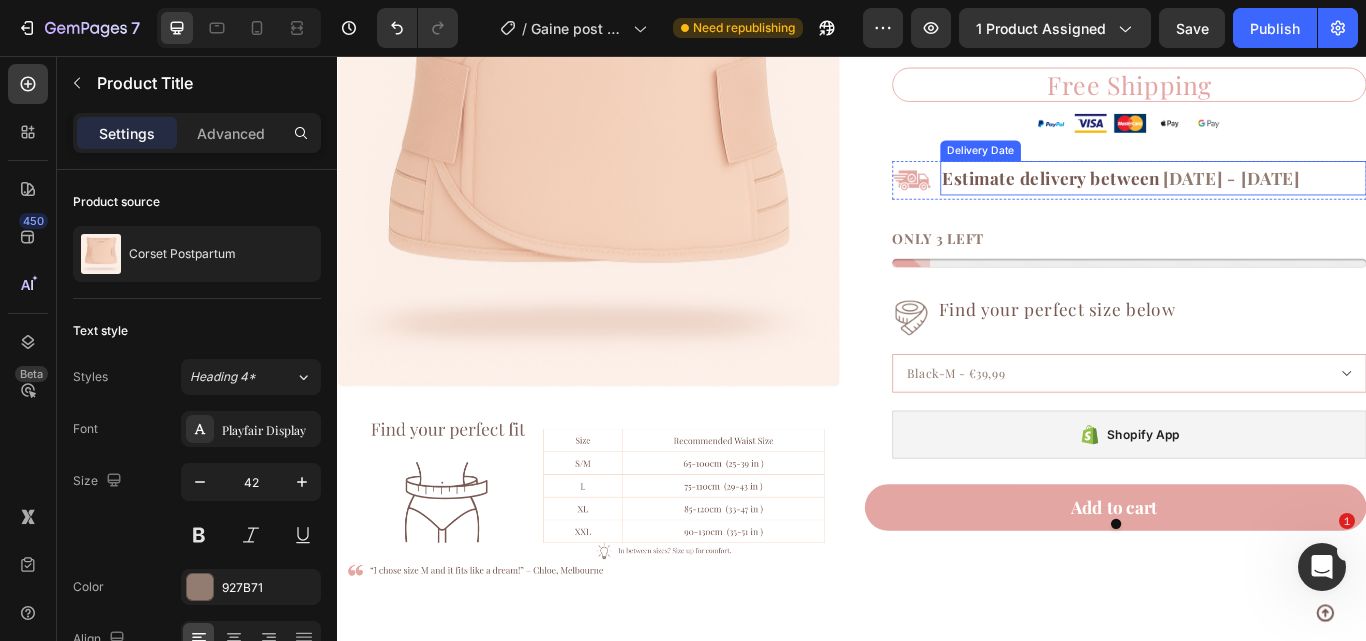 scroll, scrollTop: 3442, scrollLeft: 0, axis: vertical 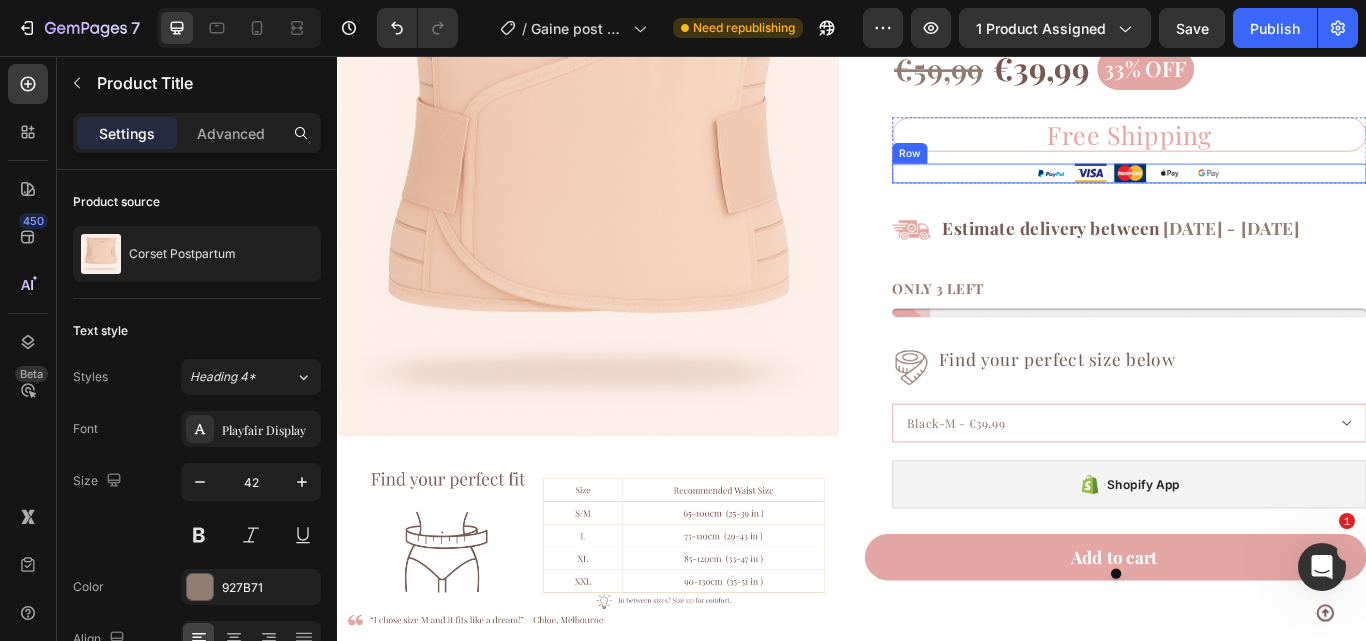 click on "Image Image Image Image Image Row" at bounding box center [1260, 193] 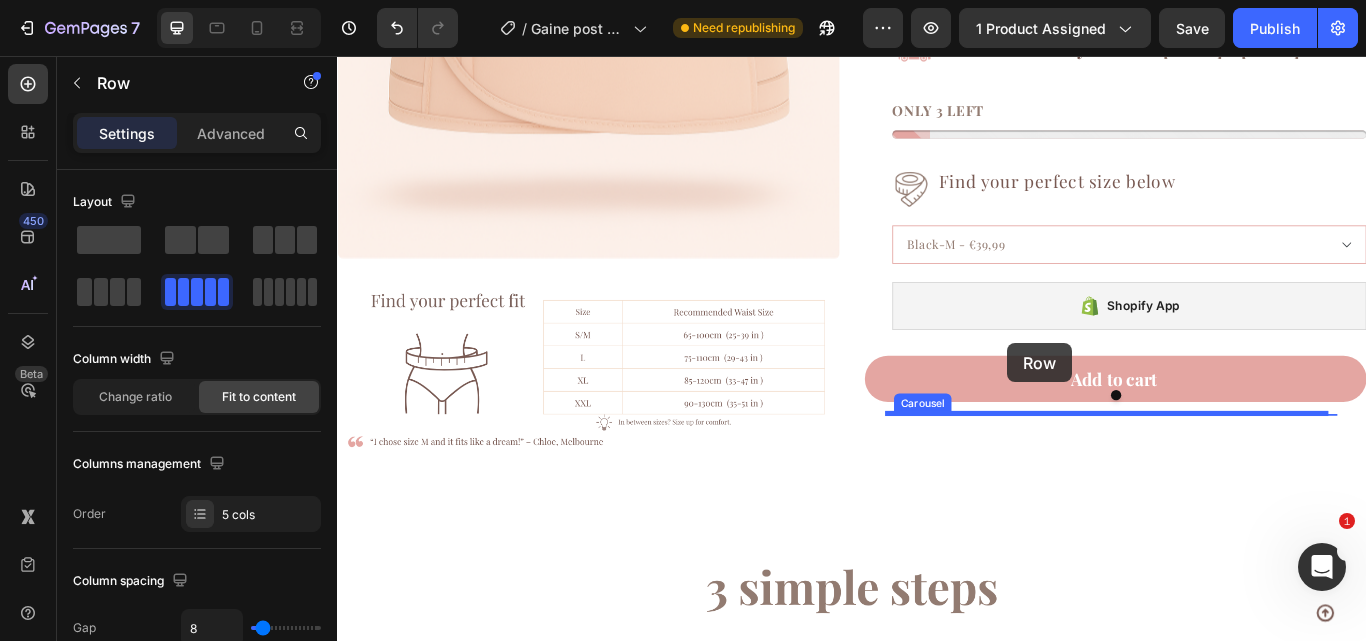 scroll, scrollTop: 3770, scrollLeft: 0, axis: vertical 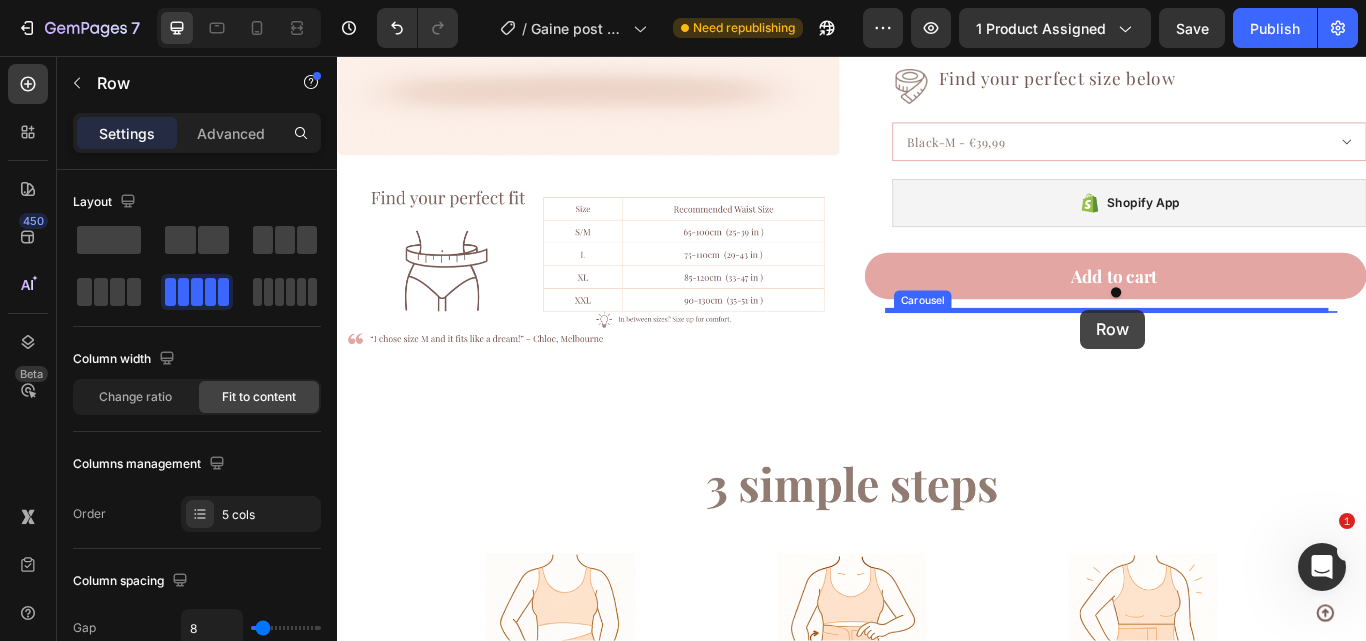 drag, startPoint x: 999, startPoint y: 165, endPoint x: 1203, endPoint y: 352, distance: 276.73996 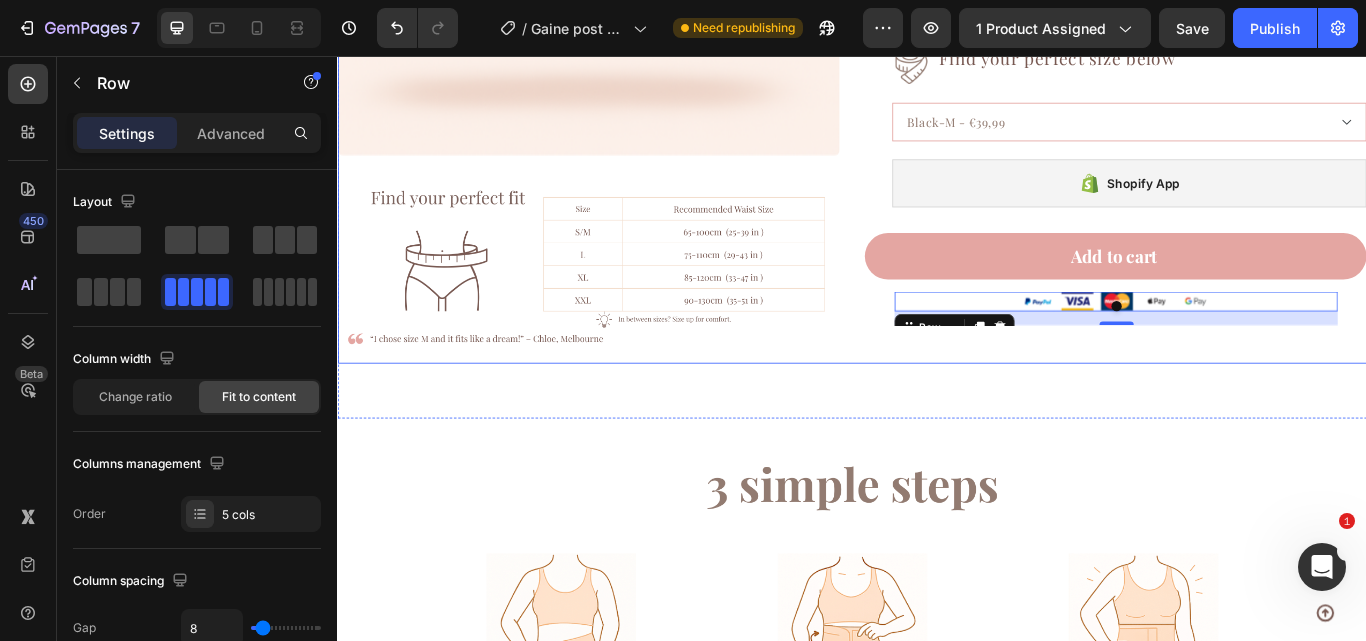 click on "Product Images Image Row" at bounding box center (629, 1) 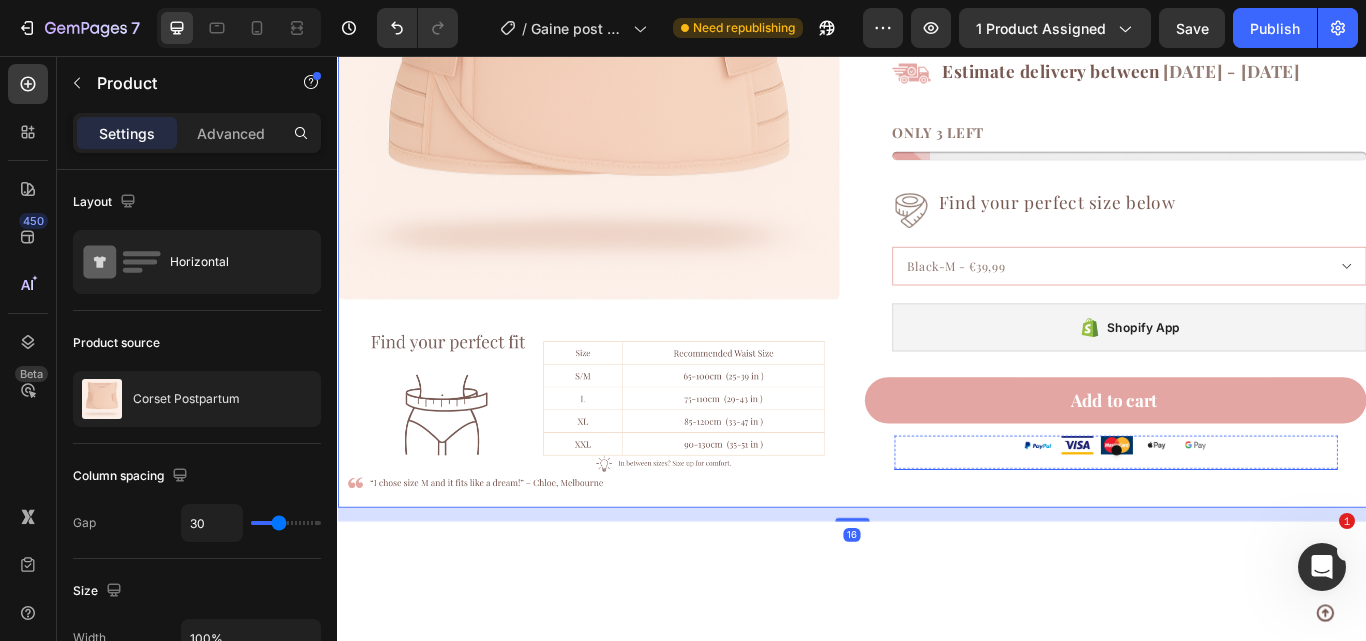 scroll, scrollTop: 3550, scrollLeft: 0, axis: vertical 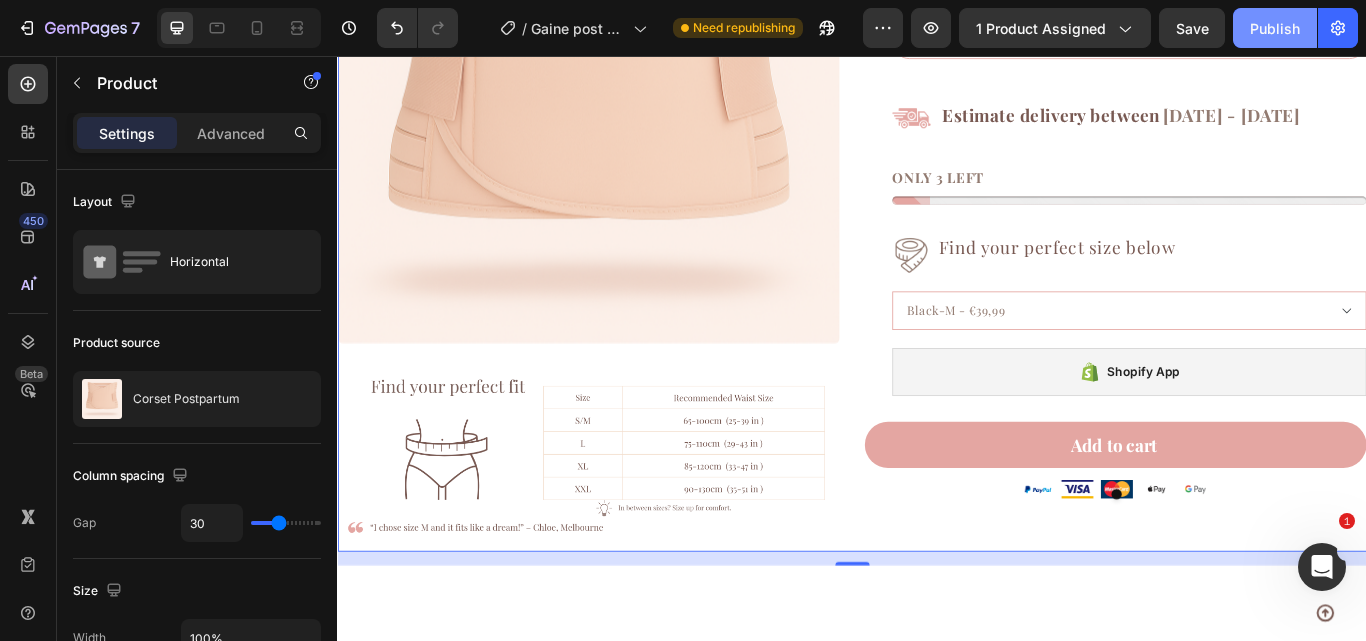click on "Publish" 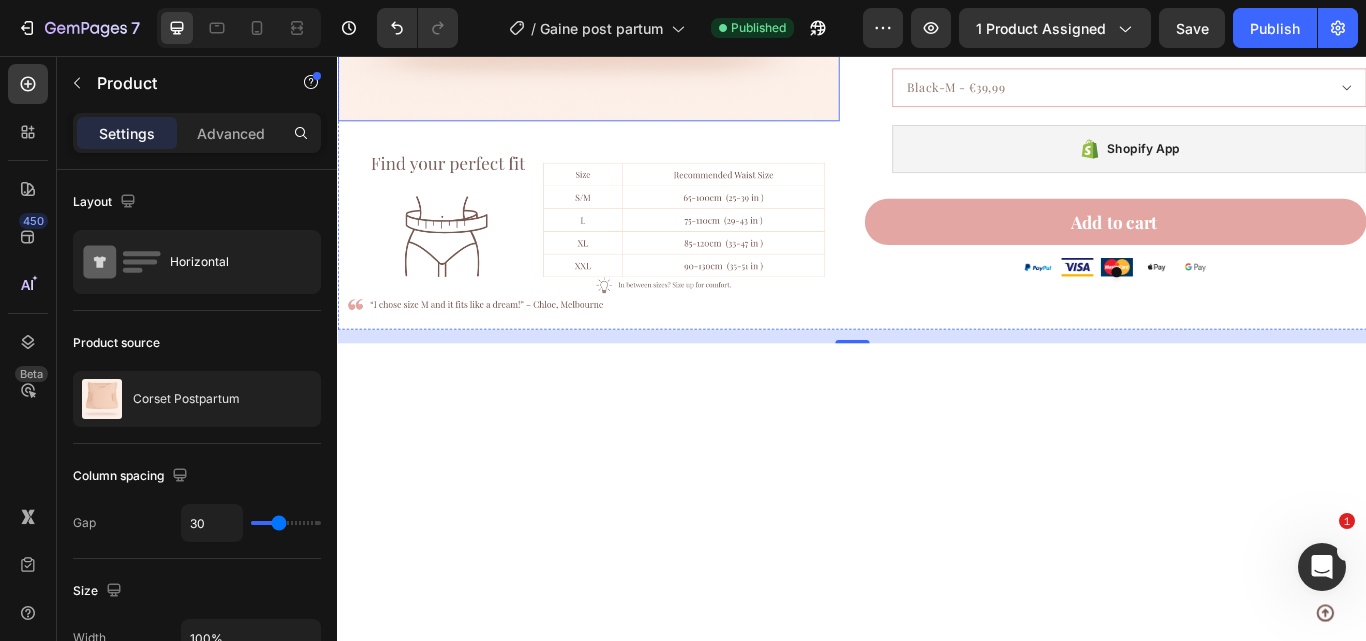 scroll, scrollTop: 3409, scrollLeft: 0, axis: vertical 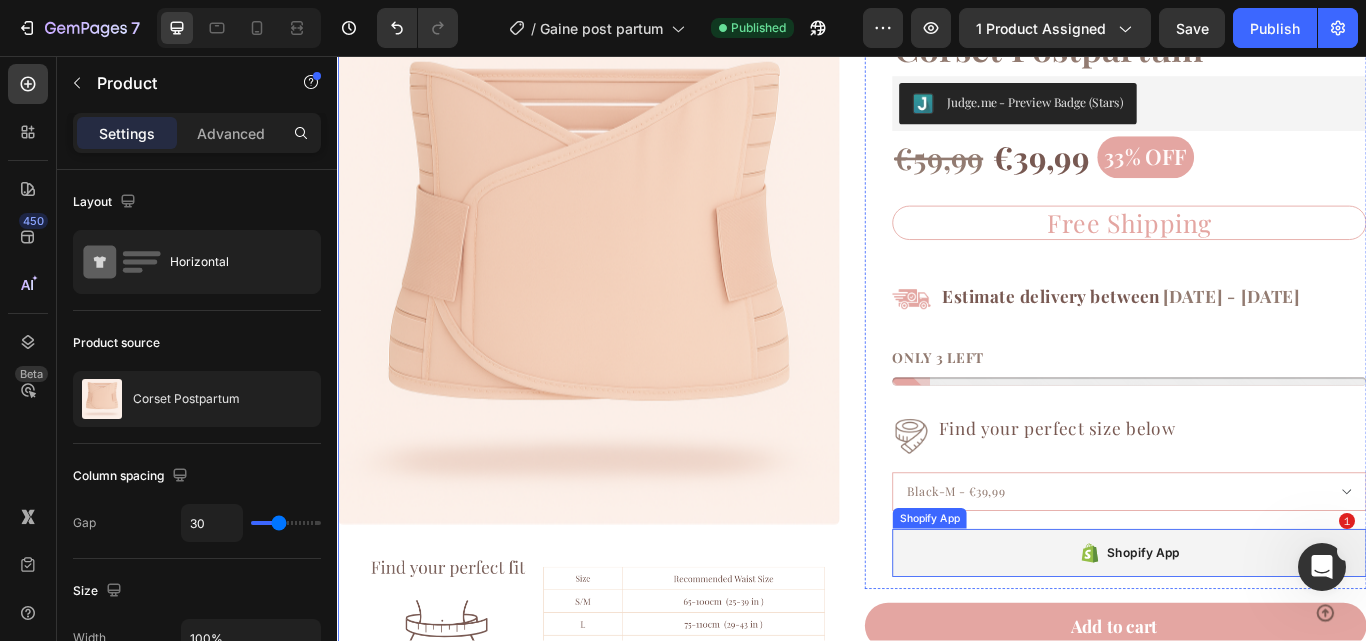 click on "Shopify App" at bounding box center [1260, 636] 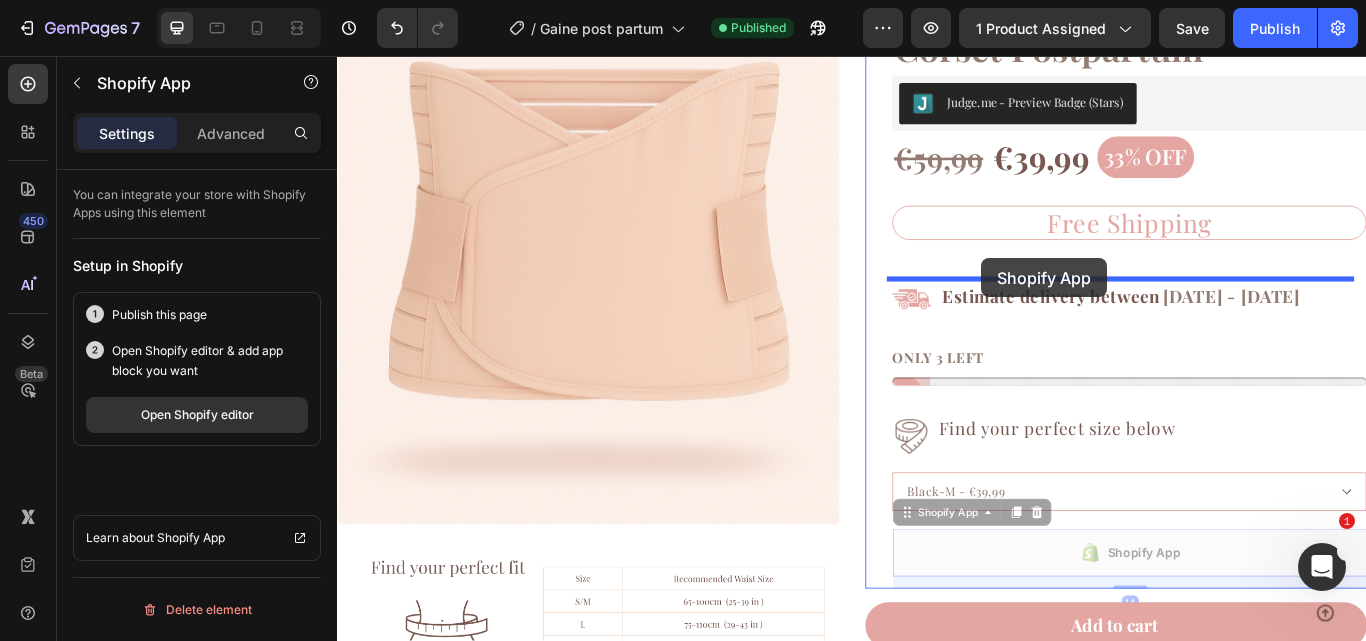 drag, startPoint x: 991, startPoint y: 595, endPoint x: 1088, endPoint y: 292, distance: 318.14777 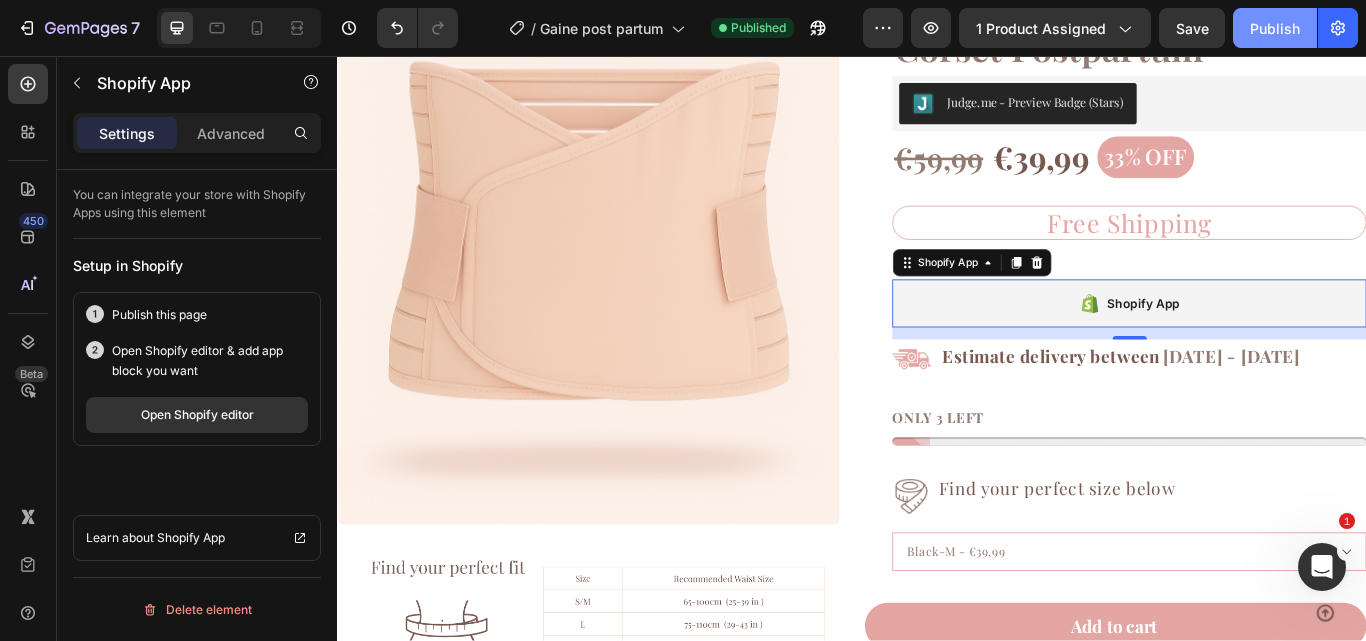 click on "Publish" 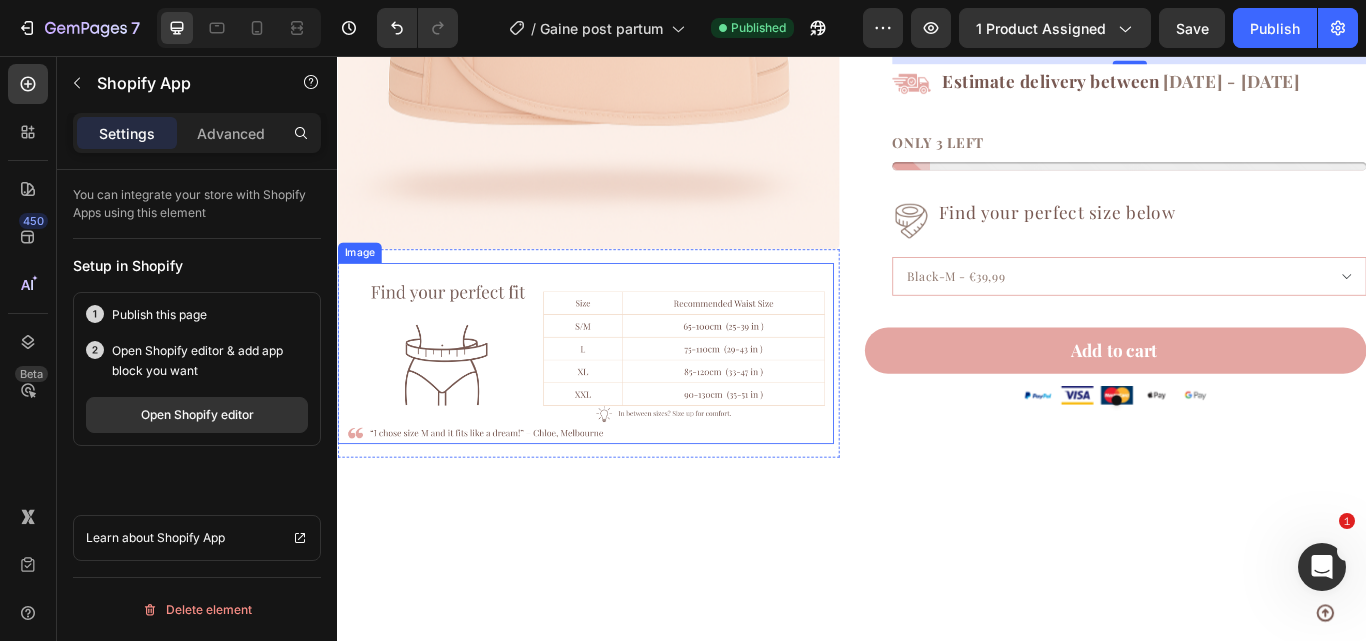 scroll, scrollTop: 3662, scrollLeft: 0, axis: vertical 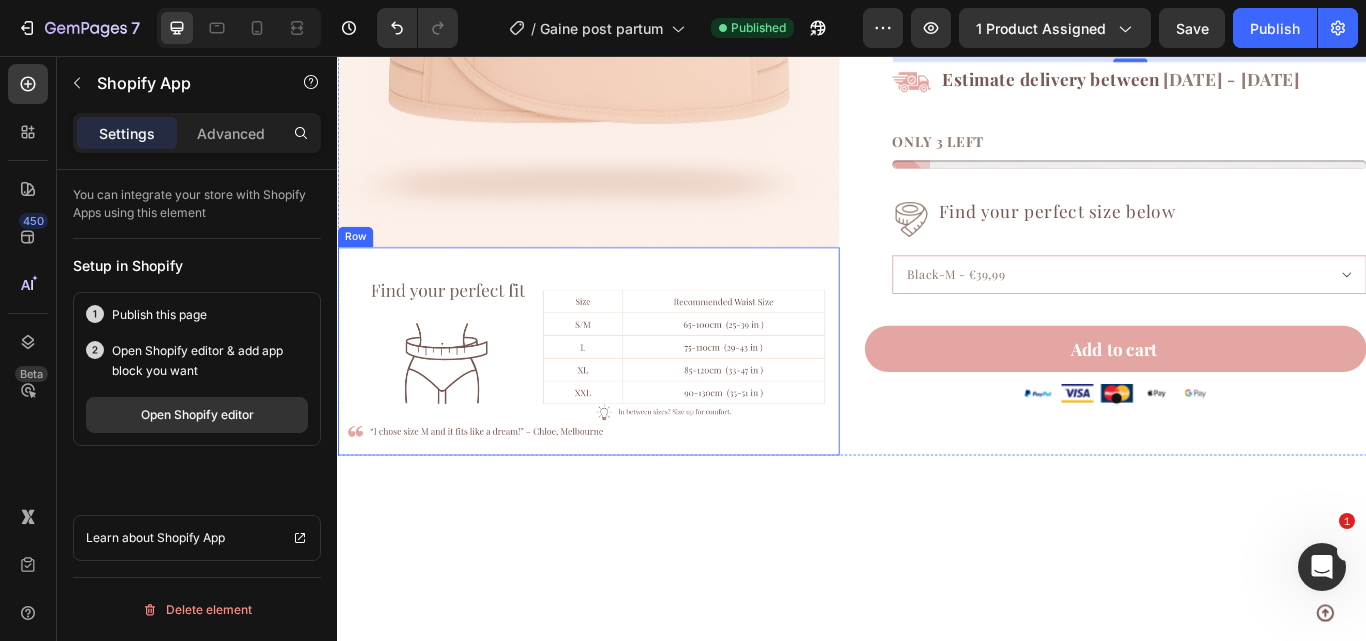 click on "Image Row" at bounding box center (629, 401) 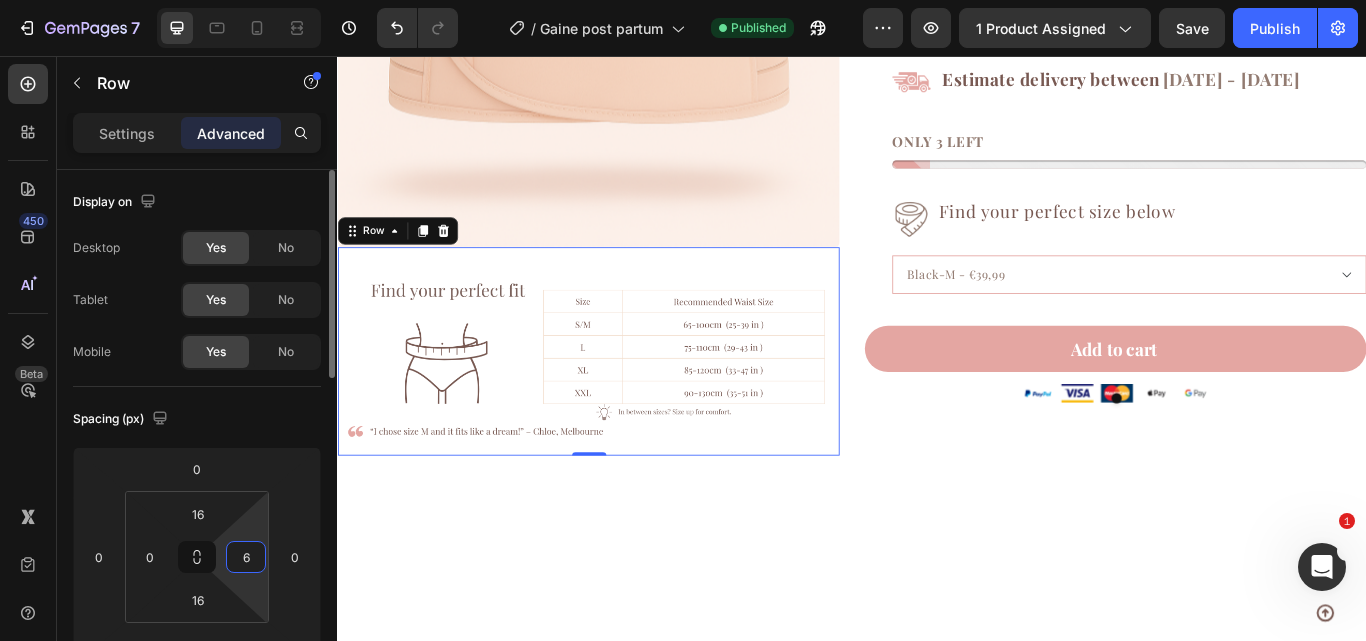 click on "6" at bounding box center (246, 557) 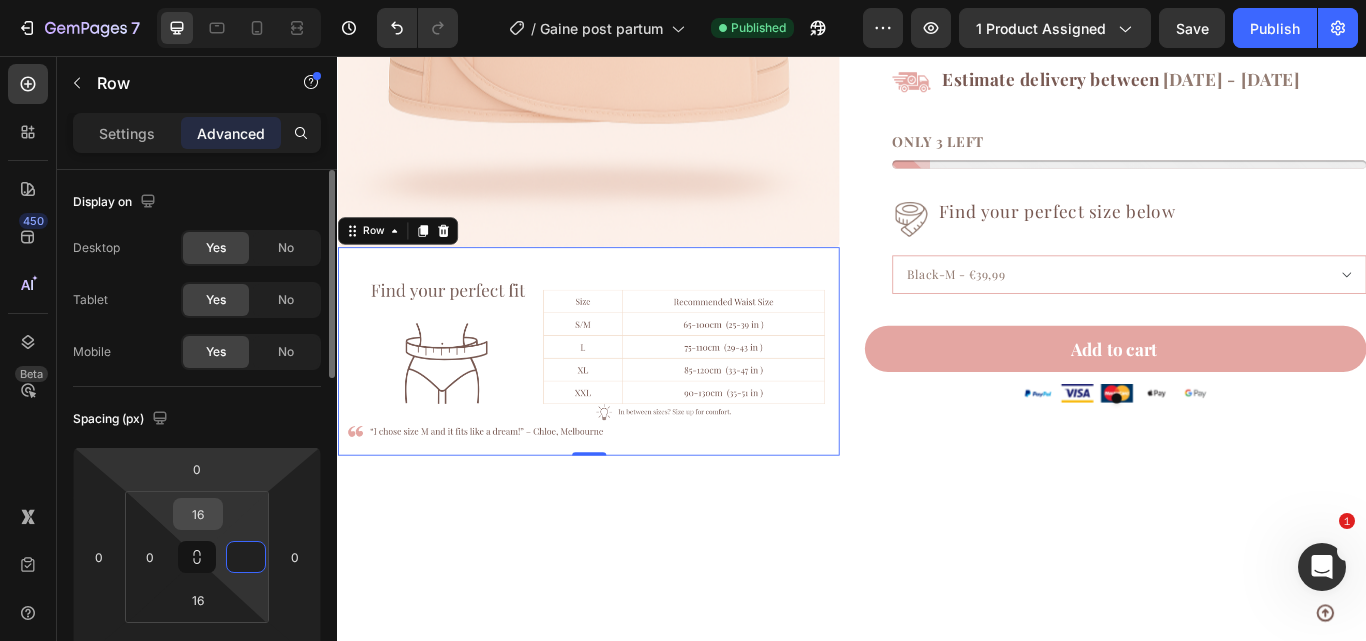 type on "0" 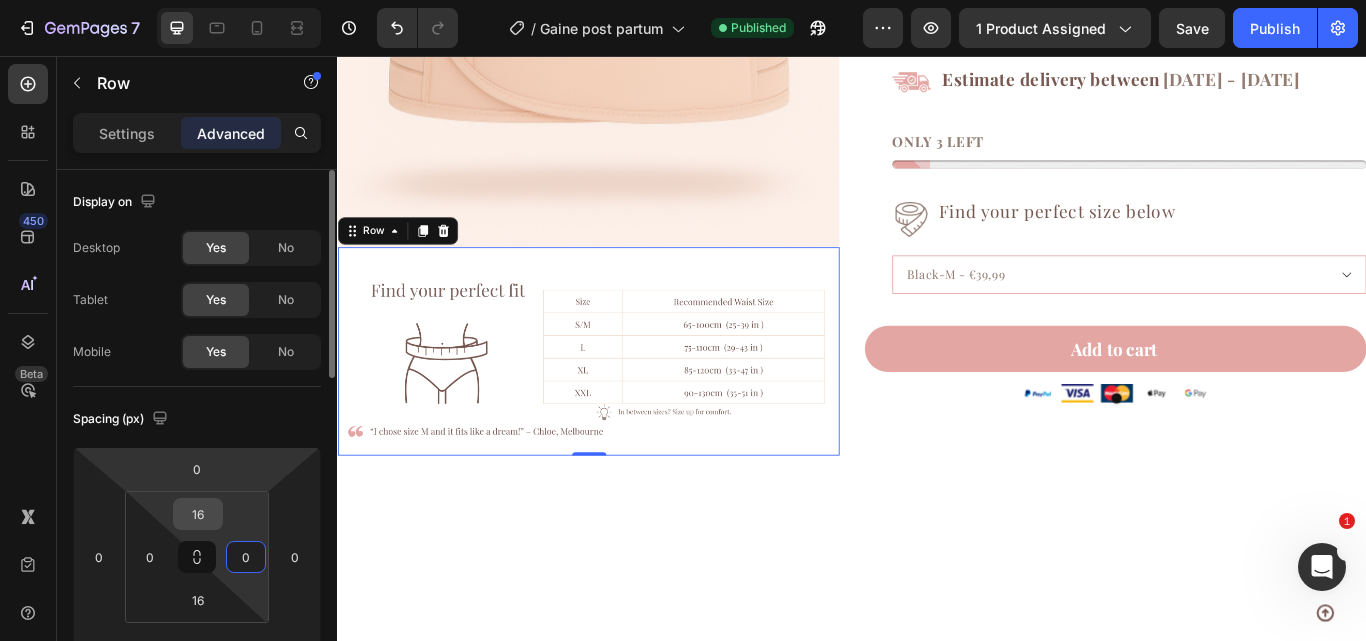 click on "16" at bounding box center [198, 514] 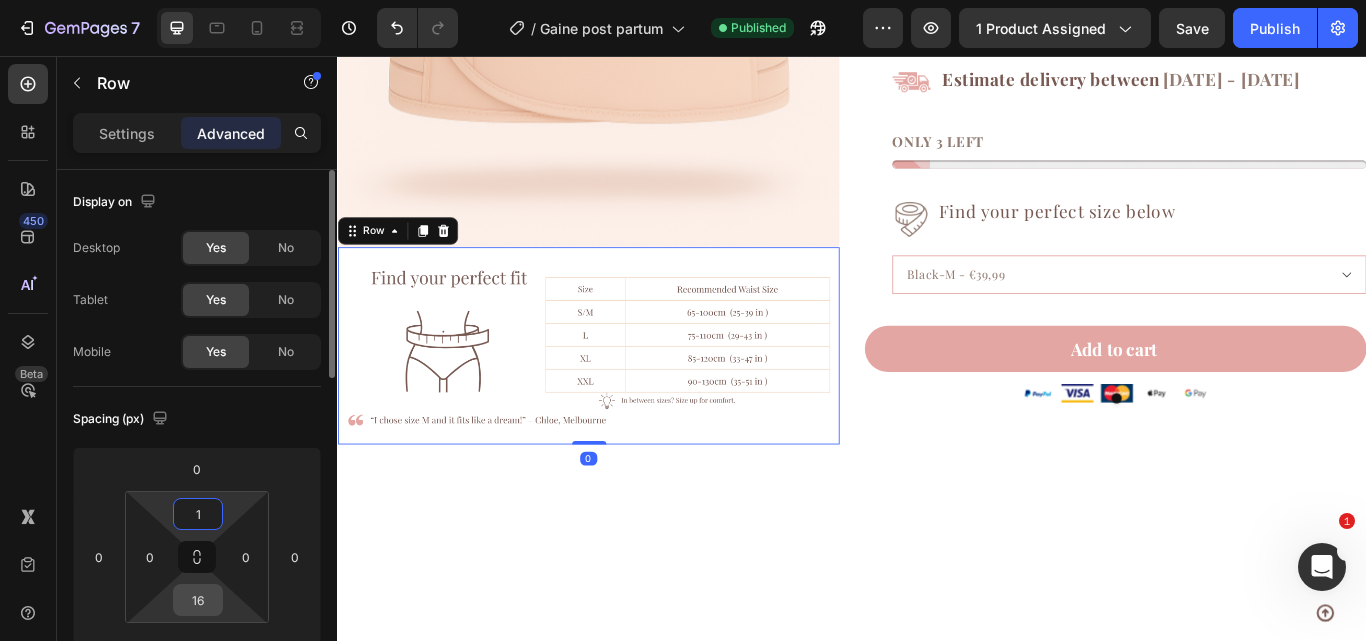 type on "1" 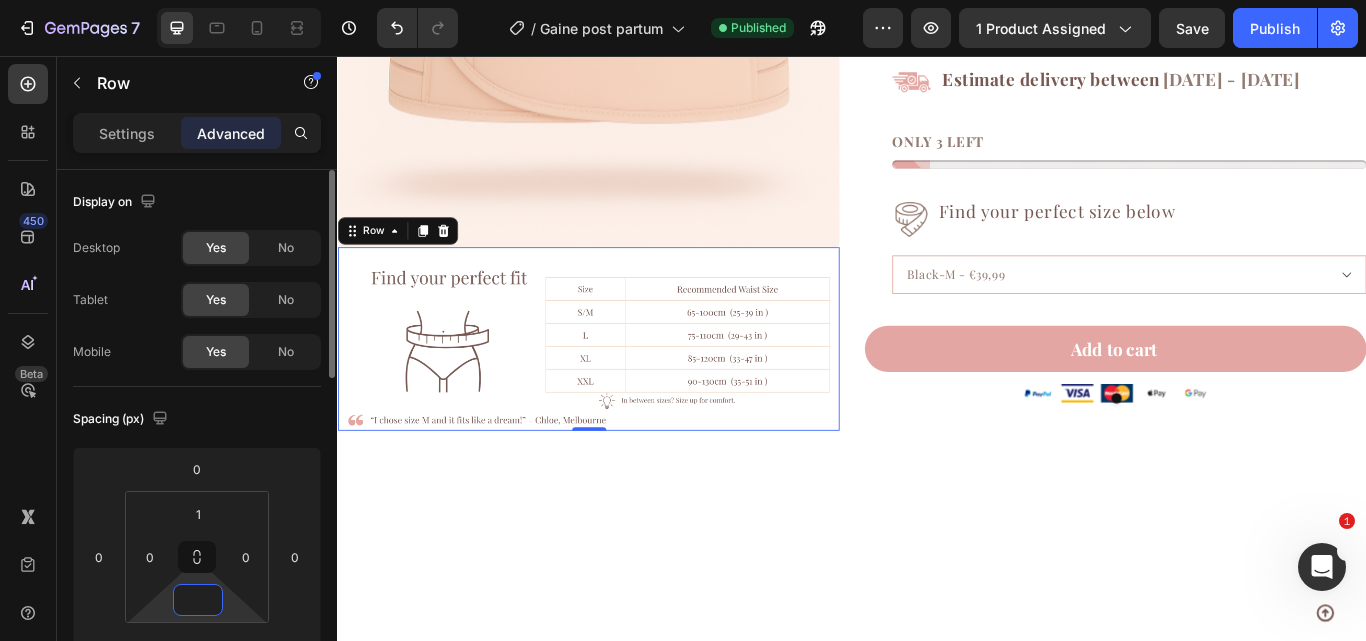 type on "0" 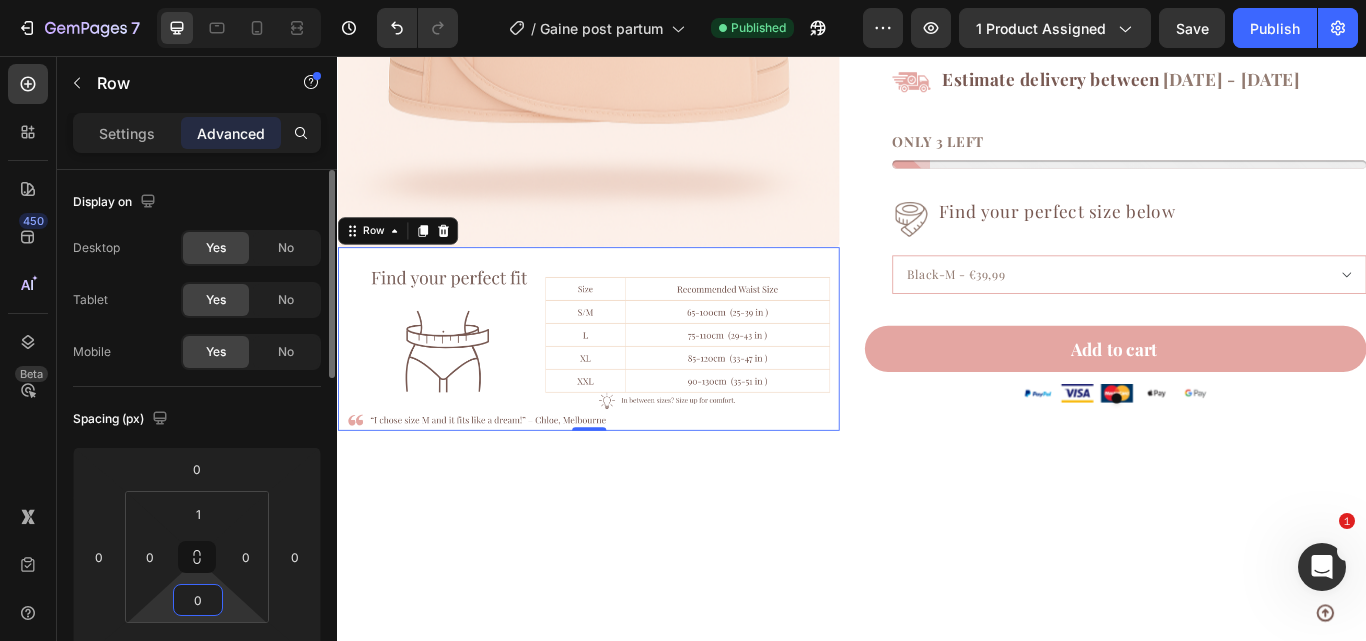 click on "Spacing (px)" at bounding box center [197, 419] 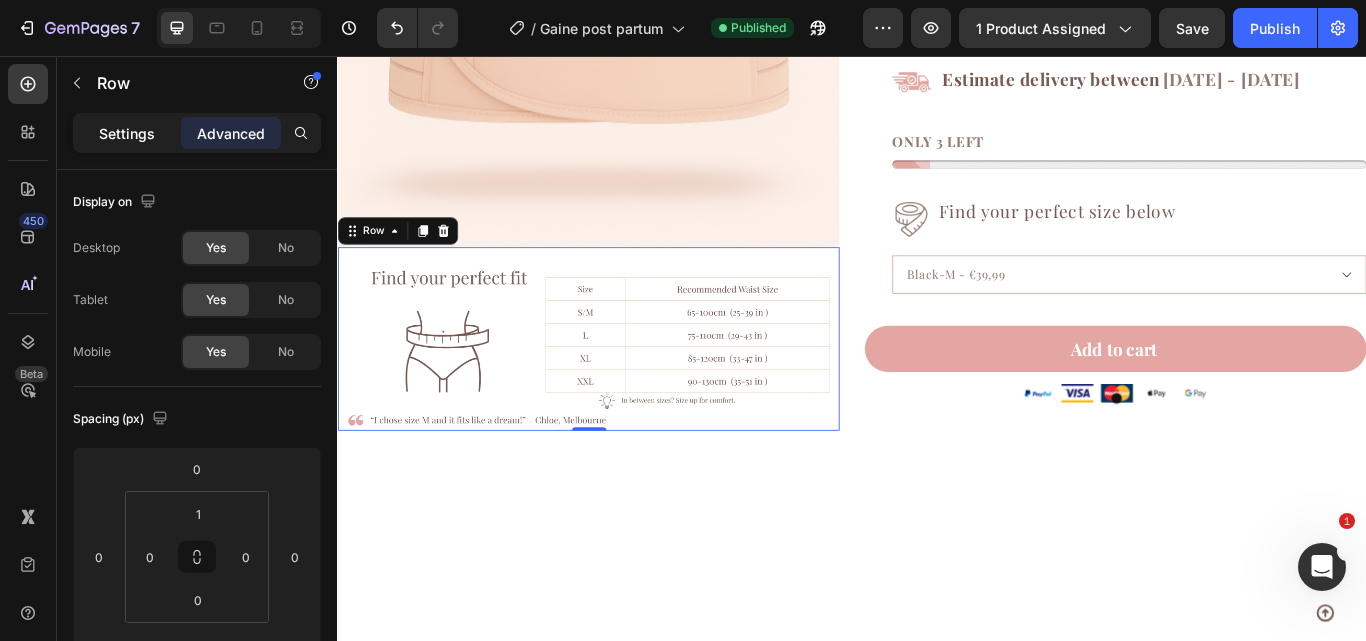 click on "Settings" at bounding box center (127, 133) 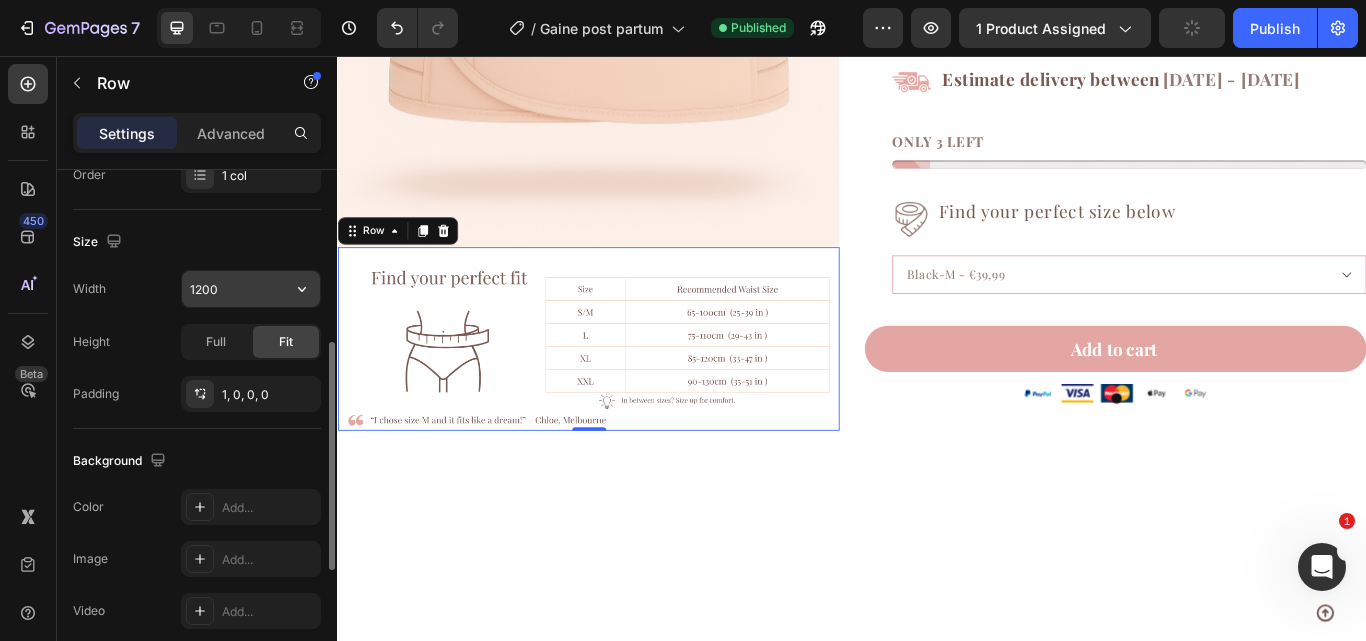 scroll, scrollTop: 393, scrollLeft: 0, axis: vertical 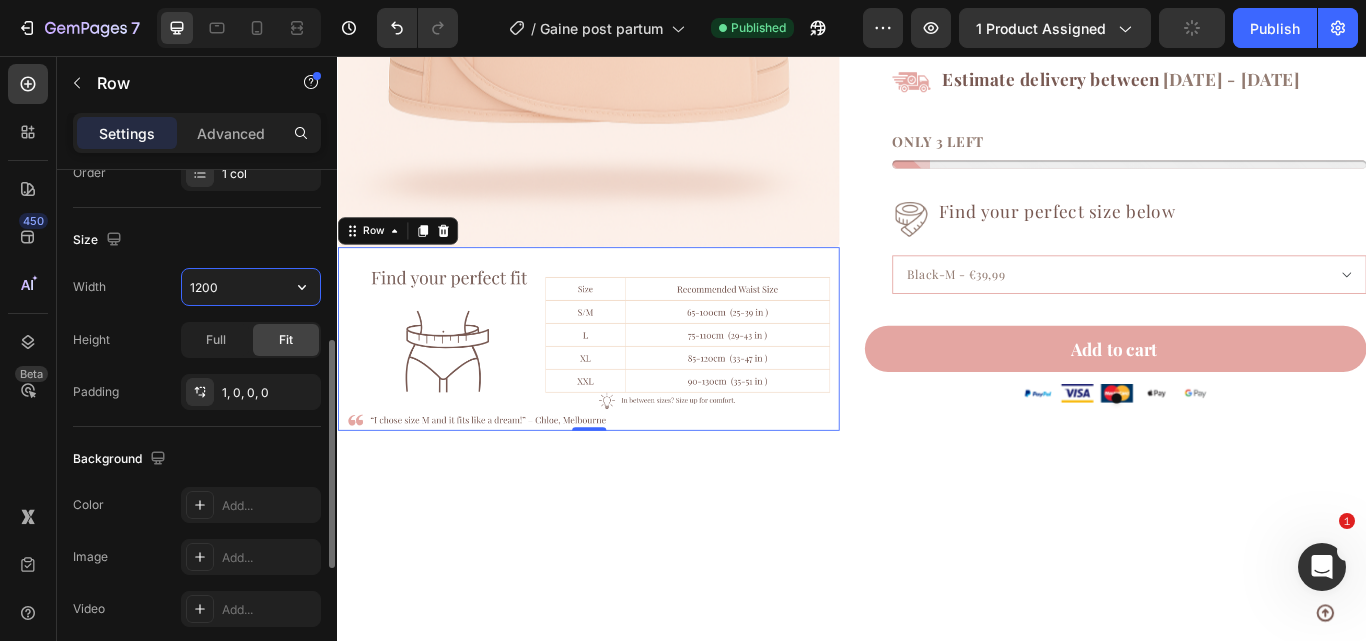 click on "1200" at bounding box center (251, 287) 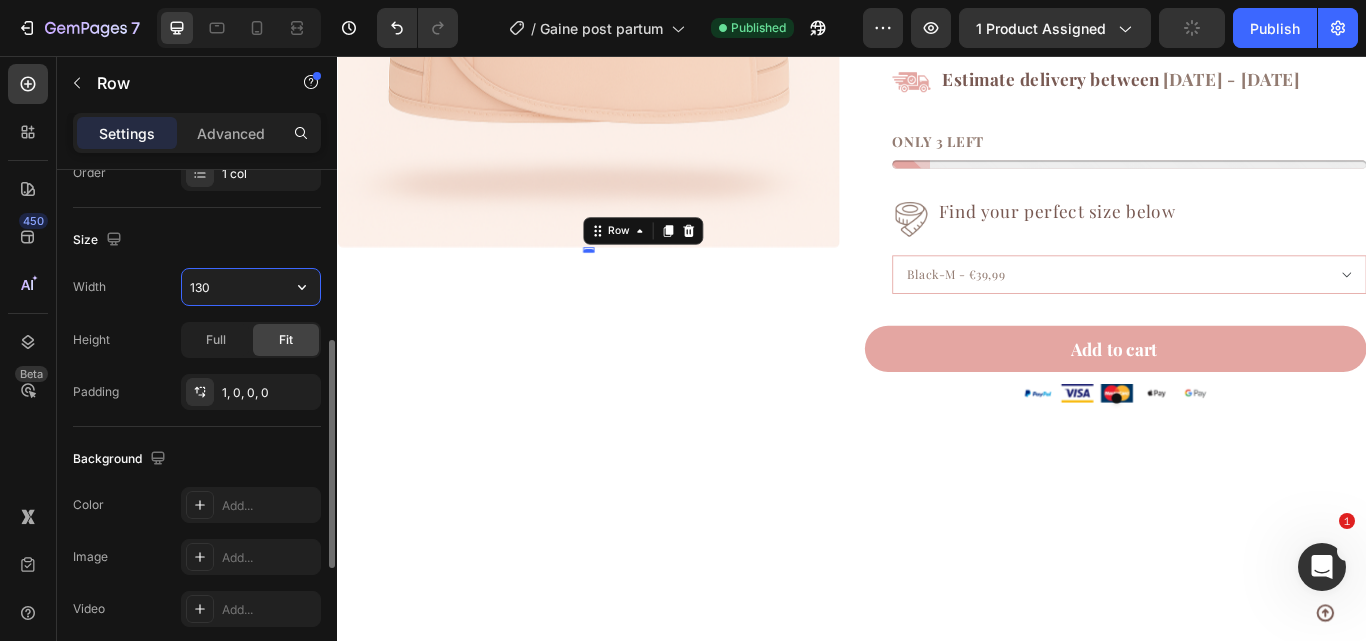 type on "1300" 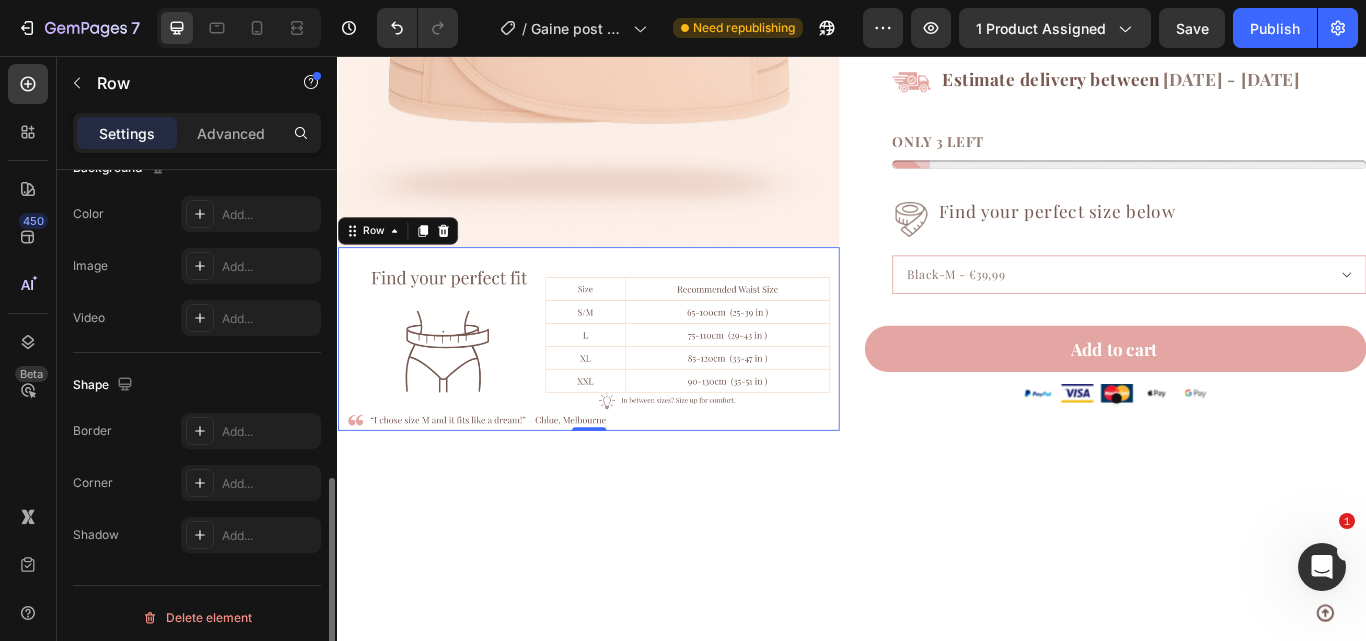 scroll, scrollTop: 692, scrollLeft: 0, axis: vertical 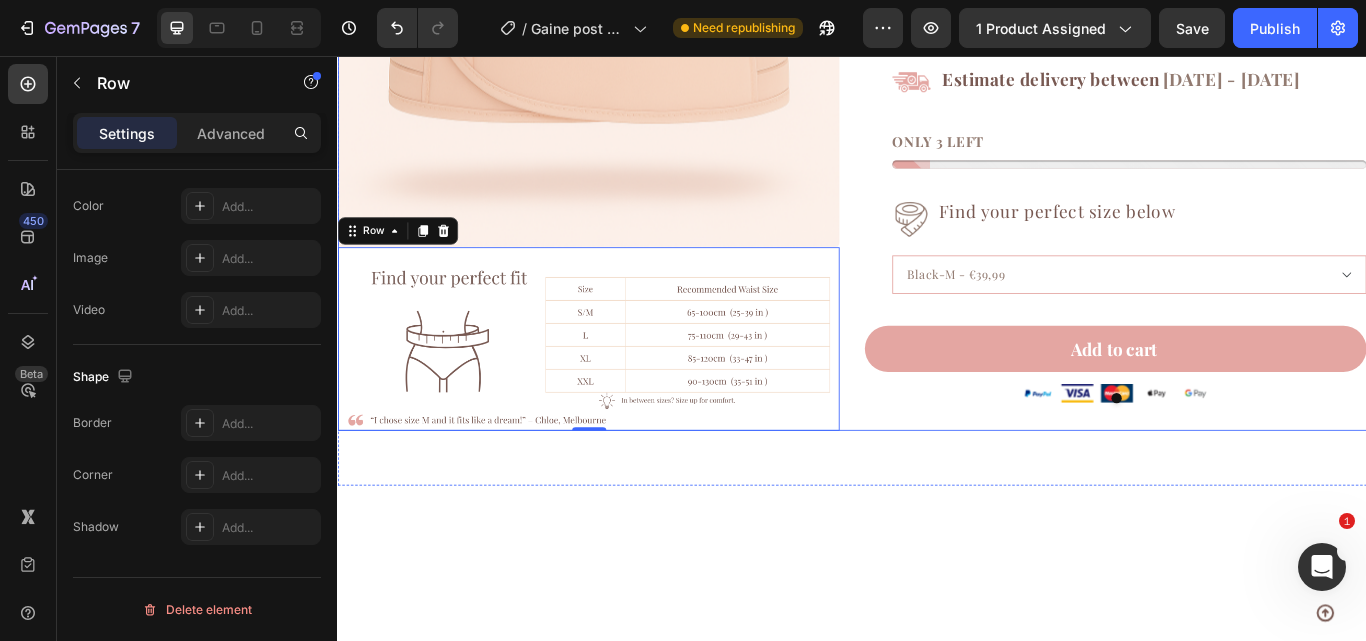 click on "Product Images Image Row   0" at bounding box center [629, 94] 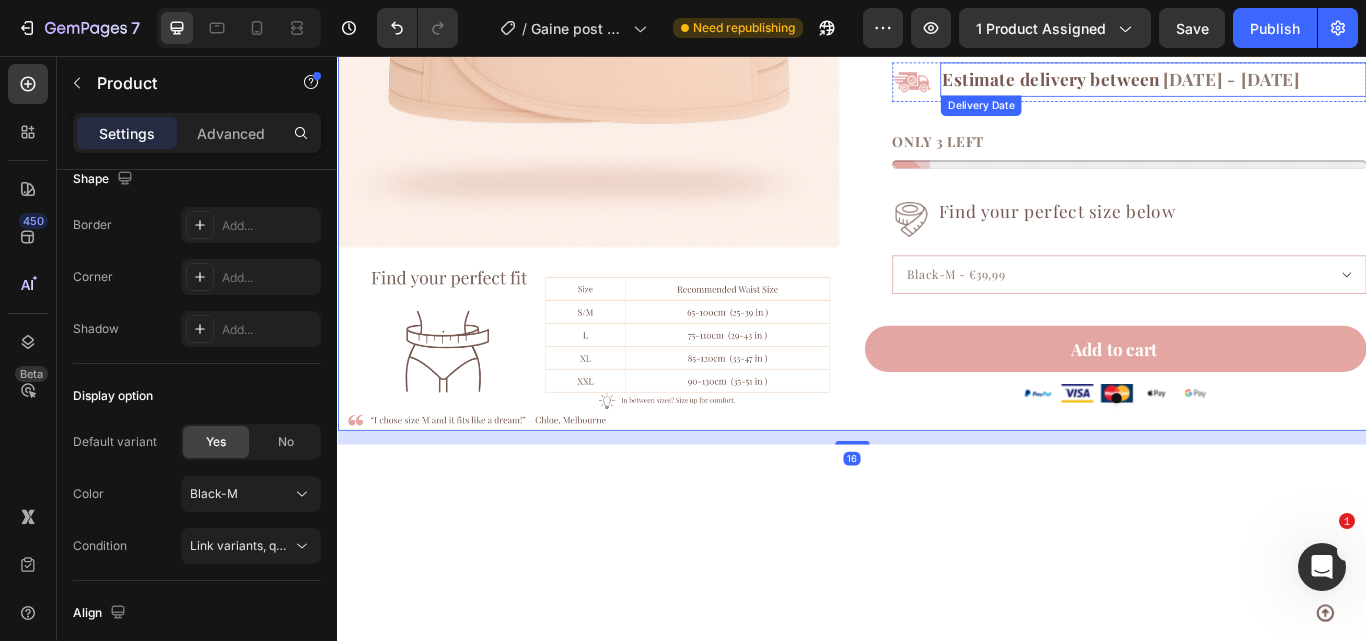 scroll, scrollTop: 0, scrollLeft: 0, axis: both 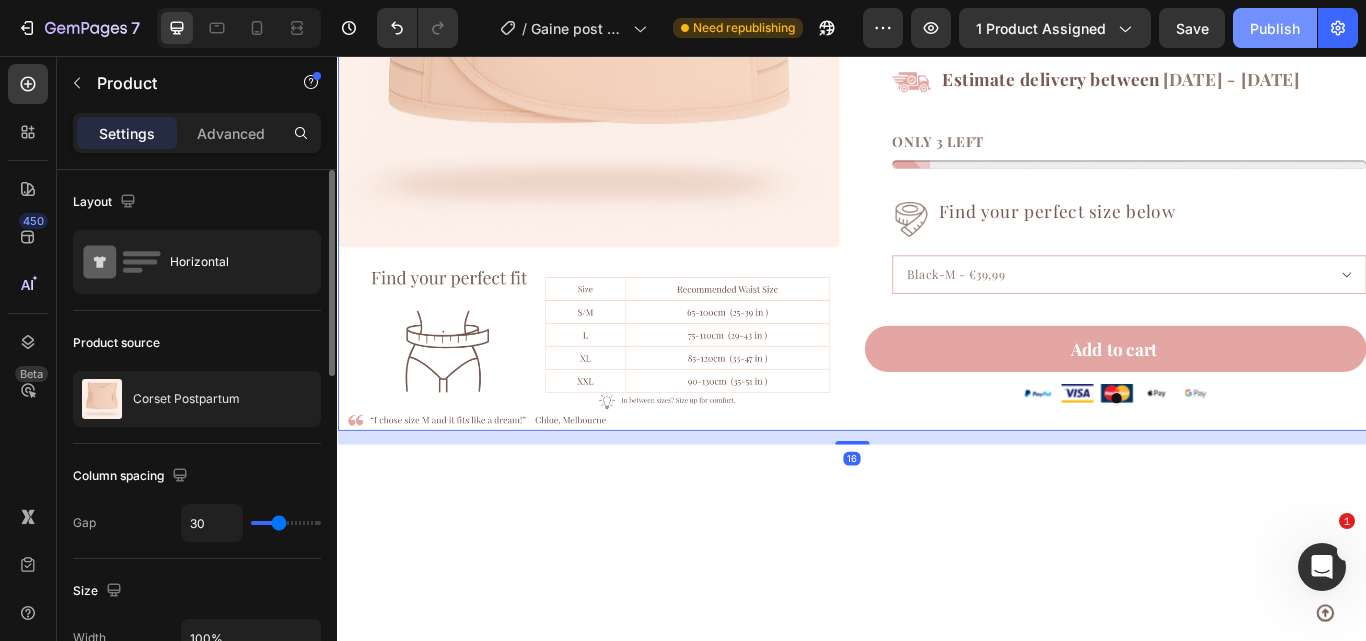 click on "Publish" at bounding box center [1275, 28] 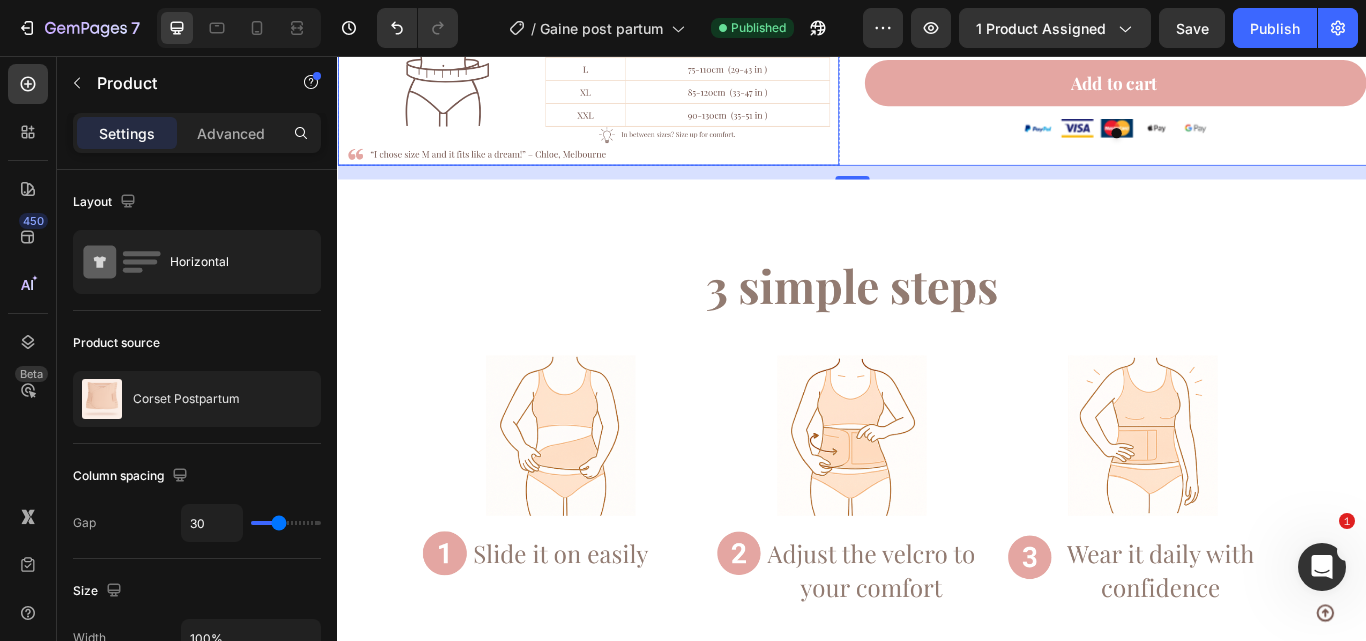 scroll, scrollTop: 3730, scrollLeft: 0, axis: vertical 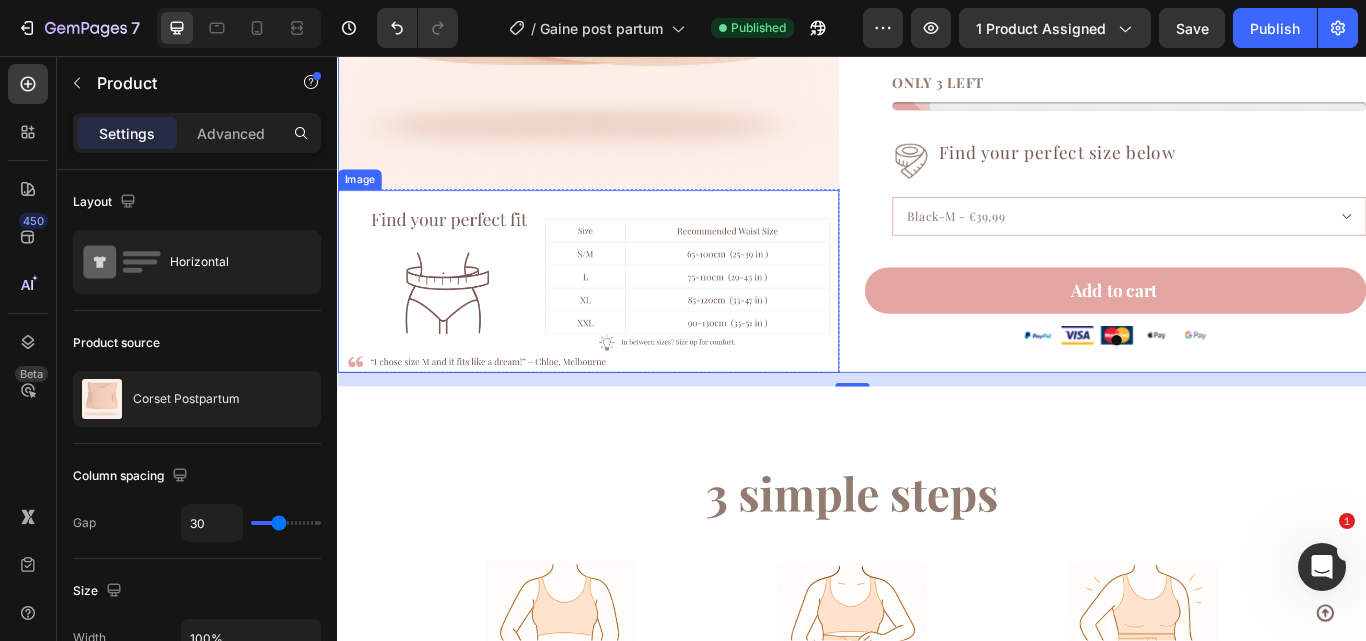 click at bounding box center [629, 319] 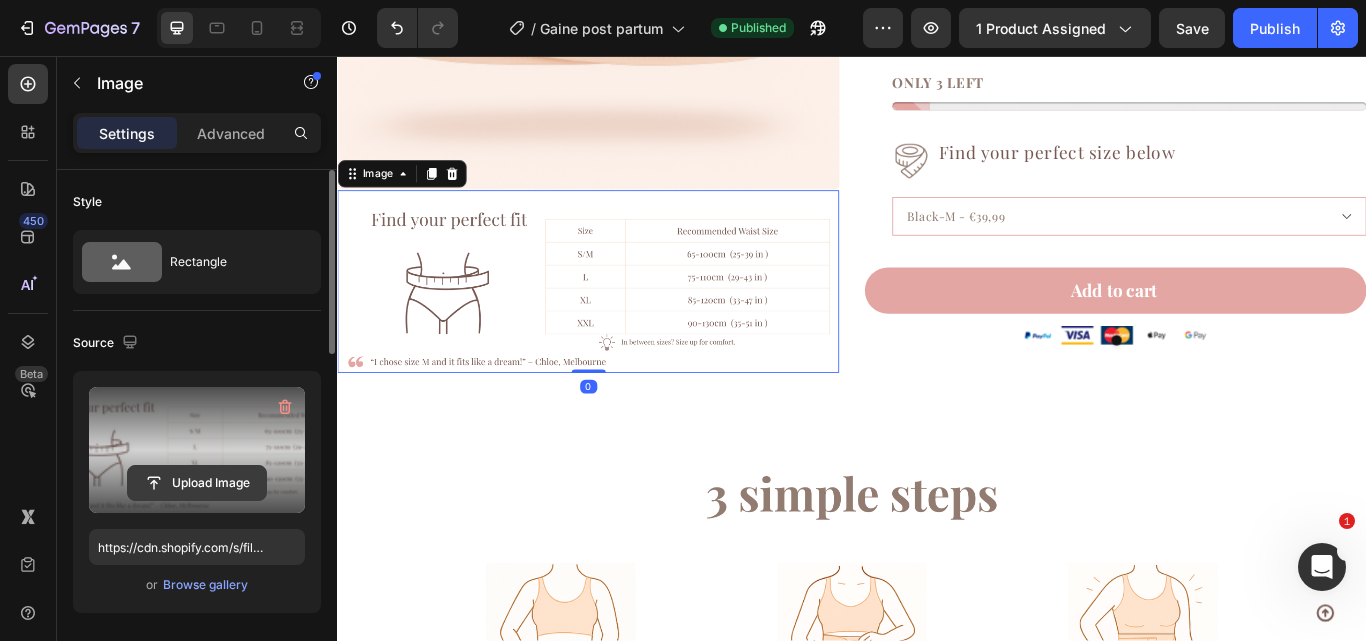 click 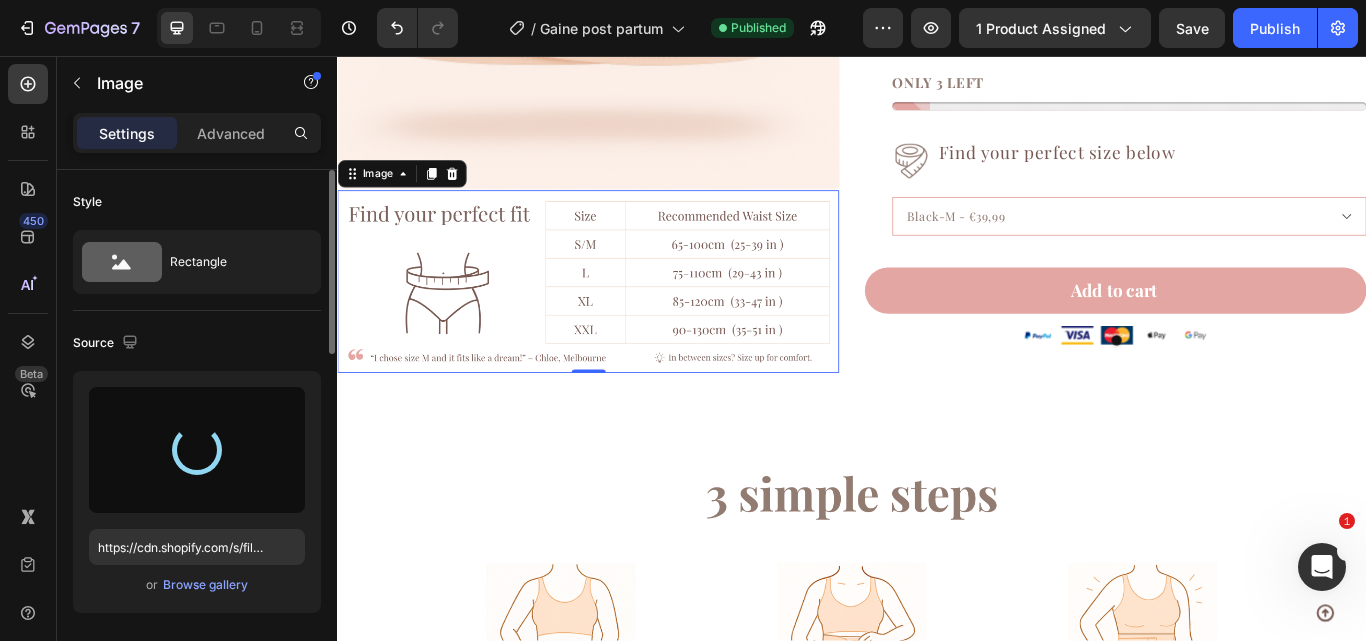 type on "https://cdn.shopify.com/s/files/1/0854/5681/4345/files/gempages_546621877804598514-6d18fd73-1005-4506-8f27-5dd670b92e14.png" 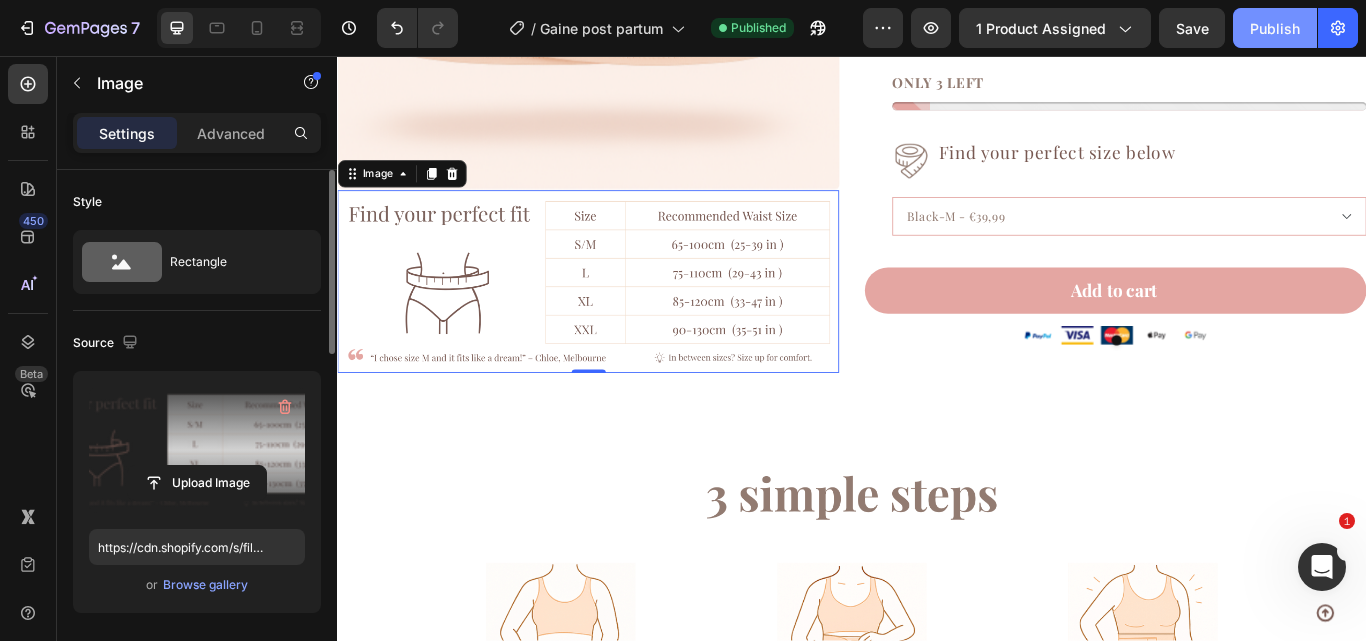 click on "Publish" at bounding box center [1275, 28] 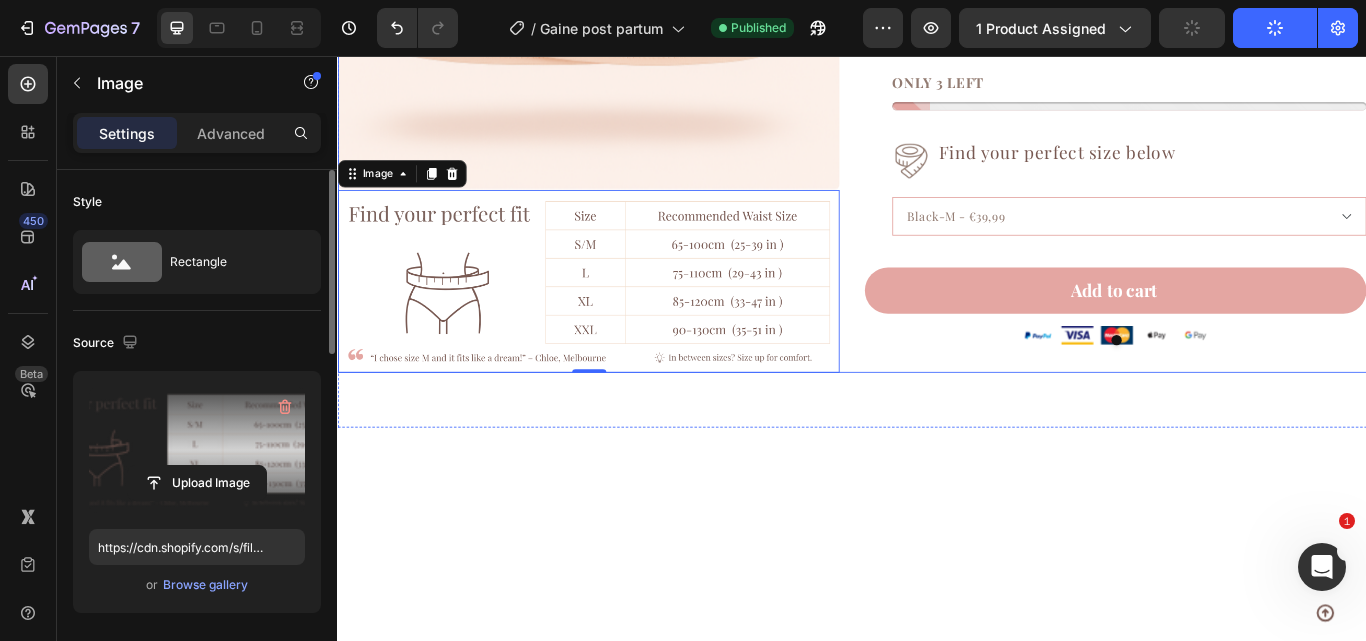 scroll, scrollTop: 3612, scrollLeft: 0, axis: vertical 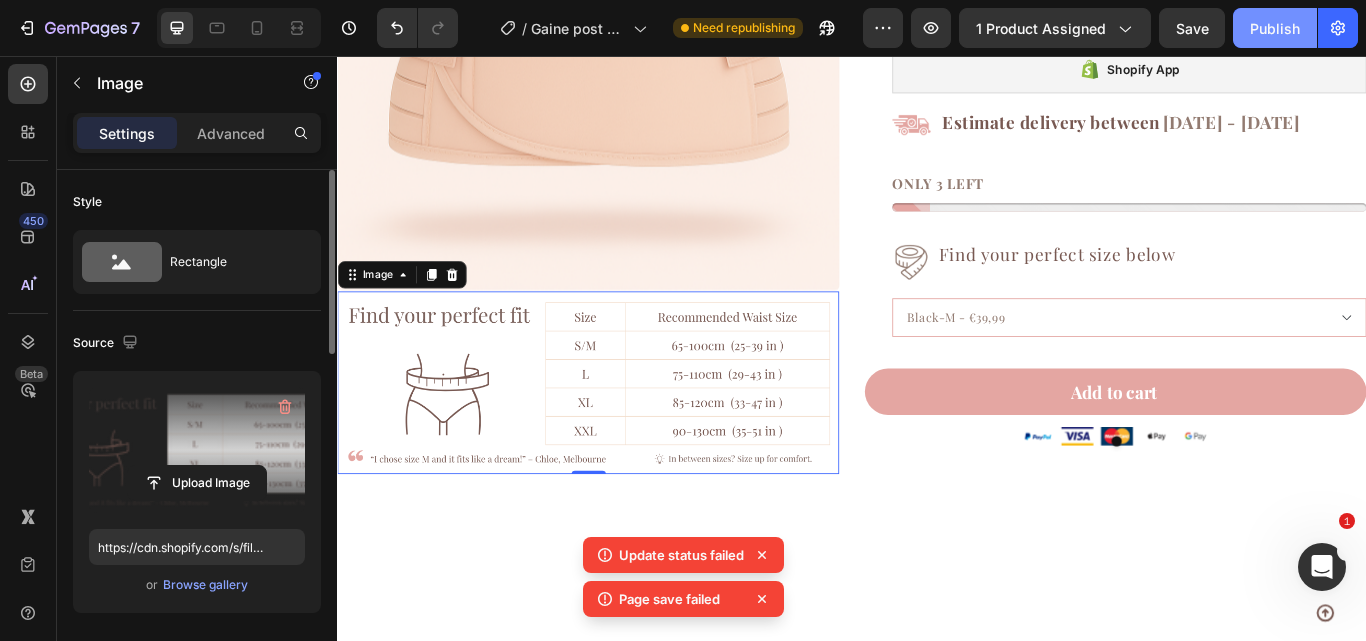 click on "Publish" at bounding box center [1275, 28] 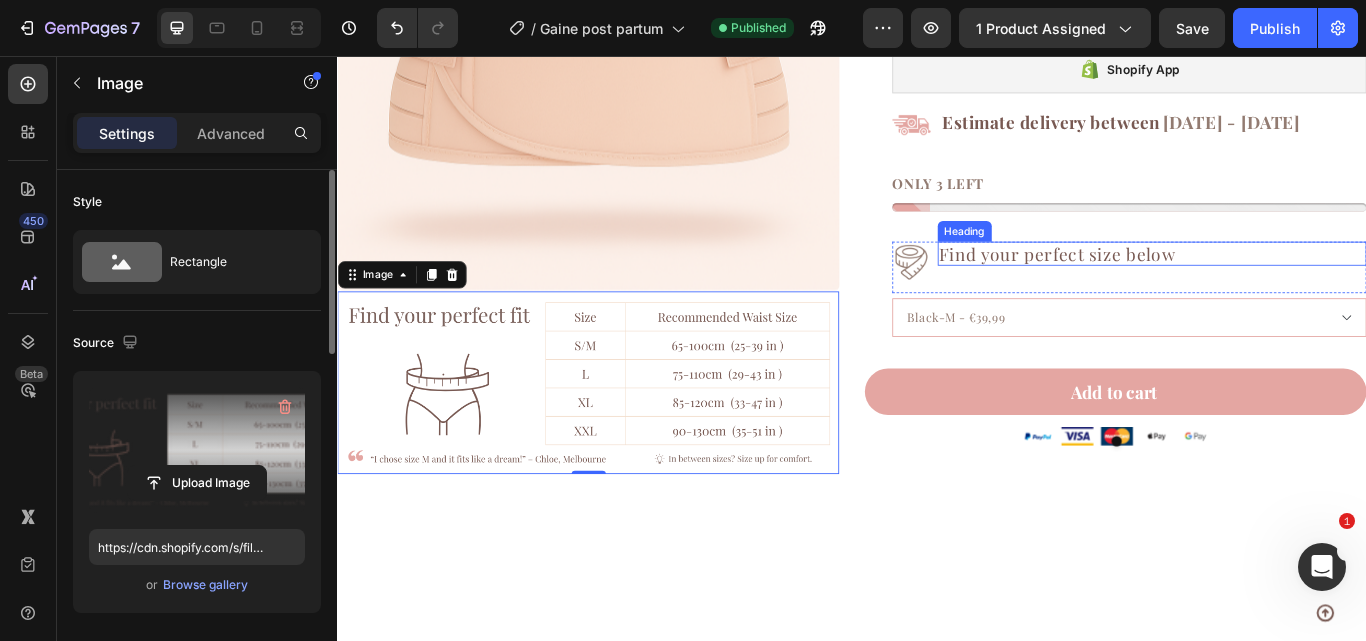 scroll, scrollTop: 3353, scrollLeft: 0, axis: vertical 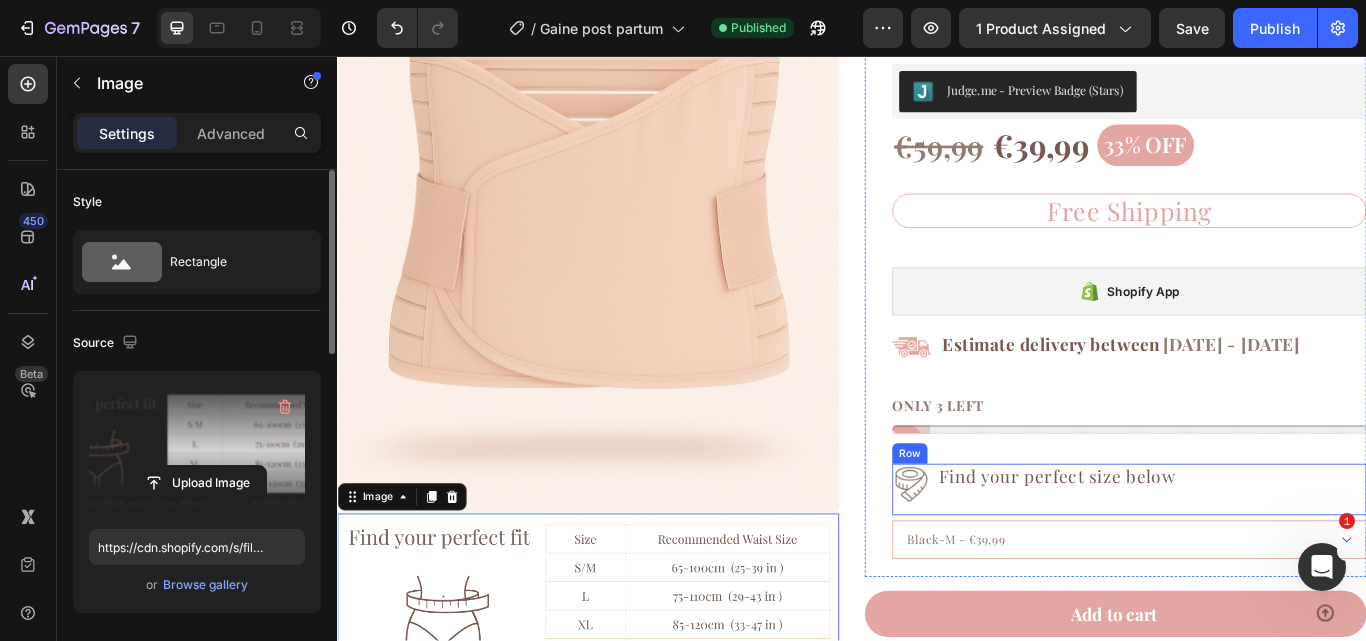 click on "Find your perfect size below Heading" at bounding box center (1287, 562) 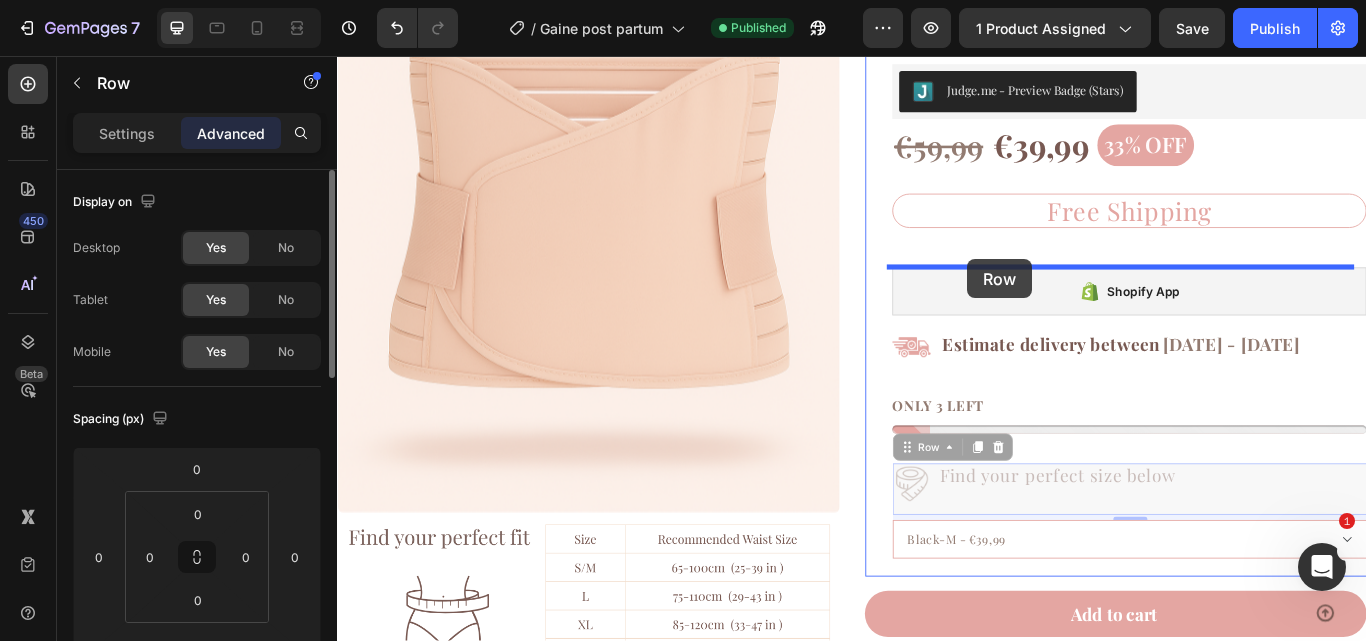 drag, startPoint x: 991, startPoint y: 515, endPoint x: 1072, endPoint y: 293, distance: 236.31546 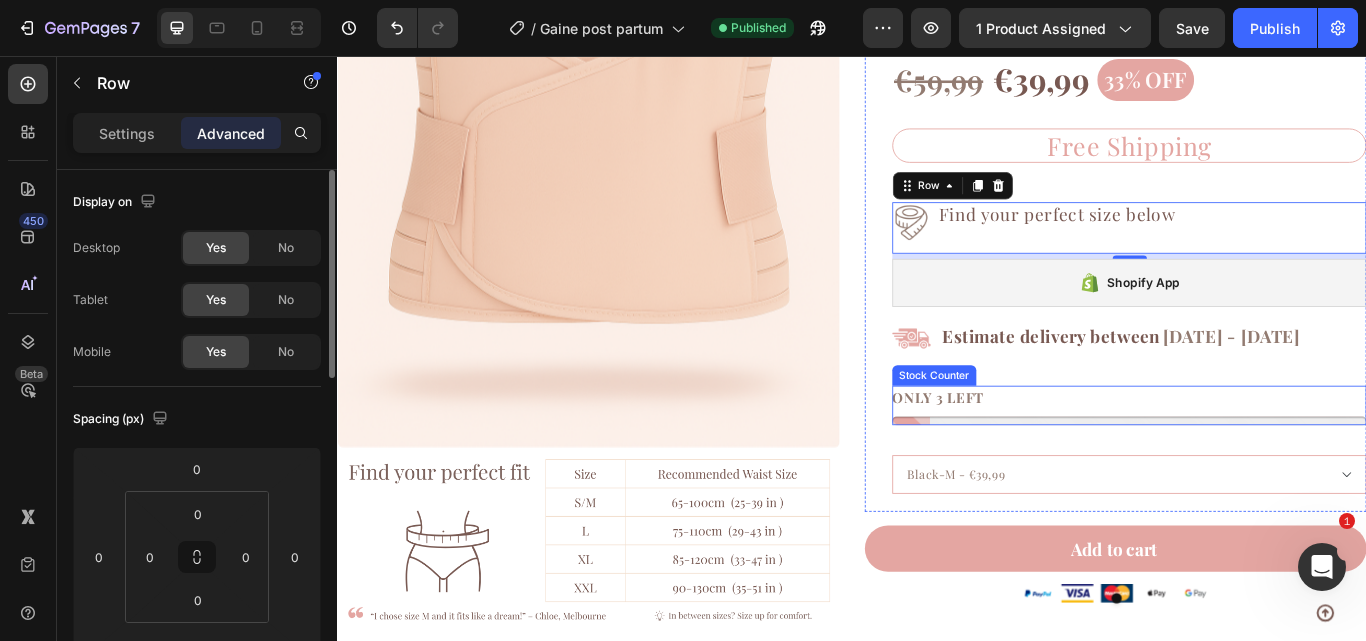 scroll, scrollTop: 3431, scrollLeft: 0, axis: vertical 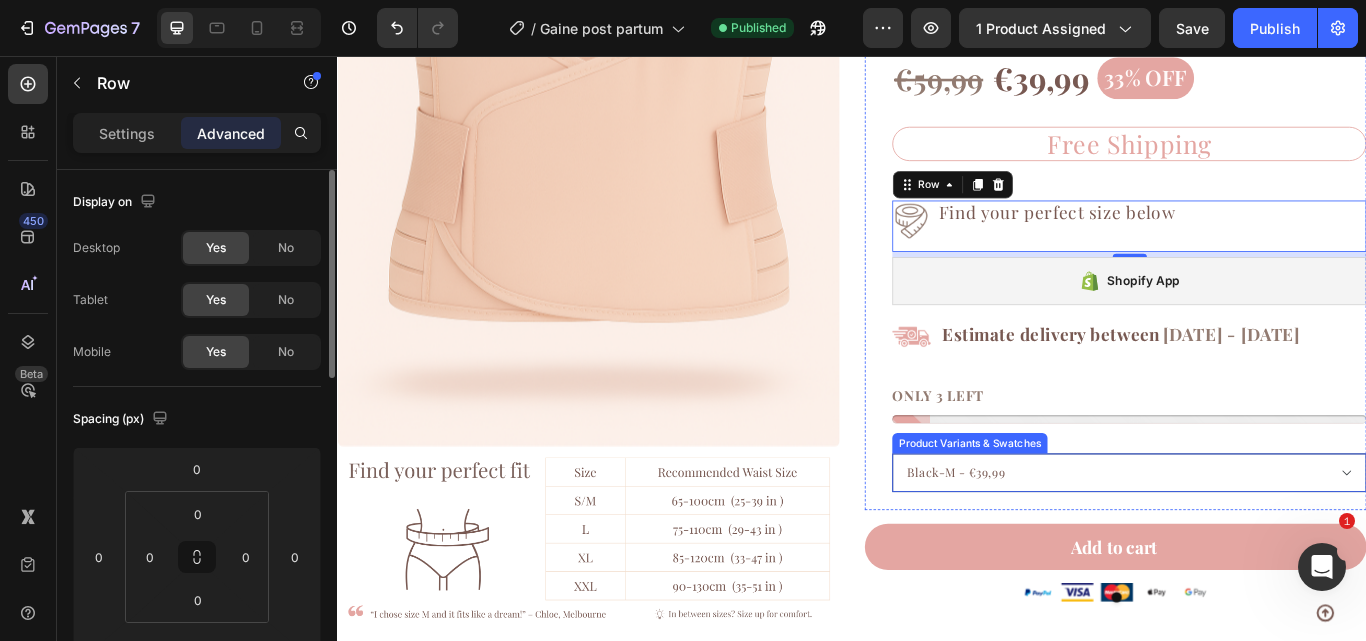 click on "Black-M - €39,99  Pink-XL - €39,99  Black-XL - €39,99  Black-L - €39,99  Apricot-XL - €39,99  Apricot-L - €39,99  Pink-L - €39,99  Pink-M - €39,99  Apricot-M - €39,99" at bounding box center [1260, 542] 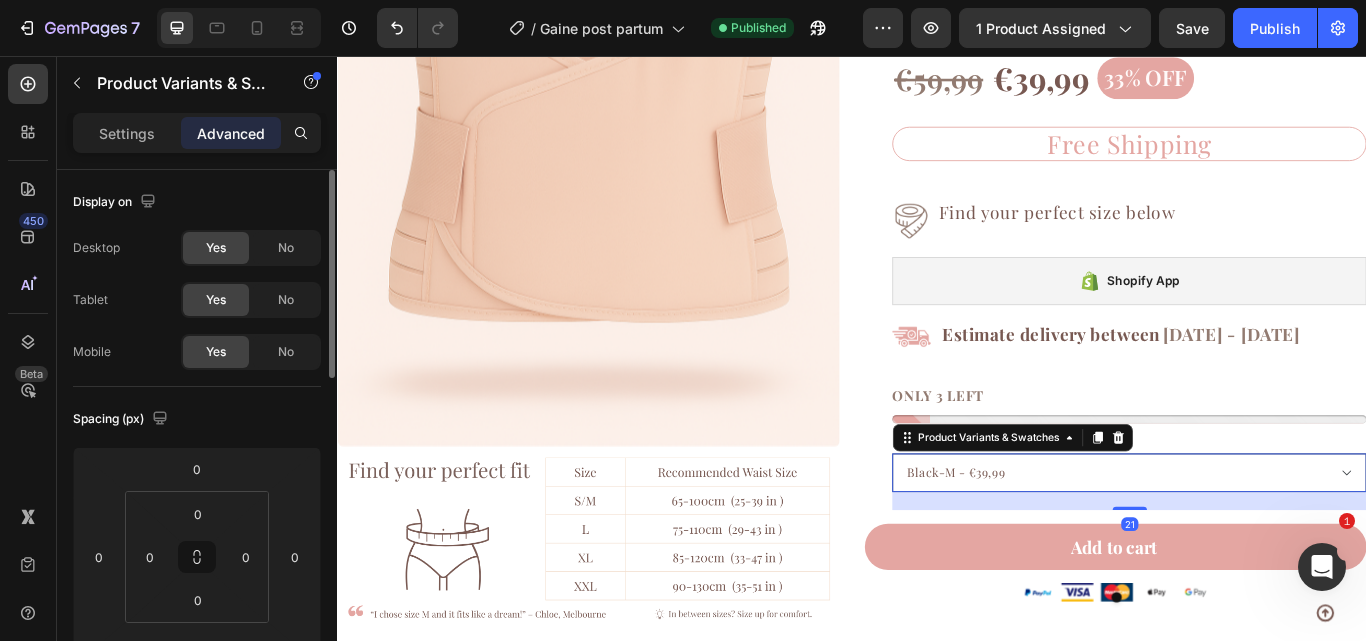 click on "Black-M - €39,99  Pink-XL - €39,99  Black-XL - €39,99  Black-L - €39,99  Apricot-XL - €39,99  Apricot-L - €39,99  Pink-L - €39,99  Pink-M - €39,99  Apricot-M - €39,99" at bounding box center [1260, 542] 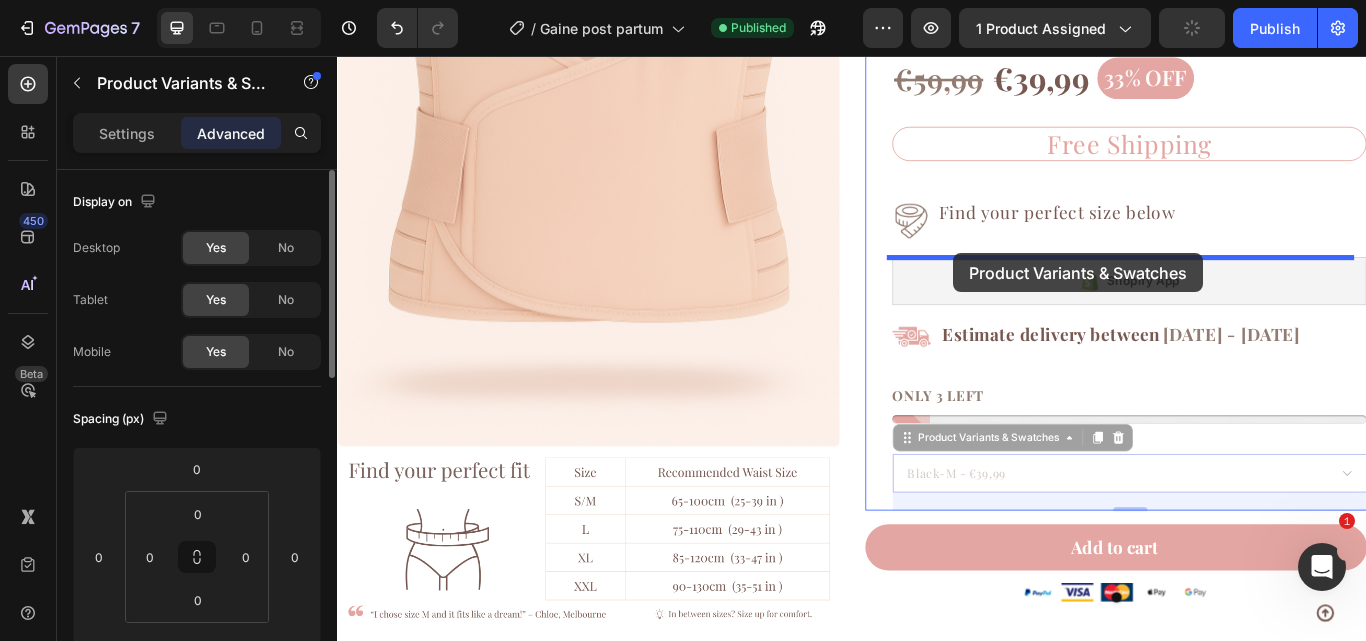 drag, startPoint x: 997, startPoint y: 503, endPoint x: 1055, endPoint y: 286, distance: 224.61745 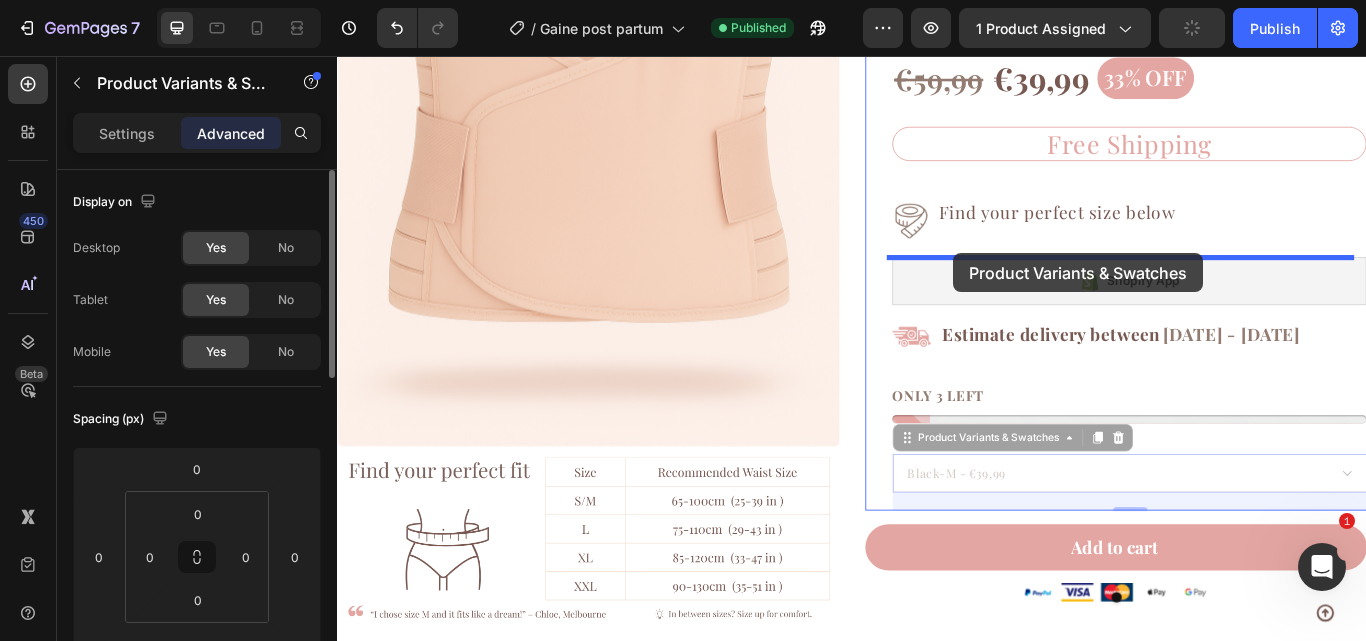 click on "Header
Button Sticky
Product Images Corset Postpartum Product Title Clinically-inspired light therapy that boosts collagen and reveals radiant skin. Heading Judge.me - Preview Badge (Stars) Judge.me Row €59,99 Product Price Product Price €39,99 Product Price Product Price Row Limited offer ! Ends in : Heading Row Save €20,00 Discount Tag 02 Hours 40 Minutes 25 Seconds Countdown Timer Row Image Reduces wrinkles  : smooths and rejuvenate skin. Text Block Row Image Boosts collagen  : Firms and restore elasticity. Text Block Row Image Even skin tone  : Minimize redness and imperfections. Text Block Row  ONLY 4 LEFT Stock Counter Image
Estimate delivery
Aug 07 - Aug 09
Delivery Date Row   Black-M Pink-XL Black-XL Black-L Apricot-XL Apricot-L Pink-L Pink-M Apricot-M Product Variants & Swatches Shop Now Add to Cart Row Row Product Section 3/25 Unlock Radiant Skin in 3 Simple Steps Heading                Title Line Step 1 Step 2" at bounding box center [937, -302] 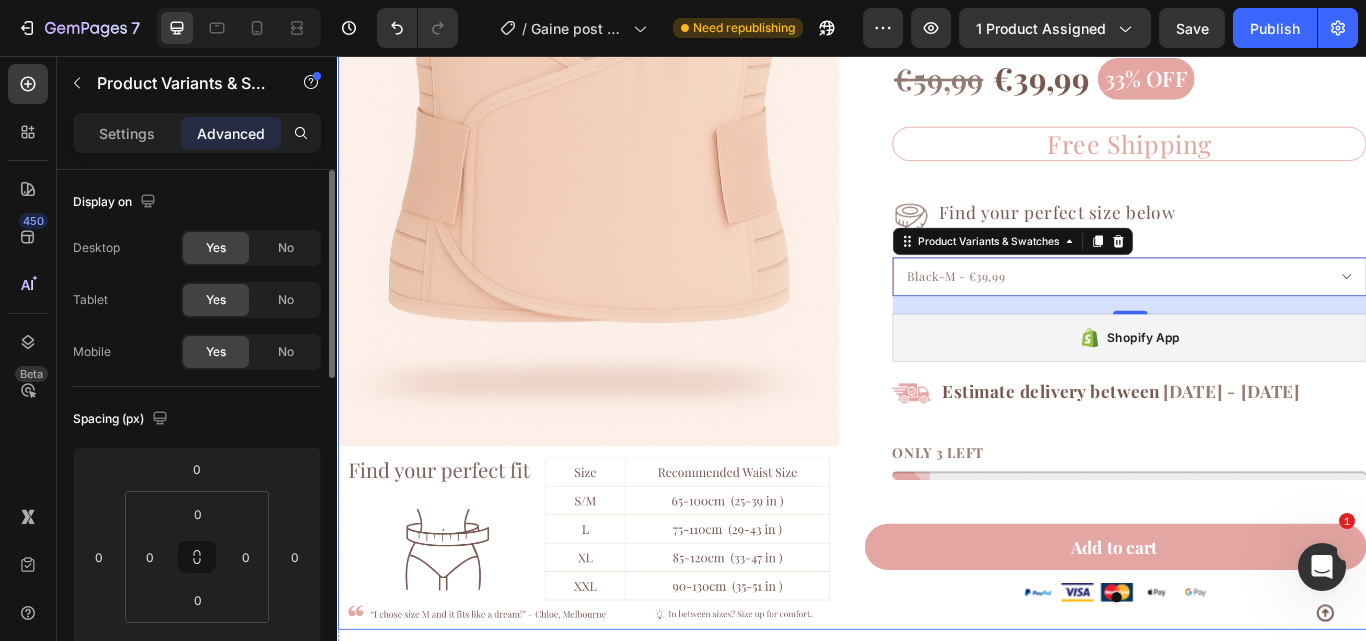 scroll, scrollTop: 3539, scrollLeft: 0, axis: vertical 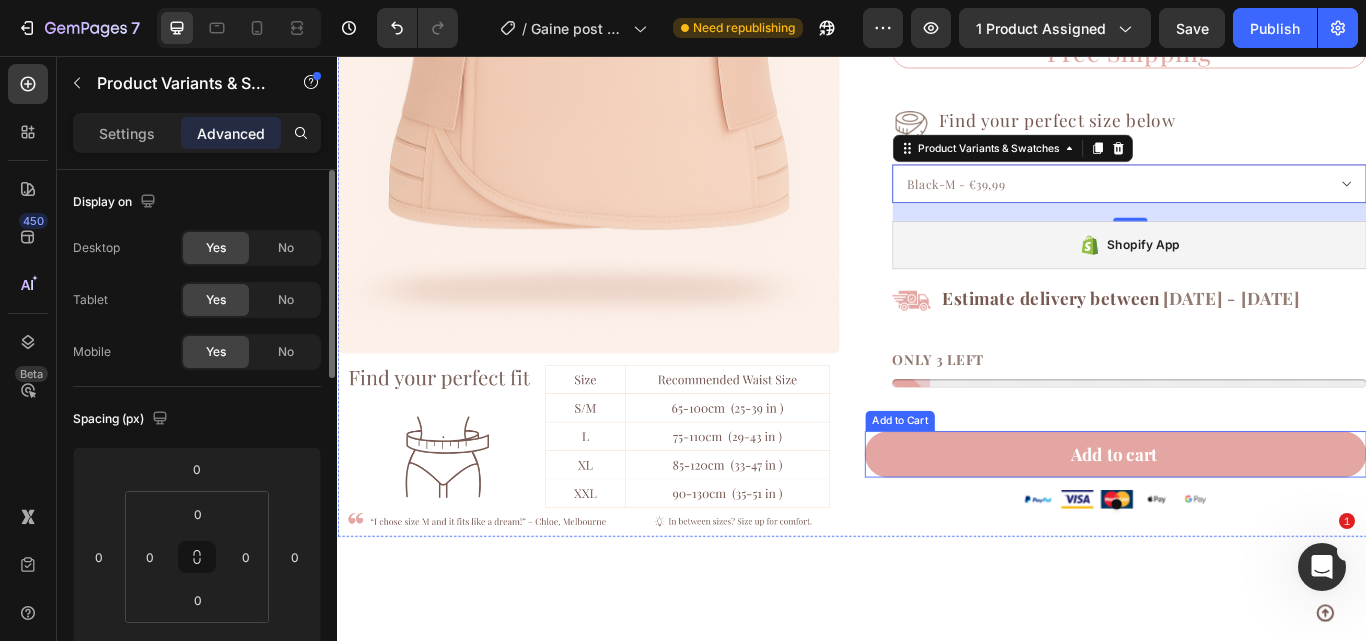 click on "Add to cart Add to Cart" at bounding box center [1244, 521] 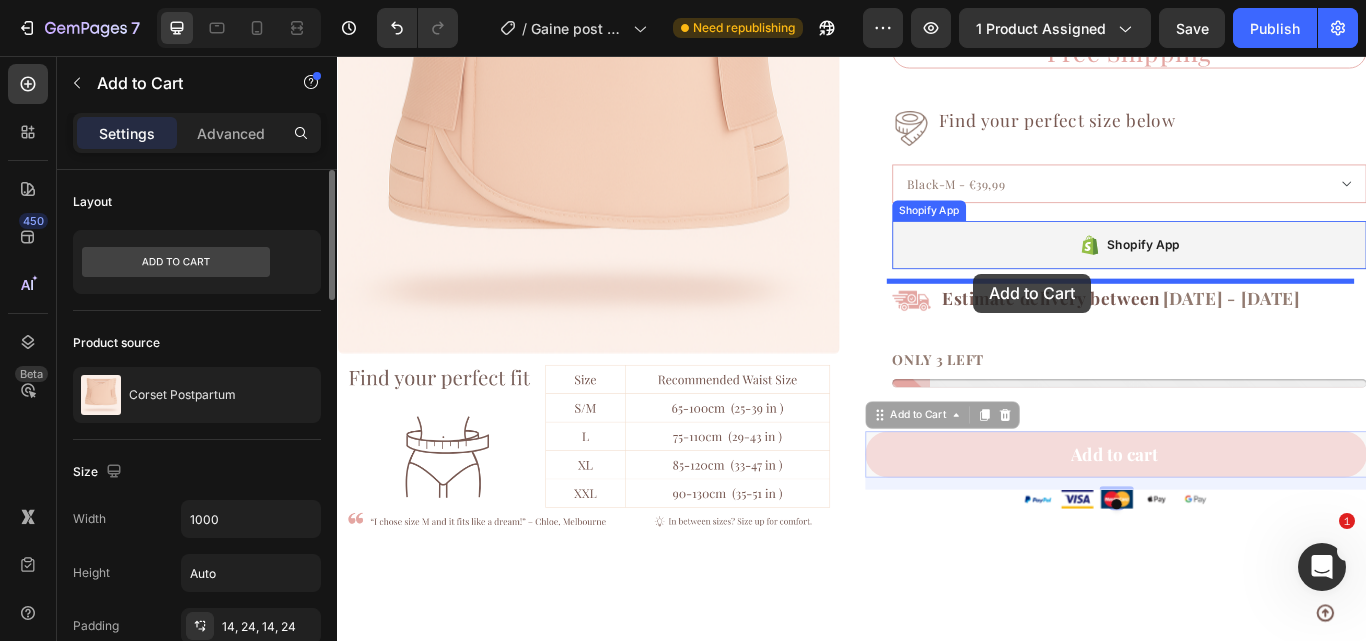 drag, startPoint x: 962, startPoint y: 482, endPoint x: 1079, endPoint y: 311, distance: 207.19556 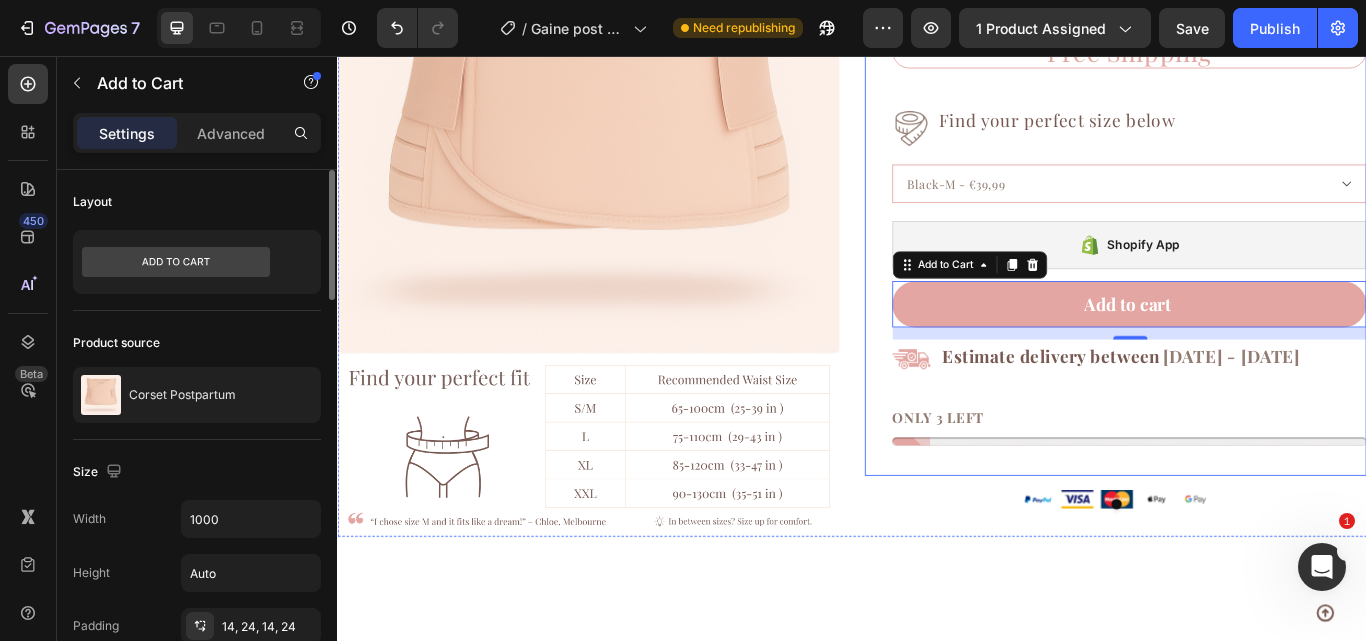 click on "Corset Postpartum Product Title Judge.me - Preview Badge (Stars) Judge.me €59,99 Product Price Product Price €39,99 Product Price Product Price 33% off Product Badge Row
1
Product Quantity Row Free Shipping Heading Row Row Image Find your perfect size below Heading Row   Black-M - €39,99  Pink-XL - €39,99  Black-XL - €39,99  Black-L - €39,99  Apricot-XL - €39,99  Apricot-L - €39,99  Pink-L - €39,99  Pink-M - €39,99  Apricot-M - €39,99  Product Variants & Swatches
Shopify App Shopify App Add to cart Add to Cart   14 Image
Estimate delivery between
Aug 07 - Aug 09
Delivery Date Row  ONLY 3 LEFT Stock Counter Row" at bounding box center (1244, 182) 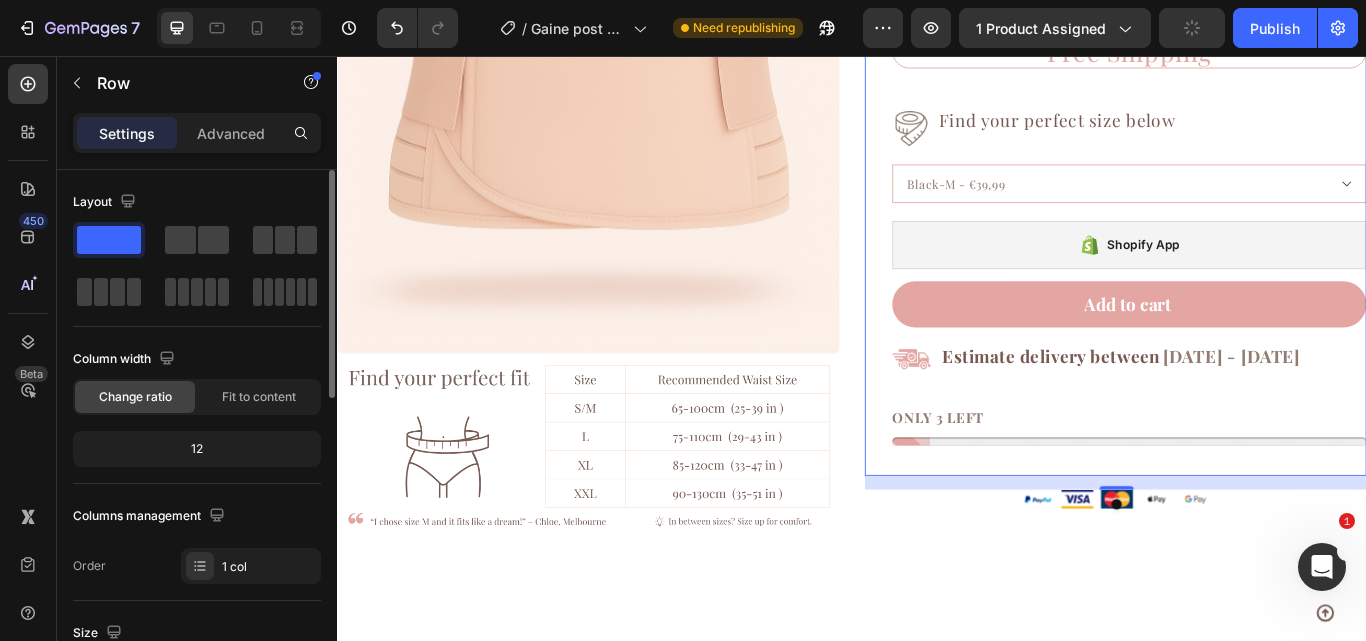 scroll, scrollTop: 3460, scrollLeft: 0, axis: vertical 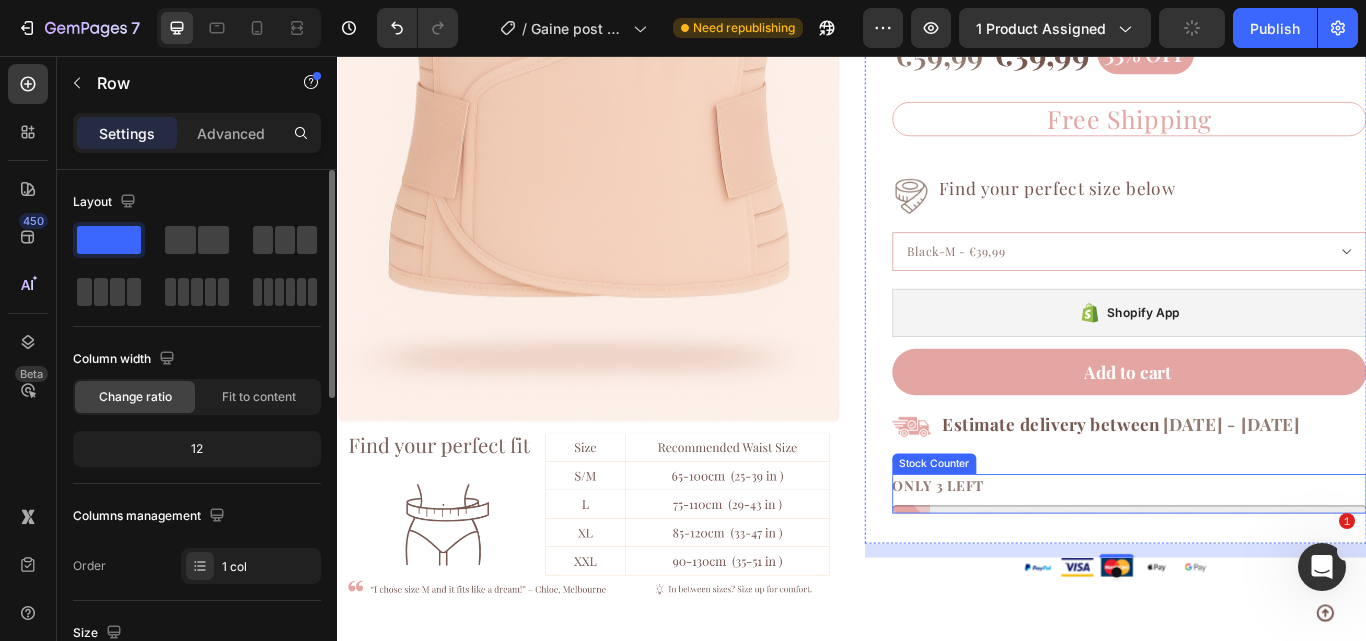click on "ONLY 3 LEFT" at bounding box center [1037, 558] 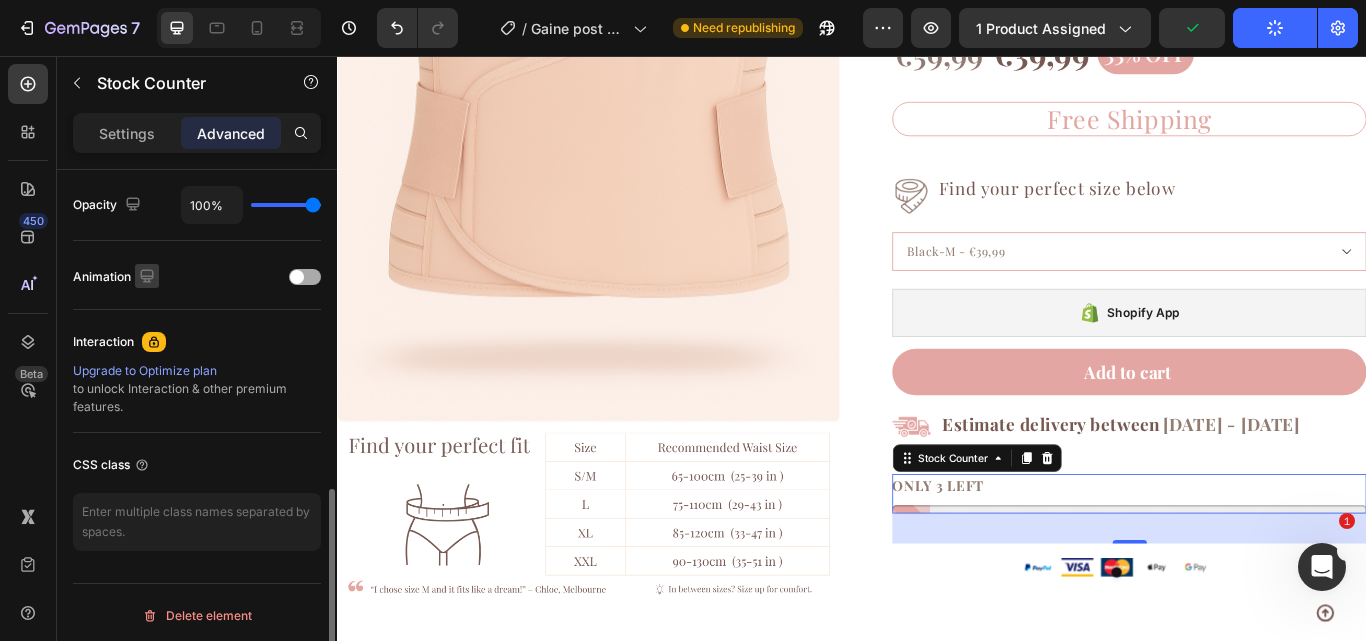 scroll, scrollTop: 801, scrollLeft: 0, axis: vertical 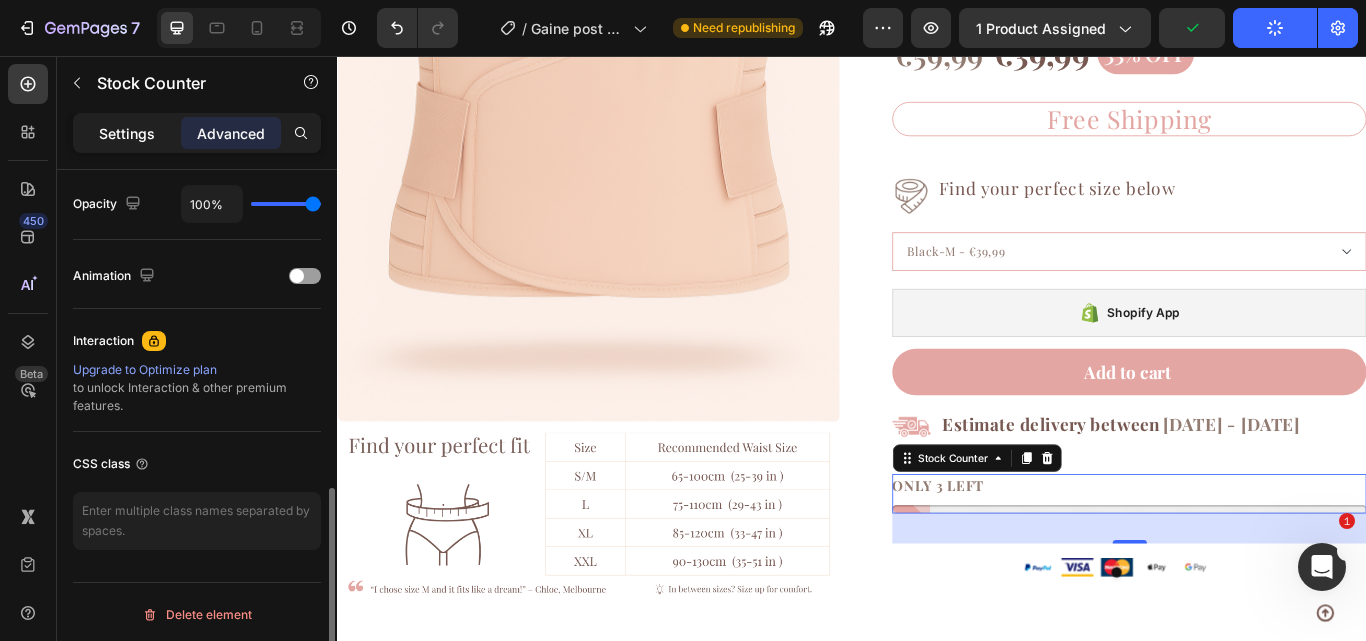 click on "Settings" at bounding box center (127, 133) 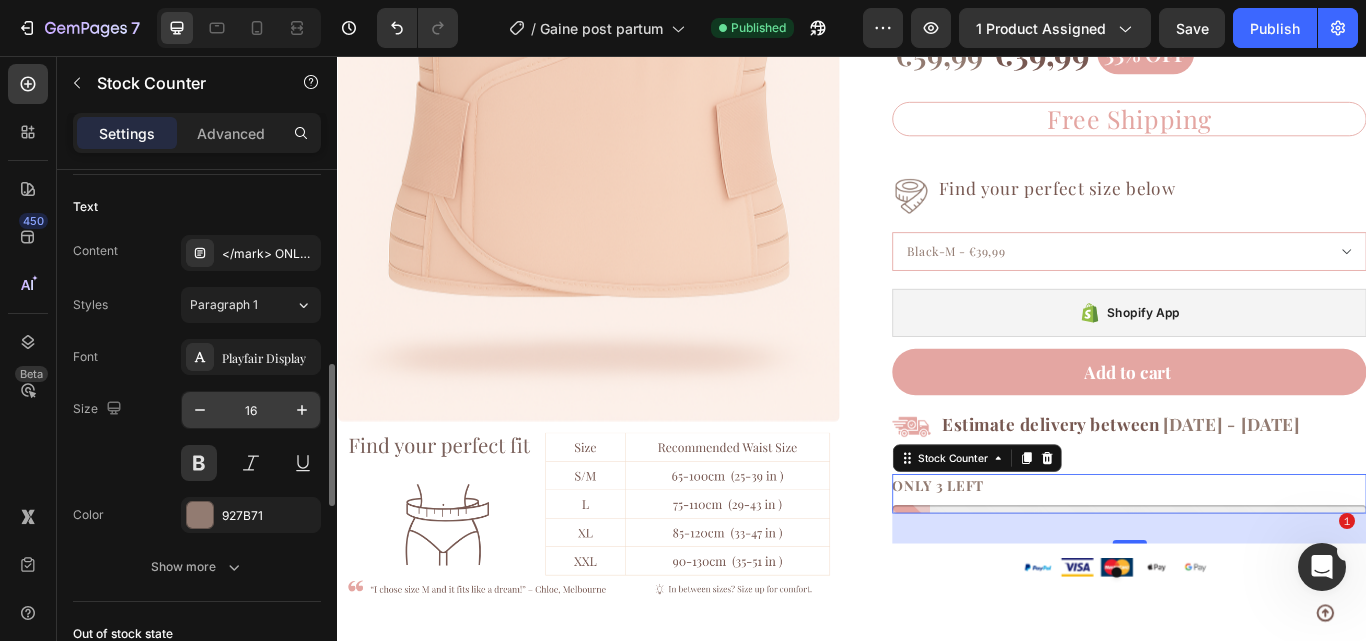 scroll, scrollTop: 721, scrollLeft: 0, axis: vertical 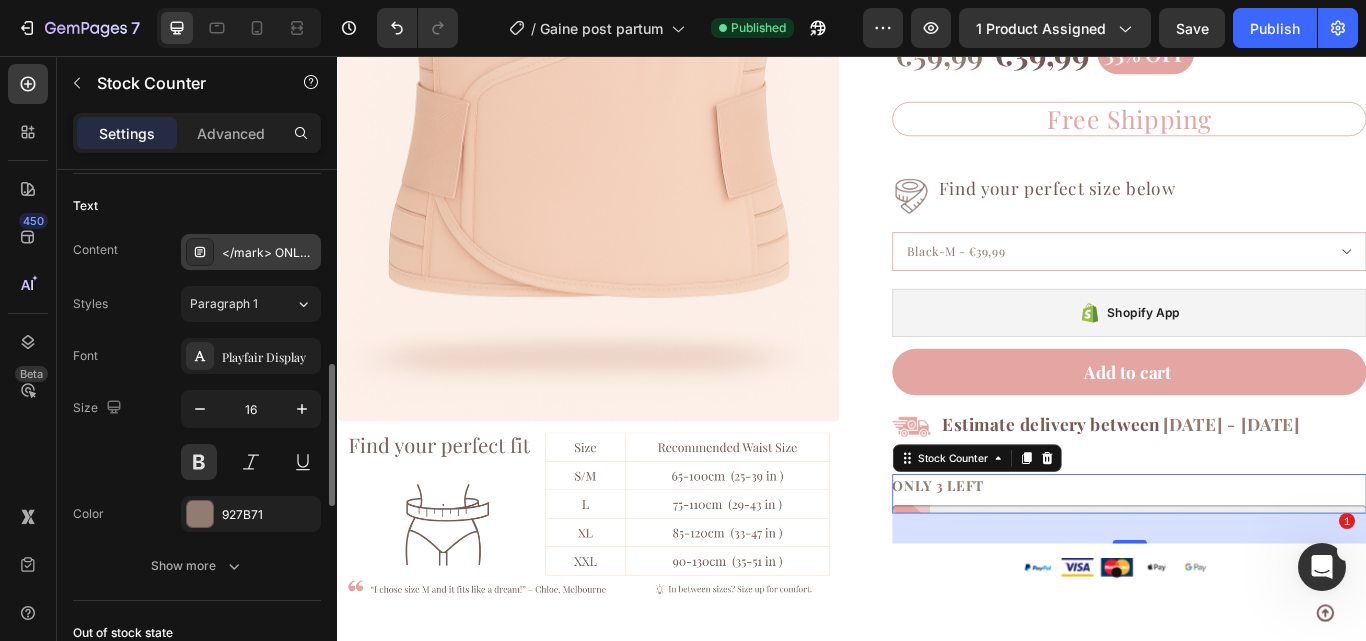 click on "</mark> ONLY 3 LEFT" at bounding box center [269, 253] 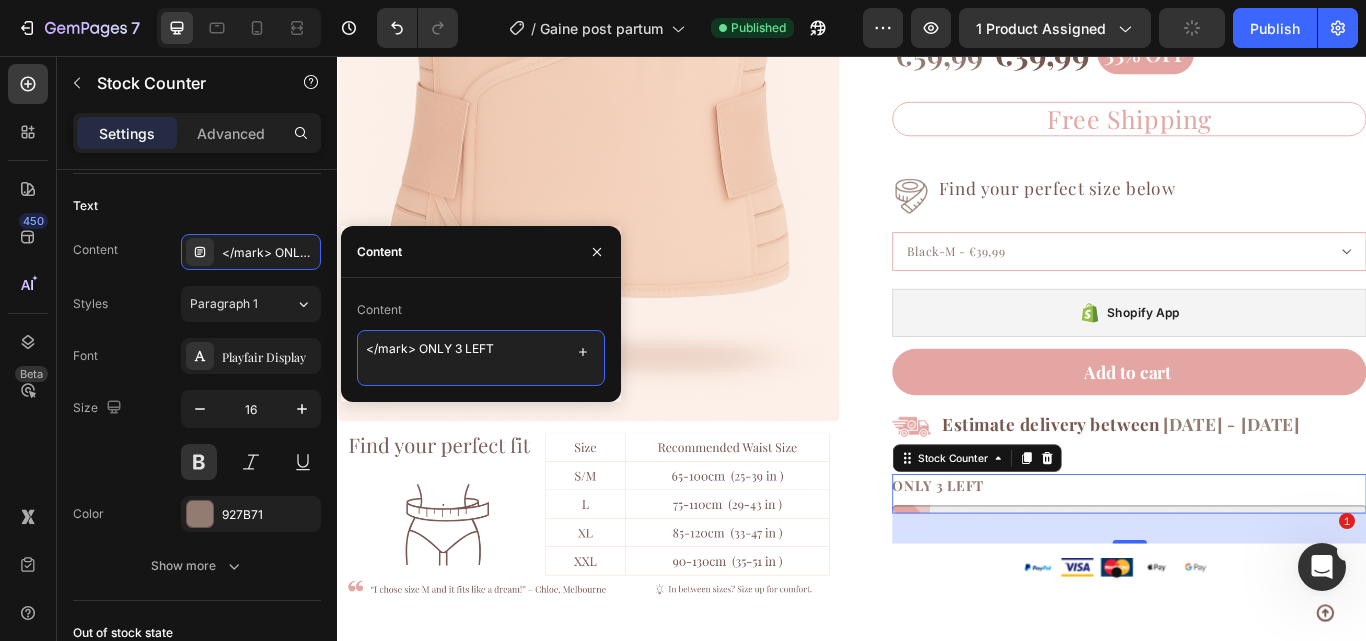 click on "</mark> ONLY 3 LEFT" at bounding box center [481, 358] 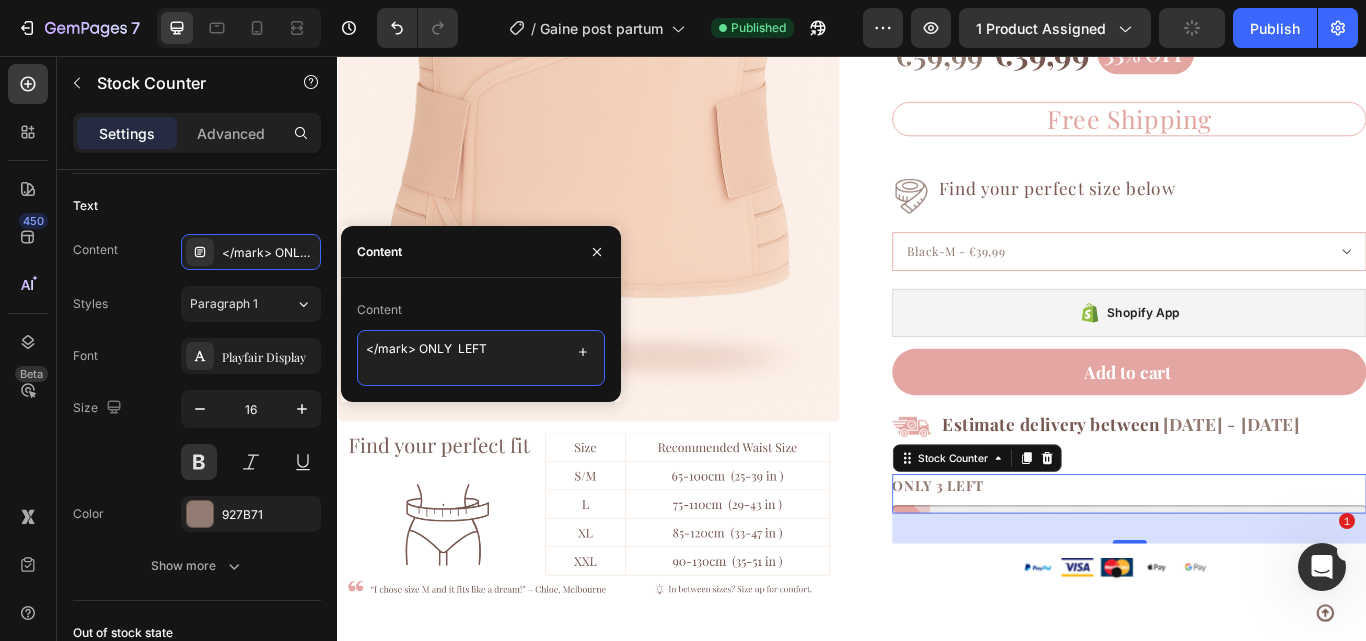 type on "</mark> ONLY 7 LEFT" 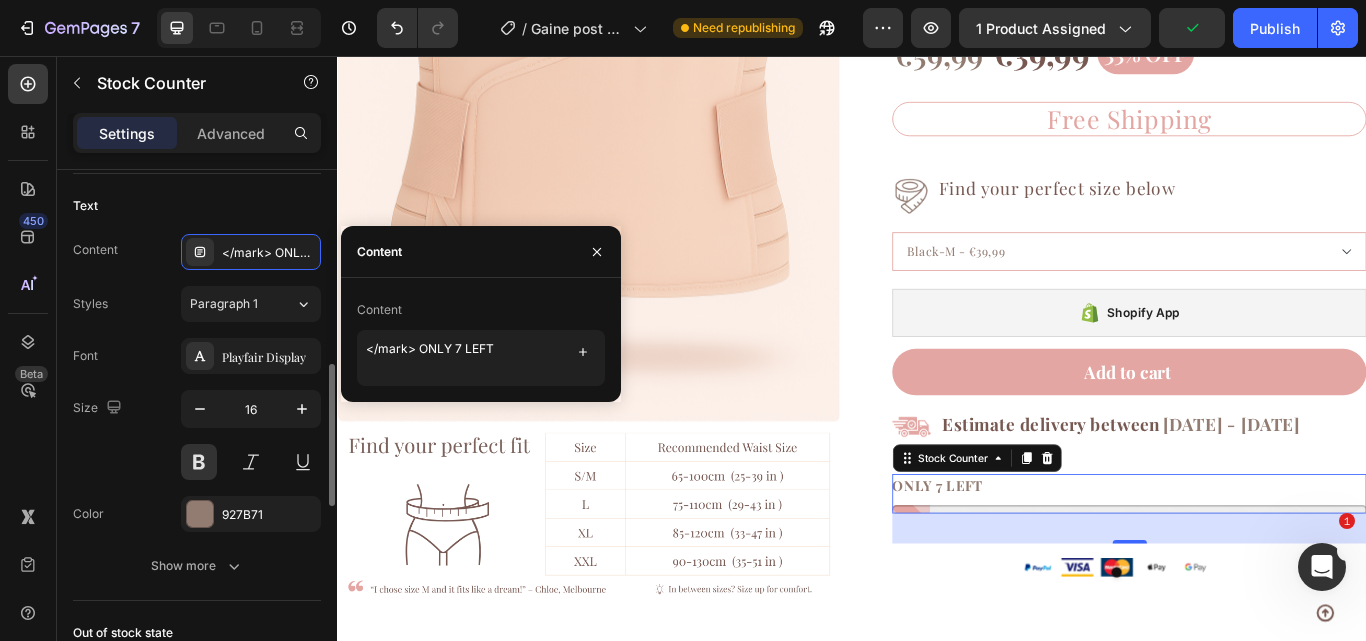 click on "Font Playfair Display" at bounding box center (197, 356) 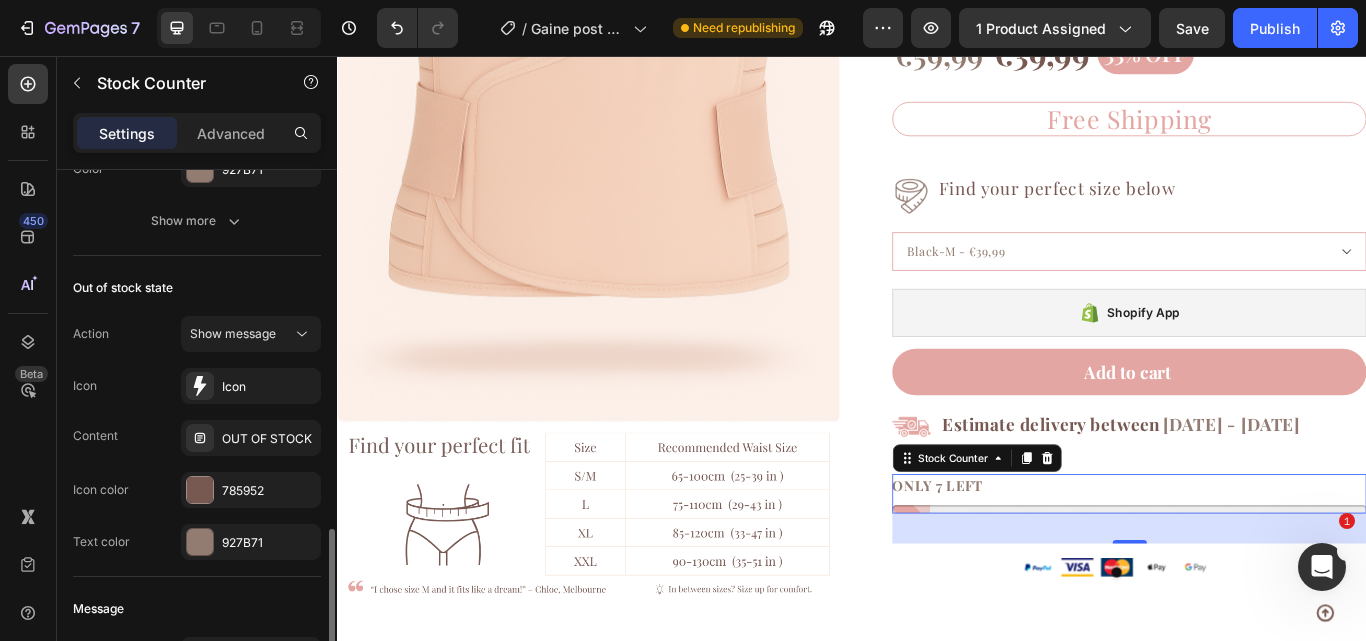 scroll, scrollTop: 1428, scrollLeft: 0, axis: vertical 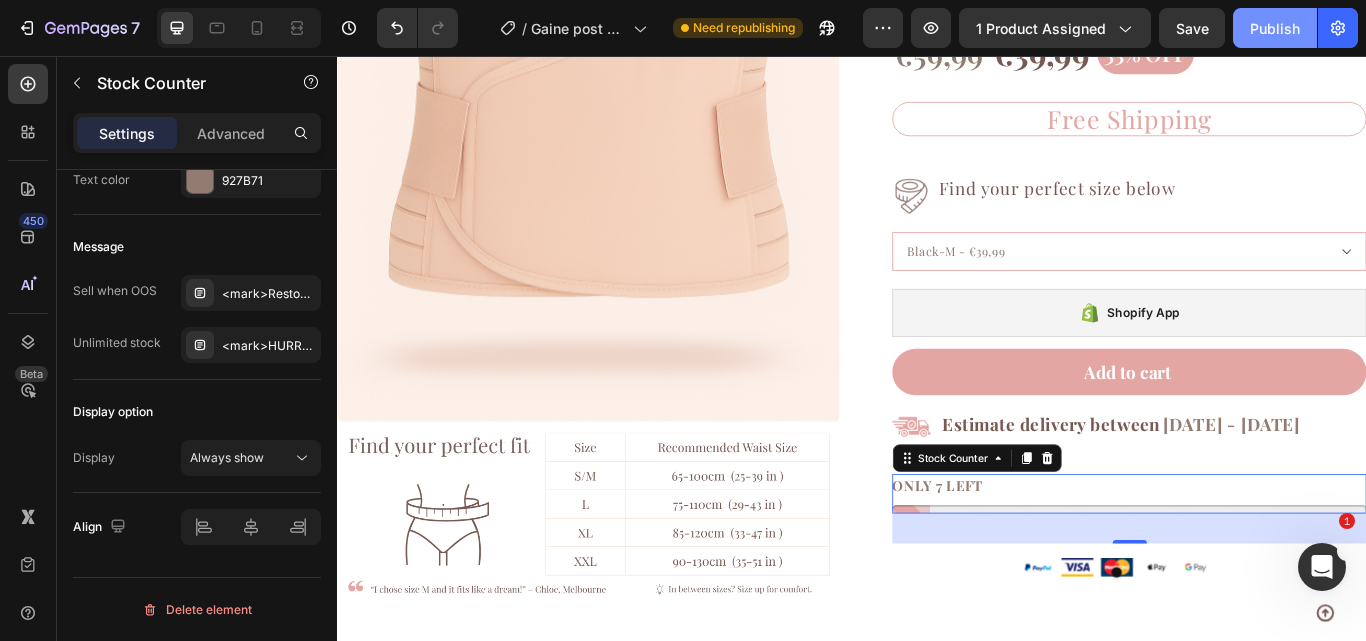 click on "Publish" at bounding box center [1275, 28] 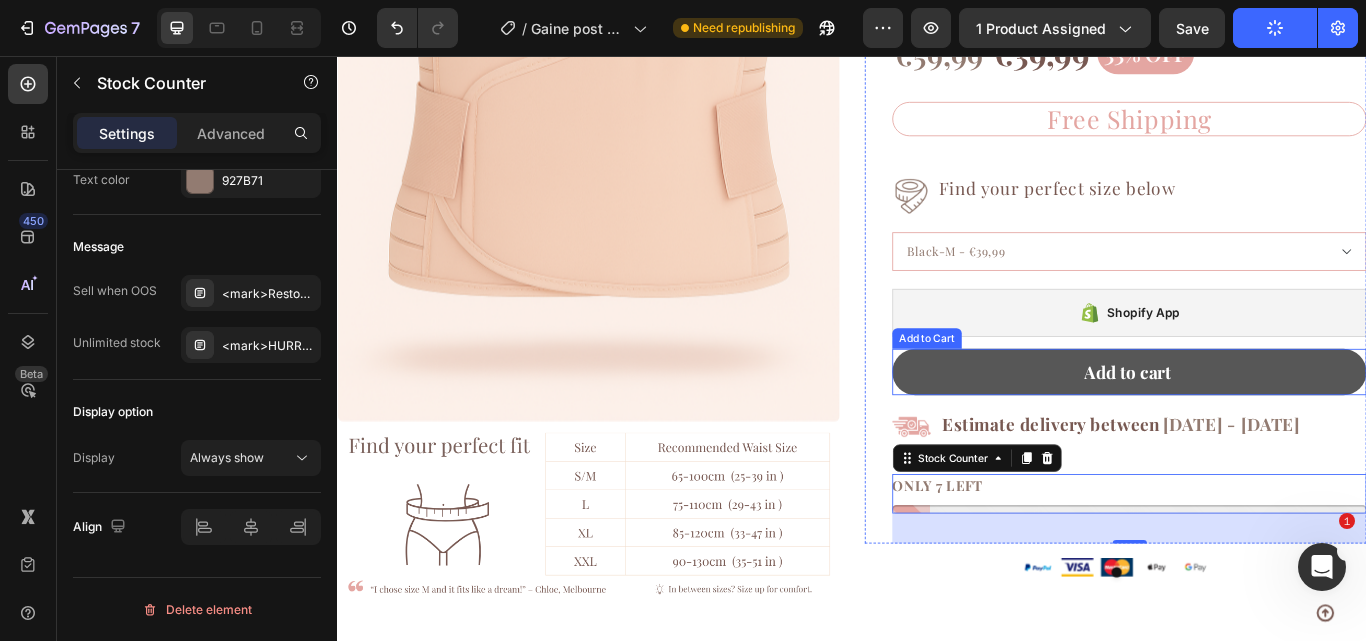 scroll, scrollTop: 3331, scrollLeft: 0, axis: vertical 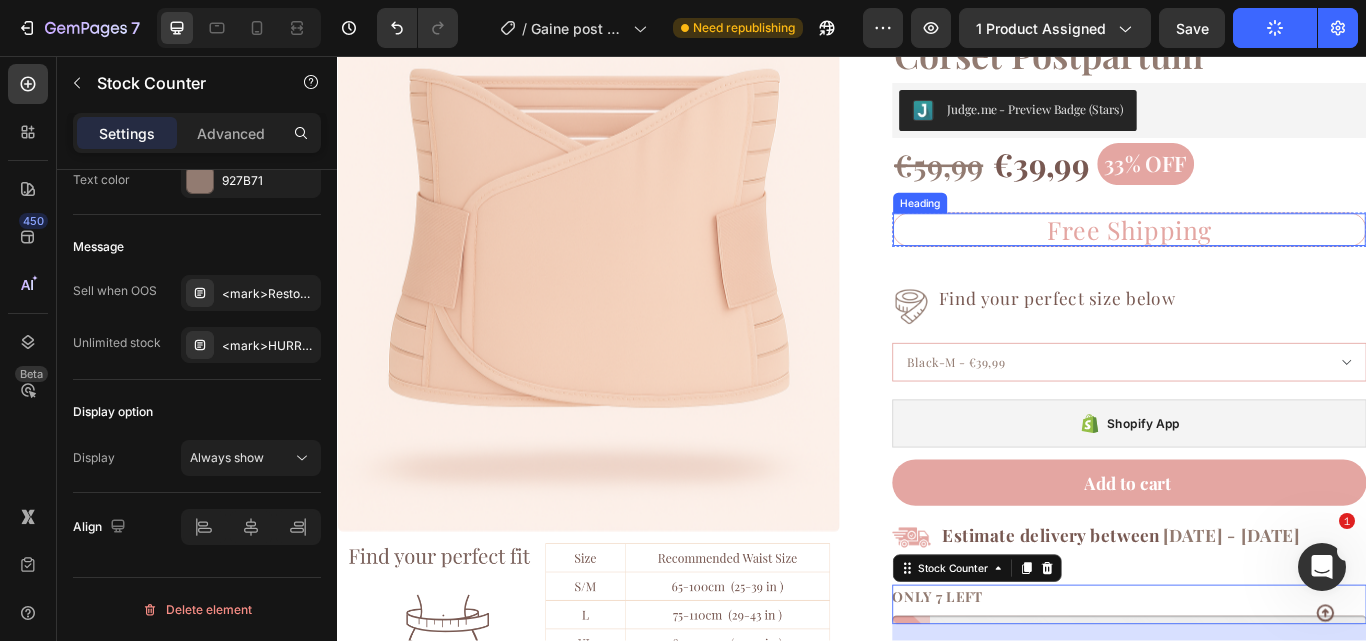 click on "Free Shipping" at bounding box center (1260, 259) 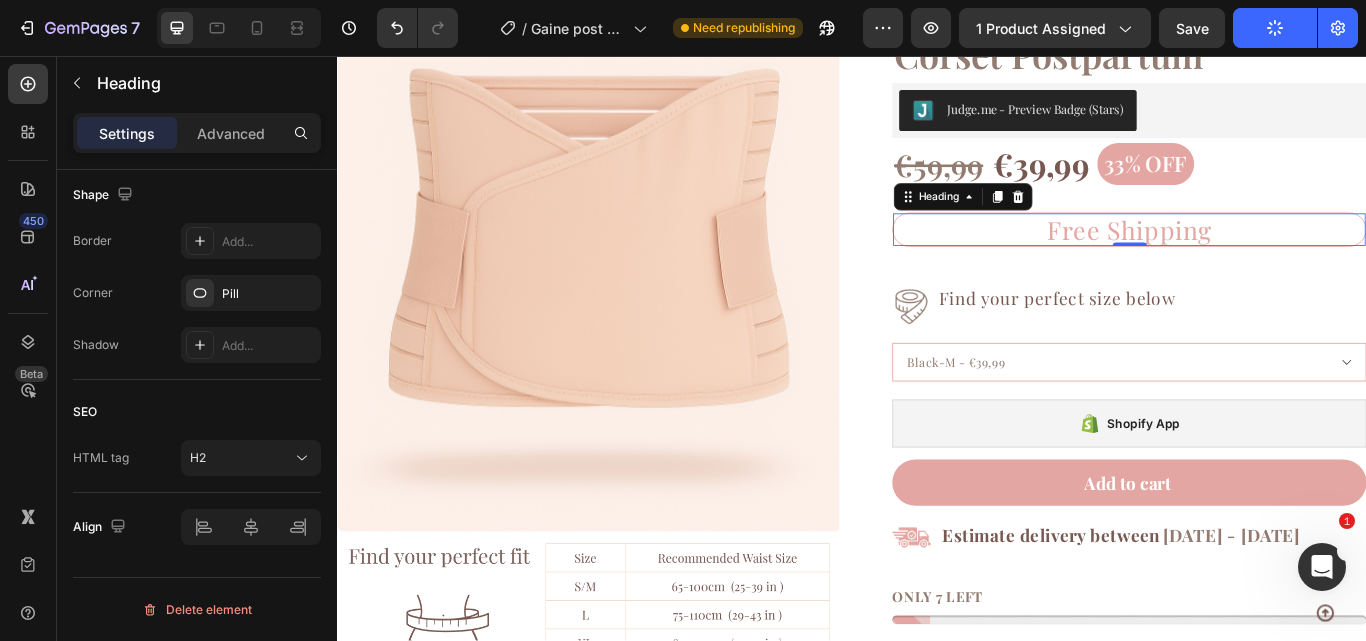 scroll, scrollTop: 0, scrollLeft: 0, axis: both 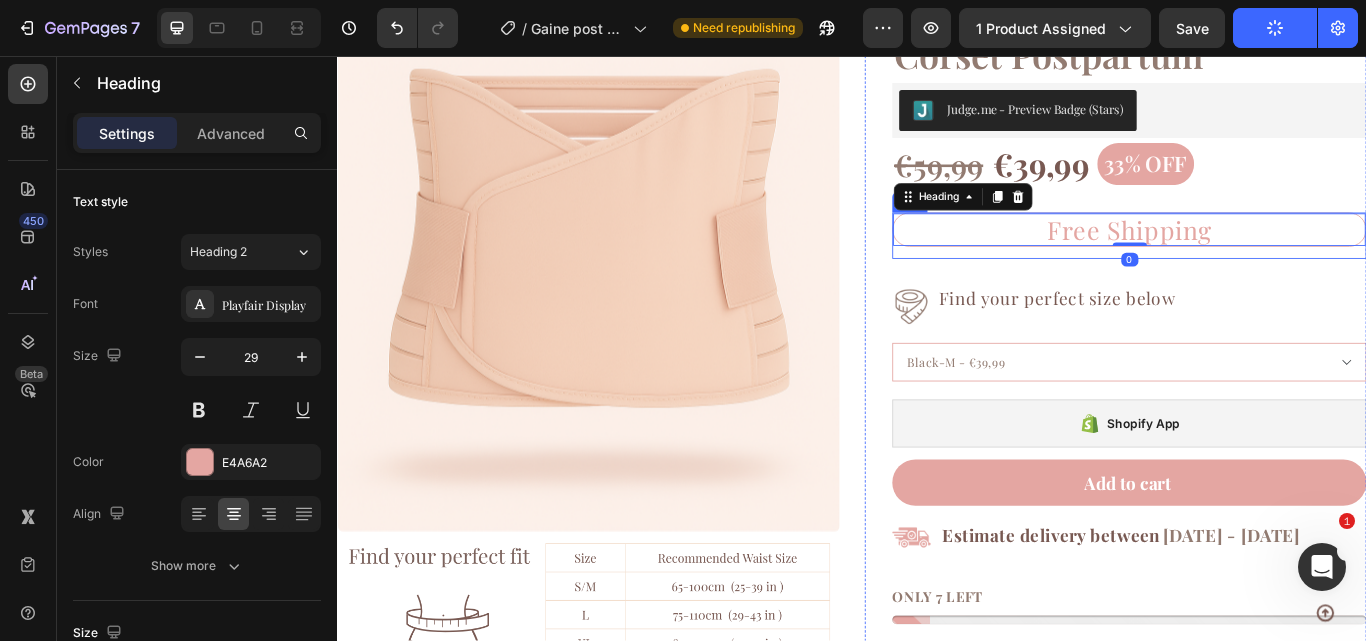 click on "Free Shipping Heading   0 Row" at bounding box center [1260, 266] 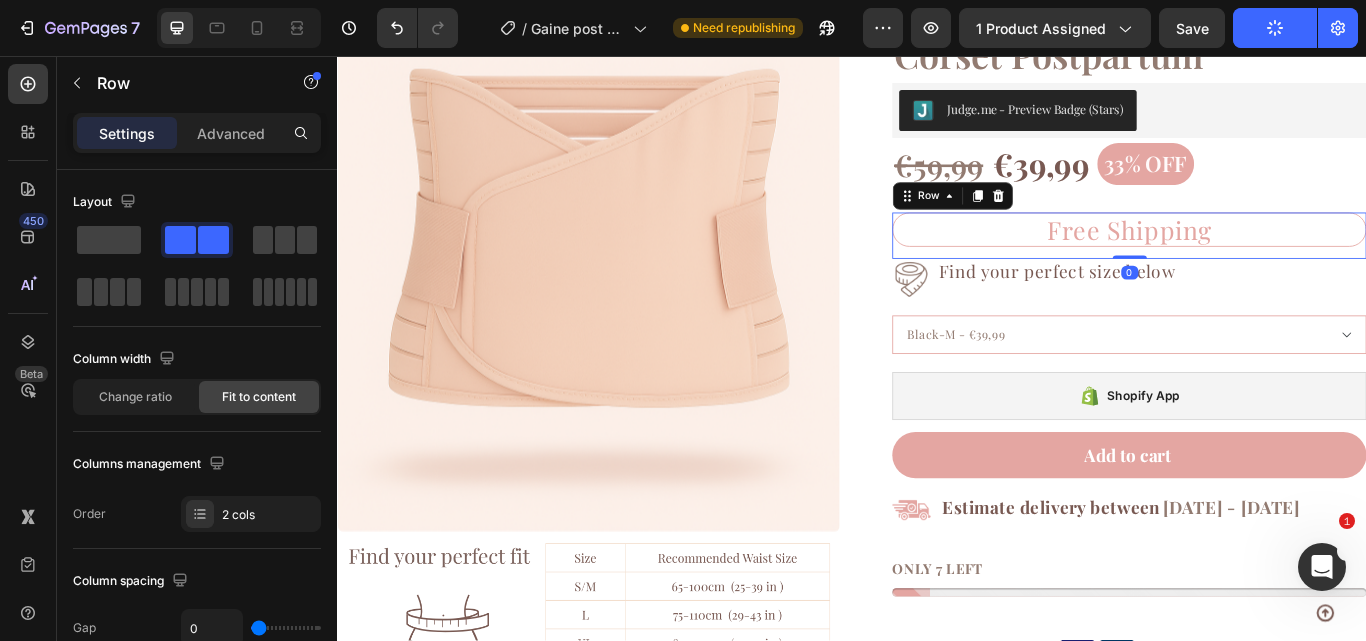 drag, startPoint x: 1245, startPoint y: 318, endPoint x: 1222, endPoint y: 276, distance: 47.88528 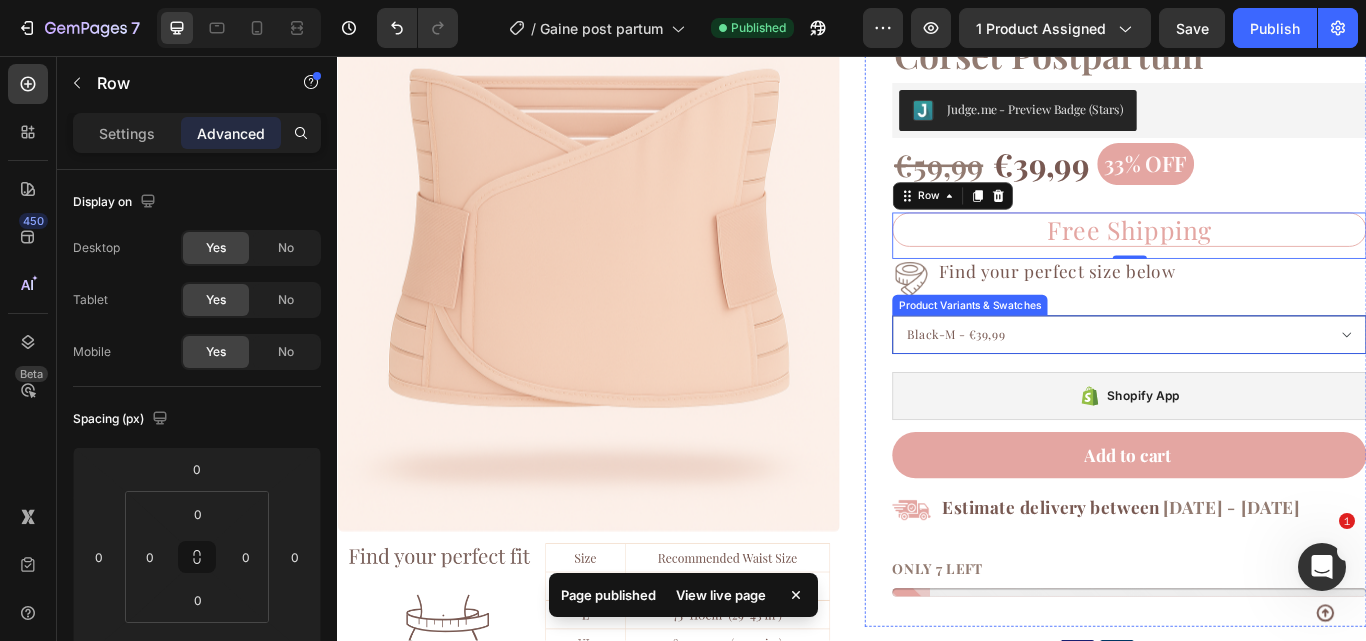 click on "Black-M - €39,99  Pink-XL - €39,99  Black-XL - €39,99  Black-L - €39,99  Apricot-XL - €39,99  Apricot-L - €39,99  Pink-L - €39,99  Pink-M - €39,99  Apricot-M - €39,99" at bounding box center [1260, 381] 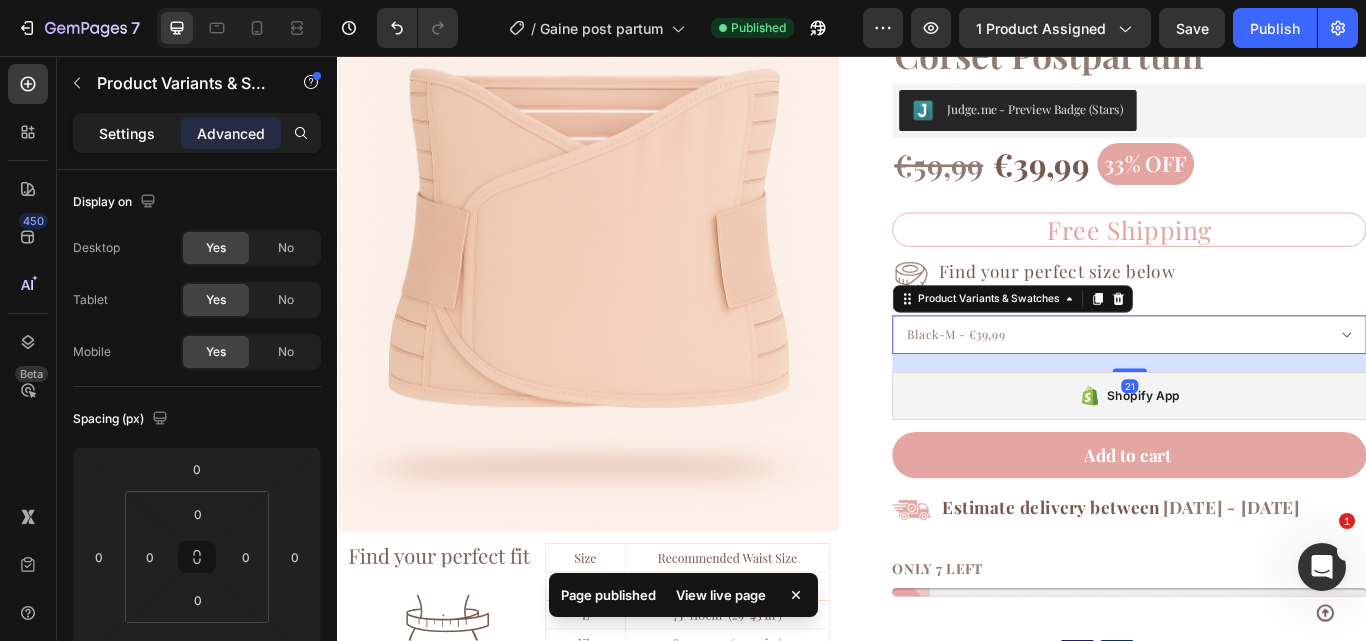 click on "Settings" at bounding box center (127, 133) 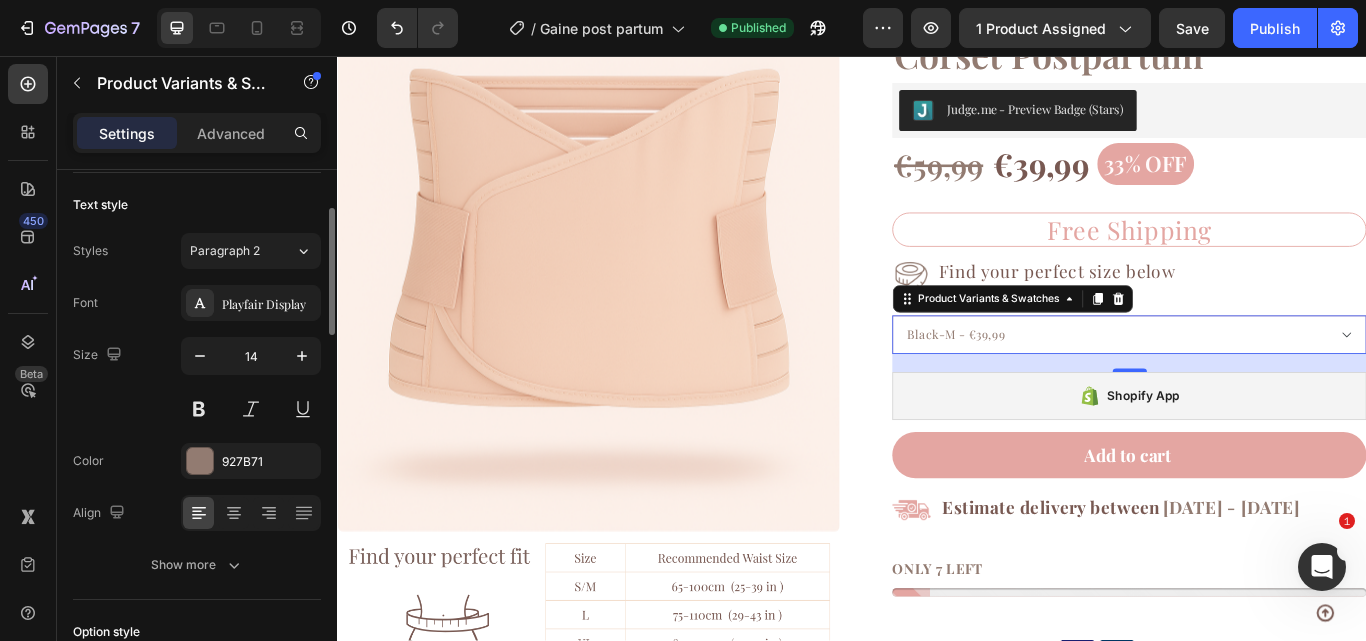 scroll, scrollTop: 221, scrollLeft: 0, axis: vertical 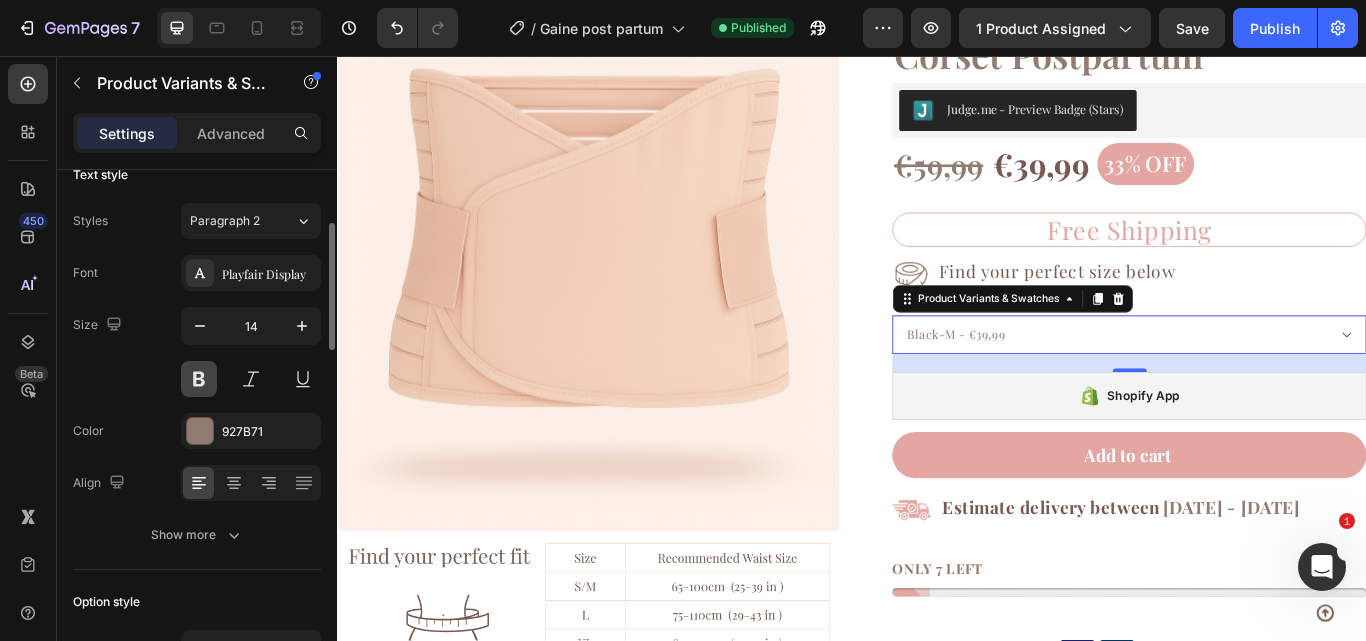 click at bounding box center [199, 379] 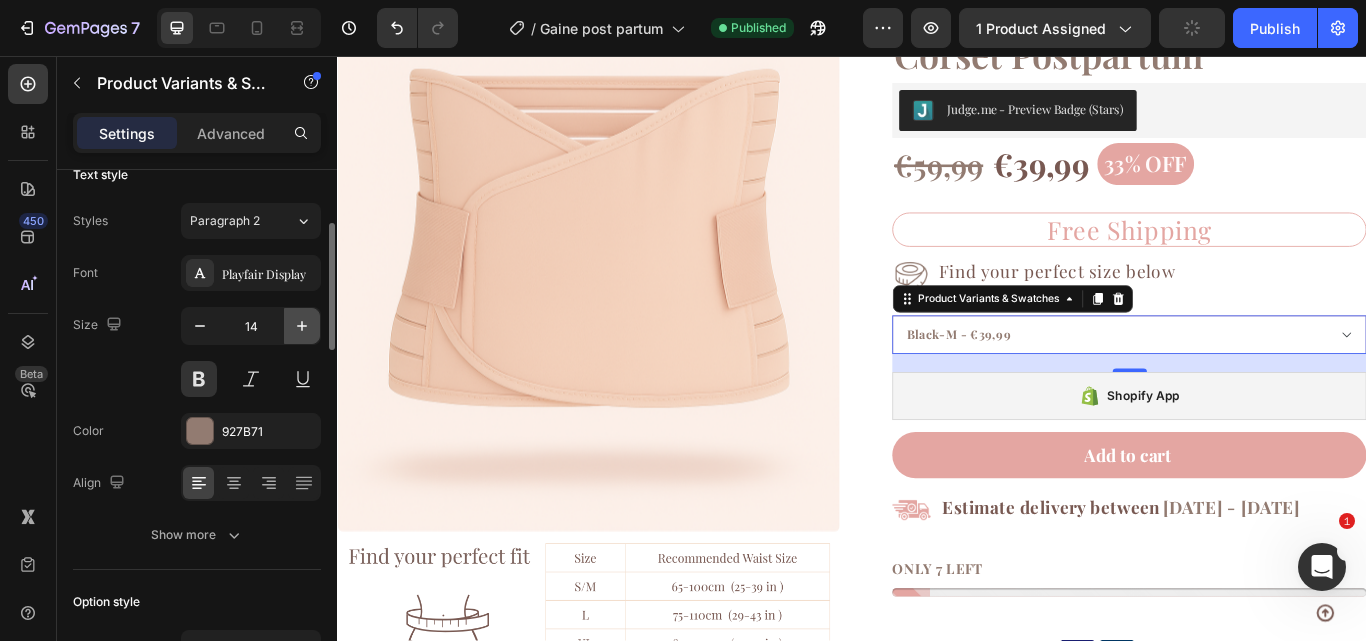 click 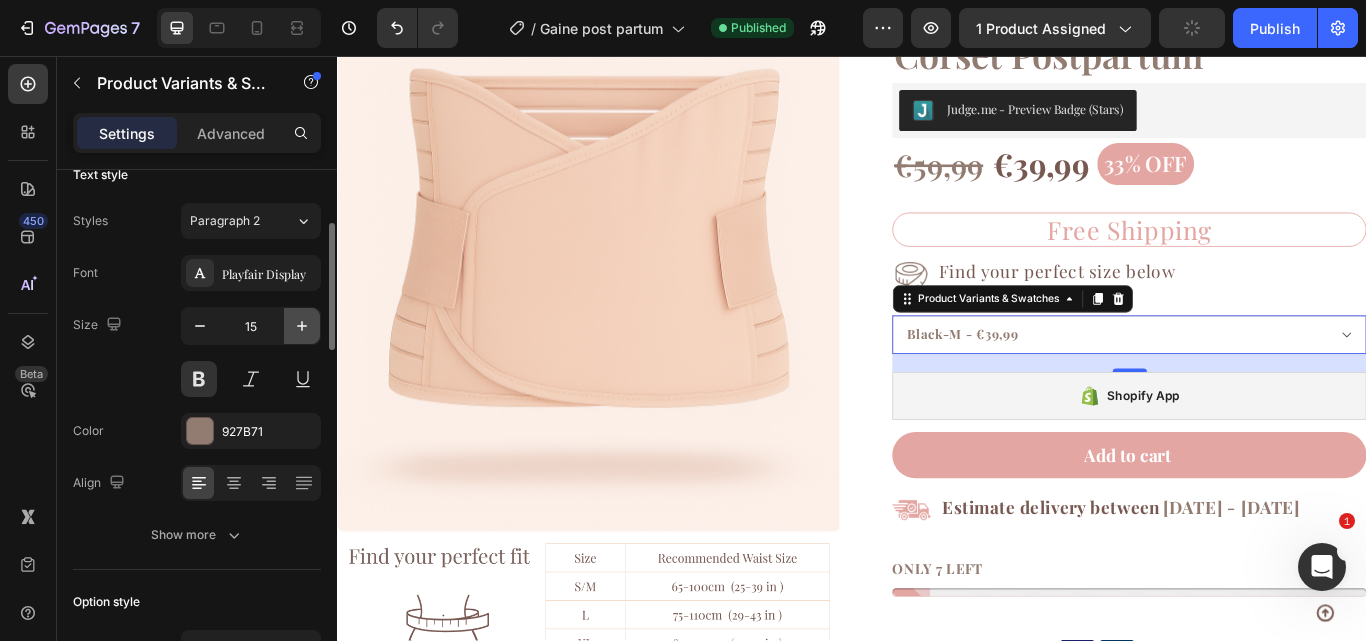 click 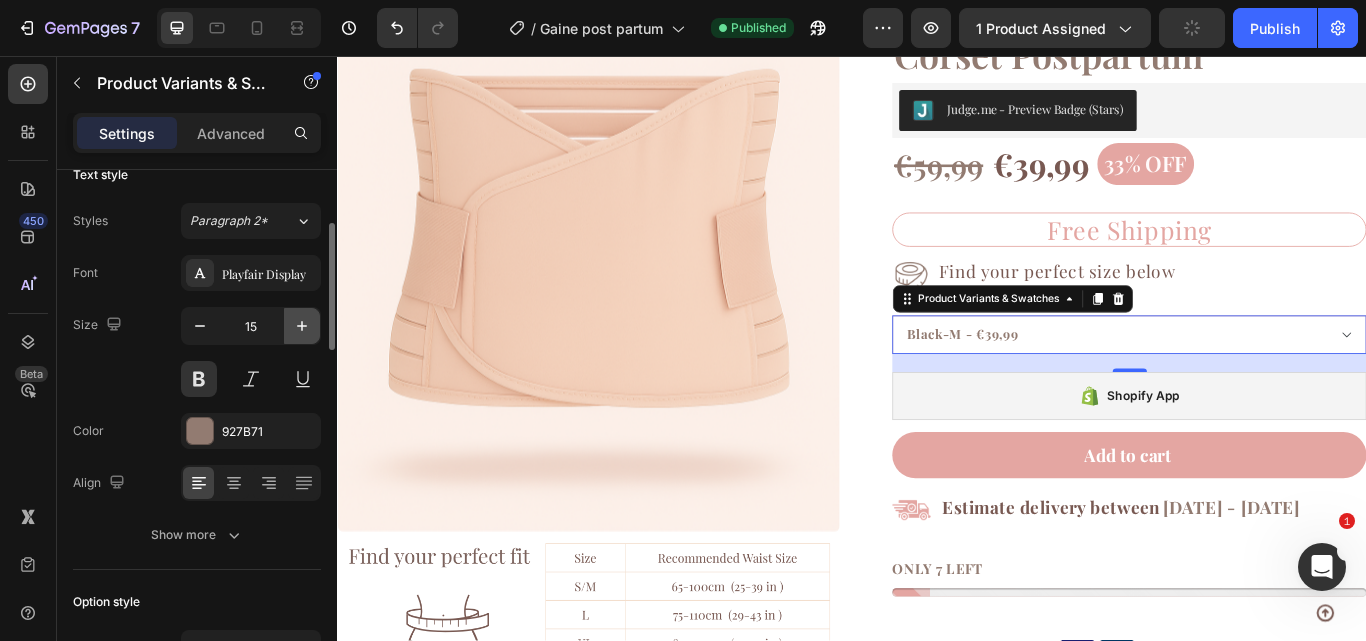 click 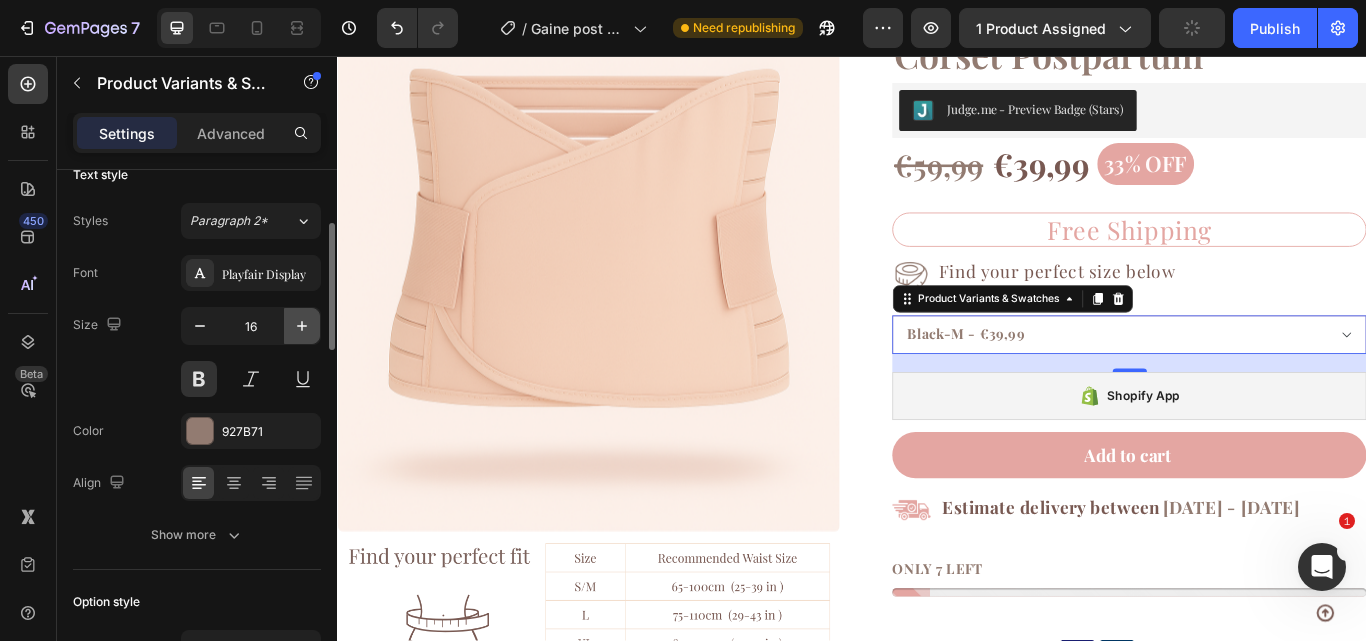 click 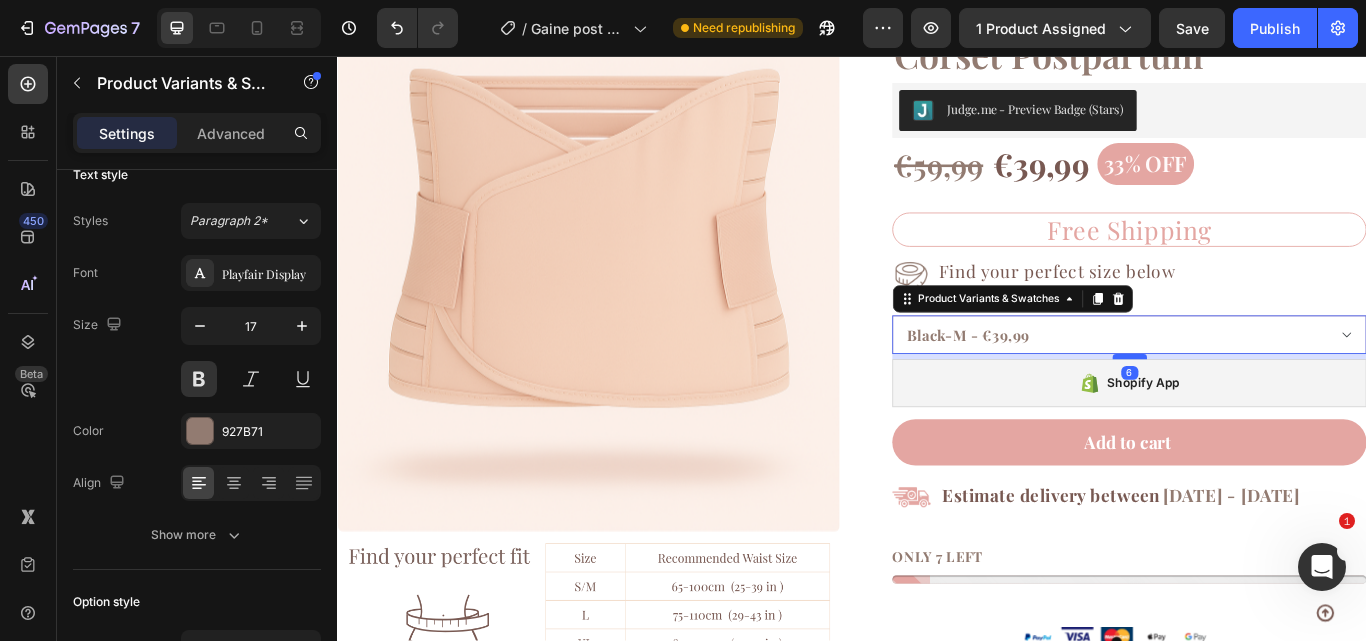drag, startPoint x: 1252, startPoint y: 422, endPoint x: 1254, endPoint y: 407, distance: 15.132746 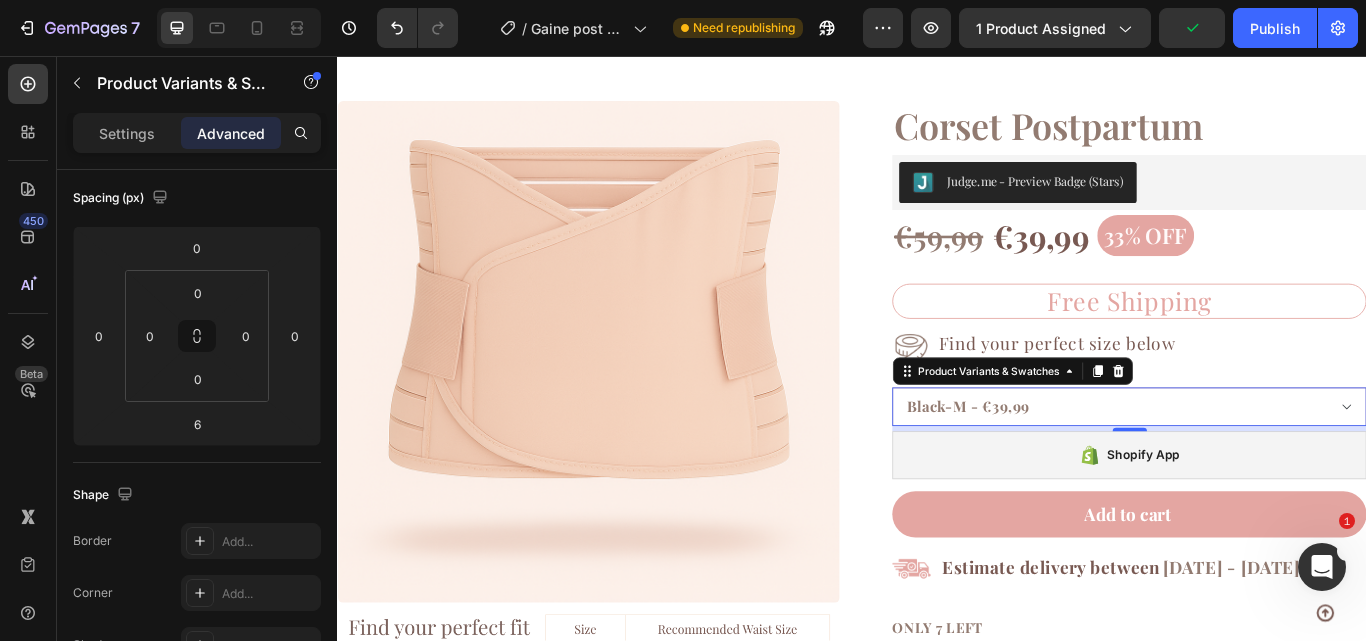 scroll, scrollTop: 2726, scrollLeft: 0, axis: vertical 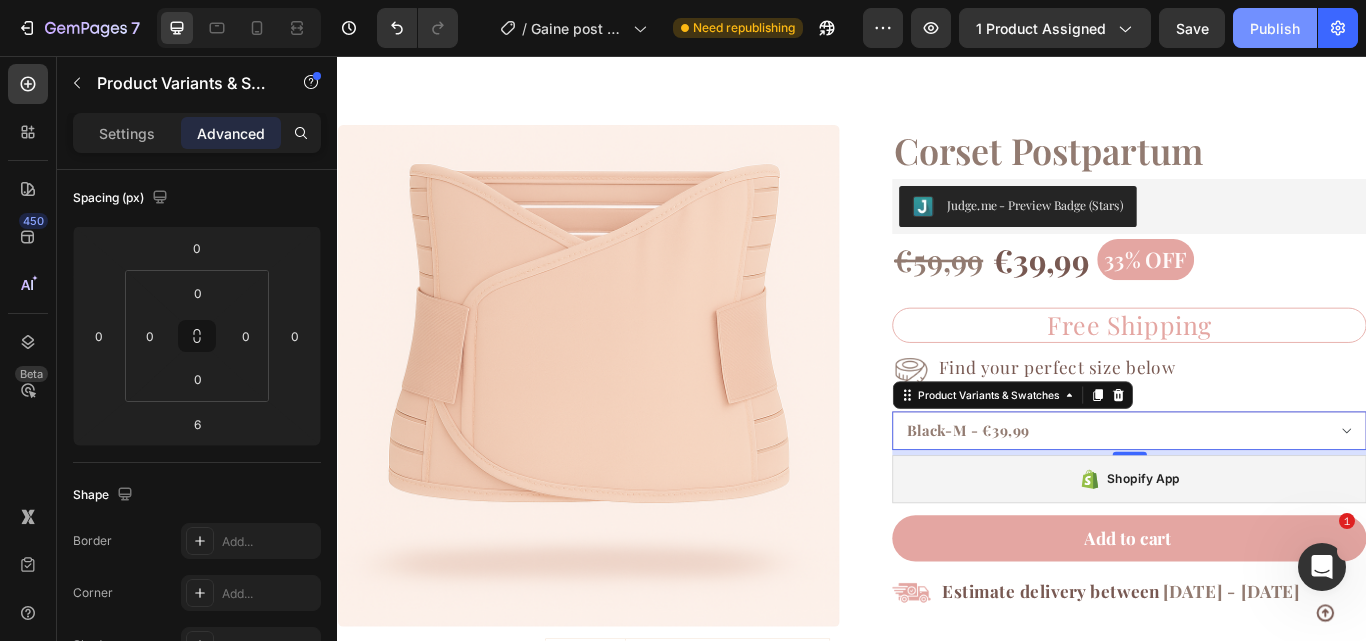 click on "Publish" at bounding box center [1275, 28] 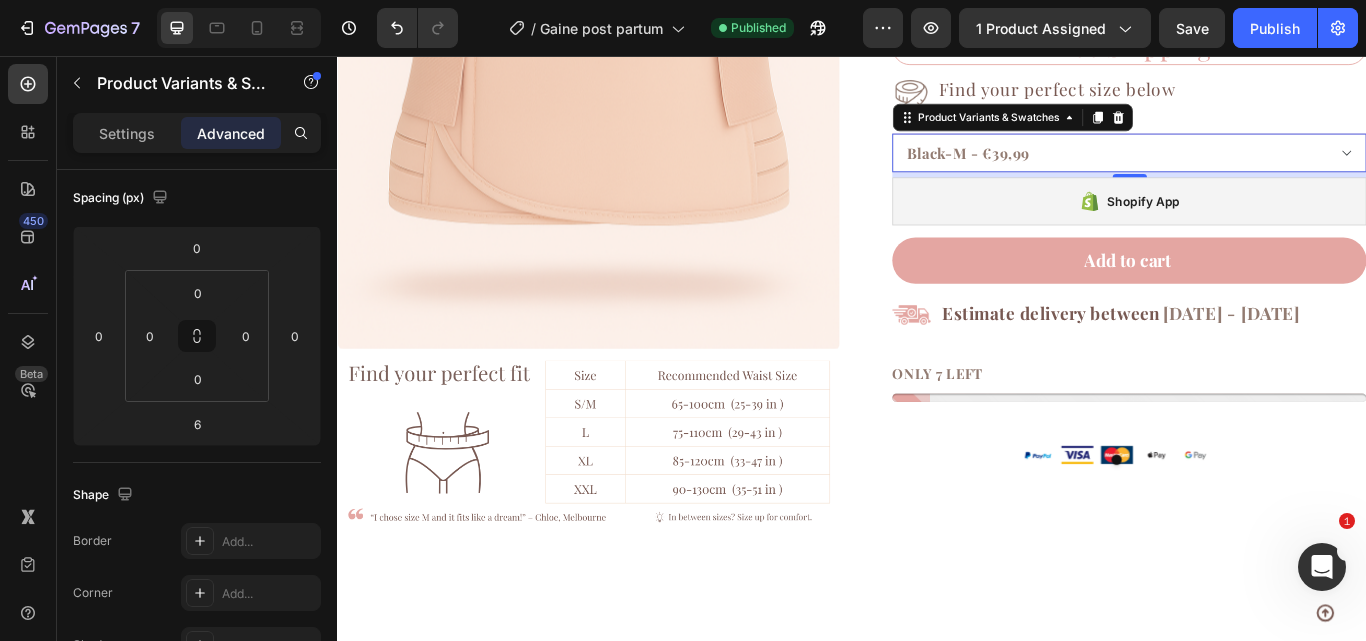 scroll, scrollTop: 3483, scrollLeft: 0, axis: vertical 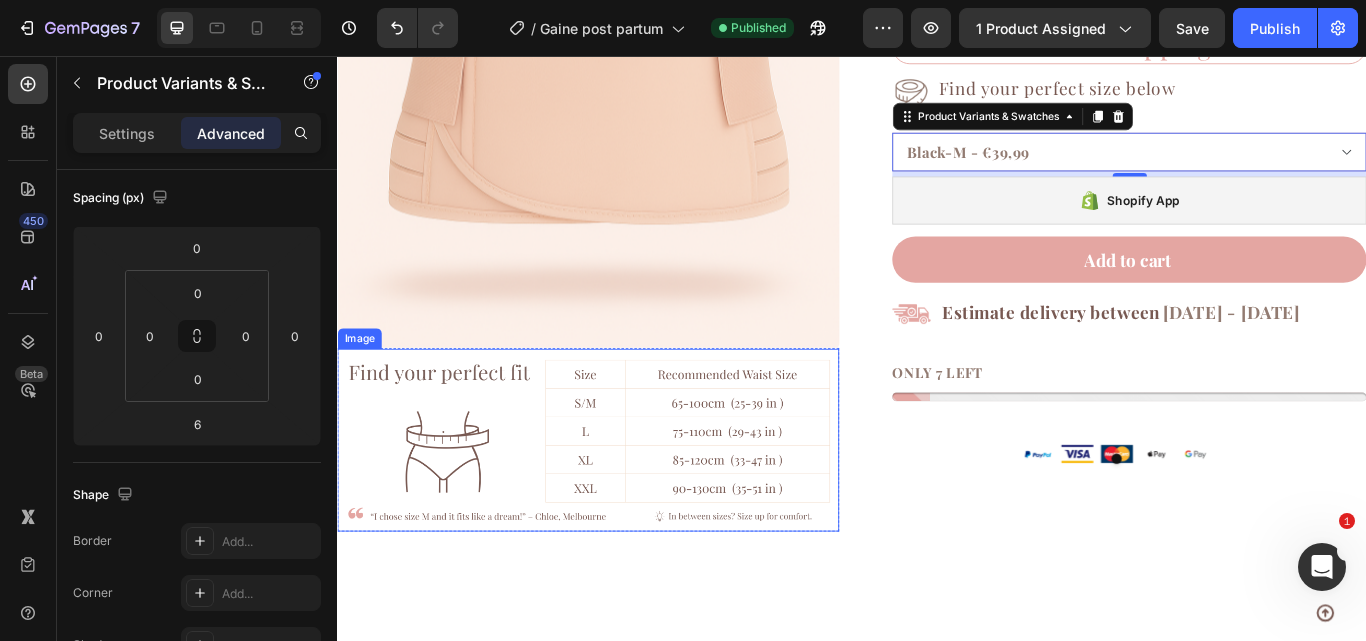 click at bounding box center (629, 504) 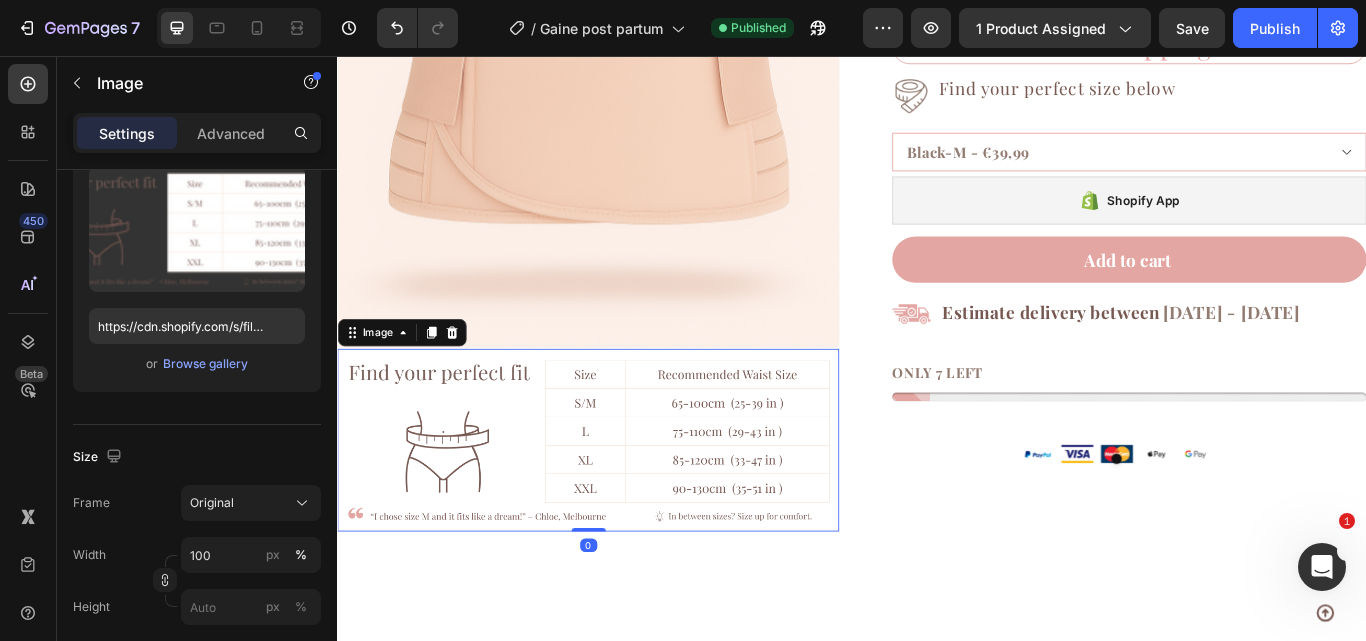 scroll, scrollTop: 0, scrollLeft: 0, axis: both 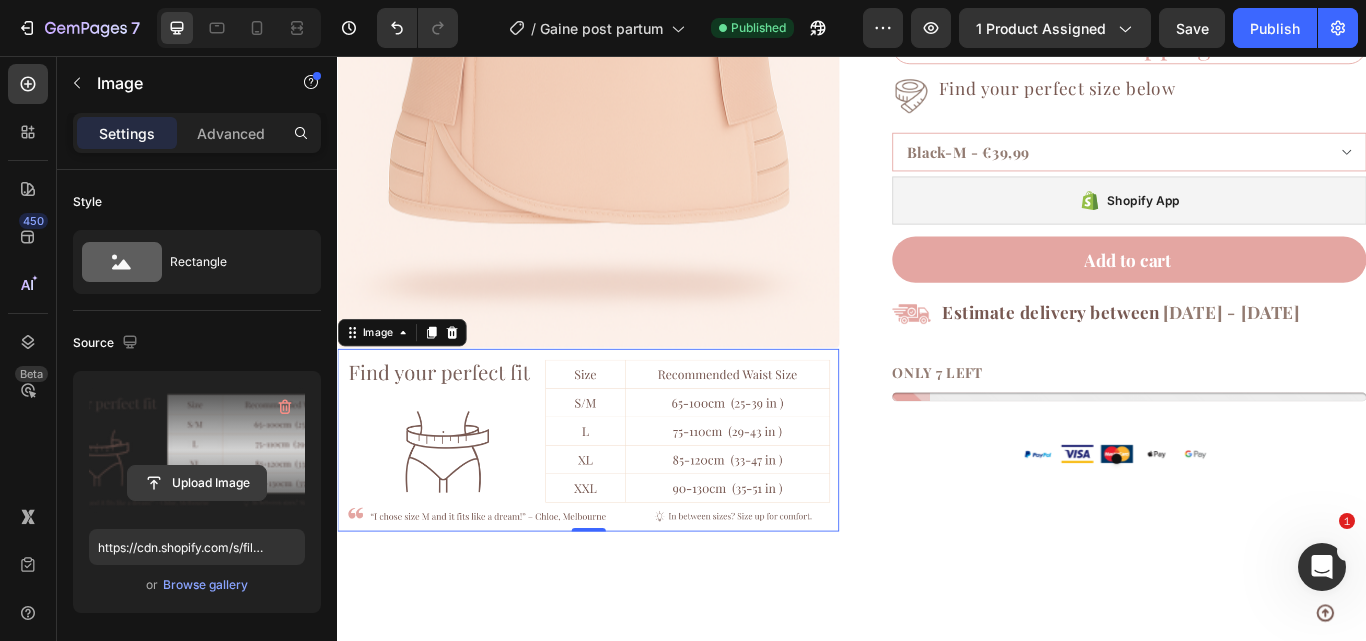 click 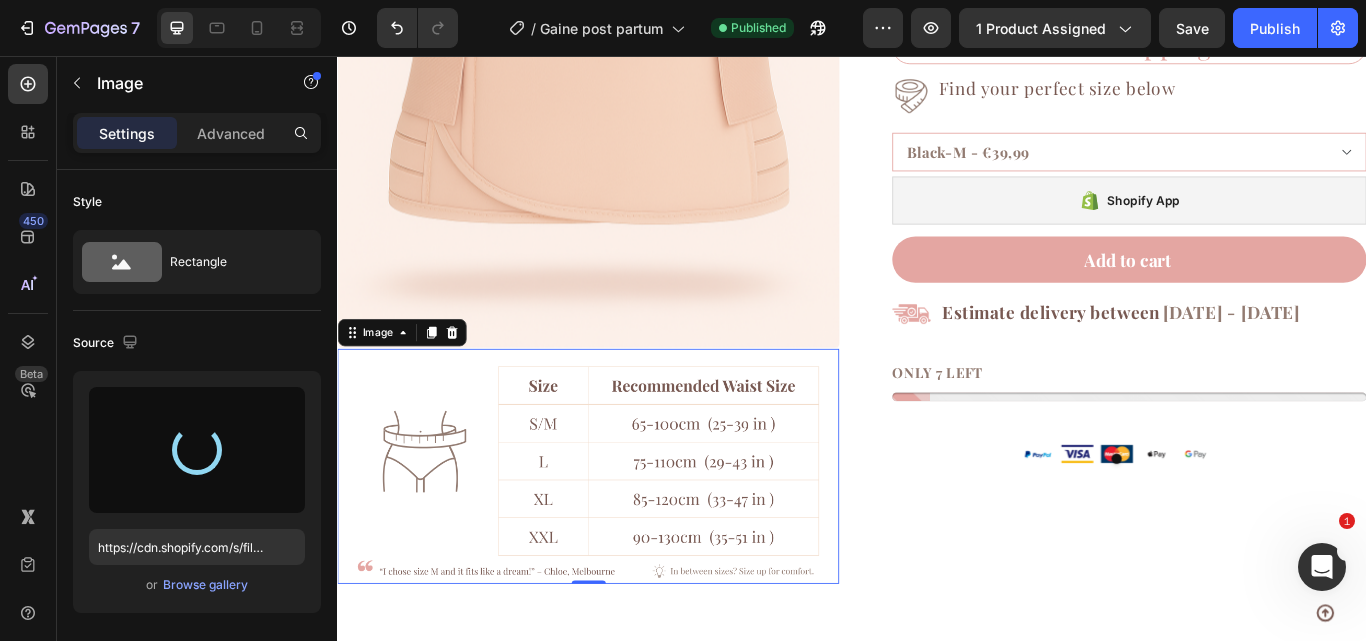 type on "https://cdn.shopify.com/s/files/1/0854/5681/4345/files/gempages_546621877804598514-23523964-7b75-4e33-833d-79b11f374c83.png" 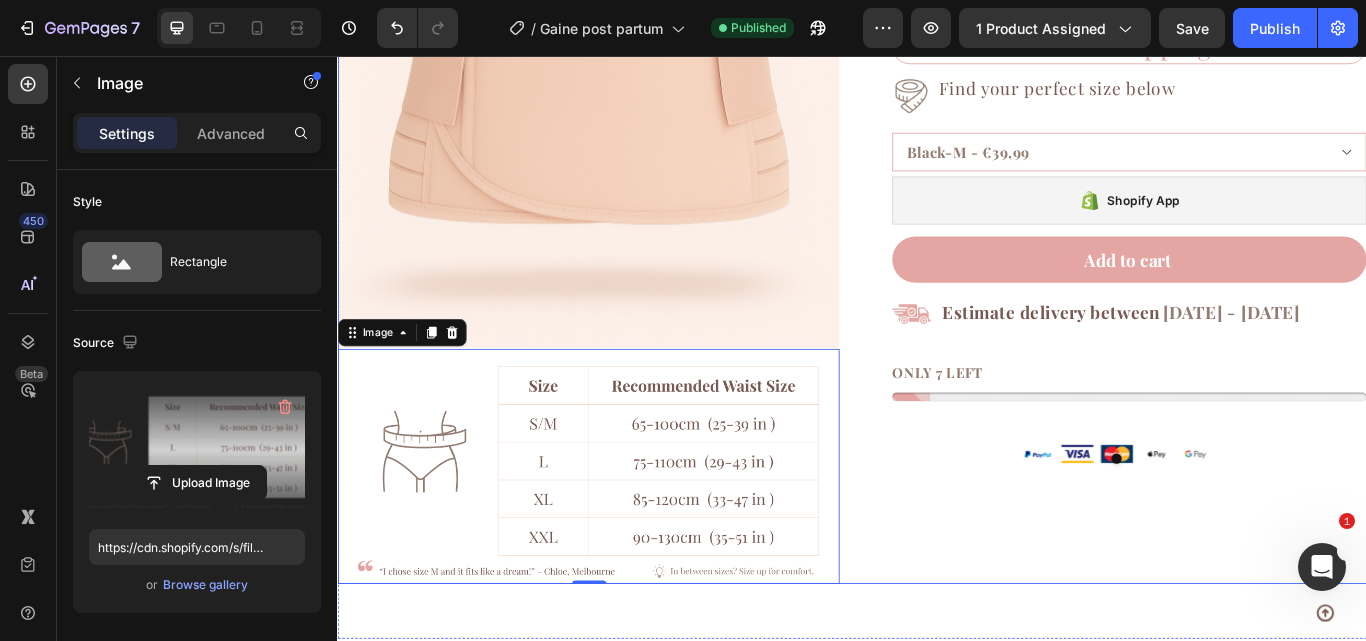 click on "Product Images Image   0 Row Corset Postpartum Product Title Judge.me - Preview Badge (Stars) Judge.me €59,99 Product Price Product Price €39,99 Product Price Product Price 33% off Product Badge Row
1
Product Quantity Row Free Shipping Heading Row Row Image Find your perfect size below Heading Row   Black-M - €39,99  Pink-XL - €39,99  Black-XL - €39,99  Black-L - €39,99  Apricot-XL - €39,99  Apricot-L - €39,99  Pink-L - €39,99  Pink-M - €39,99  Apricot-M - €39,99  Product Variants & Swatches
Shopify App Shopify App Add to cart Add to Cart Image
Estimate delivery between
Aug 07 - Aug 09
Delivery Date Row  ONLY 7 LEFT Stock Counter Row
Image Image Image Image Image Row Image
Carousel Row Product" at bounding box center [937, 242] 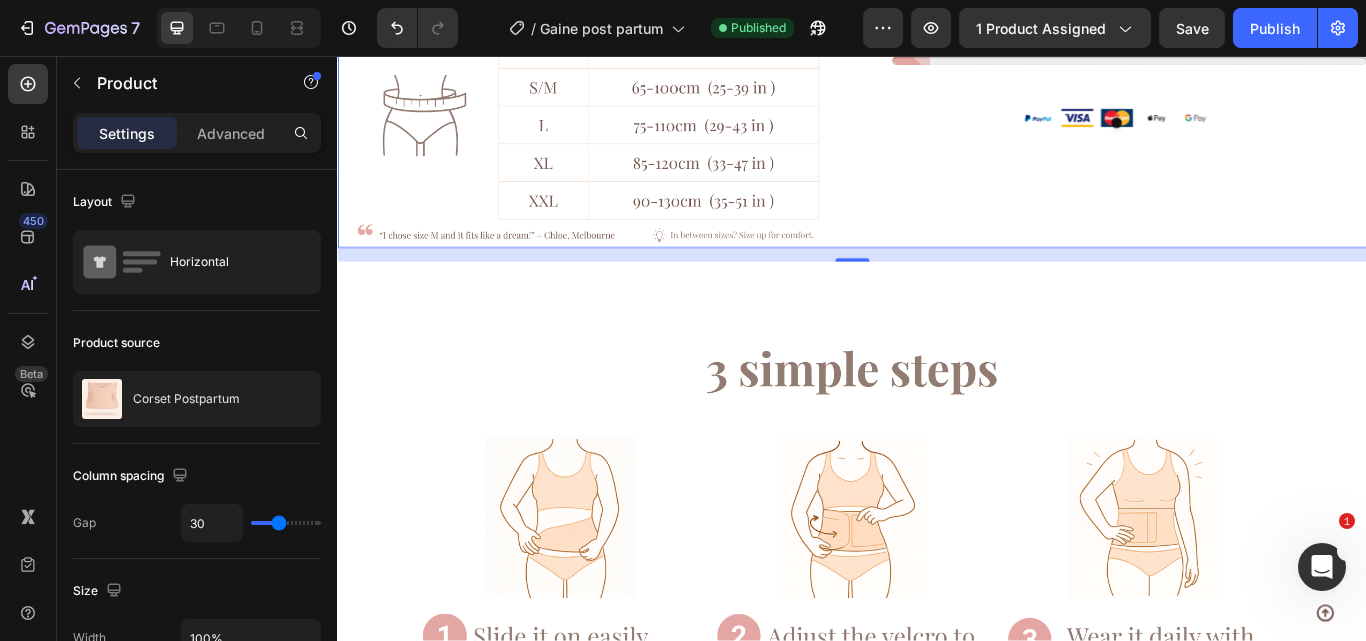 scroll, scrollTop: 3876, scrollLeft: 0, axis: vertical 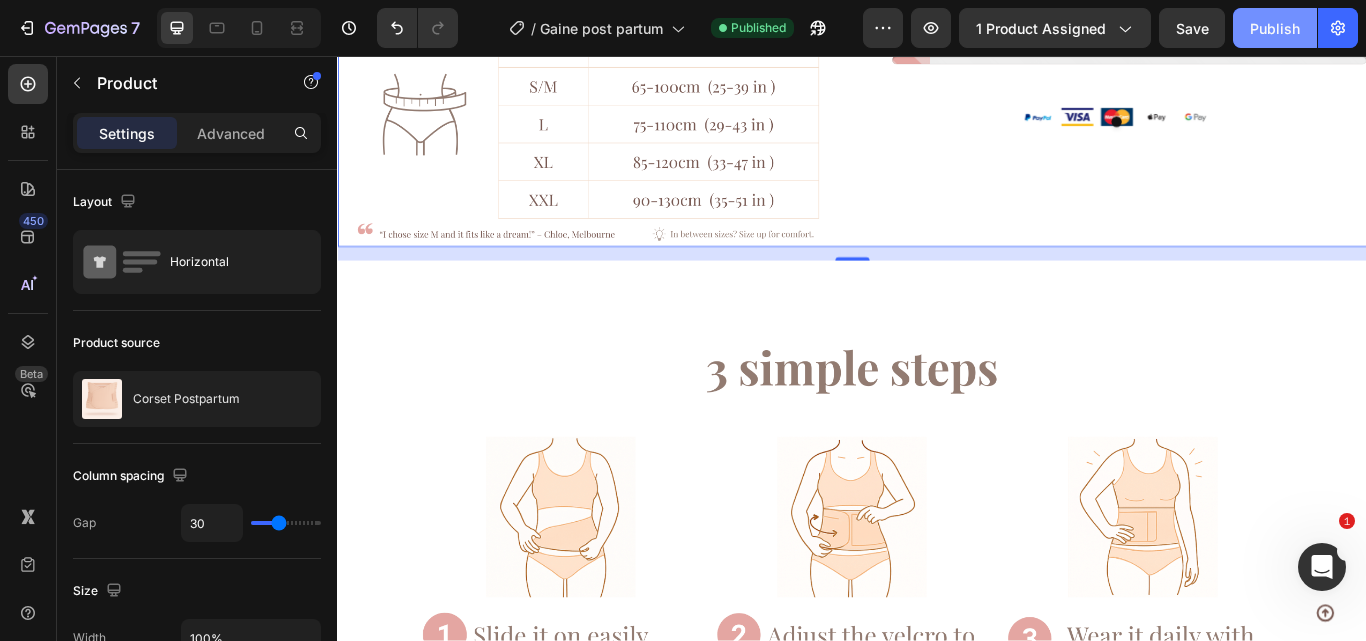 click on "Publish" at bounding box center (1275, 28) 